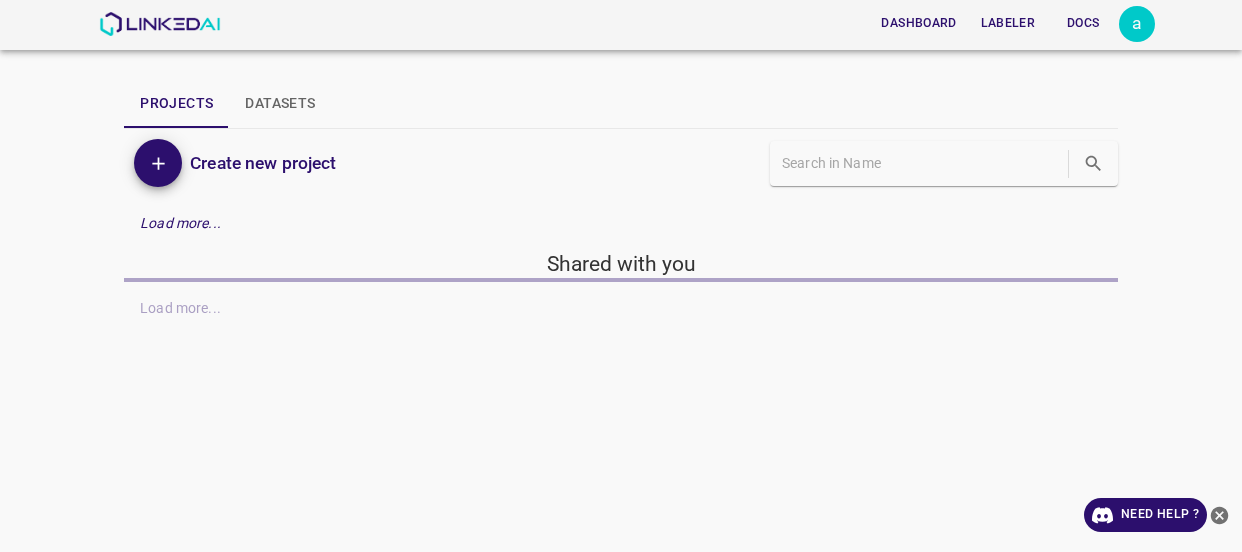 scroll, scrollTop: 0, scrollLeft: 0, axis: both 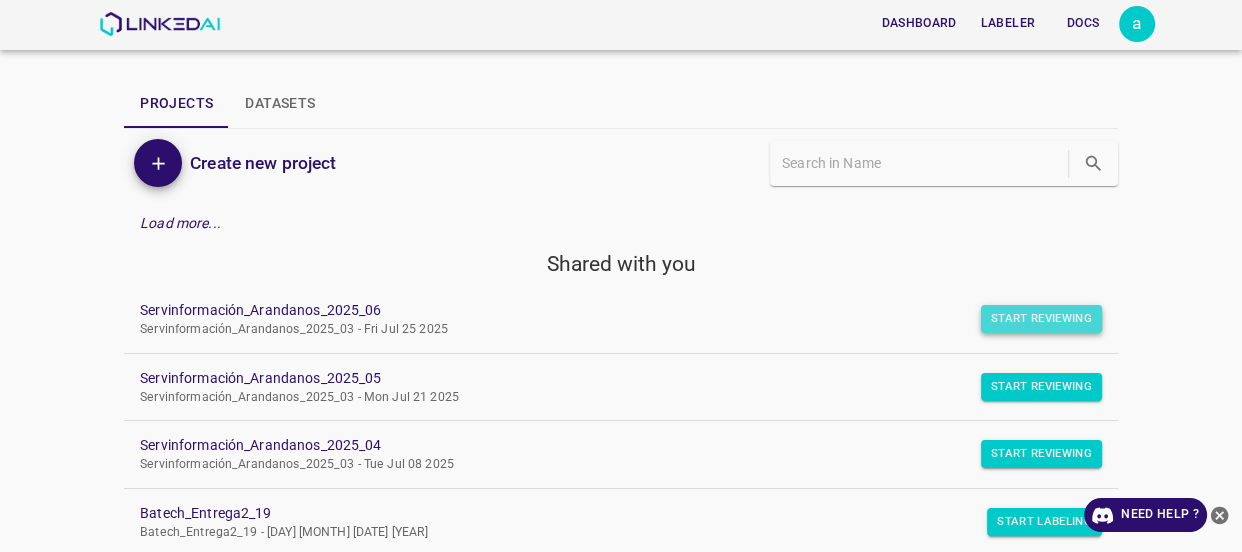 click on "Start Reviewing" at bounding box center (1041, 319) 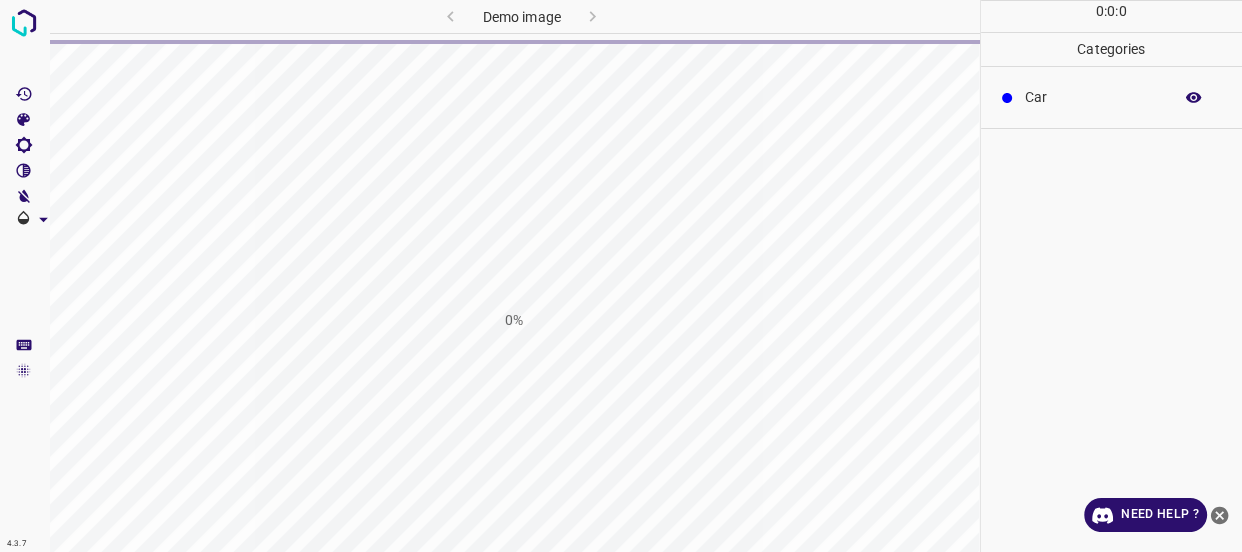 click on "[NUMBER] : [NUMBER] : [NUMBER] Categories [WORD]" at bounding box center (1112, 276) 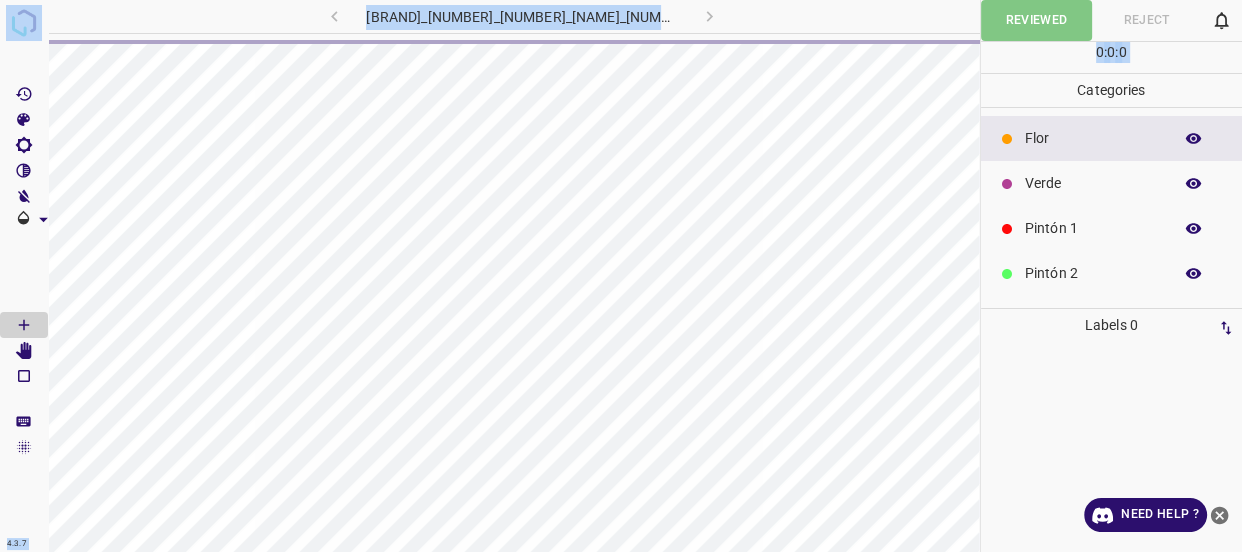 click on "[TEXT]   [NUMBER]" at bounding box center (1112, 325) 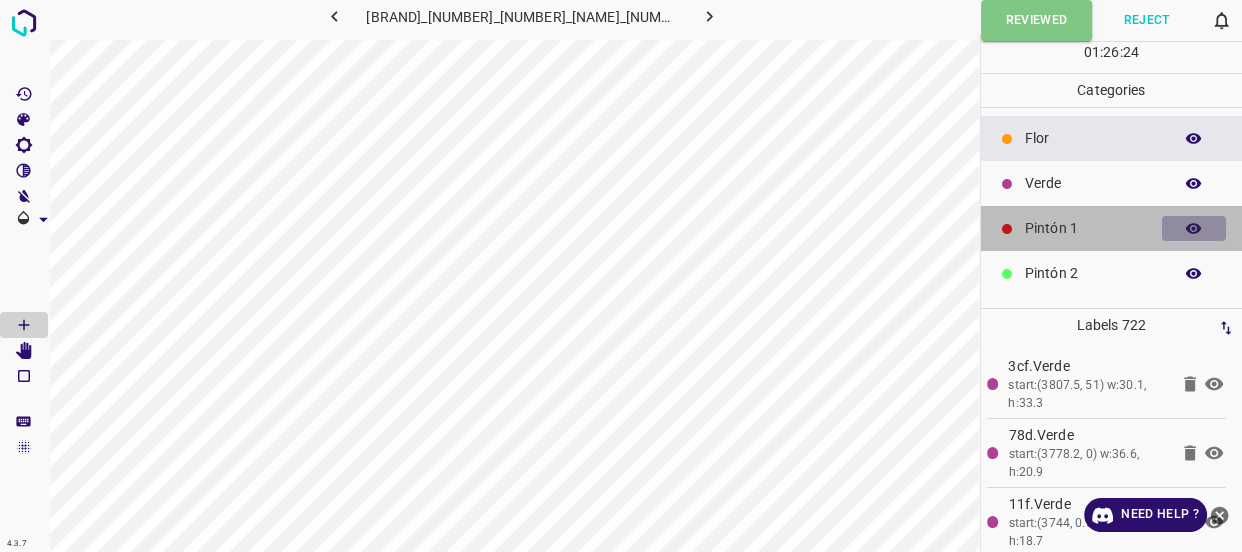 click 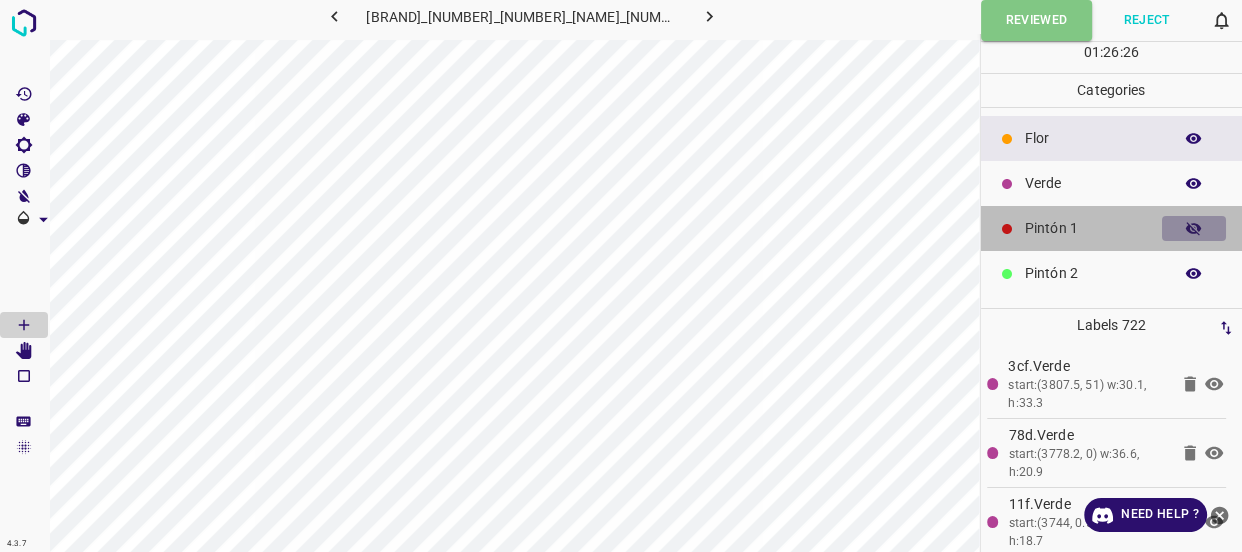click 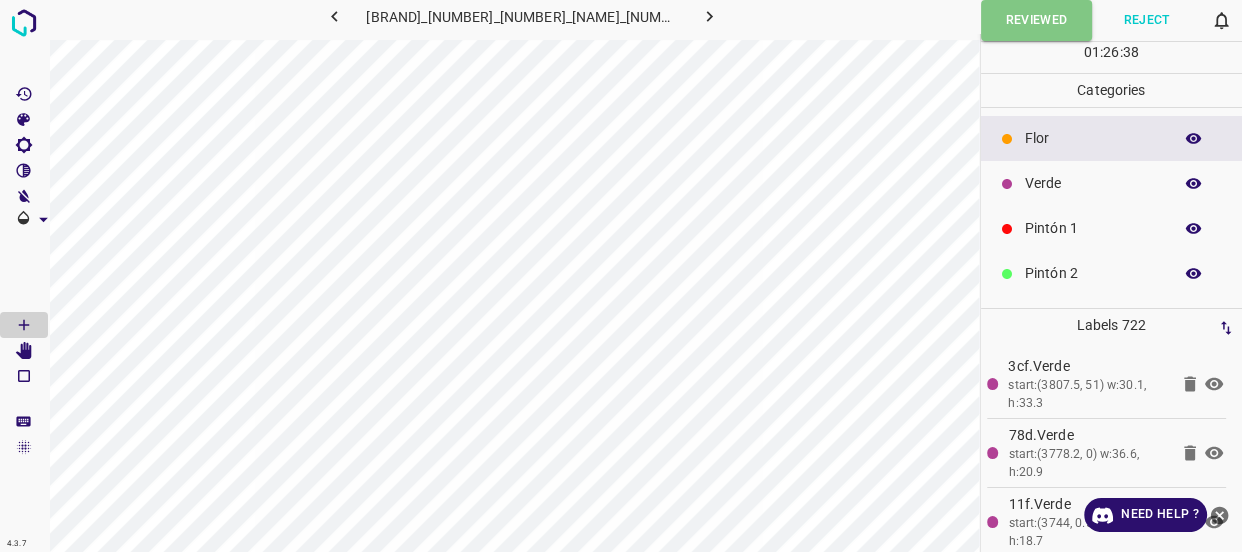 click 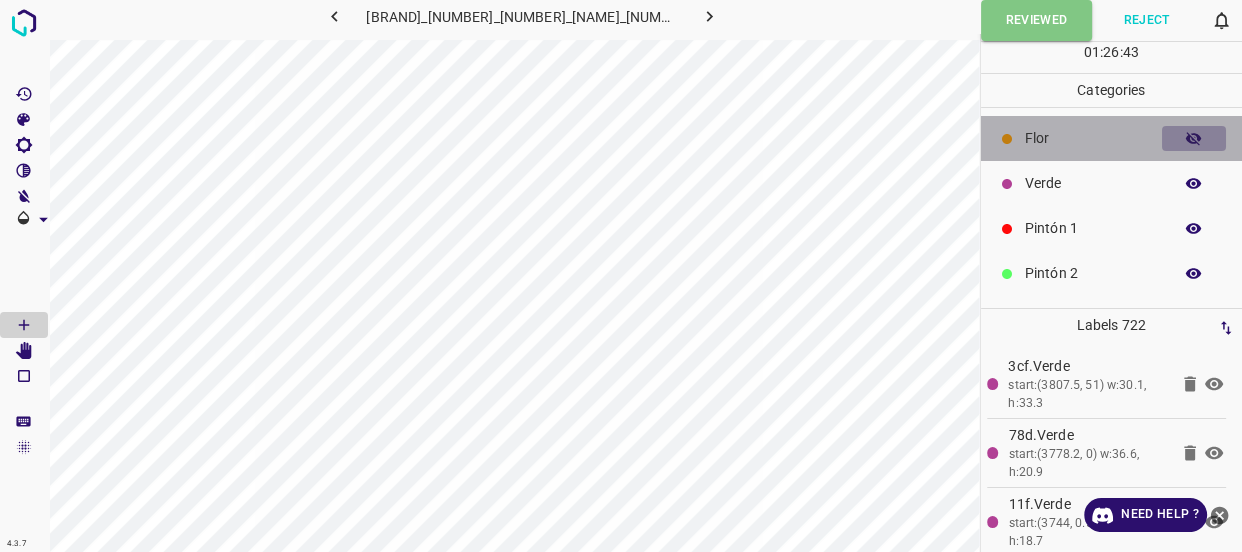 click 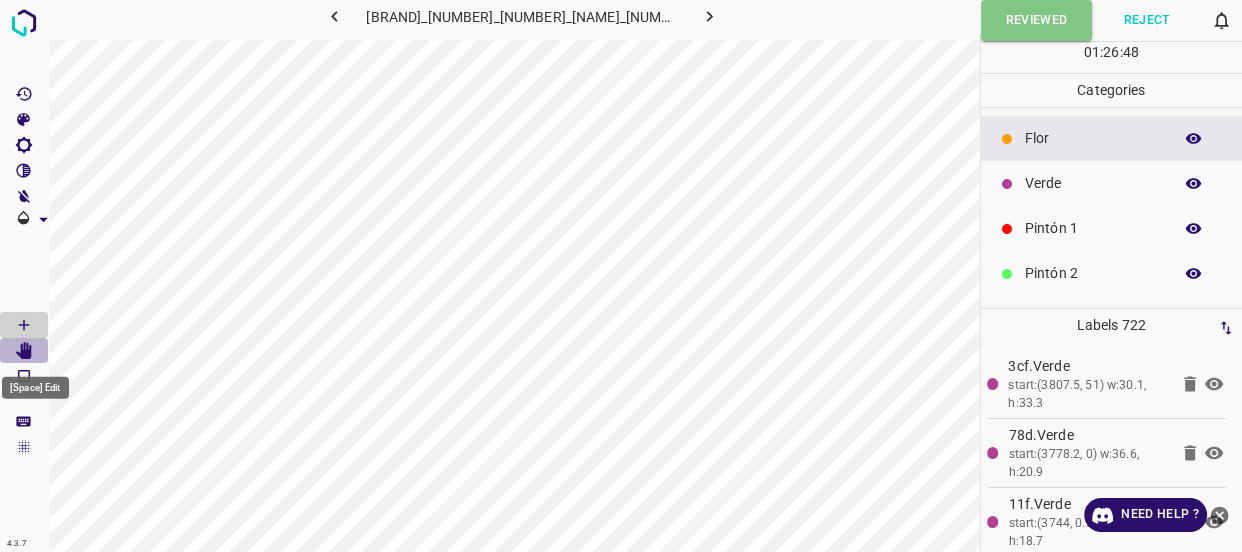 click 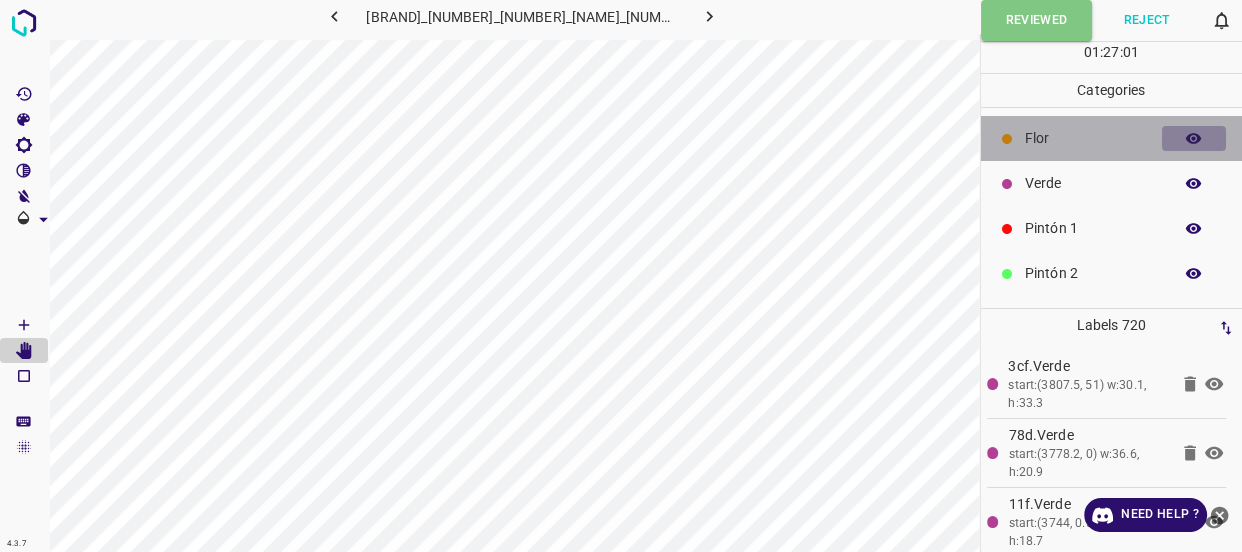 click 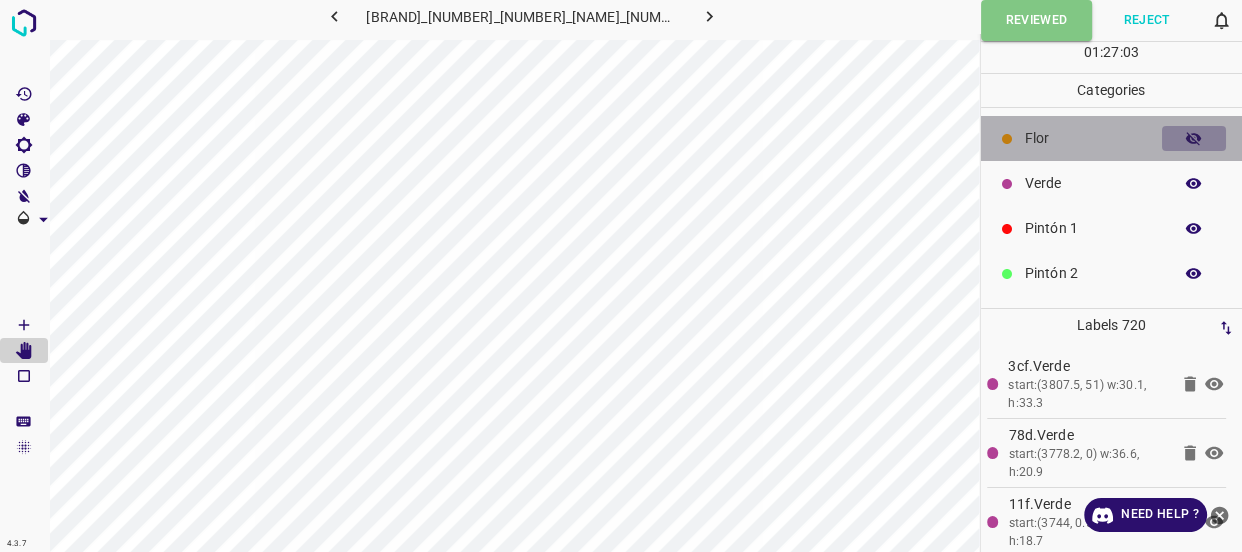 click 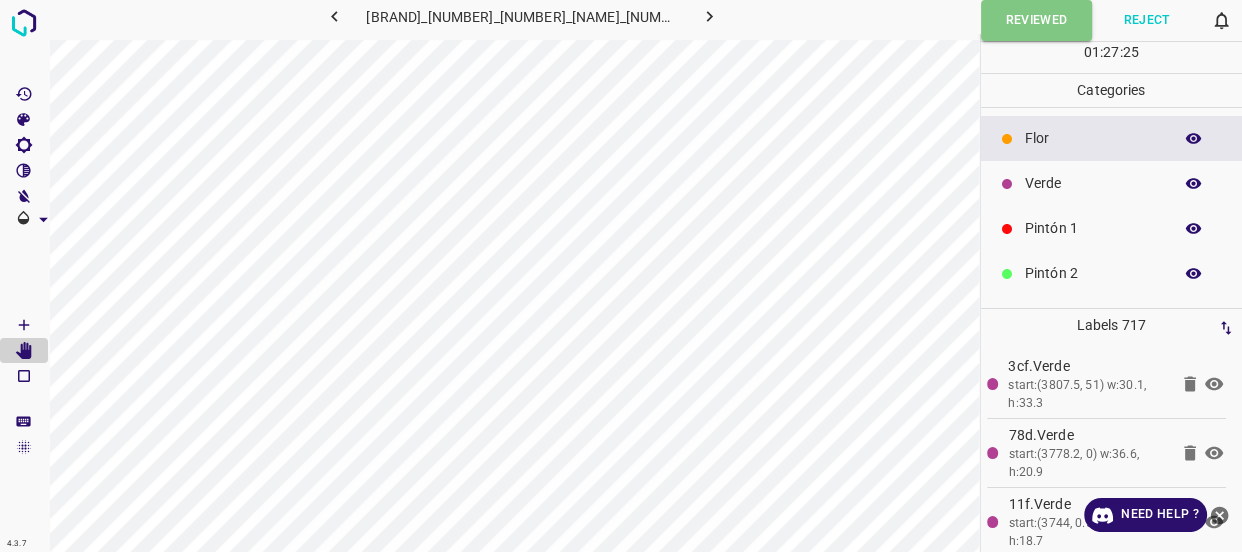 click 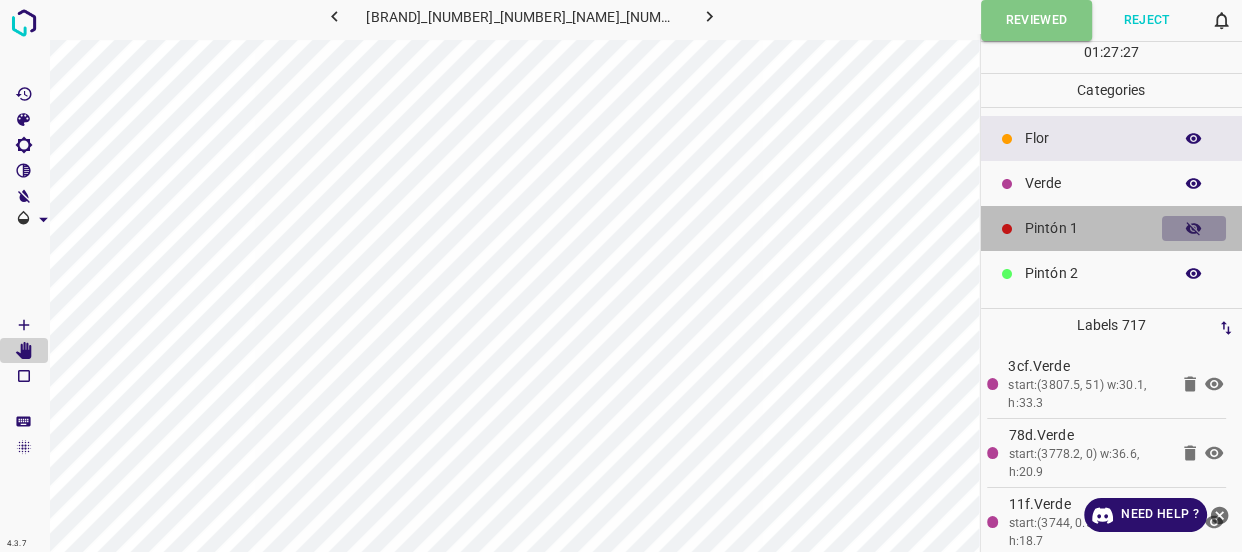 click 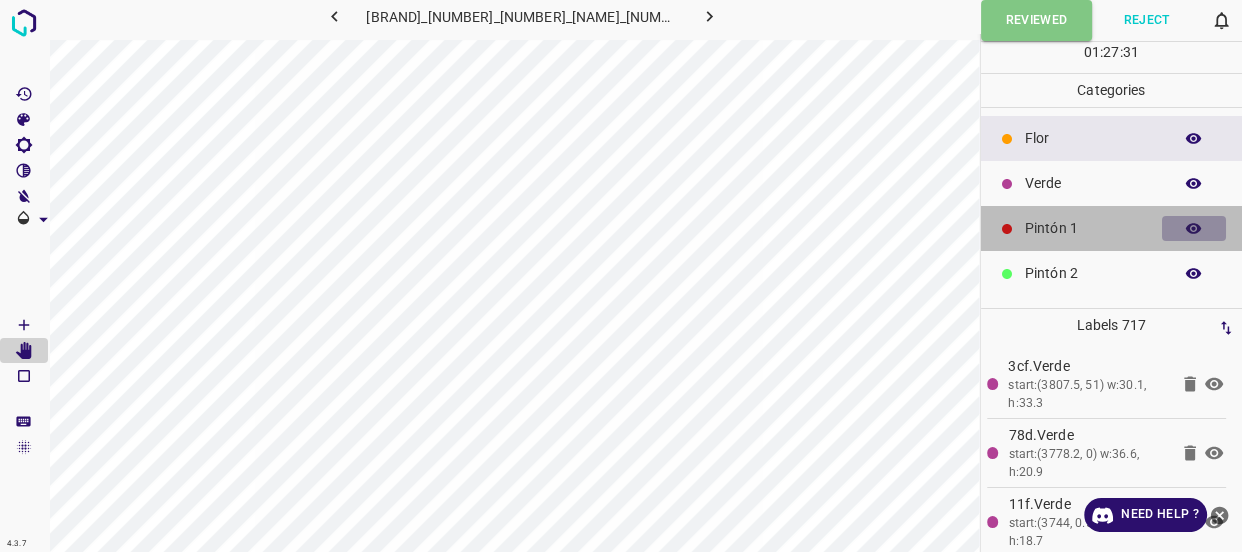 click 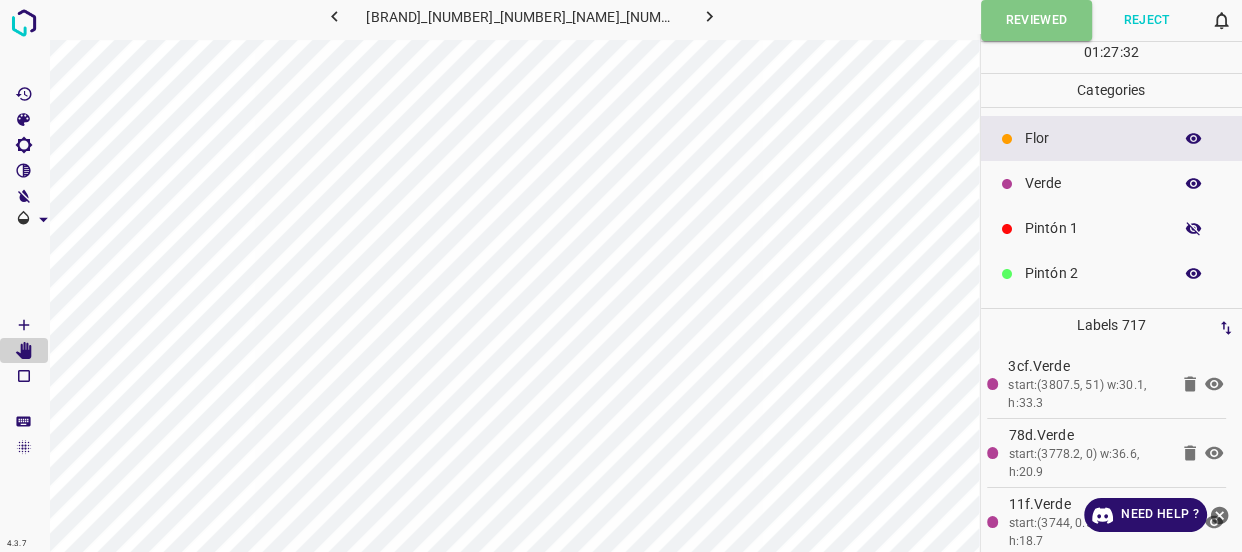 click 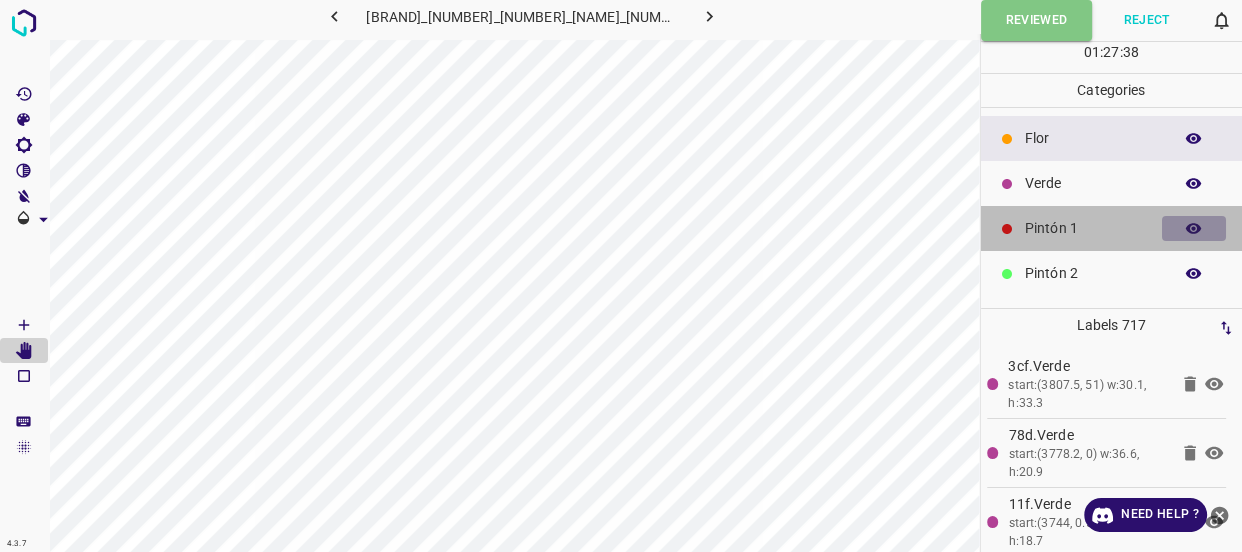 click 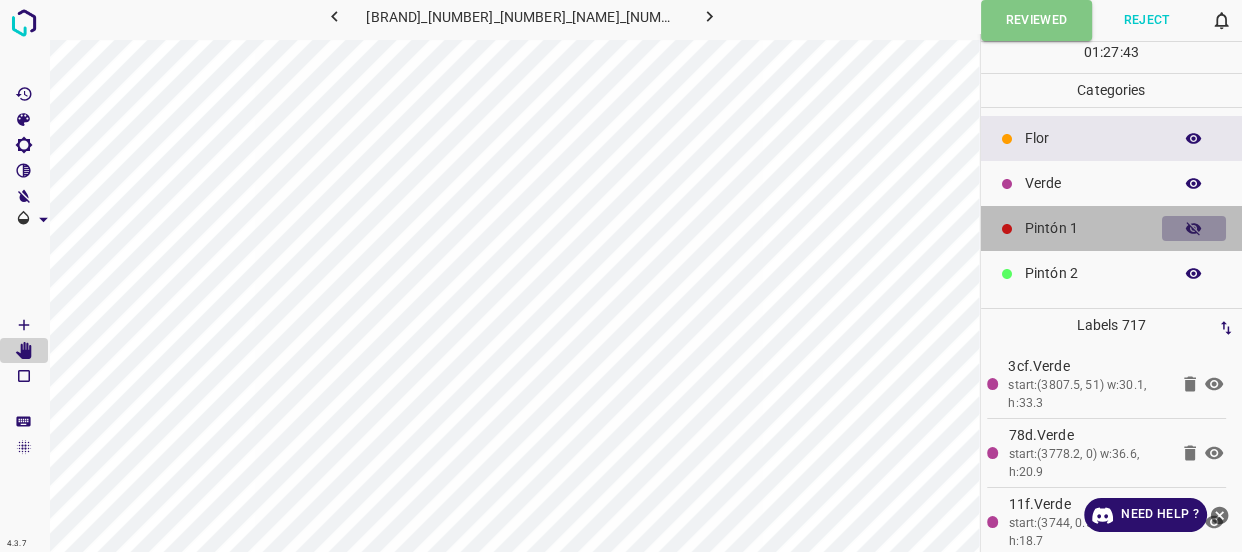 click 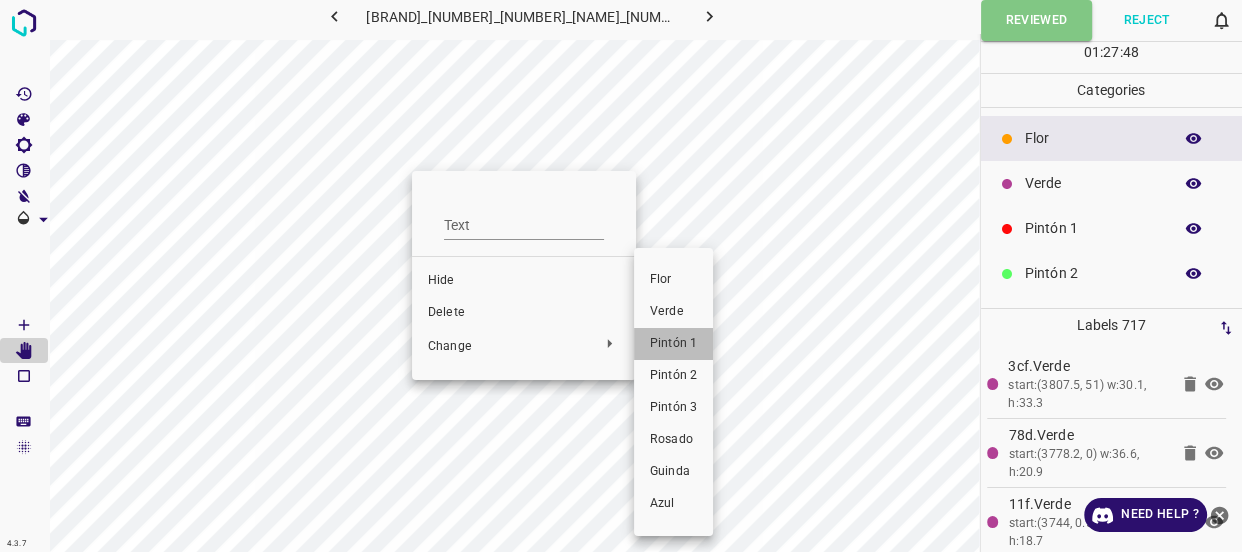 click on "Pintón 1" at bounding box center [673, 344] 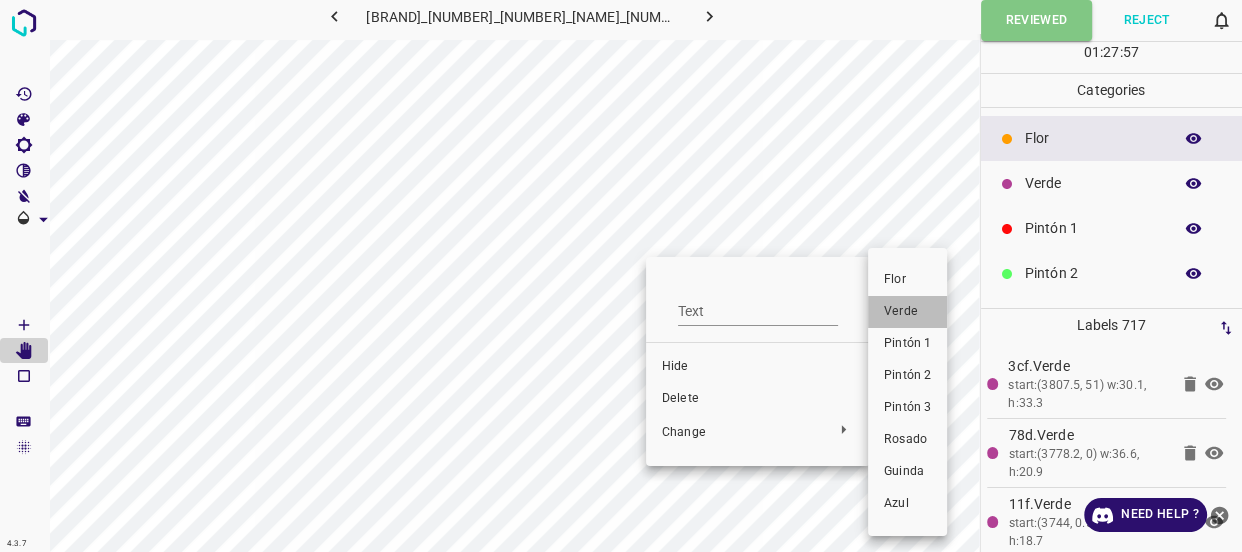 click on "Verde" at bounding box center (907, 312) 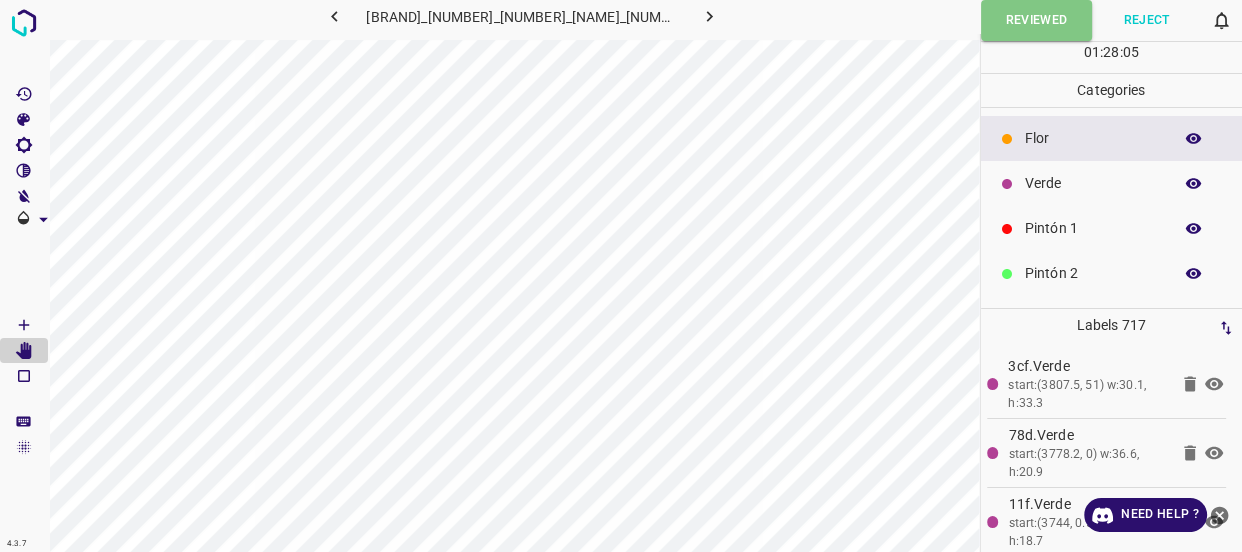 click 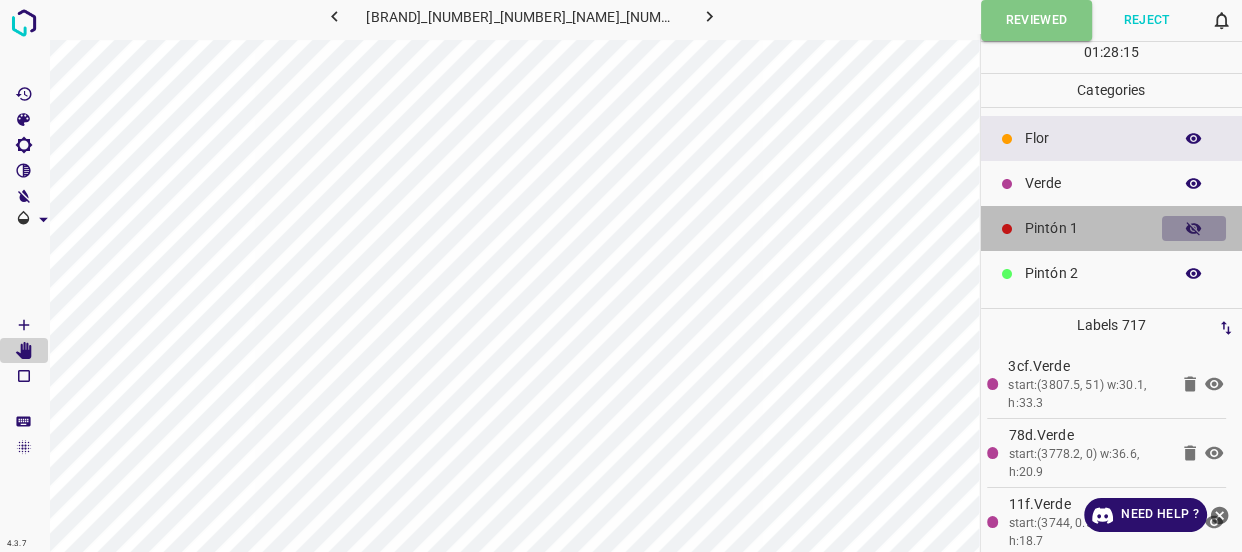 click 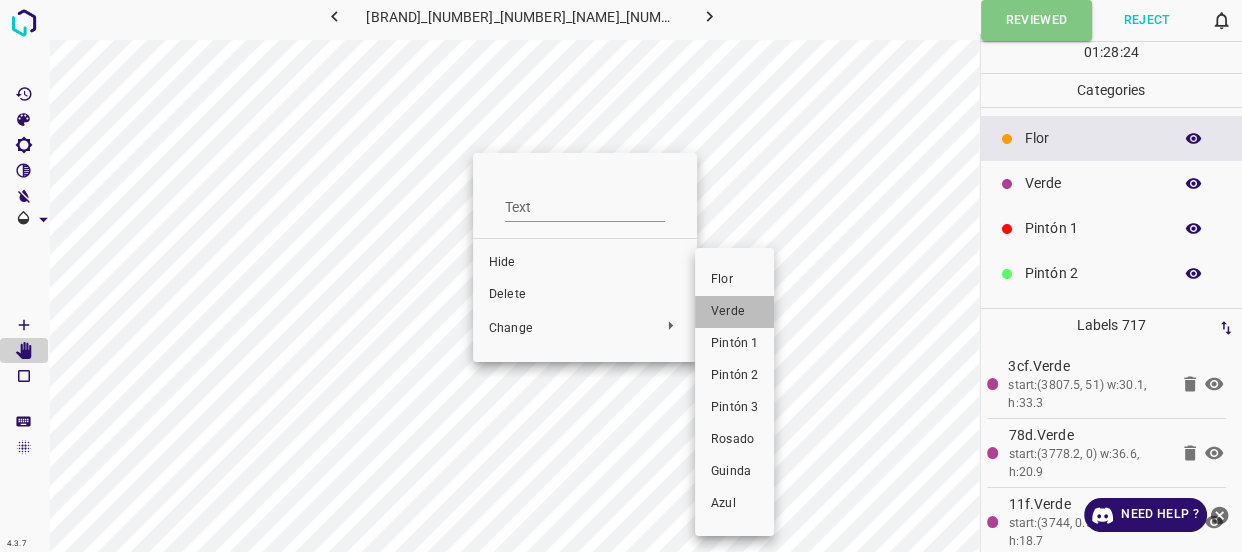 click on "Verde" at bounding box center (734, 312) 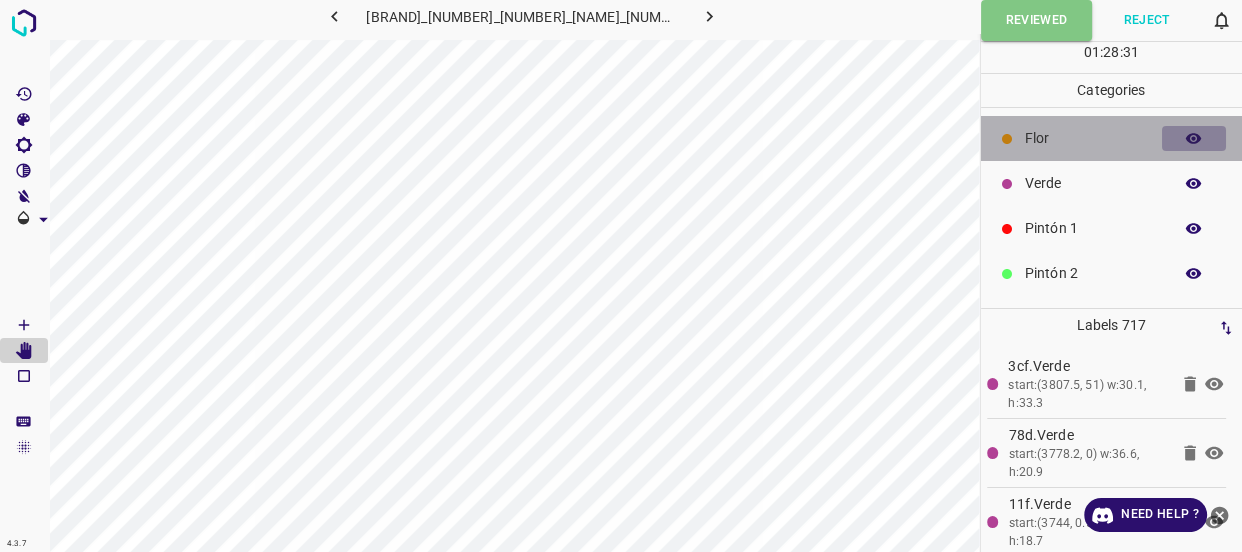 click 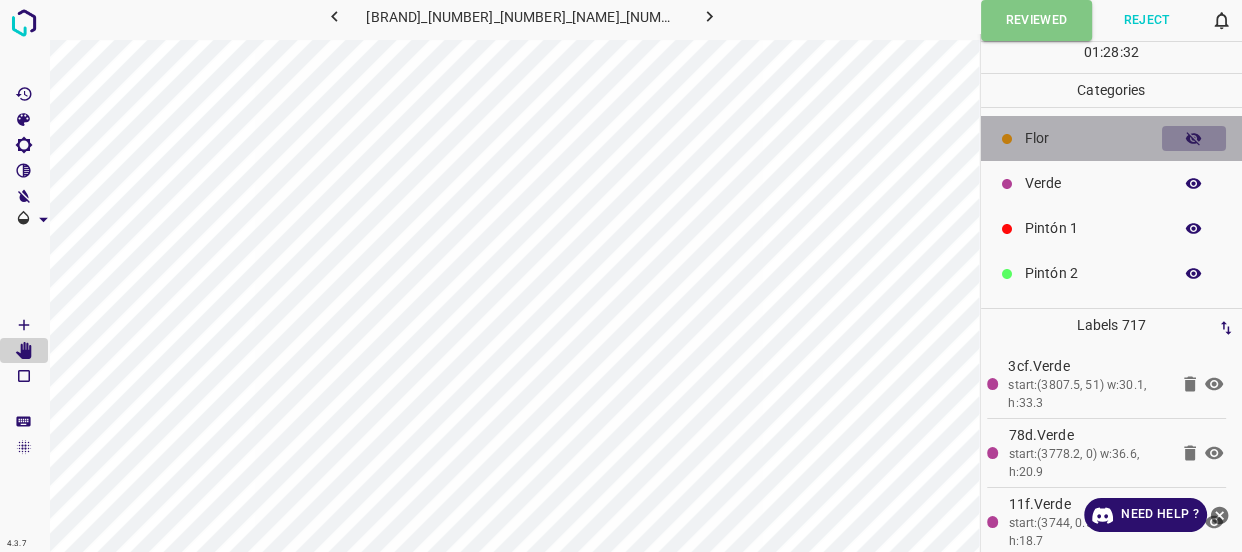 click 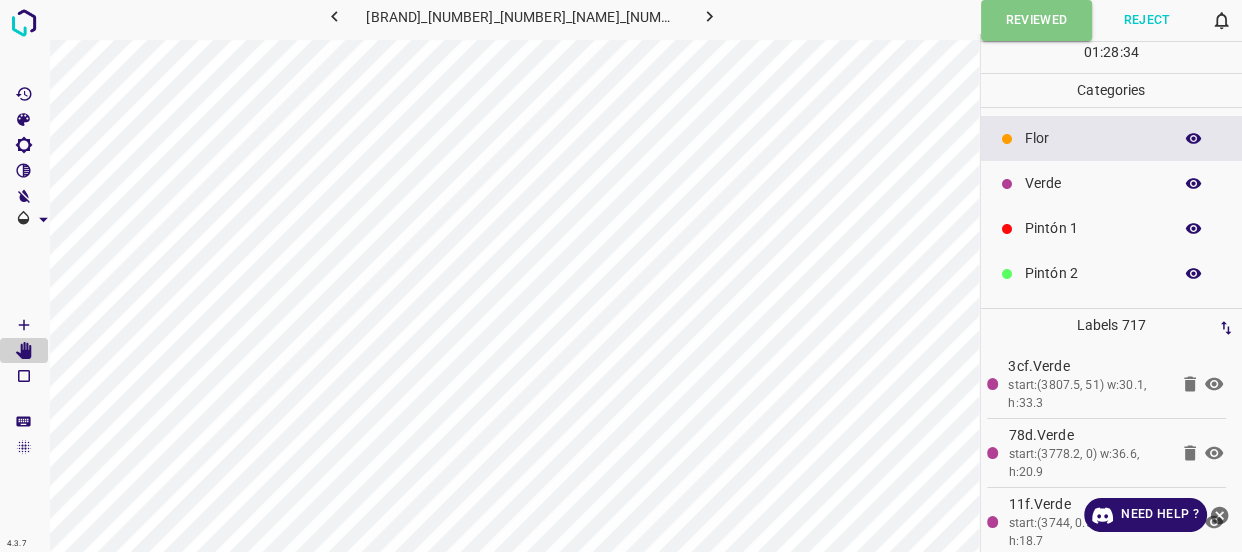 click 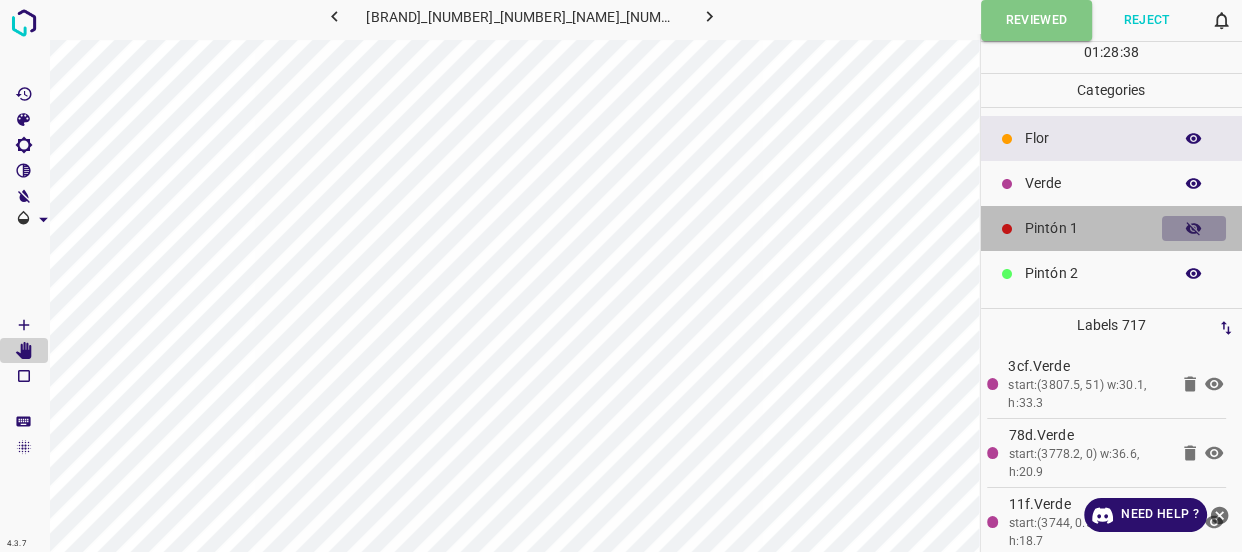 click 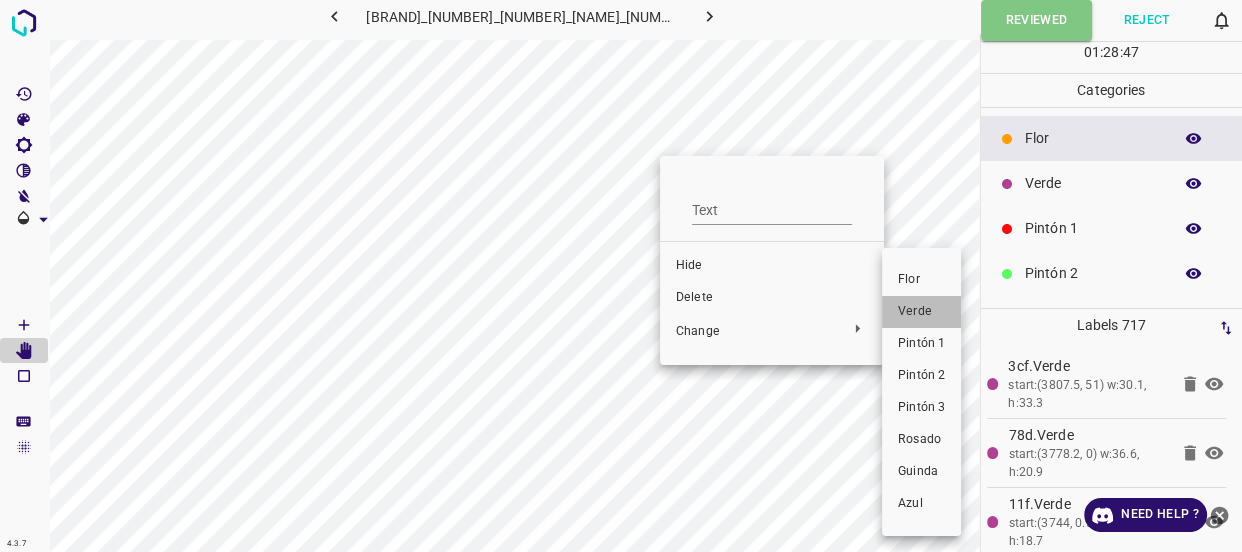 click on "Verde" at bounding box center (921, 312) 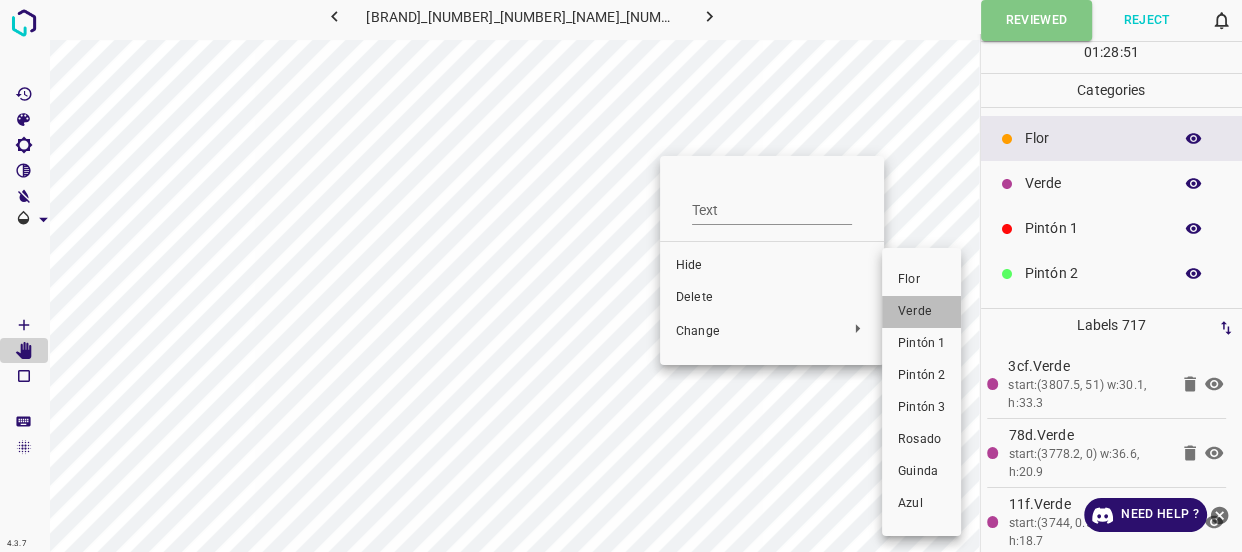 click on "Verde" at bounding box center (921, 312) 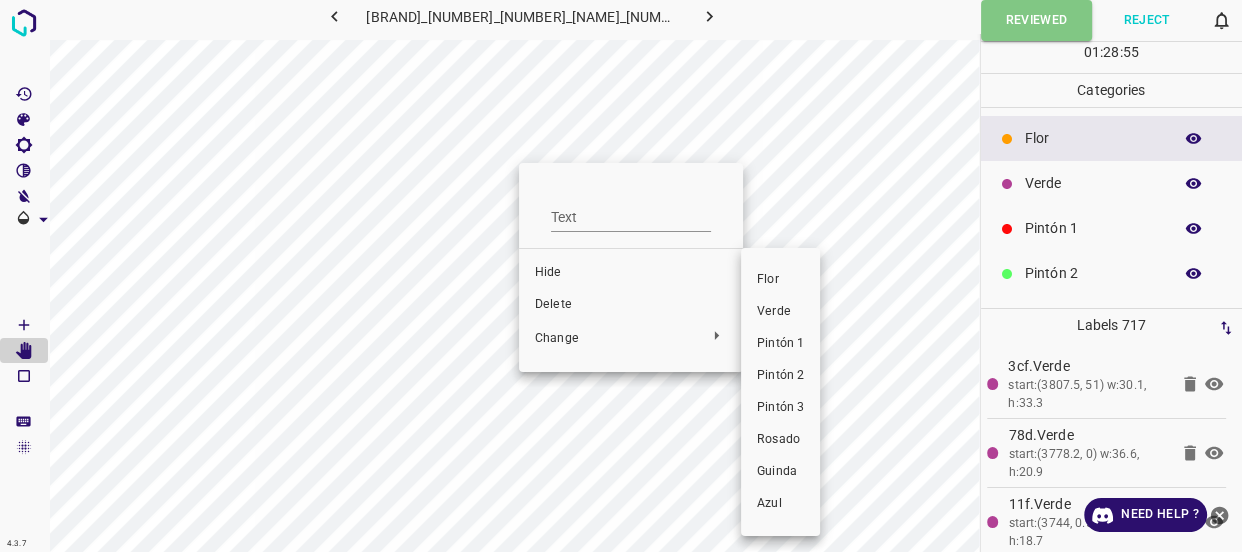 click on "Verde" at bounding box center (780, 312) 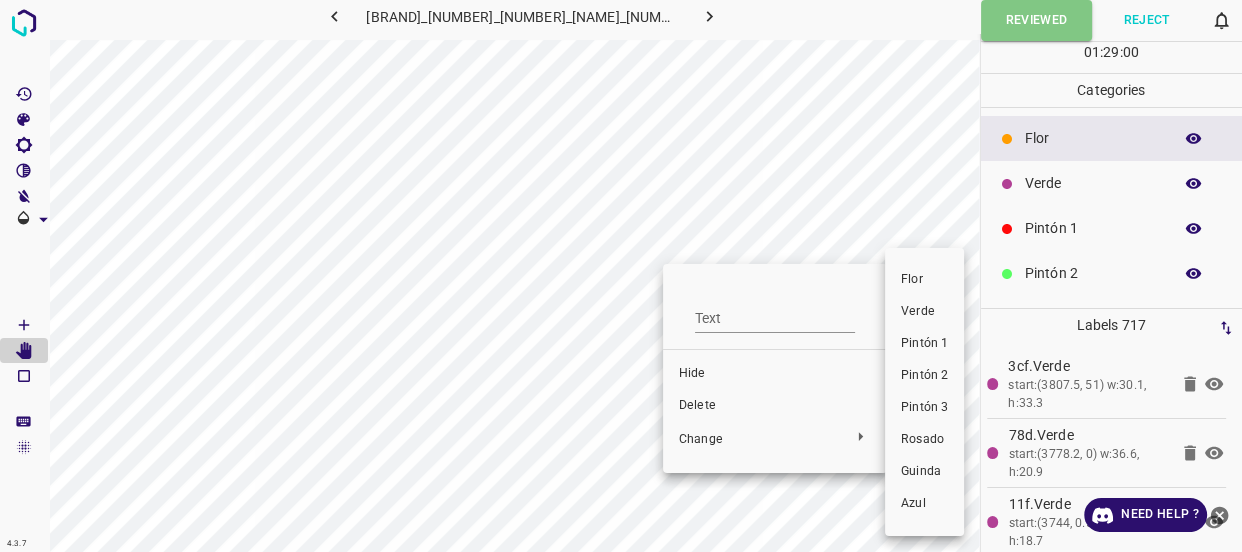 click on "Verde" at bounding box center (924, 312) 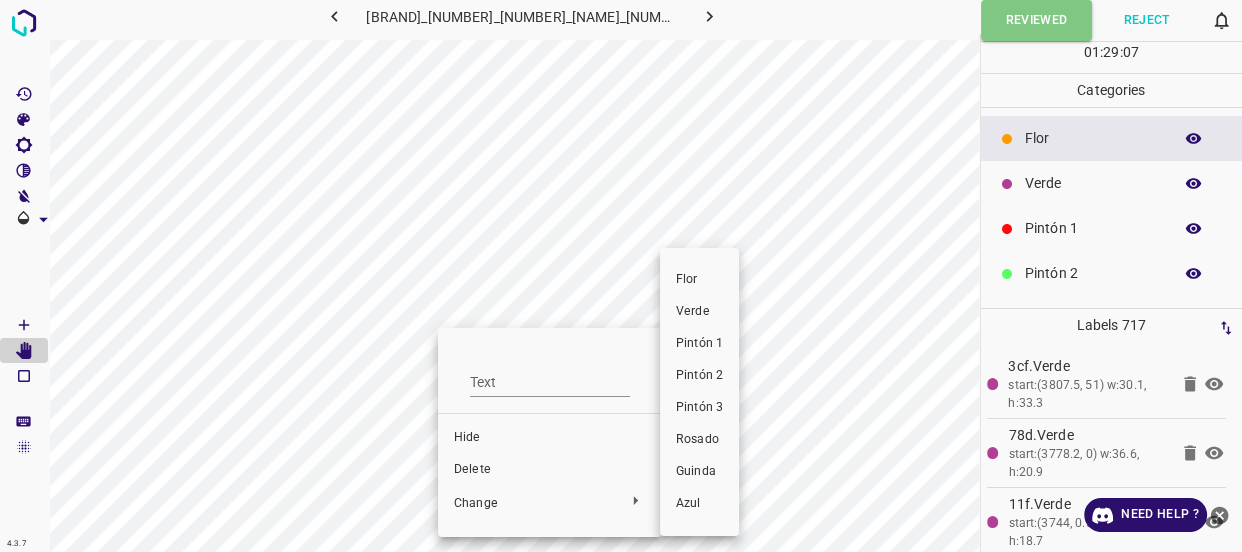 click on "Verde" at bounding box center (699, 312) 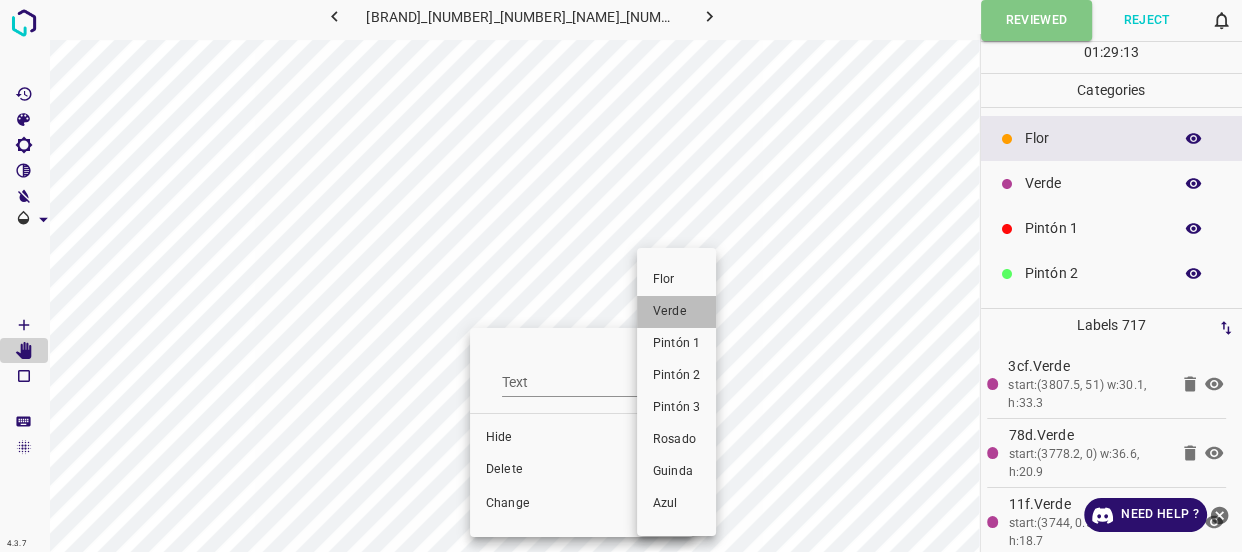 click on "Verde" at bounding box center (676, 312) 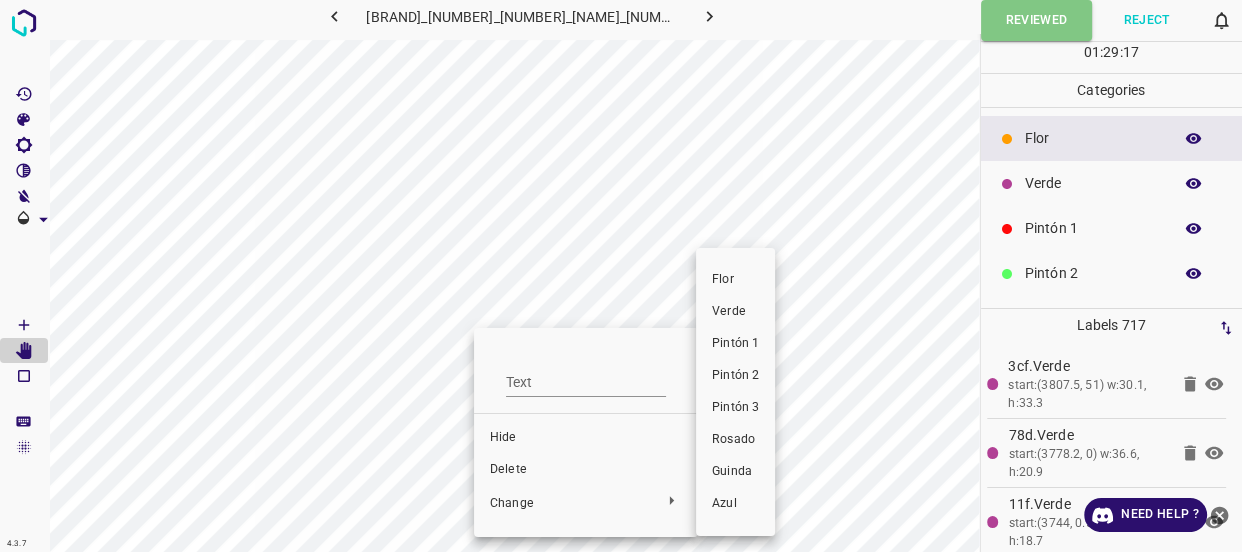 click on "Verde" at bounding box center [735, 312] 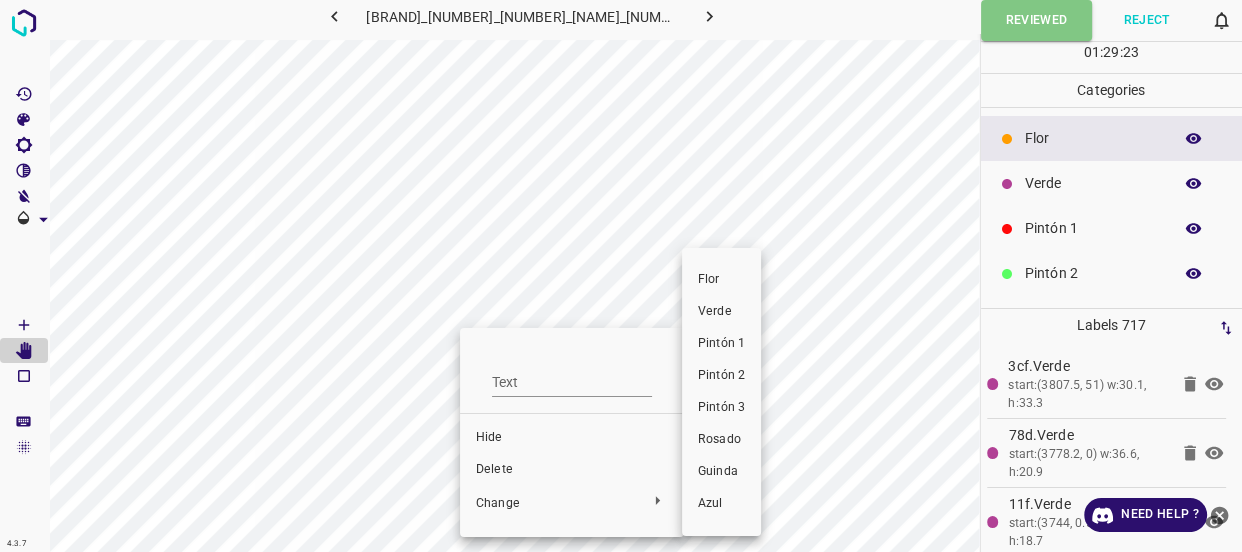 click on "Verde" at bounding box center (721, 312) 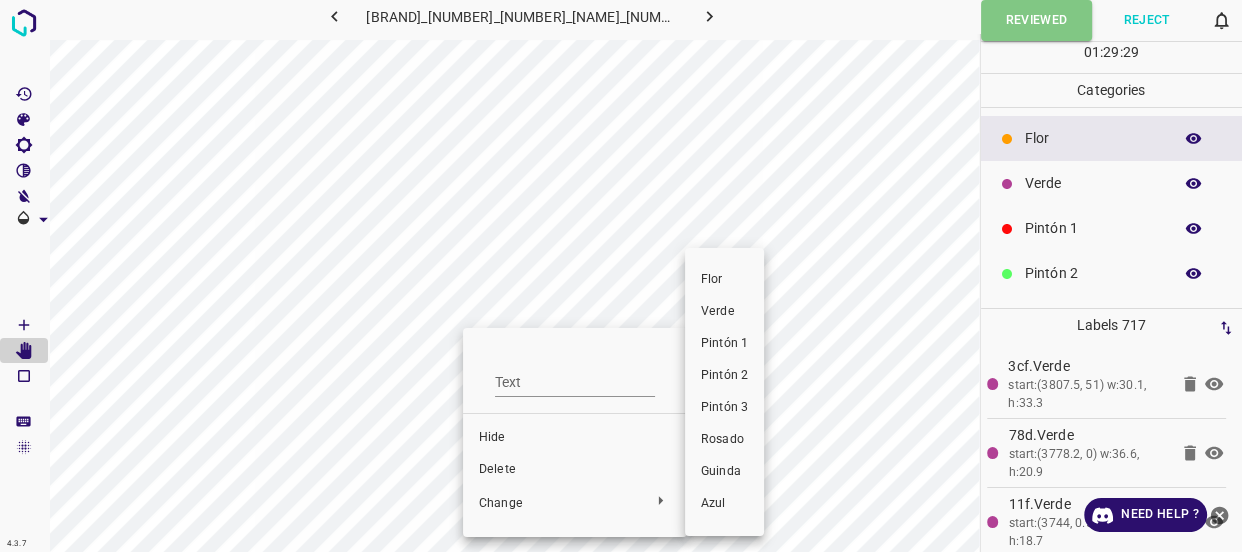 click on "Verde" at bounding box center (724, 312) 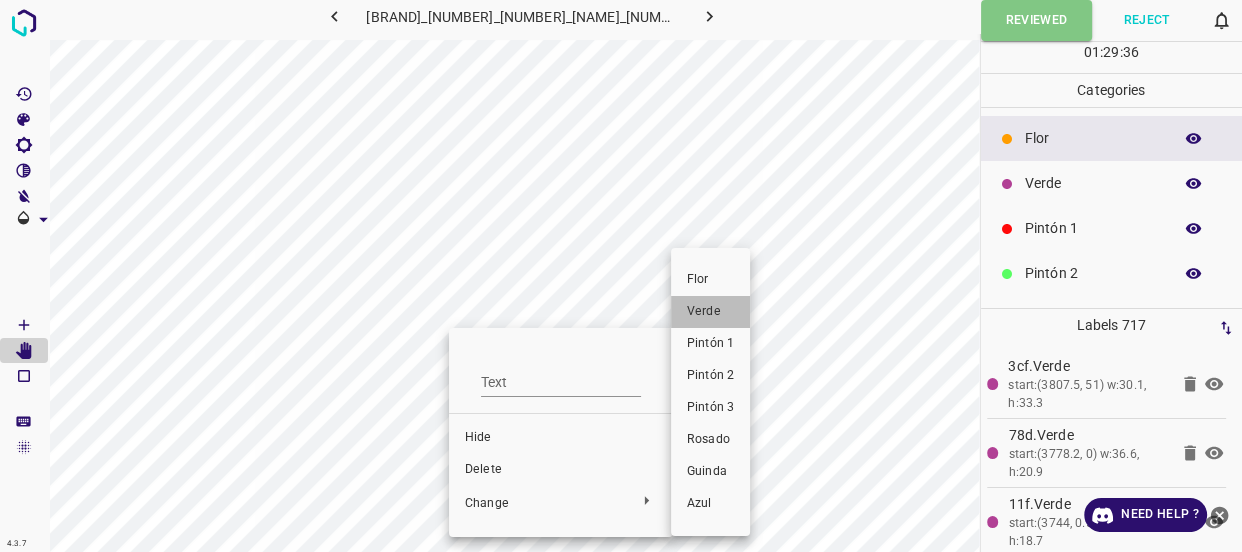 click on "Verde" at bounding box center [710, 312] 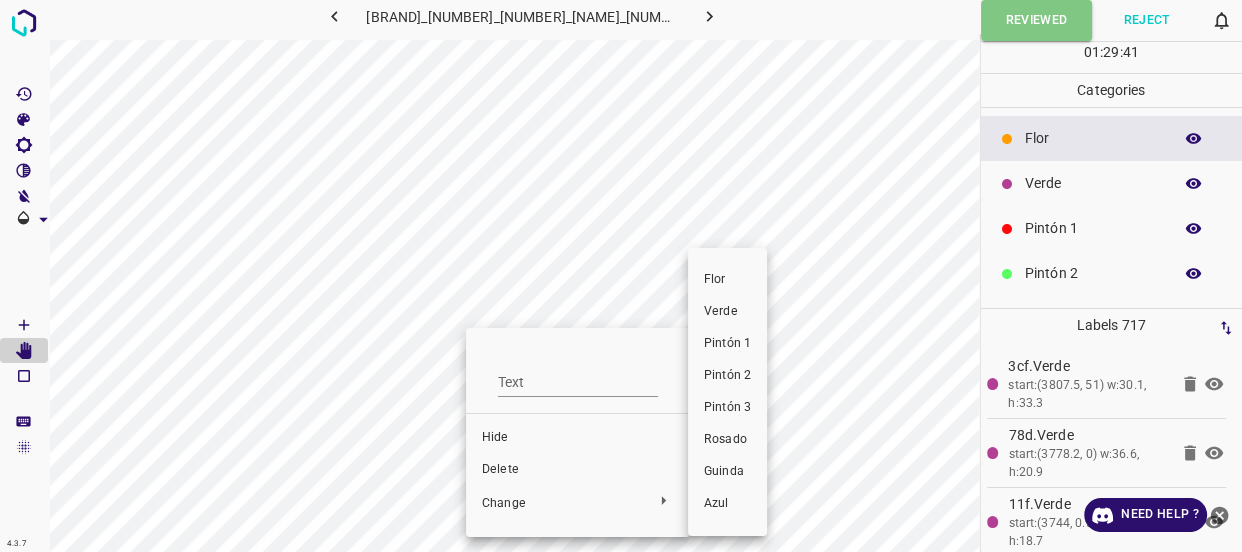 click on "Verde" at bounding box center [727, 312] 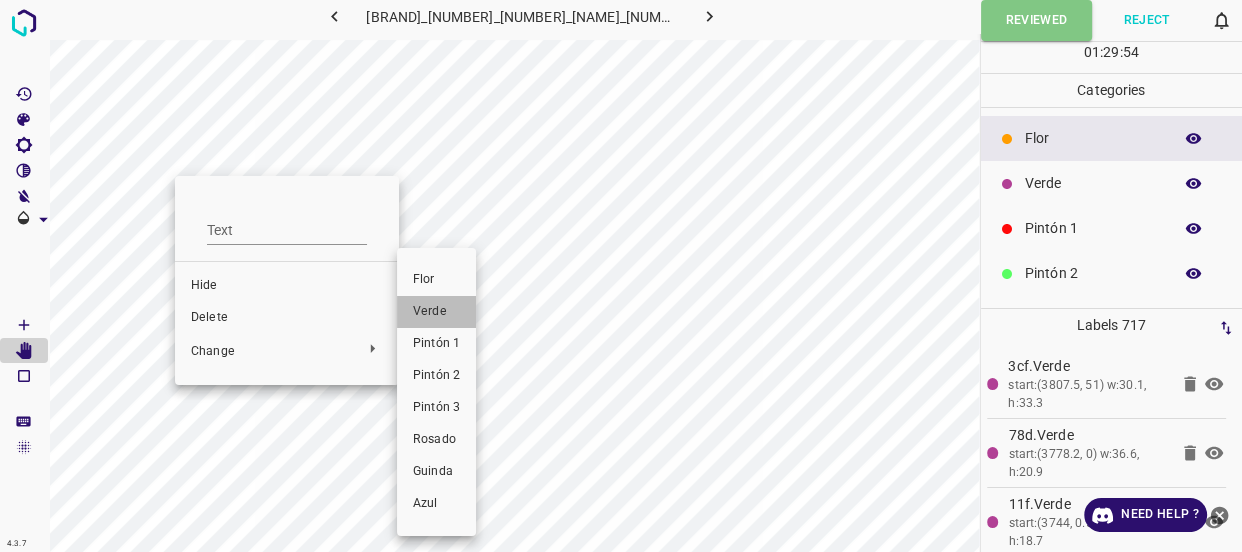 click on "Verde" at bounding box center [436, 312] 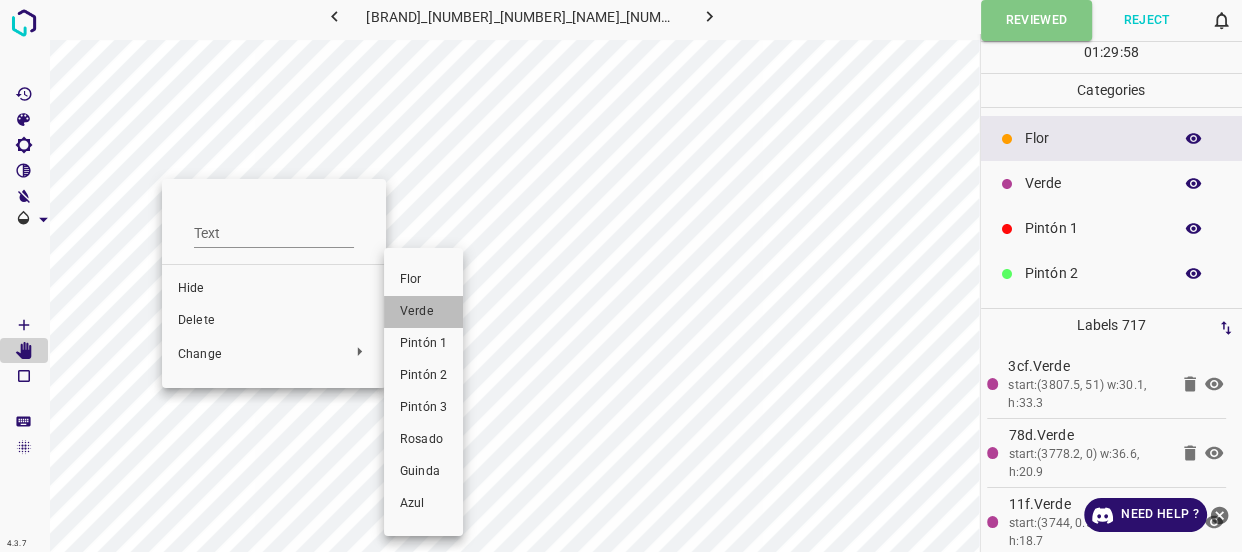 click on "Verde" at bounding box center [423, 312] 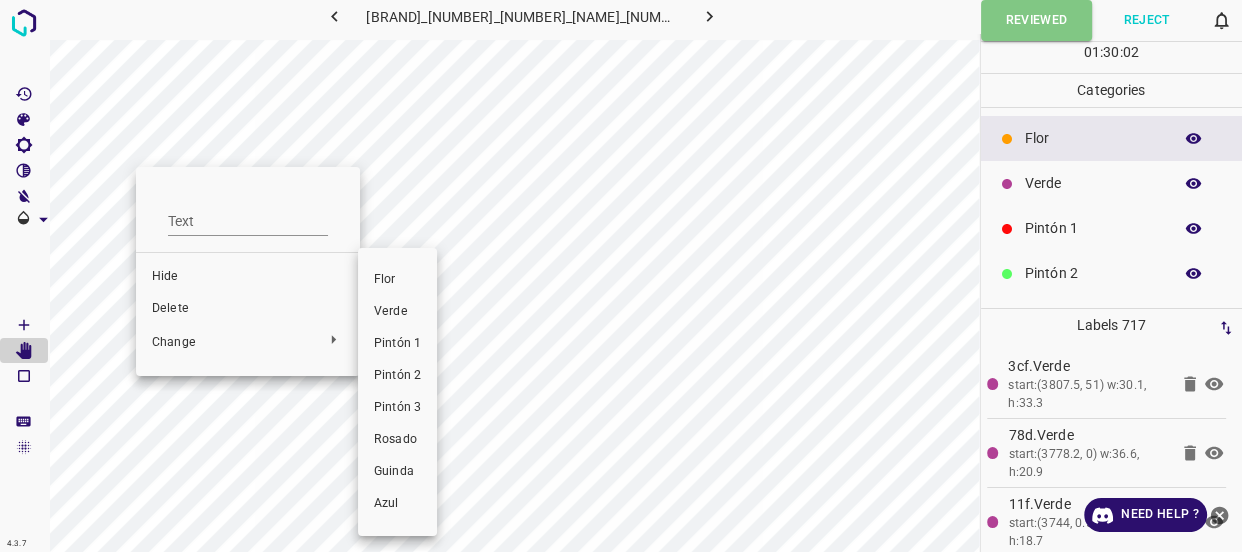click on "Verde" at bounding box center [397, 312] 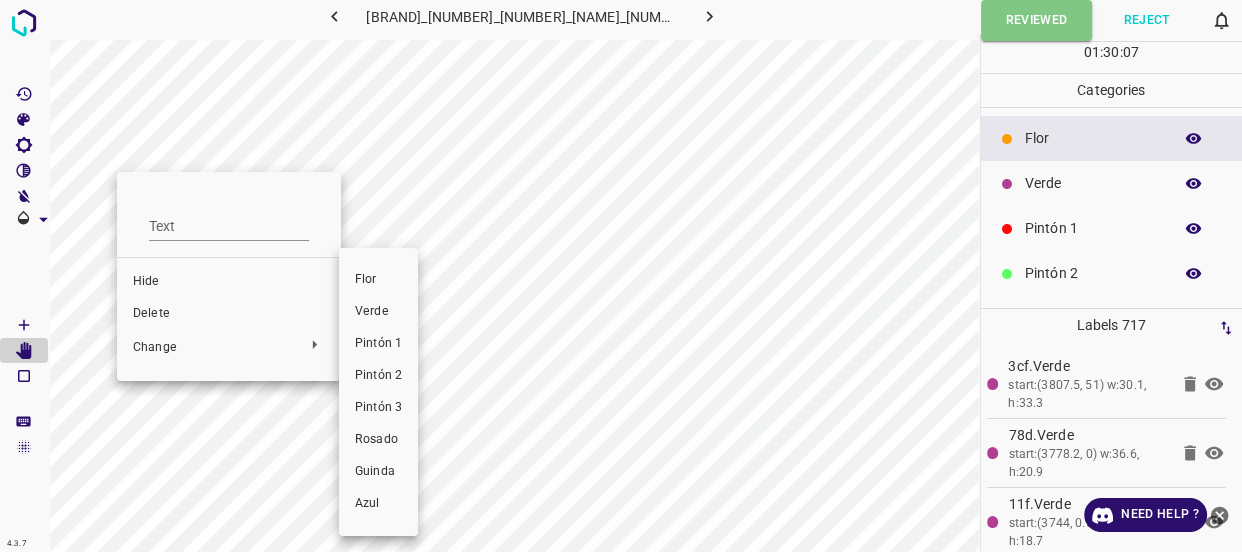click on "Verde" at bounding box center (378, 312) 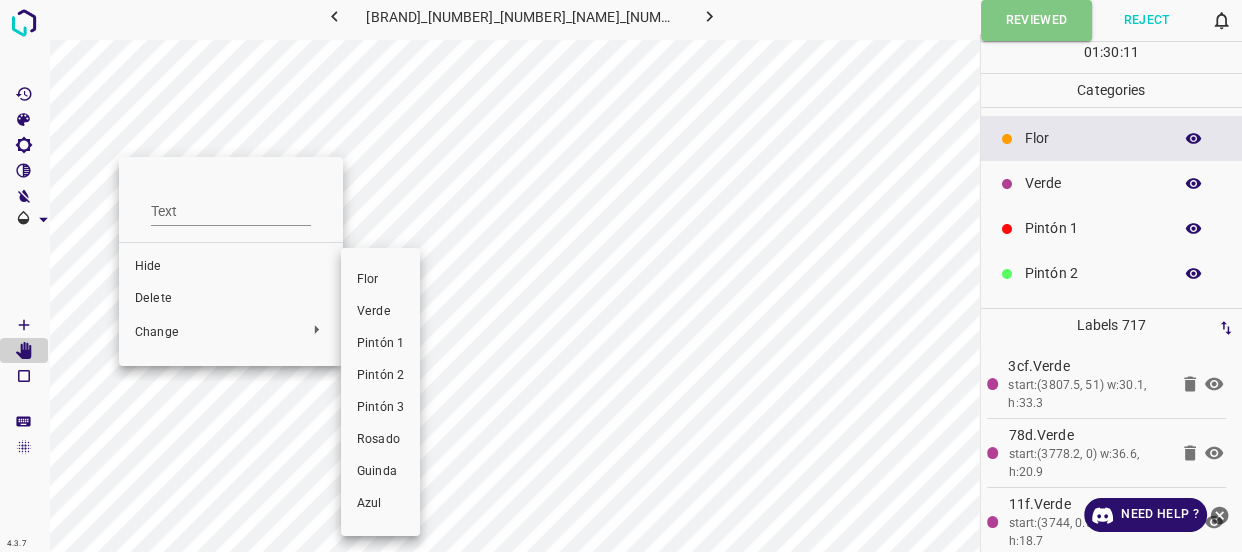 click on "Verde" at bounding box center (380, 312) 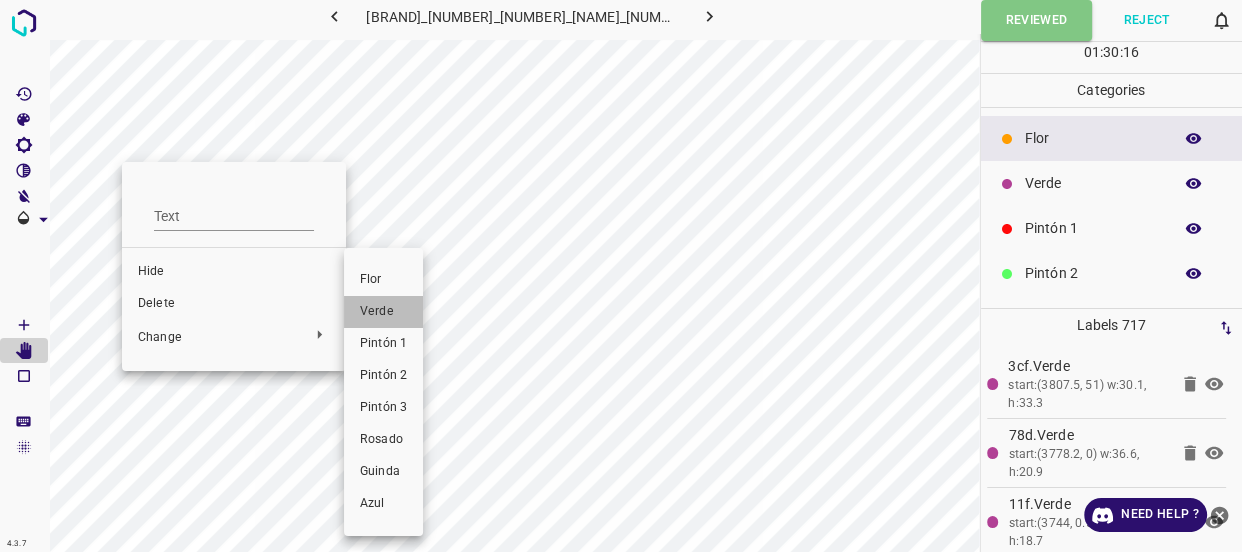 click on "Verde" at bounding box center [383, 312] 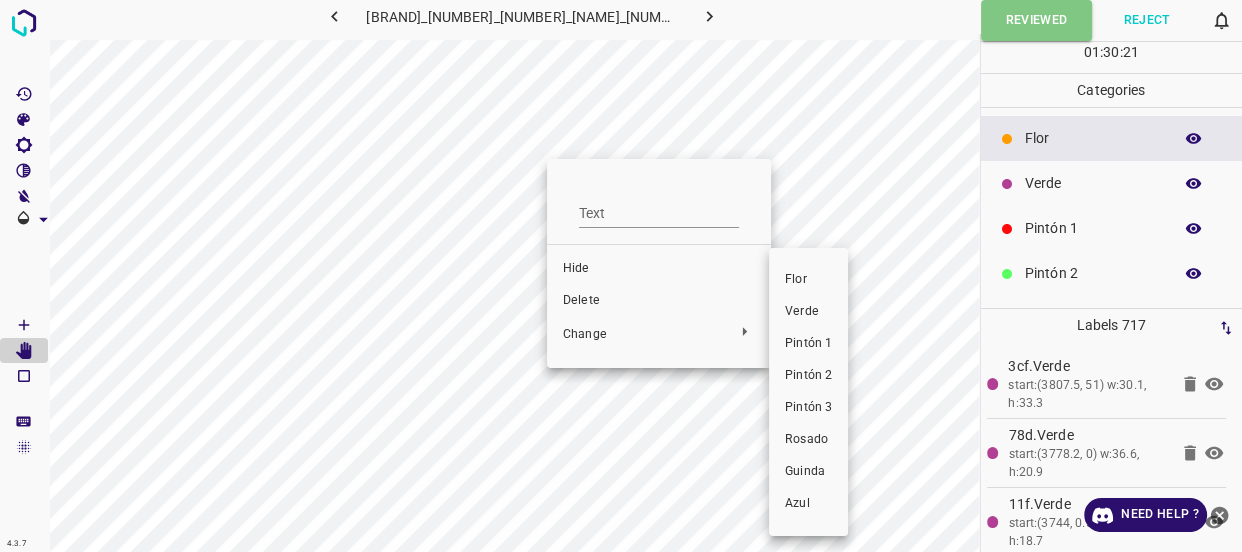 click on "Verde" at bounding box center (808, 312) 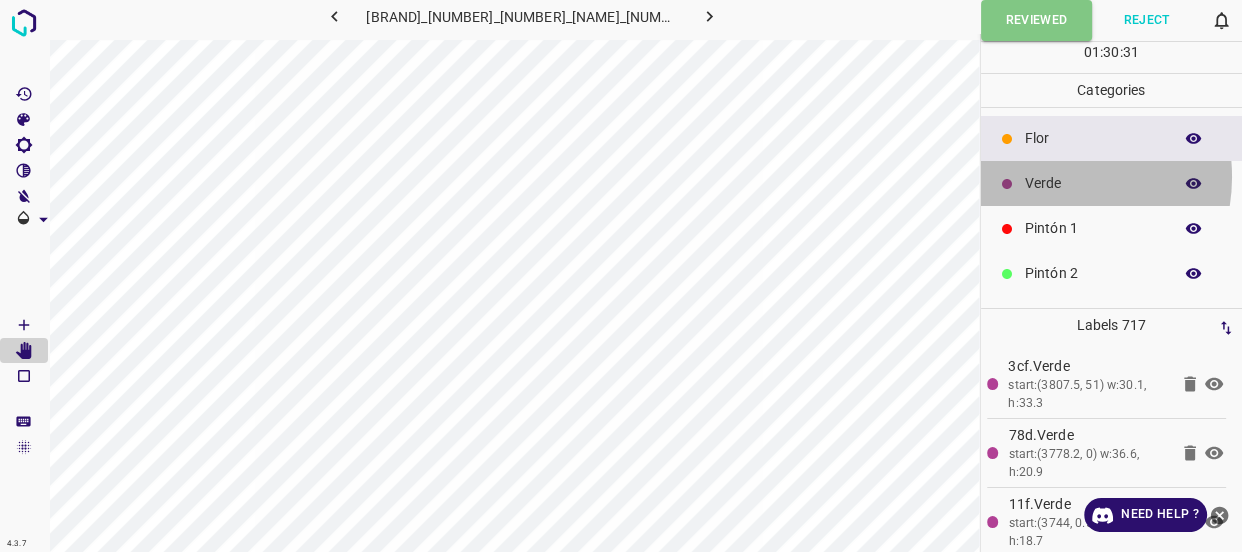 click on "Verde" at bounding box center (1093, 183) 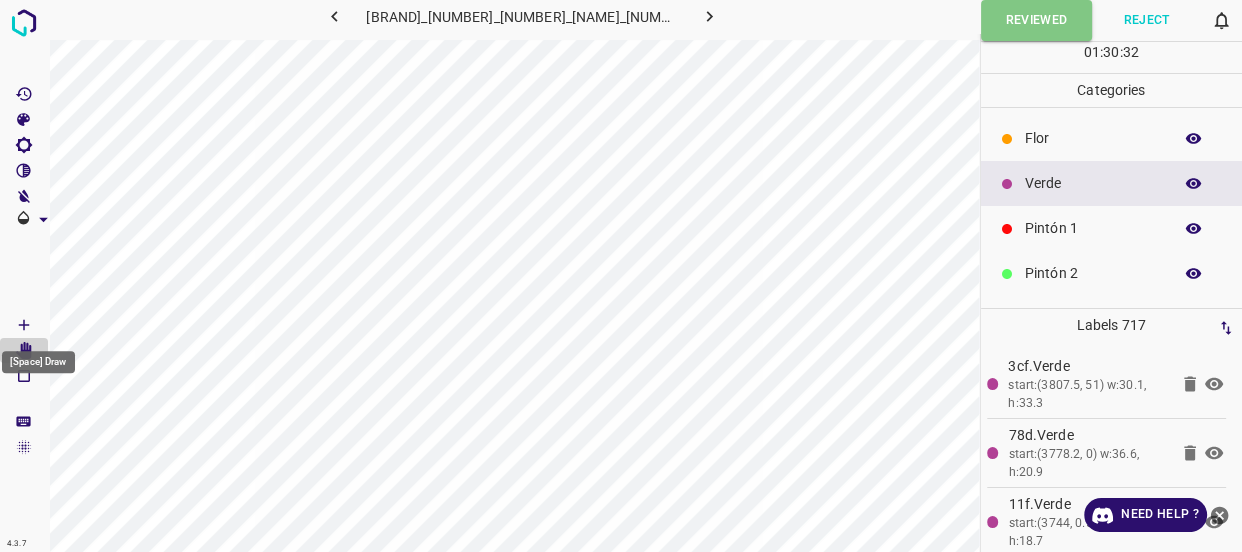 click 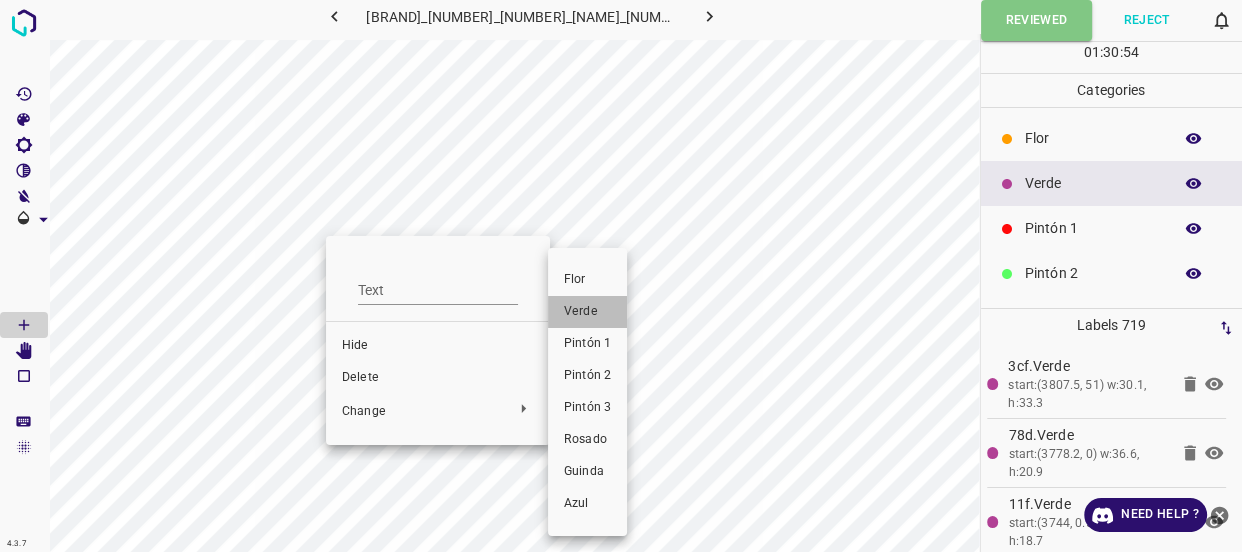 click on "Verde" at bounding box center [587, 312] 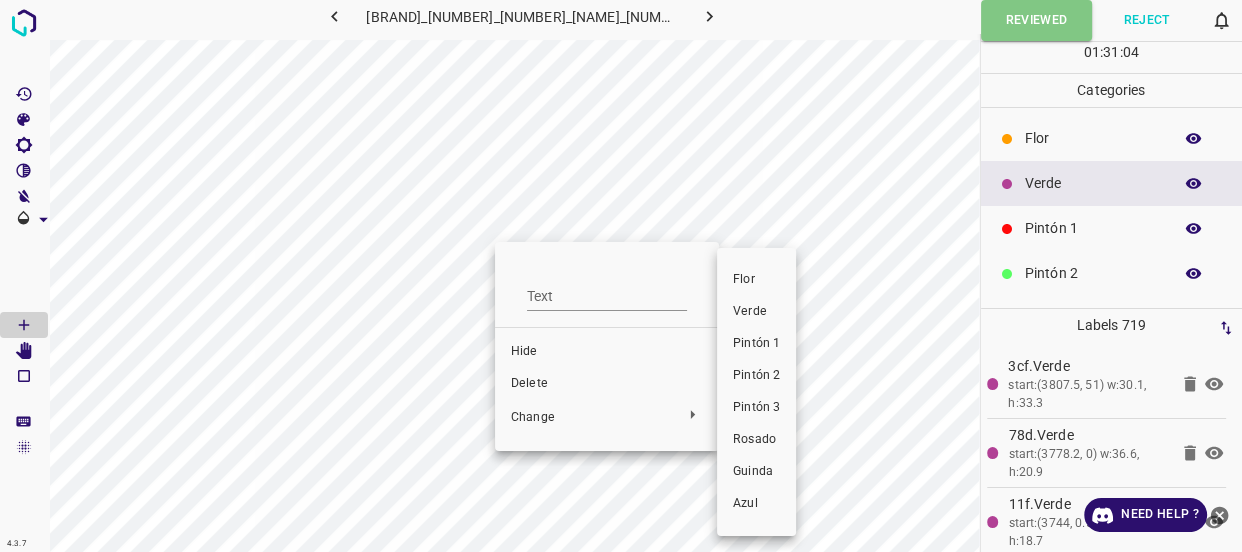 click on "Verde" at bounding box center (756, 312) 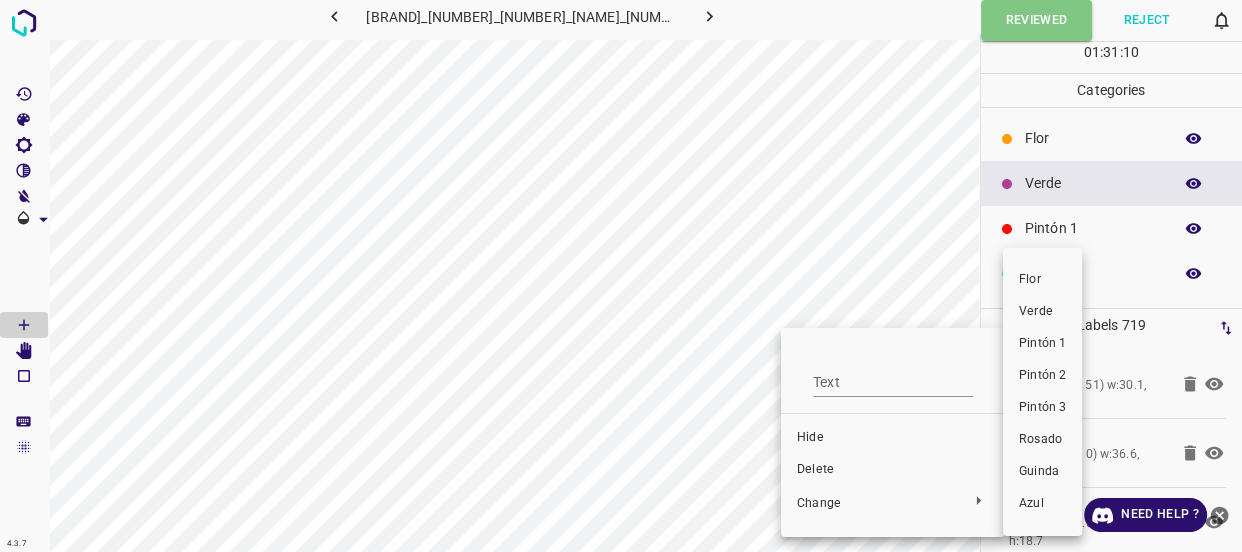 click on "Verde" at bounding box center [1042, 312] 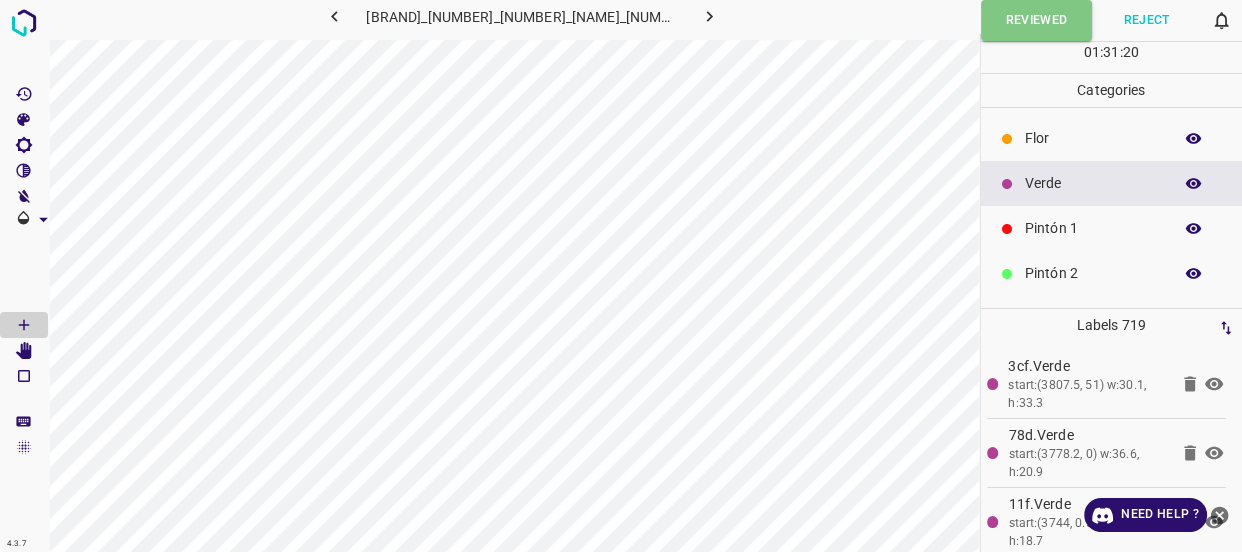 click 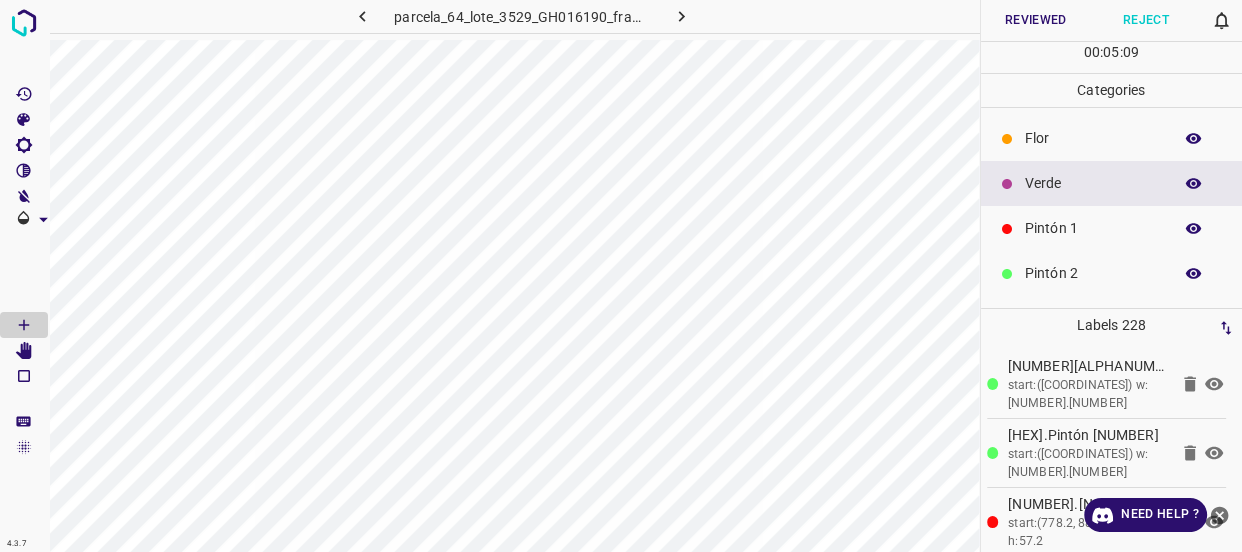 scroll, scrollTop: 175, scrollLeft: 0, axis: vertical 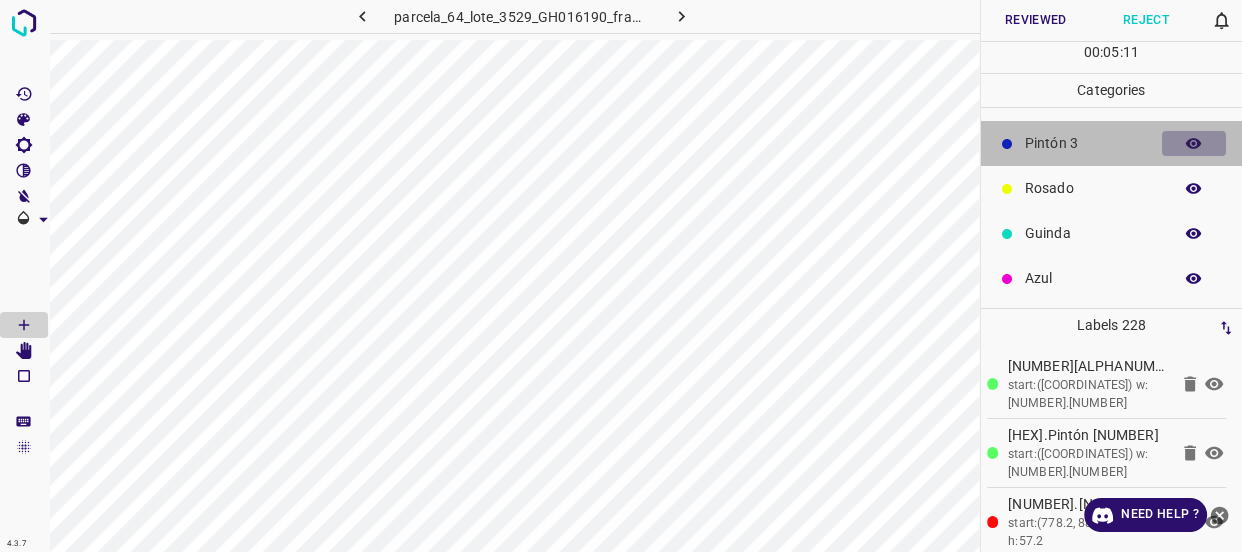 click 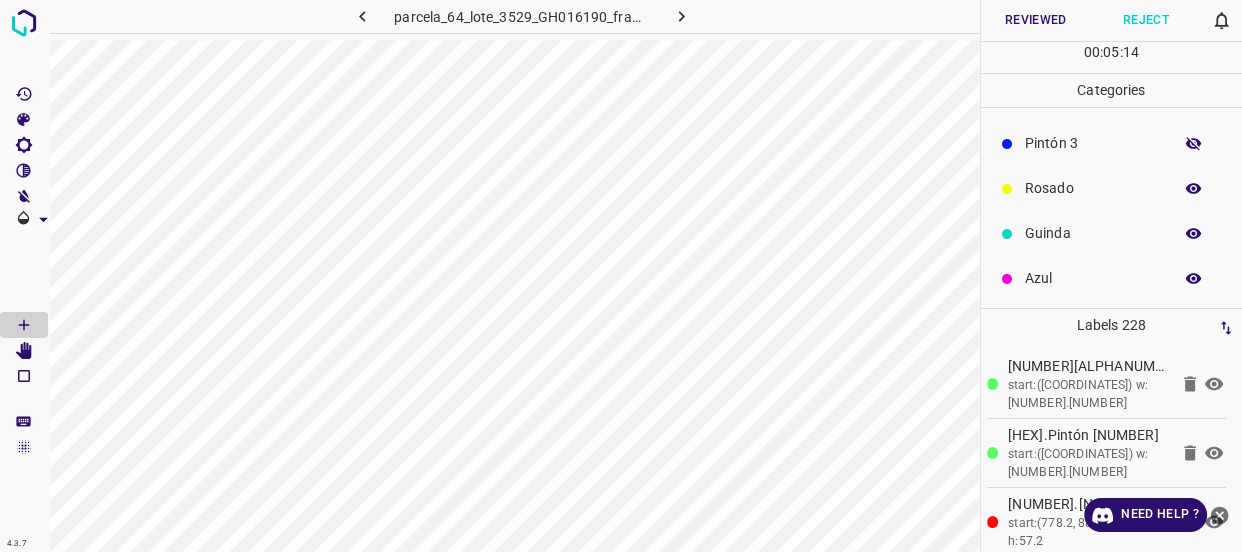 click 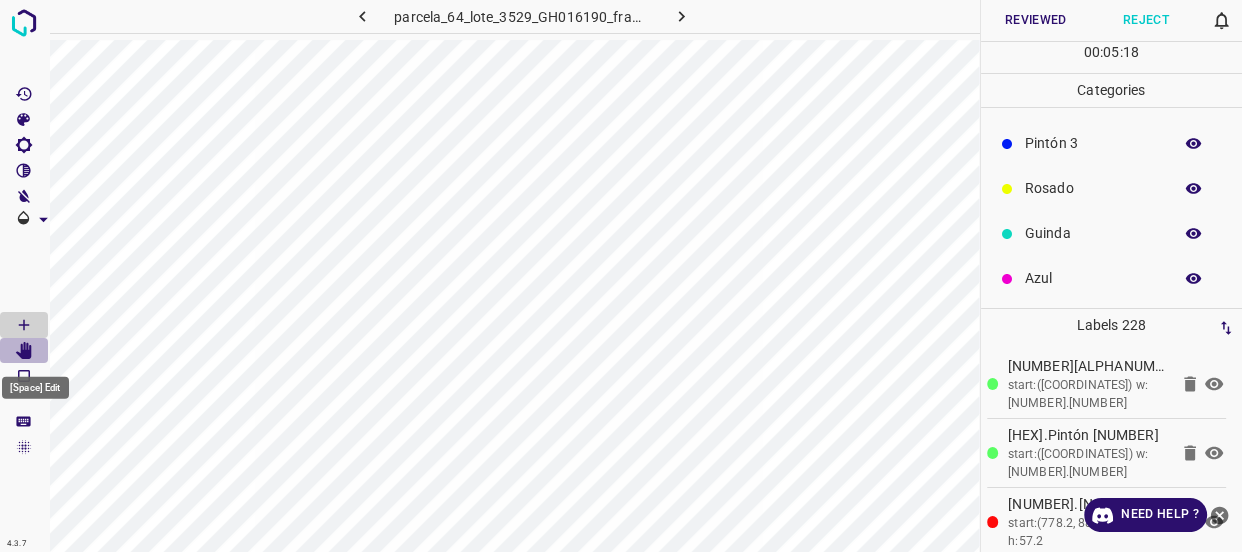 click 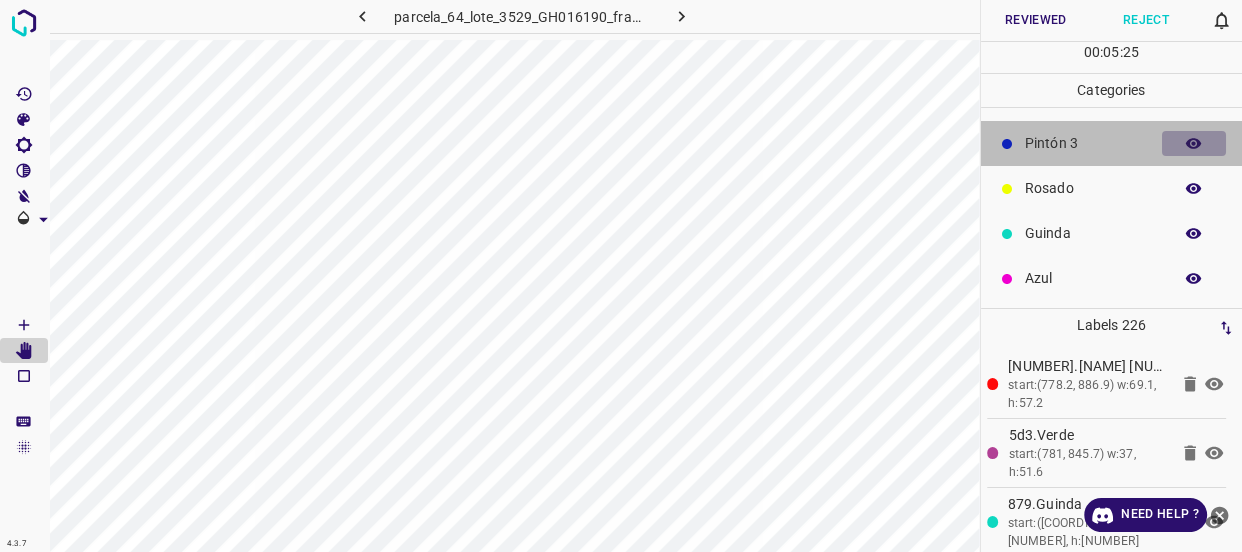 click 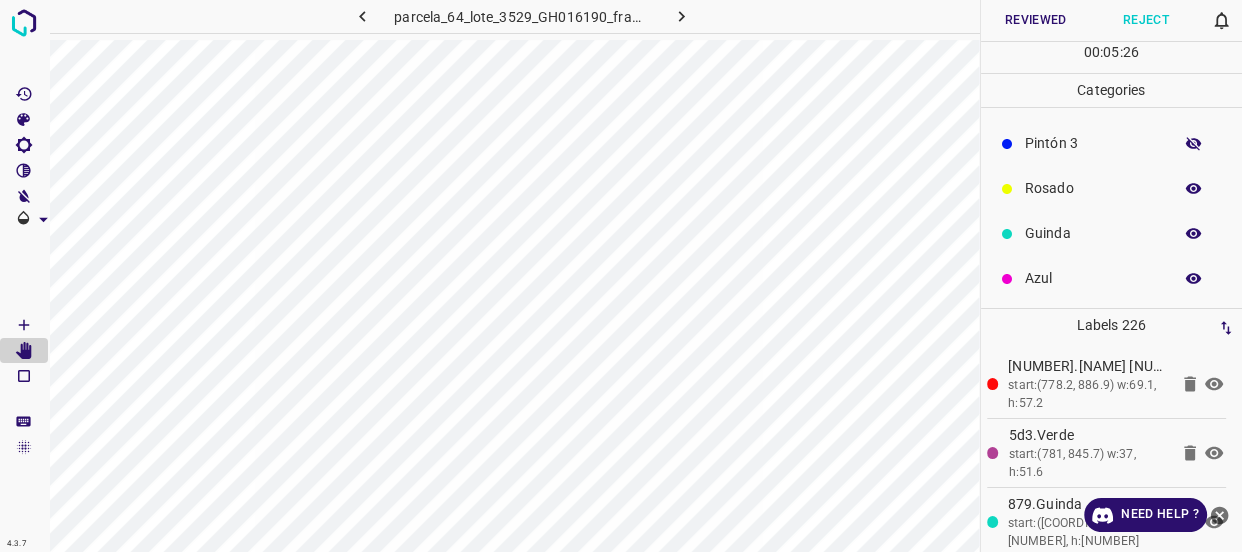 click 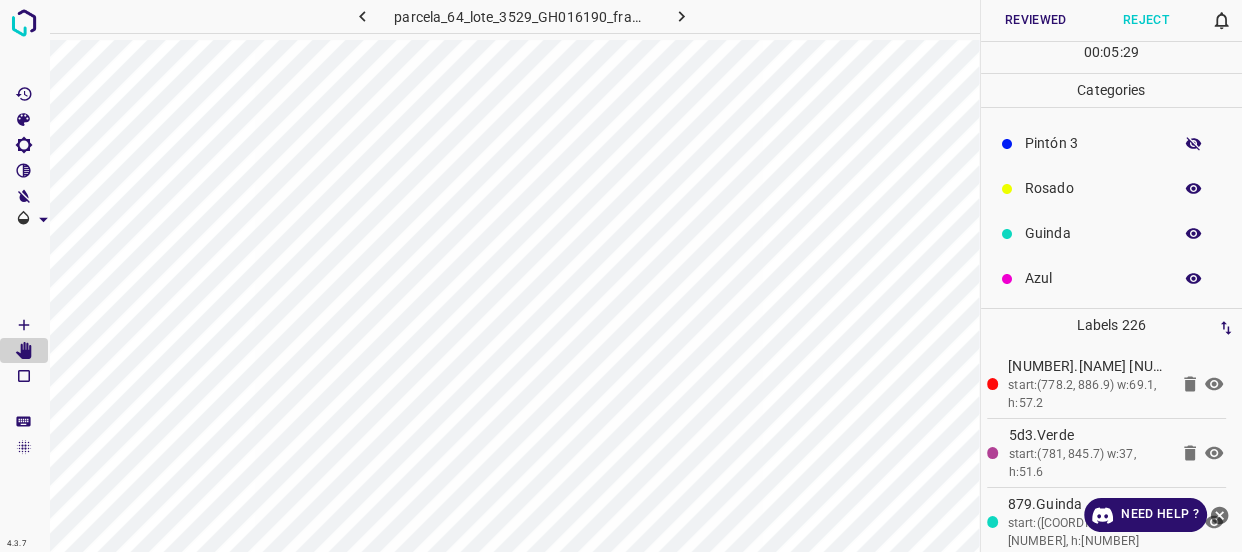 click 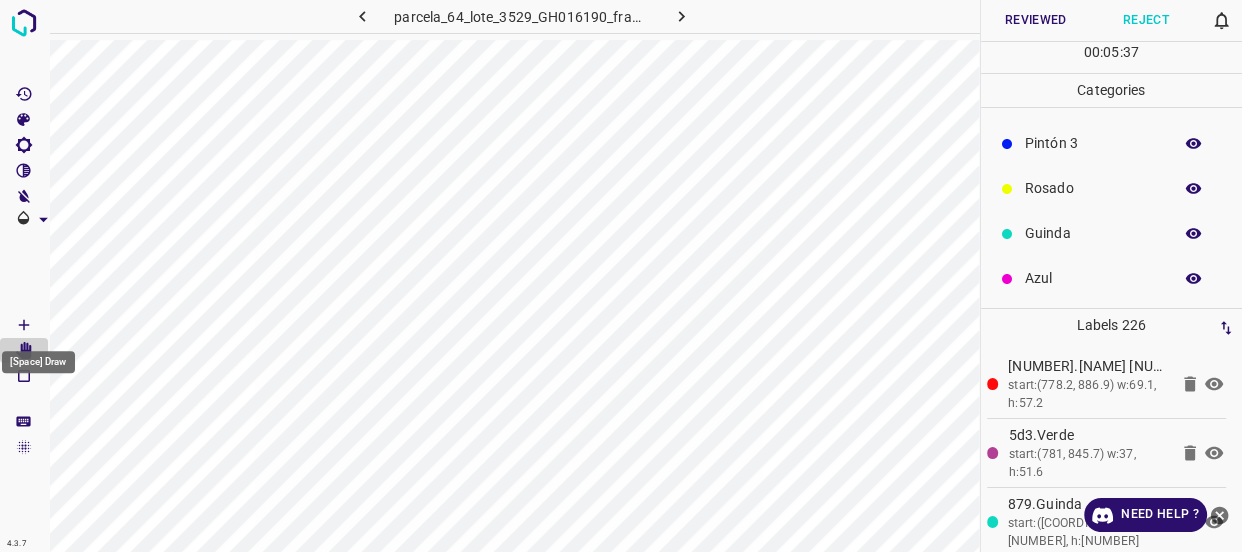 click 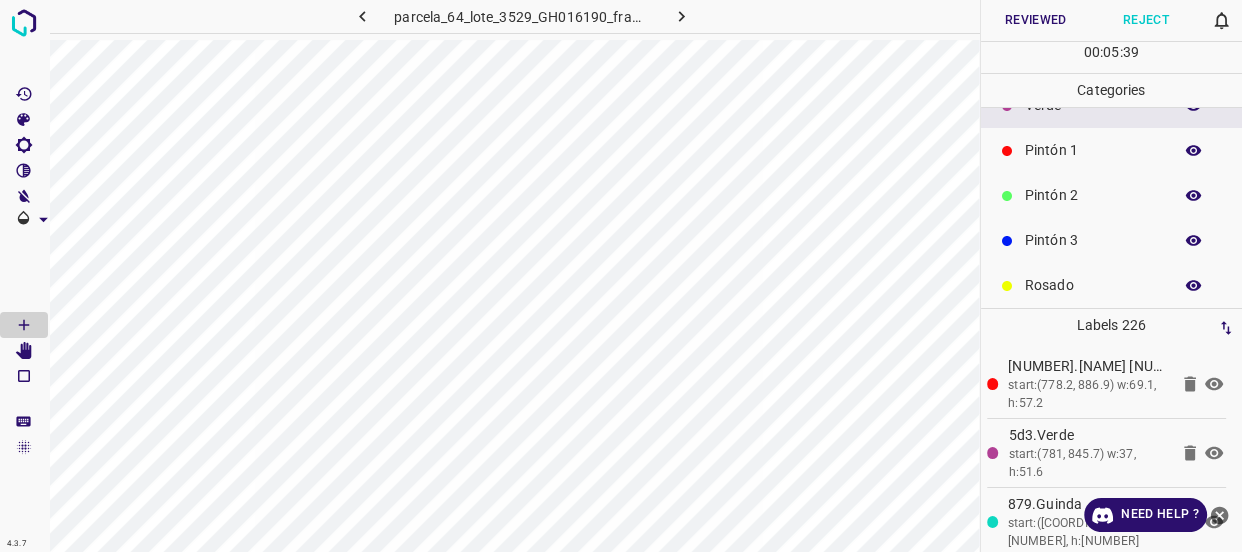 scroll, scrollTop: 0, scrollLeft: 0, axis: both 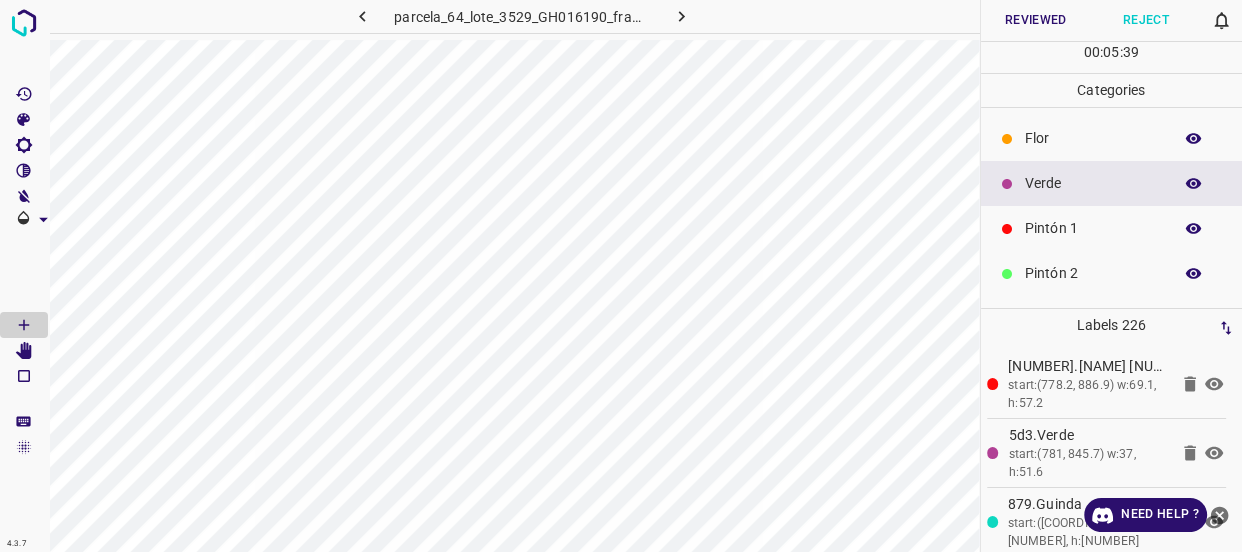 click on "Flor" at bounding box center [1093, 138] 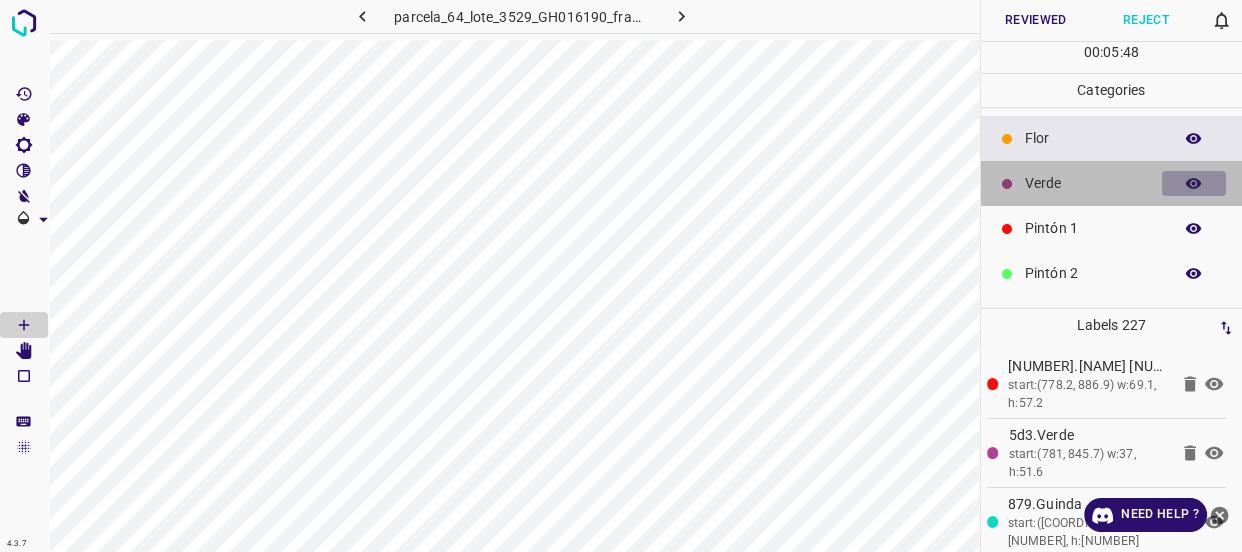 click 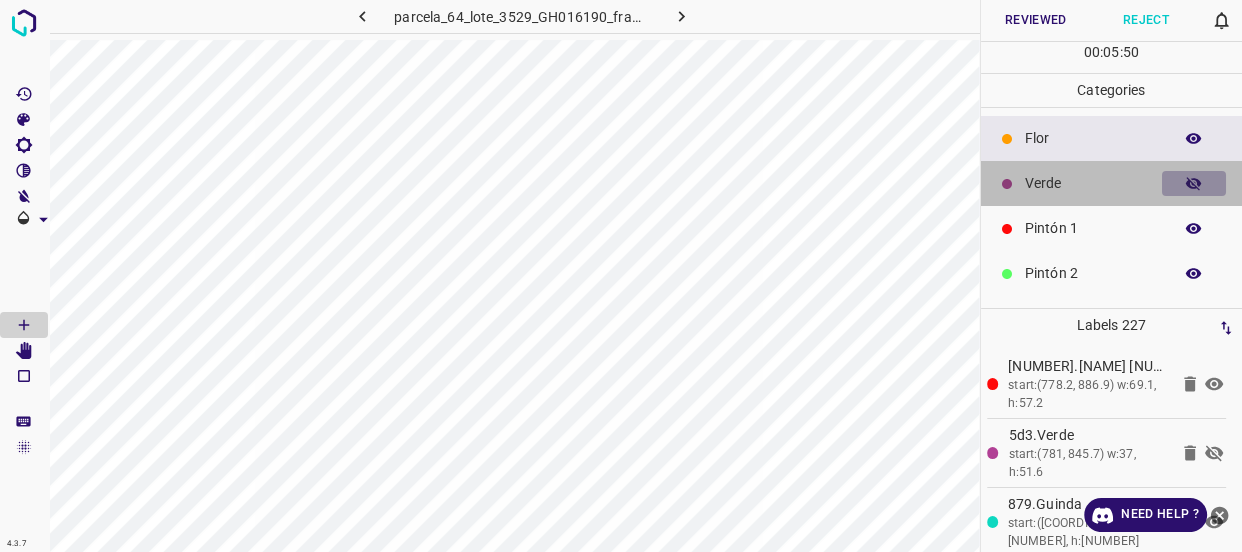 click 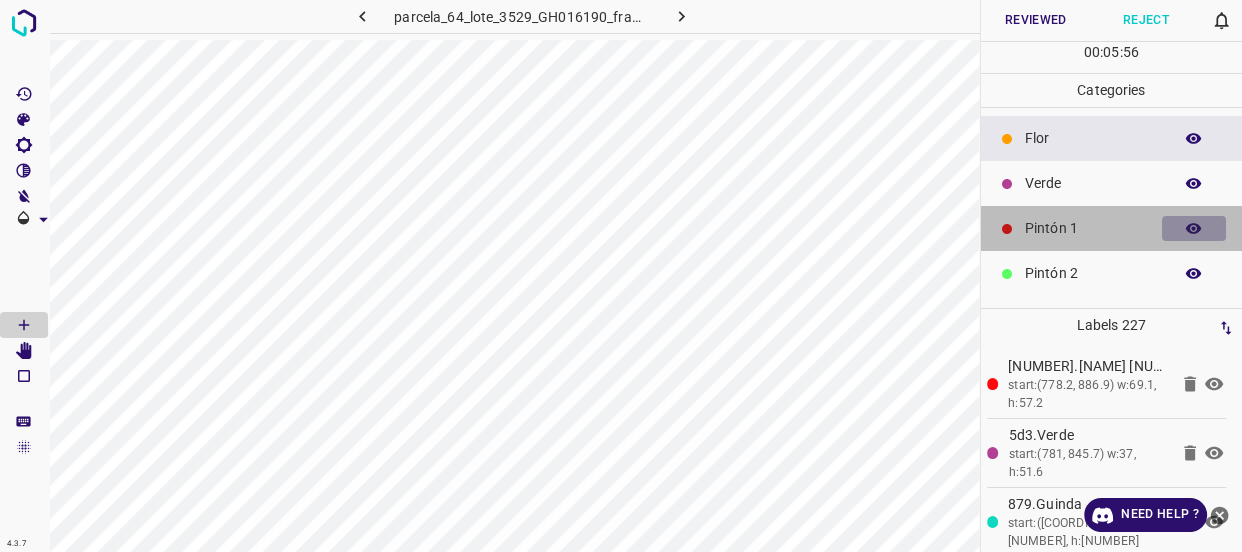 click 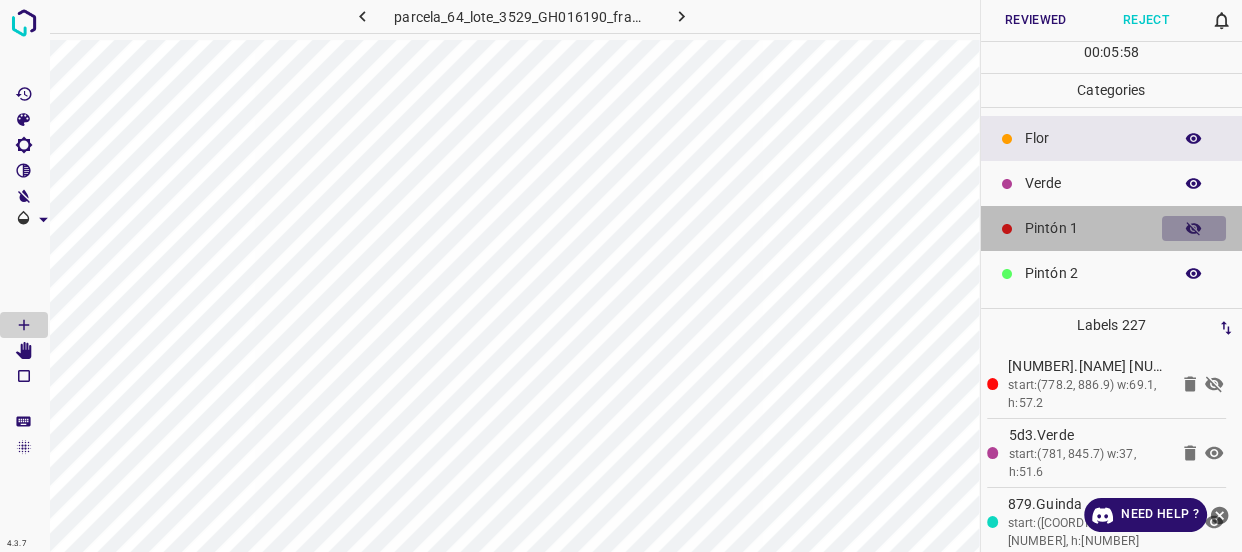 click 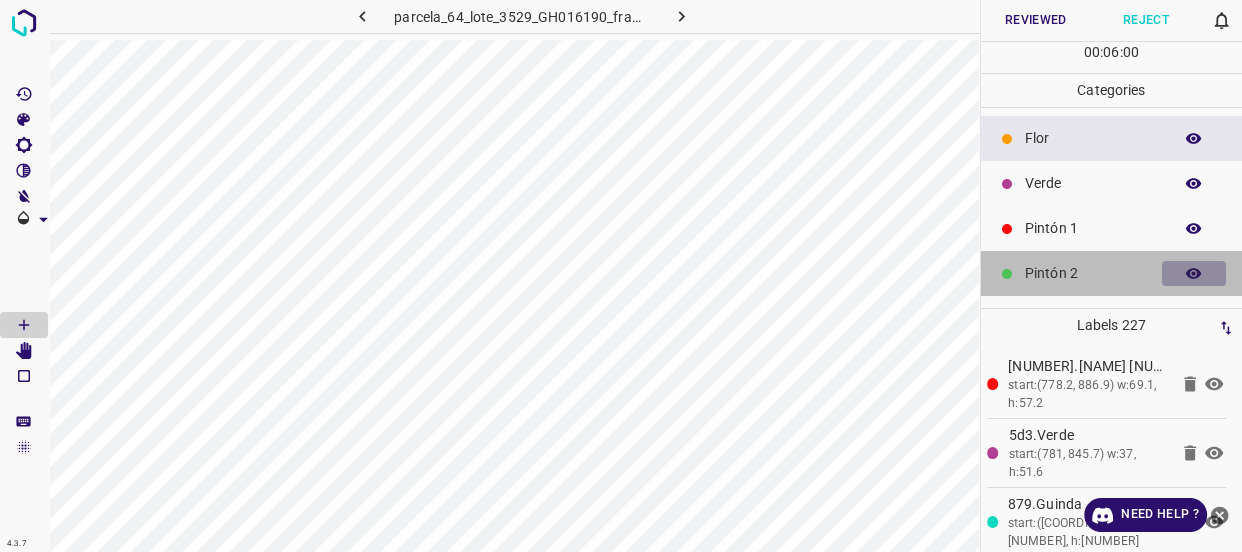 click 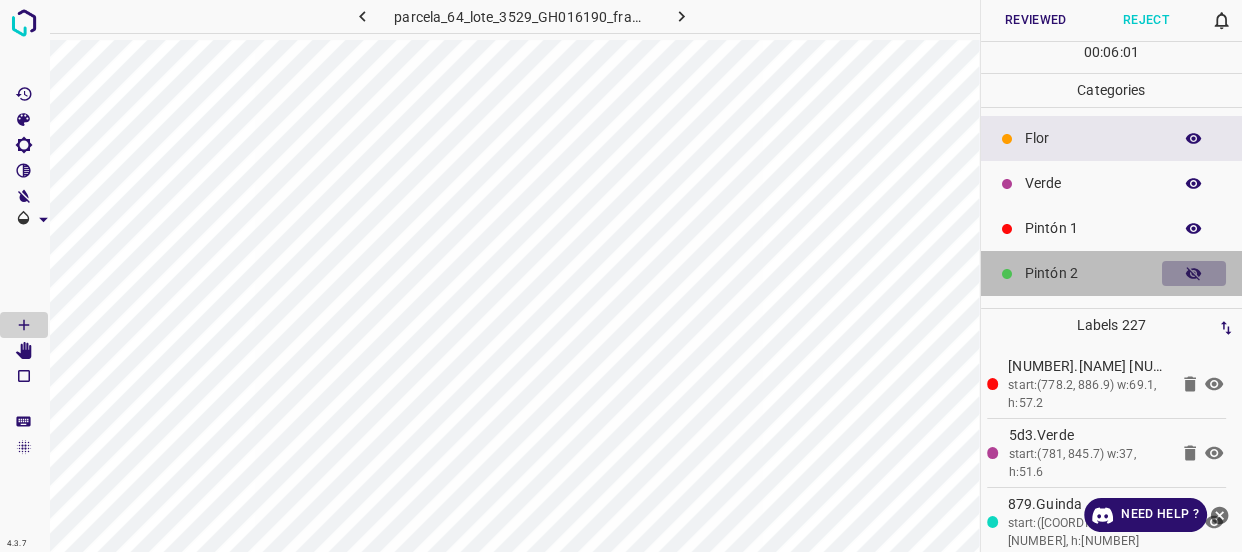 click 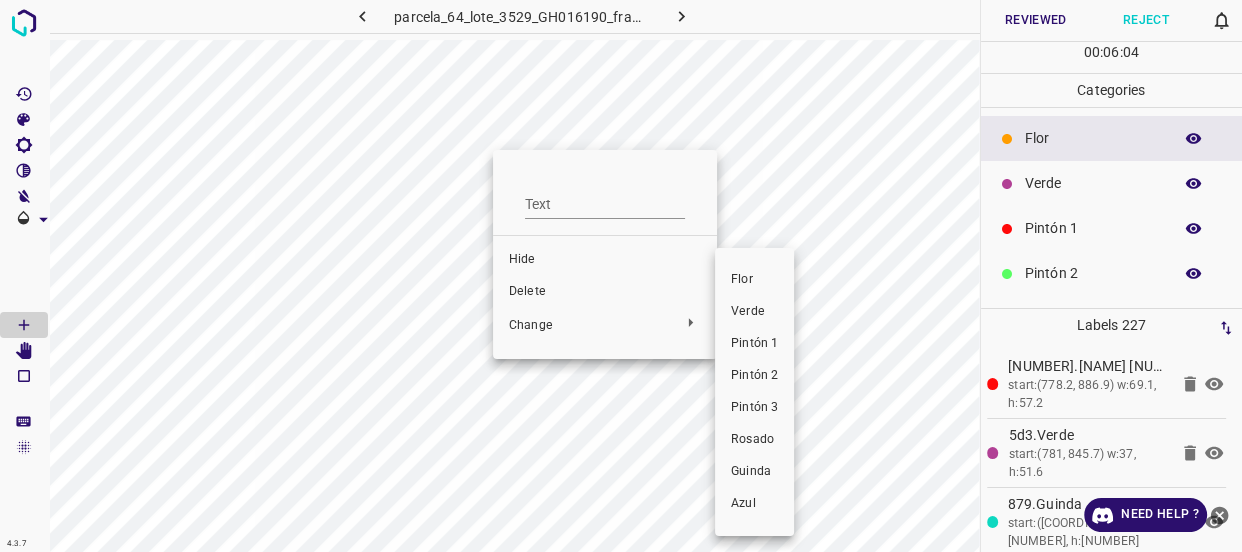 click on "Verde" at bounding box center [754, 312] 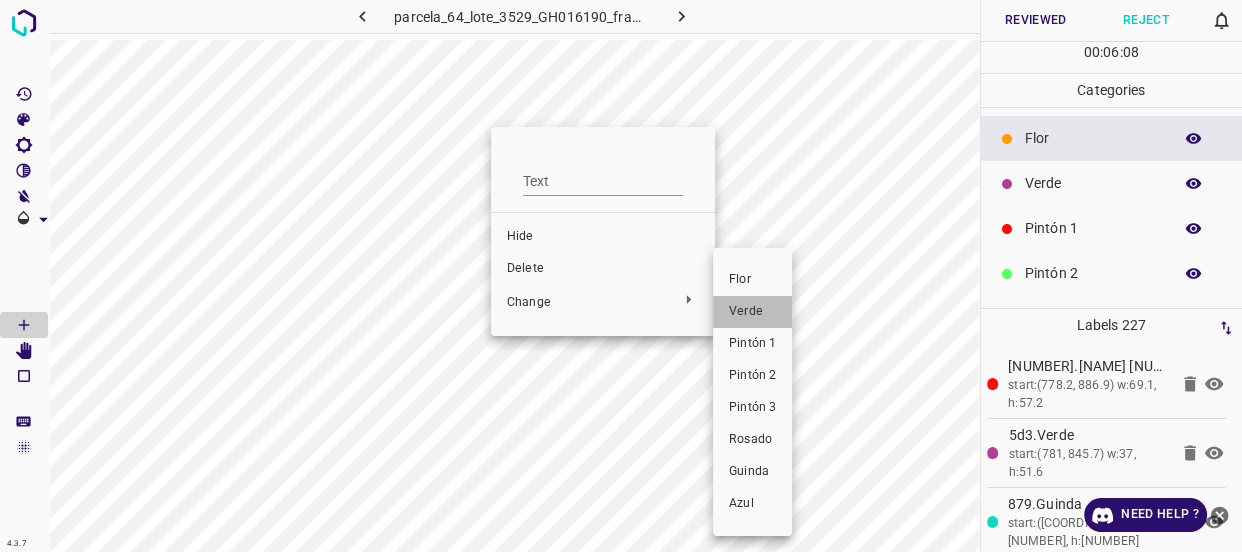 click on "Verde" at bounding box center [752, 312] 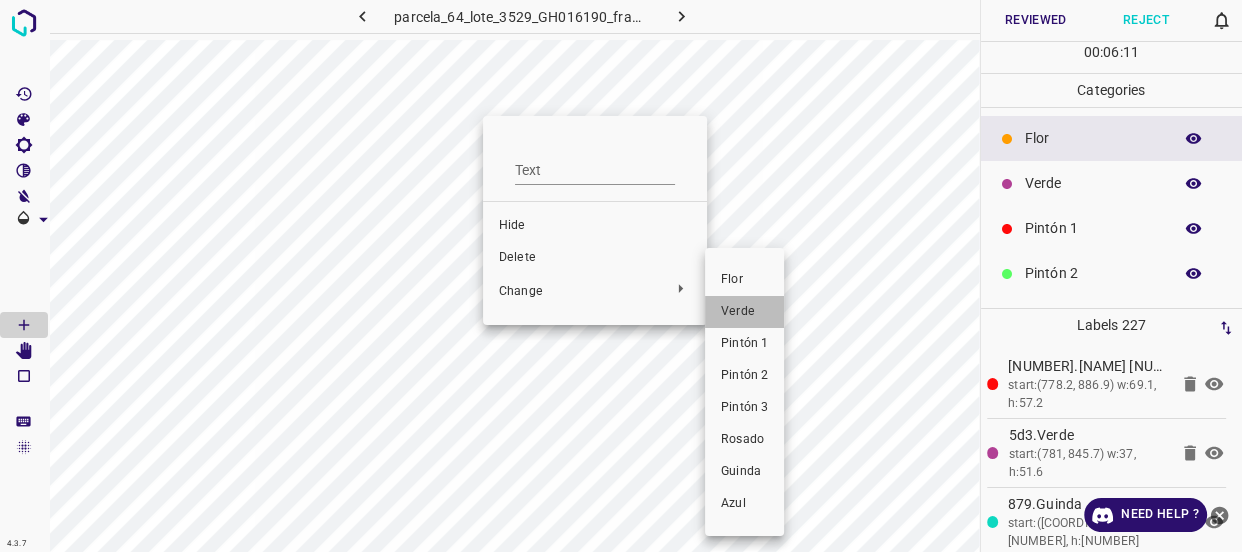 click on "Verde" at bounding box center (744, 312) 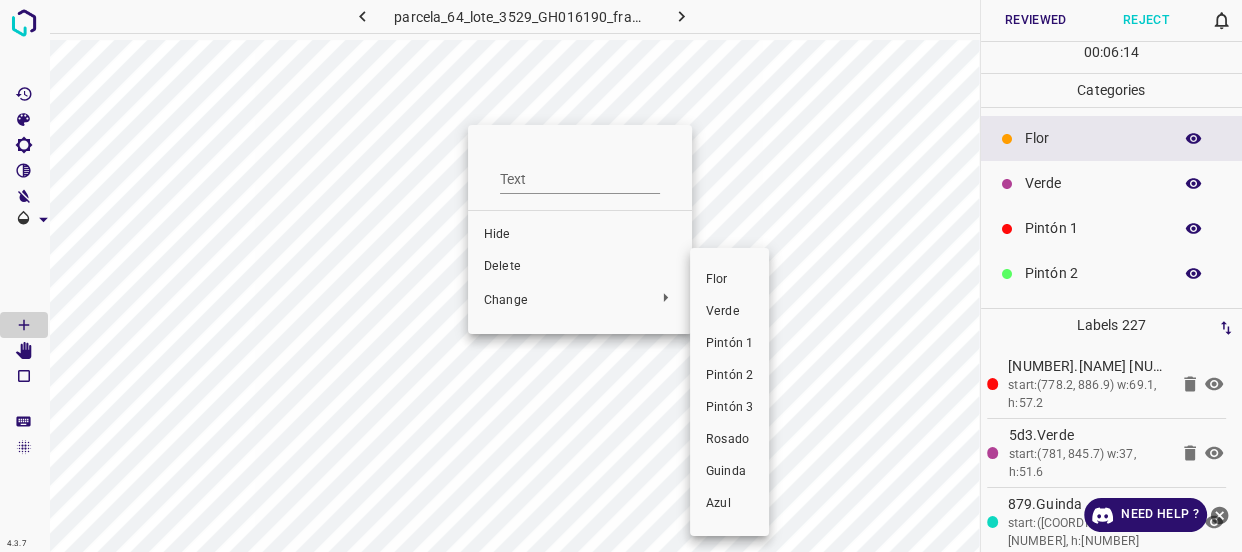drag, startPoint x: 728, startPoint y: 304, endPoint x: 714, endPoint y: 281, distance: 26.925823 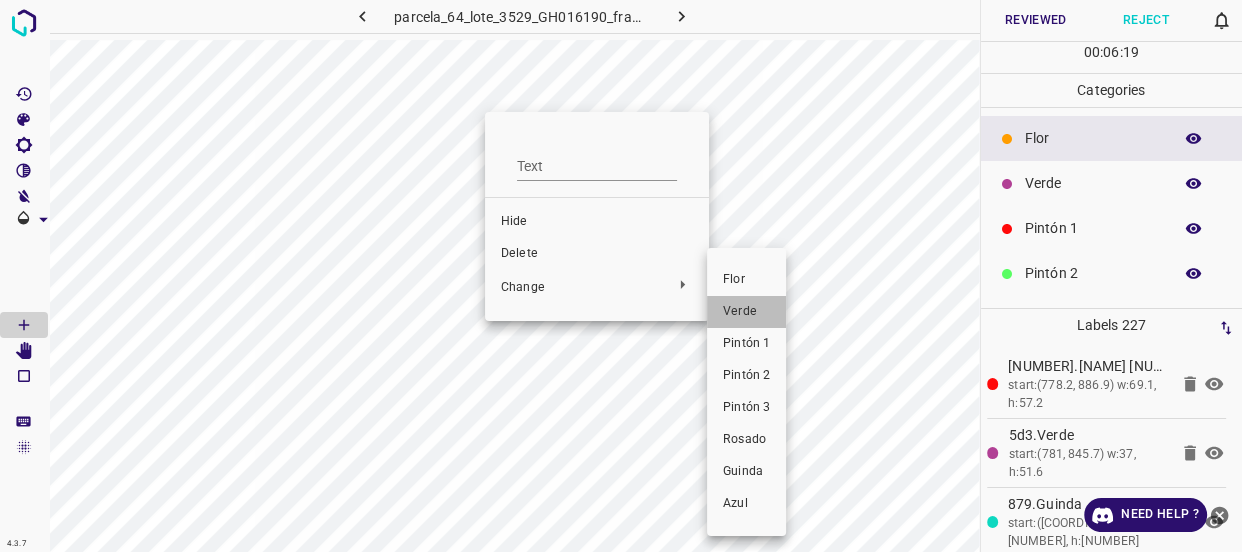 click on "Verde" at bounding box center (746, 312) 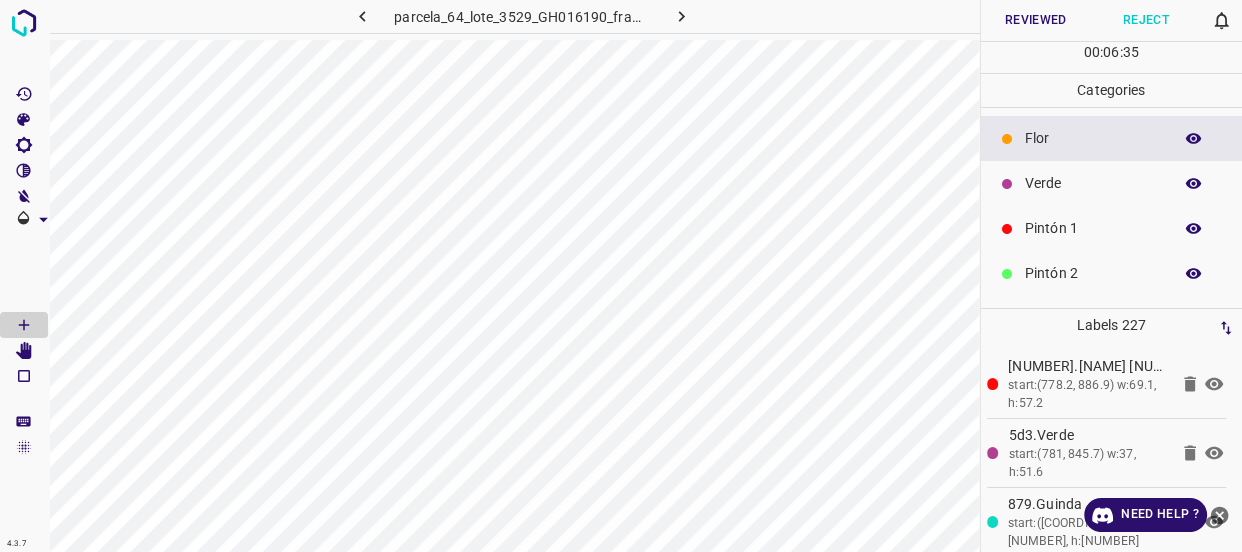 click 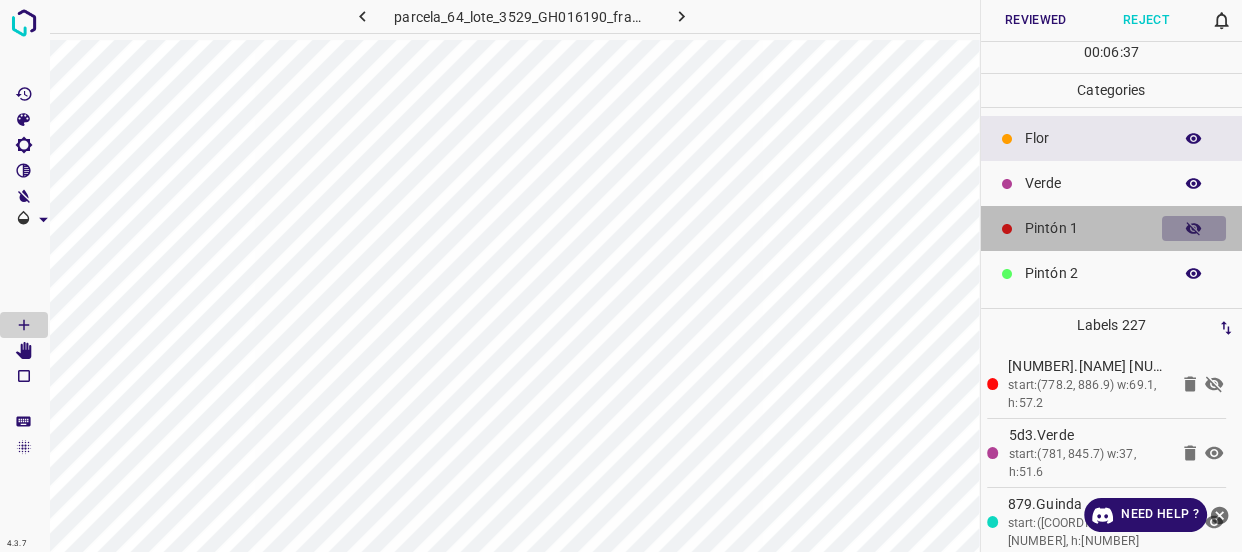 click 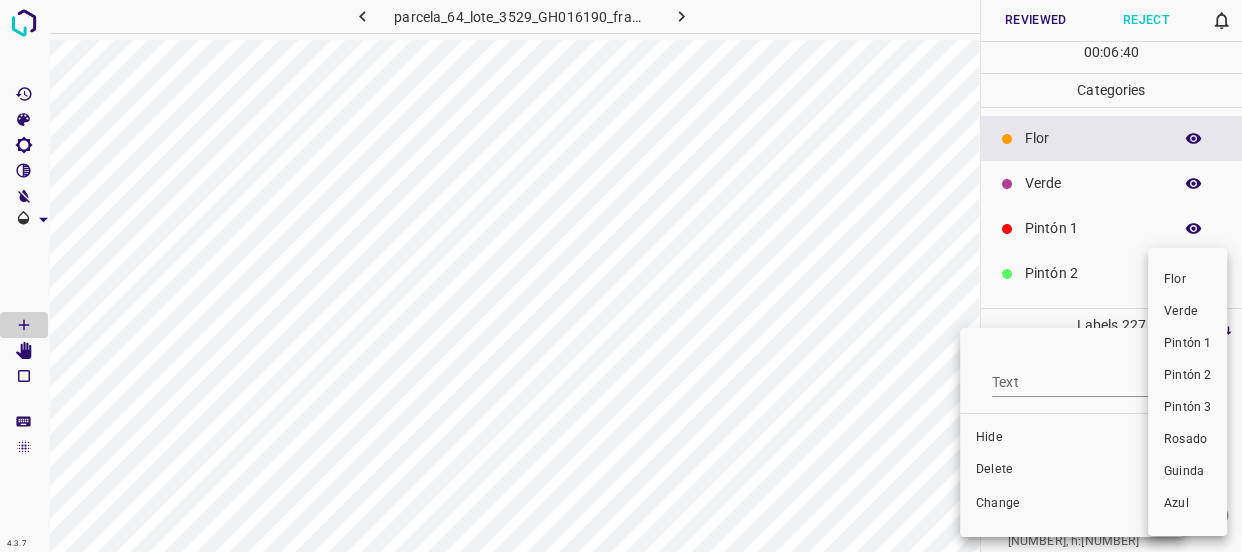 drag, startPoint x: 1182, startPoint y: 312, endPoint x: 1083, endPoint y: 319, distance: 99.24717 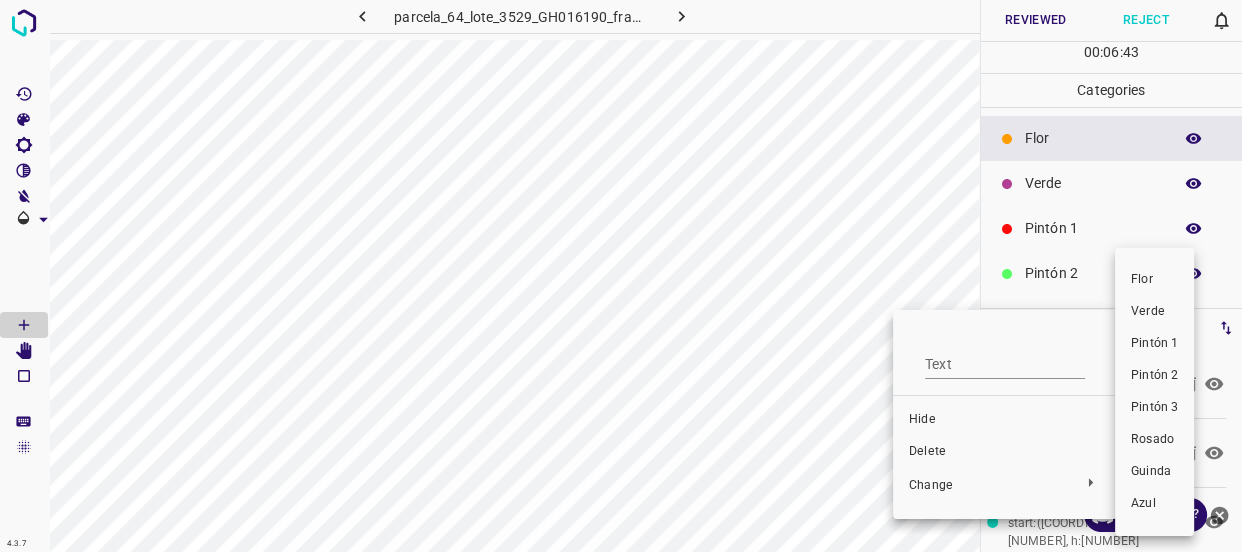 click on "Verde" at bounding box center [1154, 312] 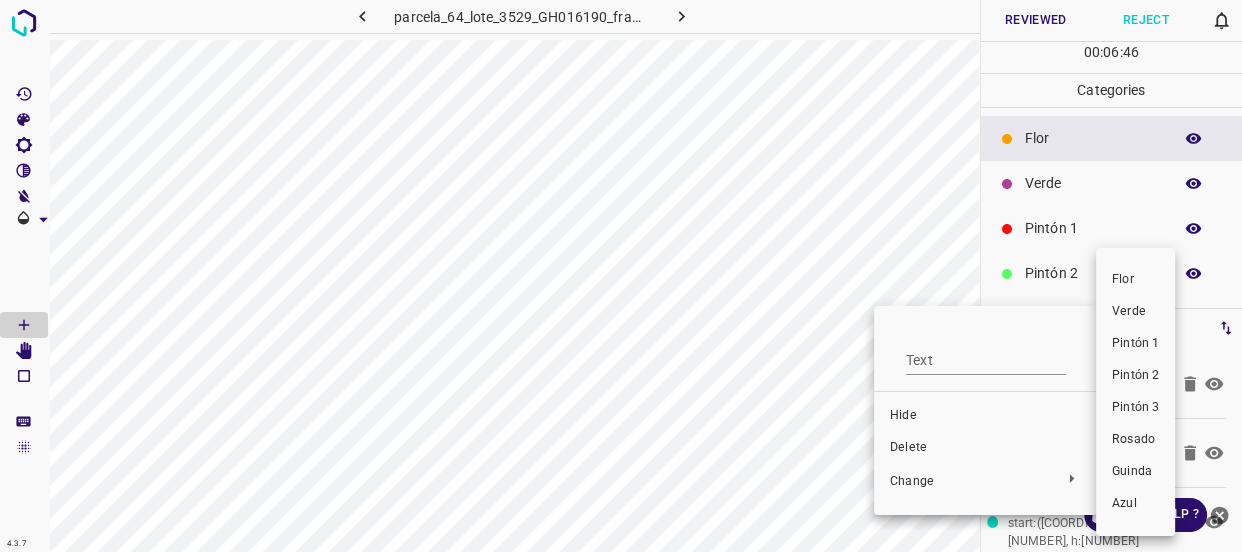 click on "Verde" at bounding box center (1135, 312) 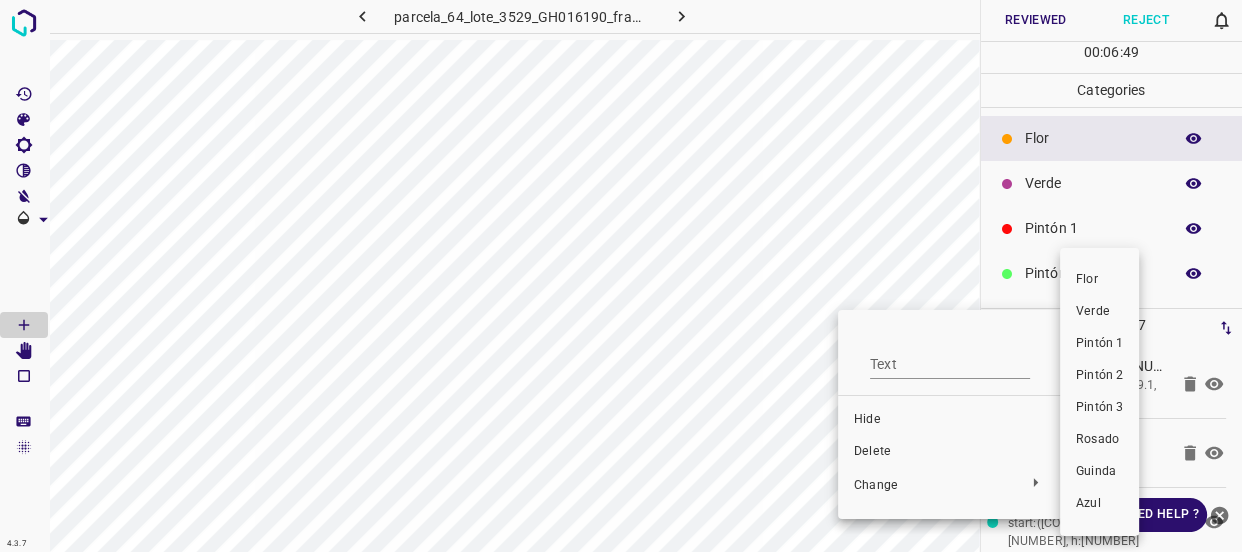 click on "Verde" at bounding box center (1099, 312) 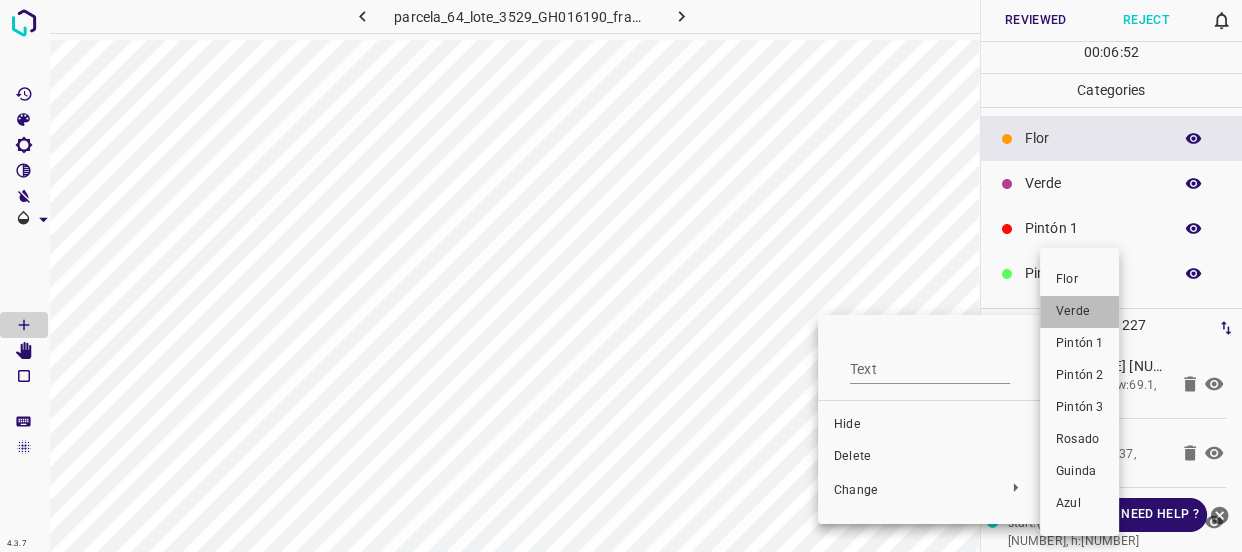 click on "Verde" at bounding box center (1079, 312) 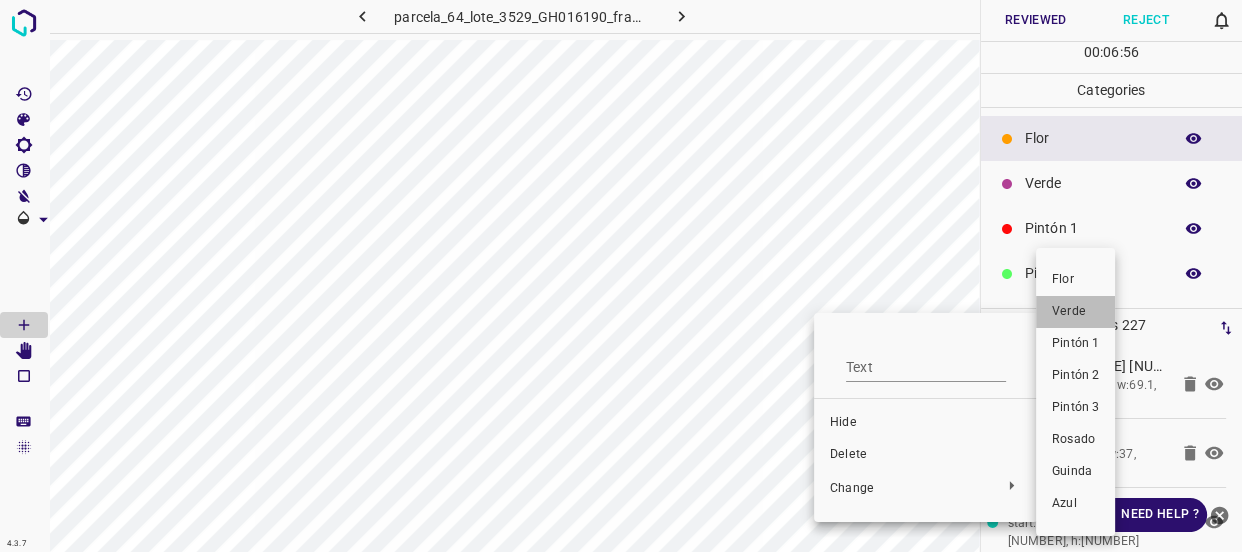 click on "Verde" at bounding box center [1075, 312] 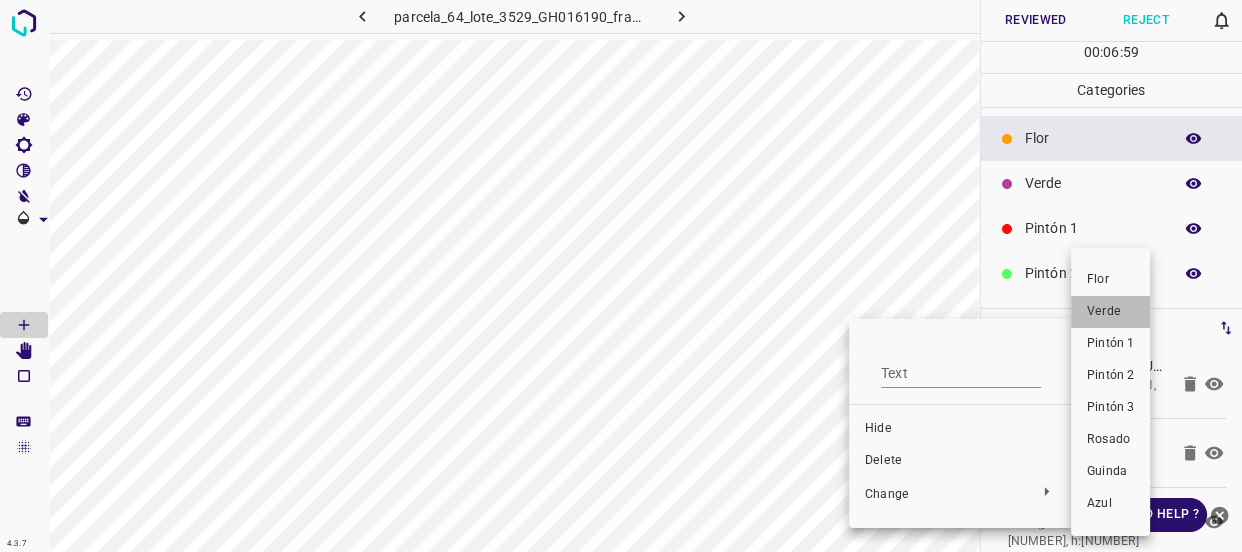 click on "Verde" at bounding box center (1110, 312) 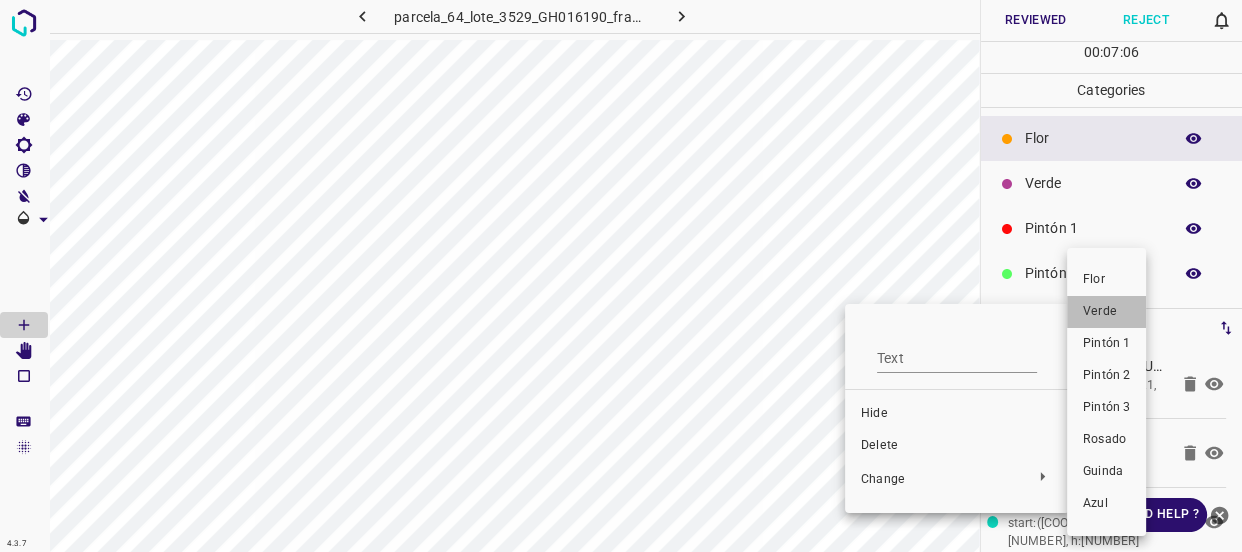 click on "Verde" at bounding box center (1106, 312) 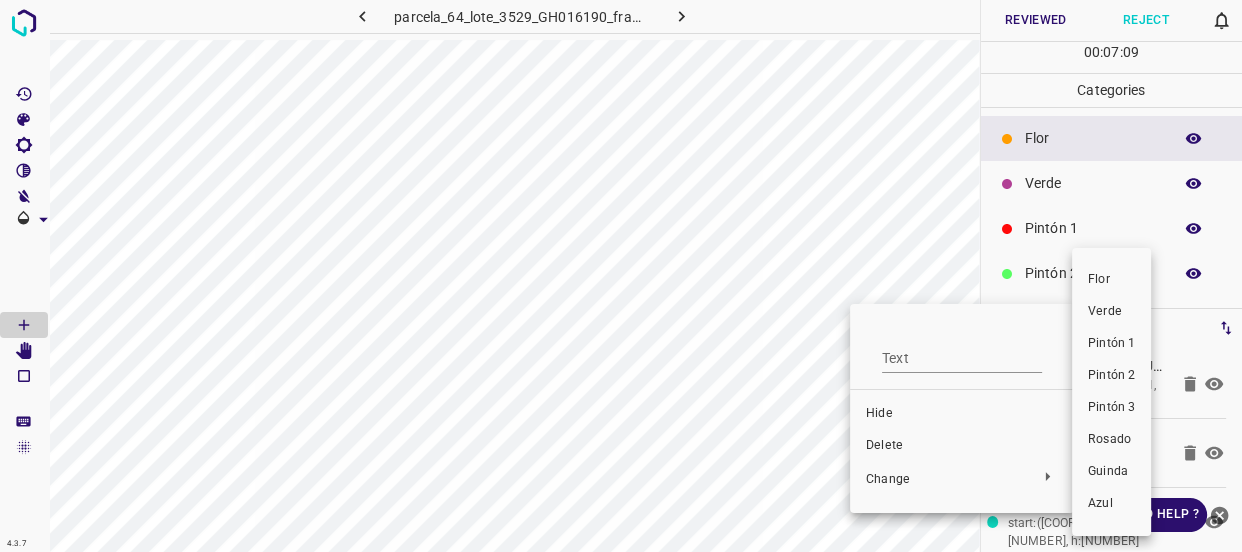 click on "Verde" at bounding box center [1111, 312] 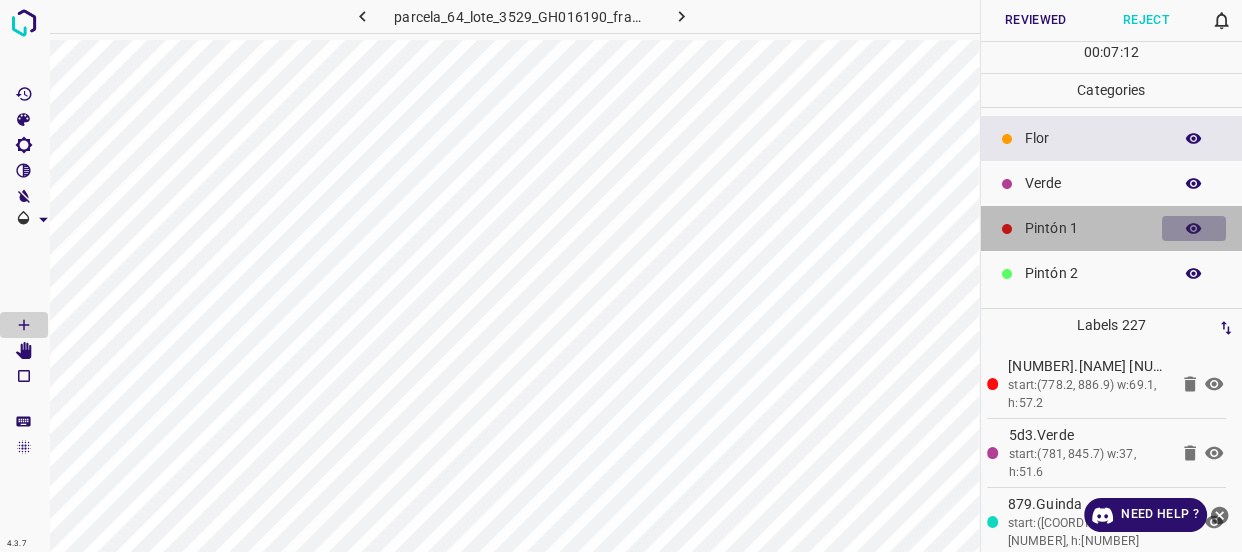click at bounding box center [1194, 229] 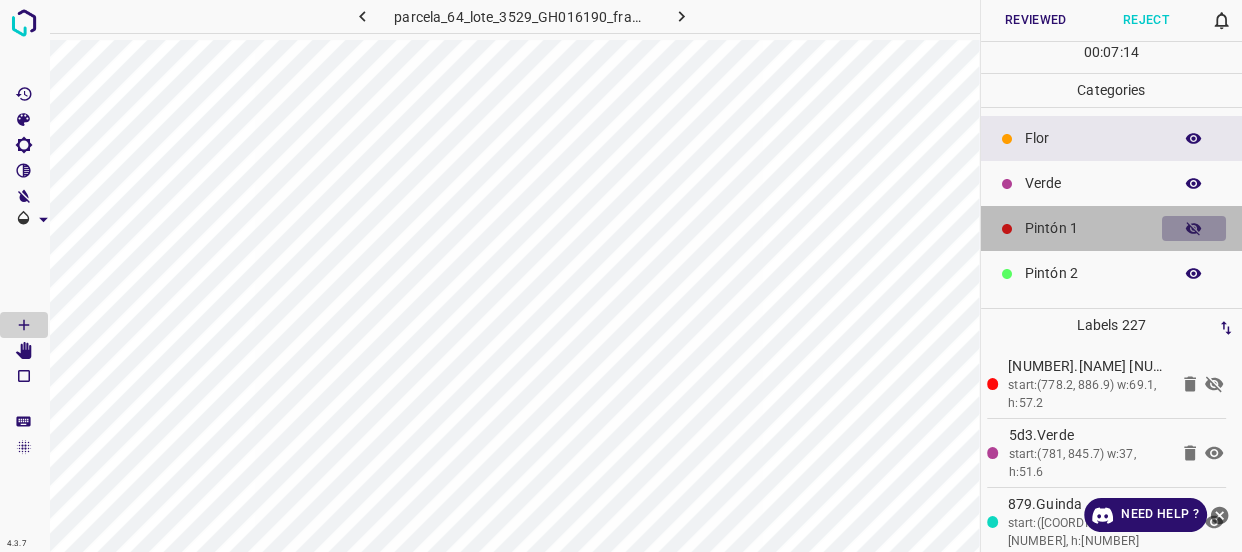 click at bounding box center [1194, 229] 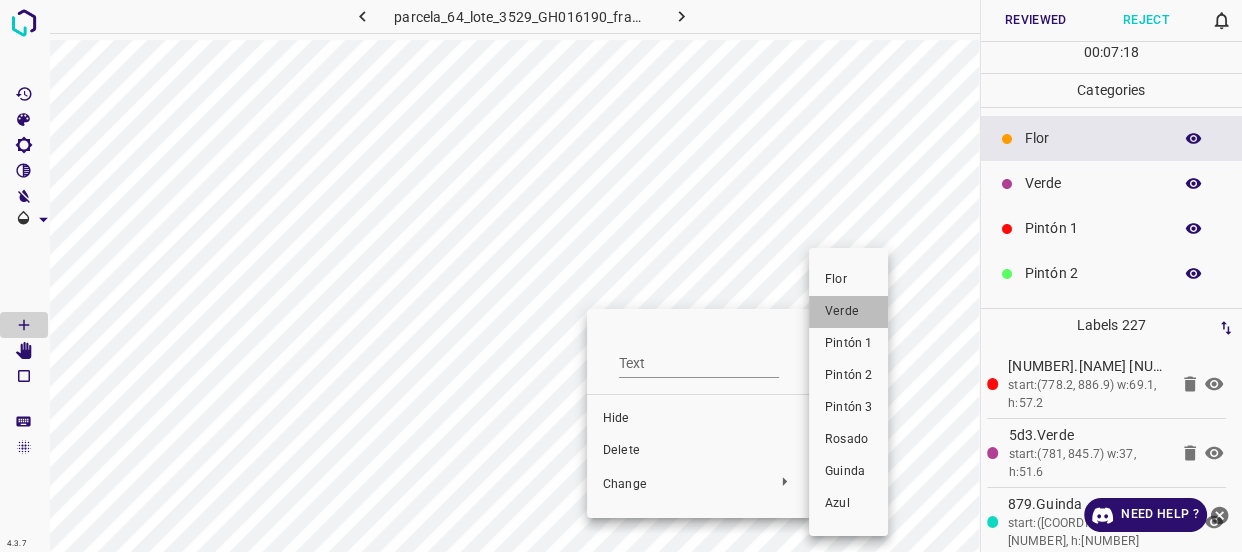 click on "Verde" at bounding box center (848, 312) 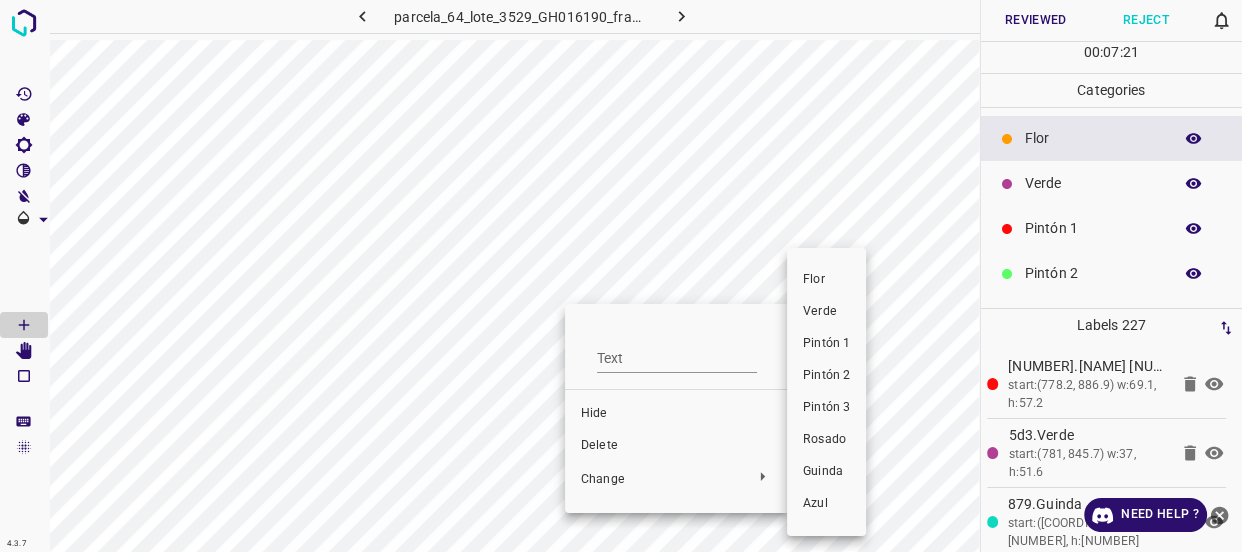 drag, startPoint x: 820, startPoint y: 316, endPoint x: 749, endPoint y: 330, distance: 72.36712 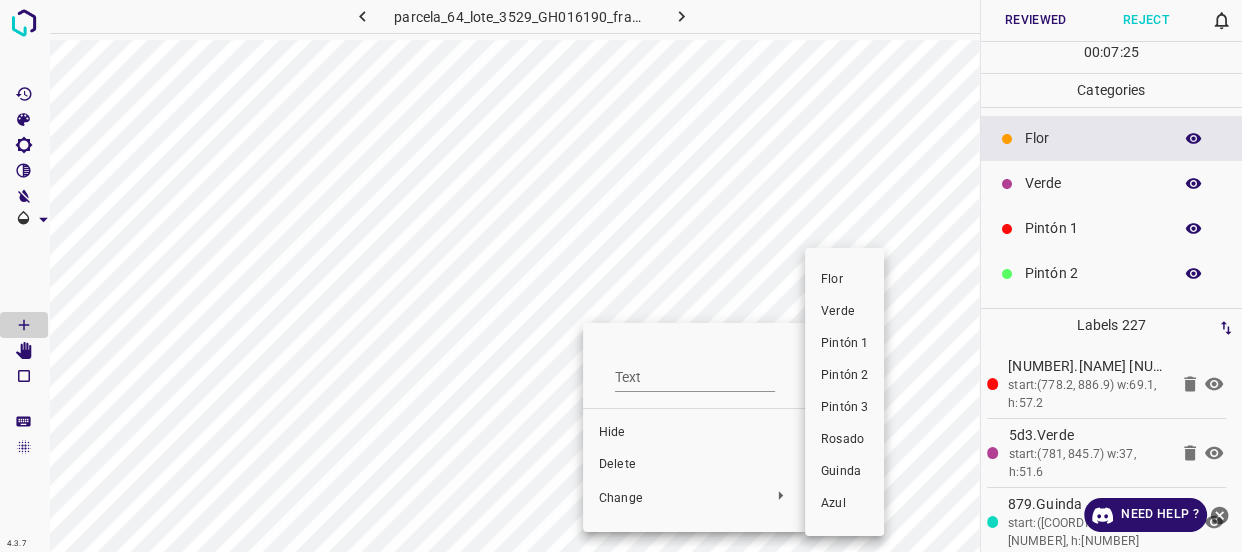 drag, startPoint x: 841, startPoint y: 308, endPoint x: 730, endPoint y: 313, distance: 111.11256 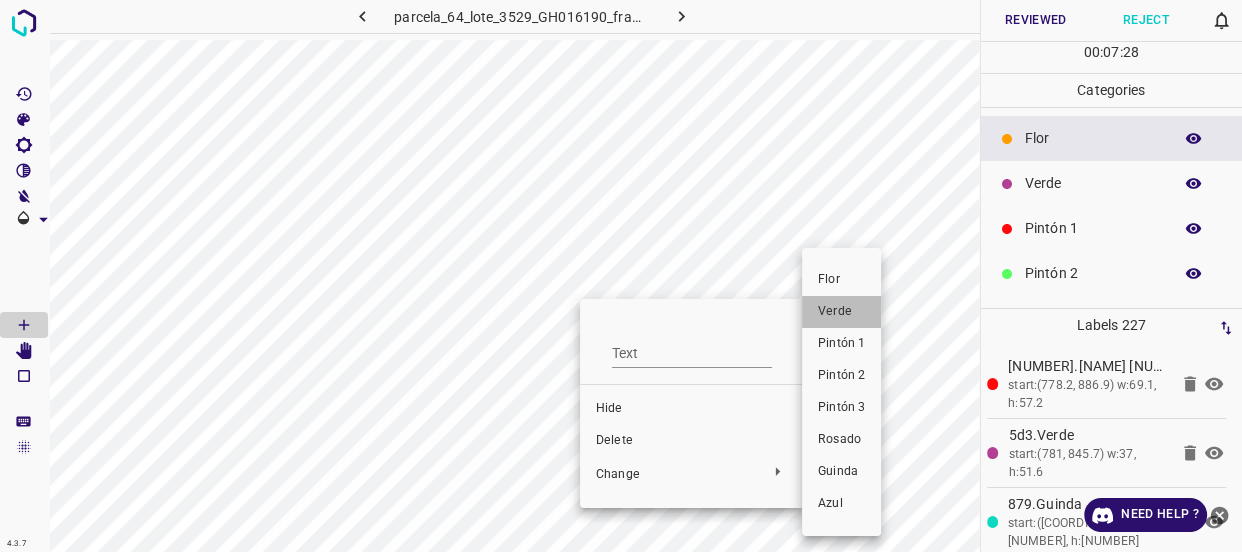 click on "Verde" at bounding box center [841, 312] 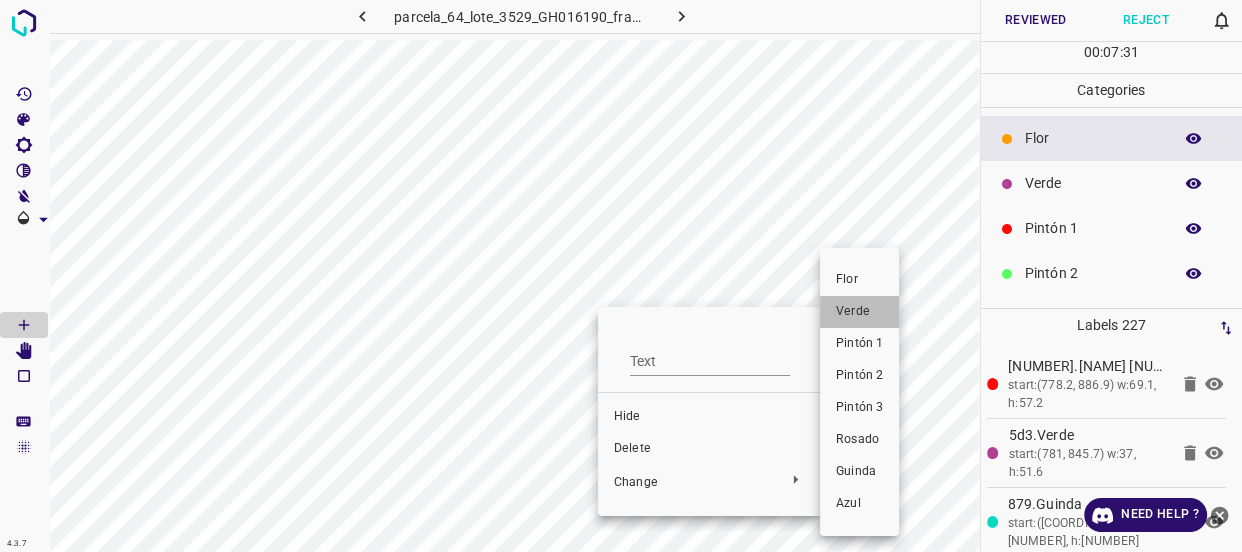 click on "Verde" at bounding box center [859, 312] 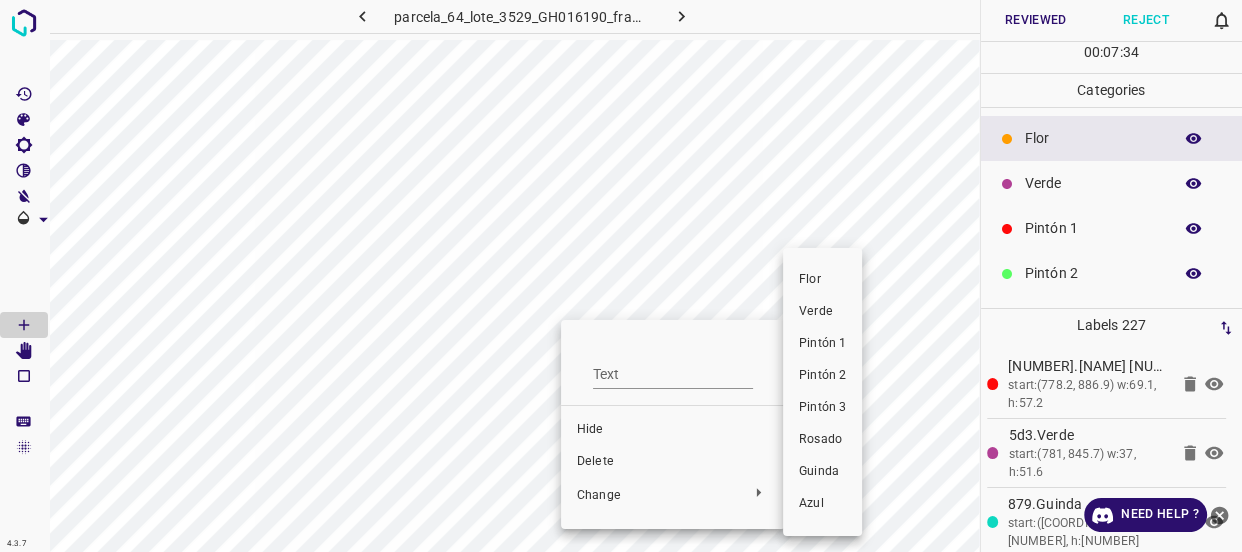 click on "Verde" at bounding box center [822, 312] 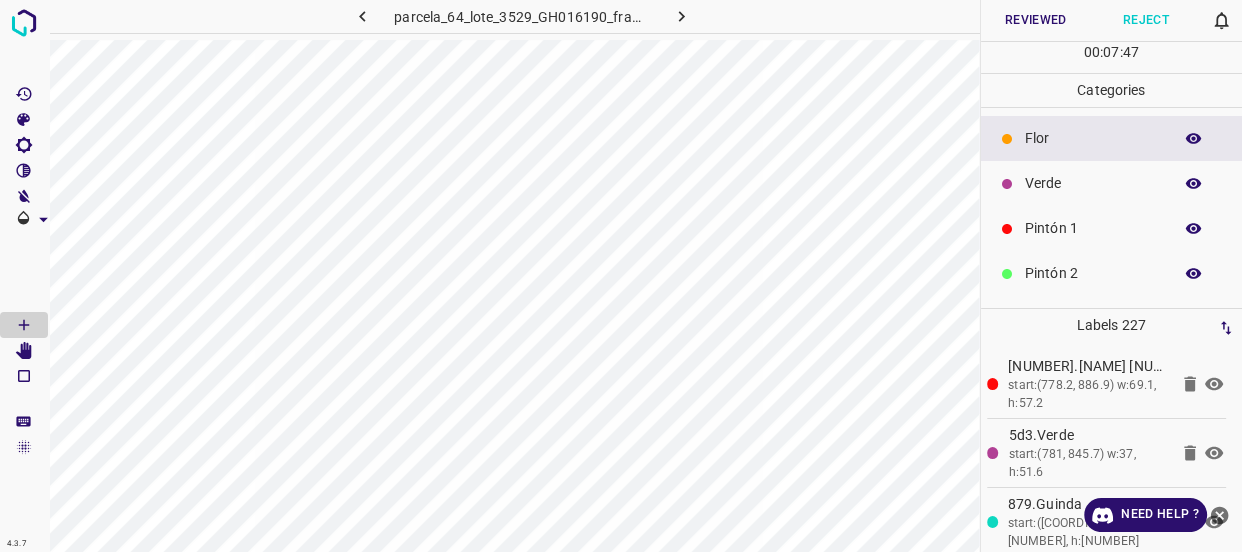 click 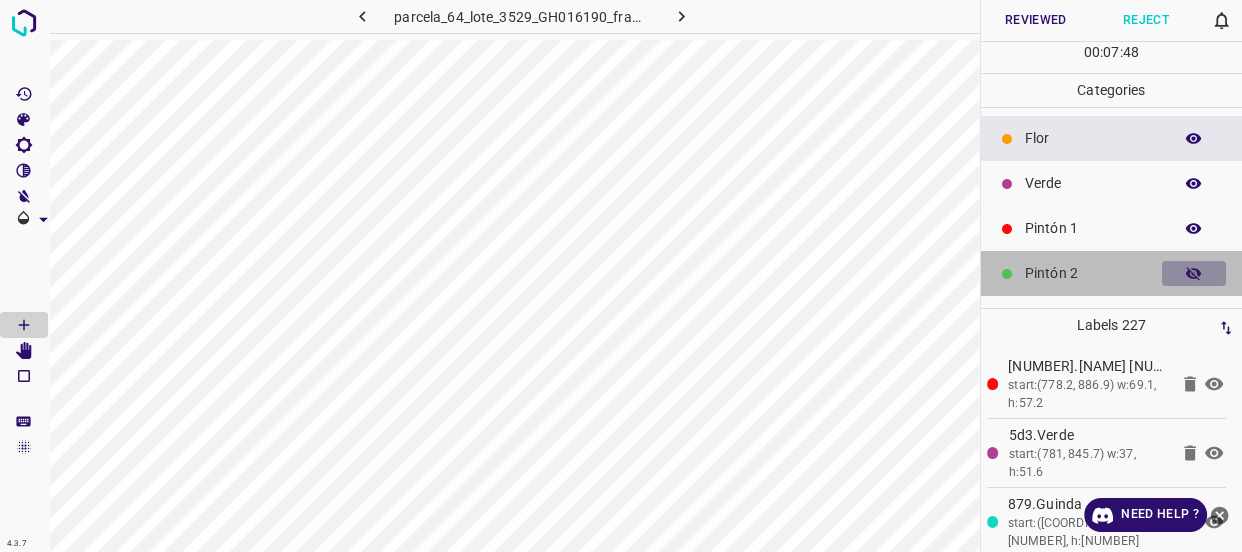 click 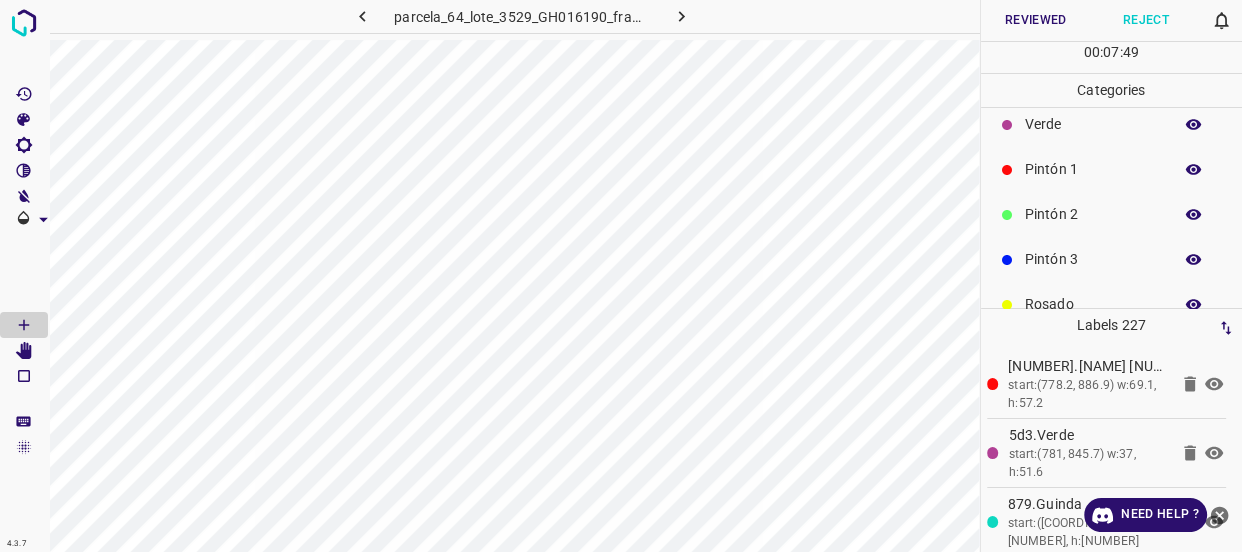 scroll, scrollTop: 90, scrollLeft: 0, axis: vertical 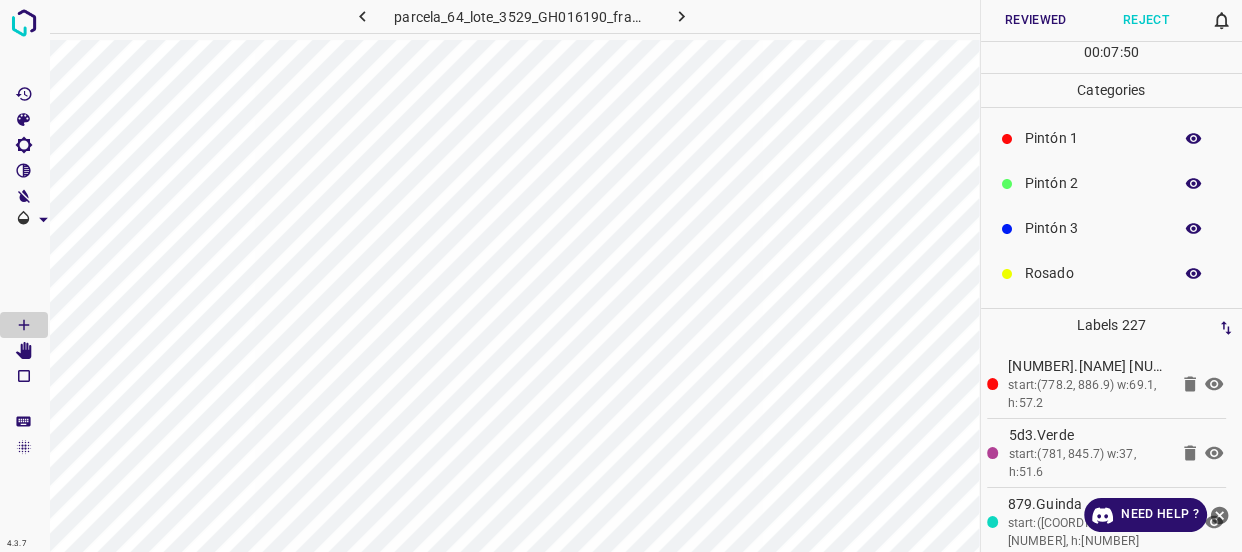 click 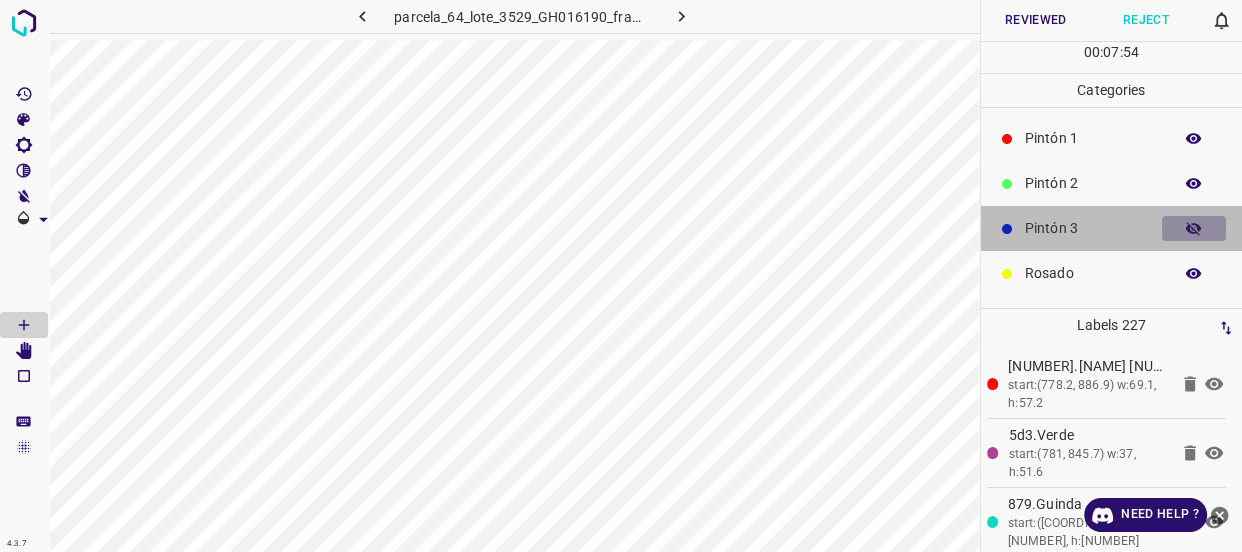 click 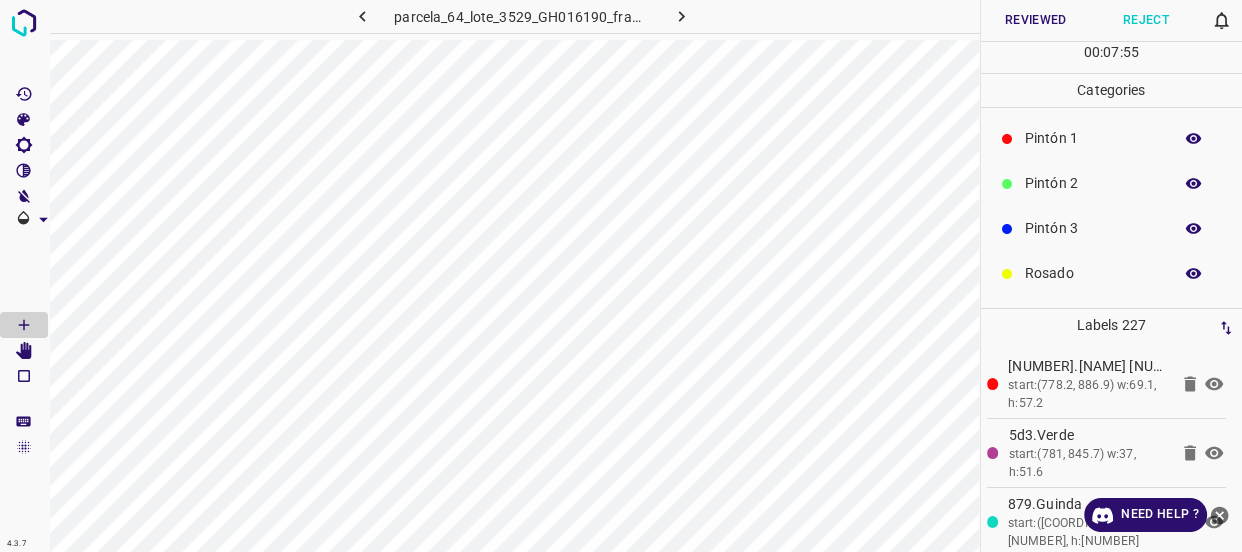 click 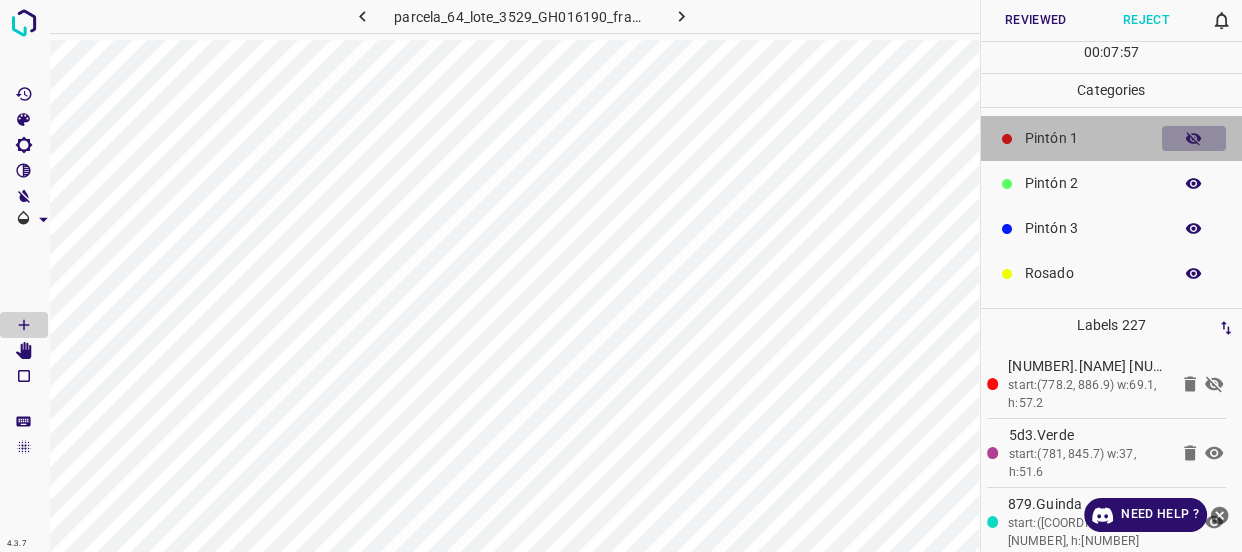 click 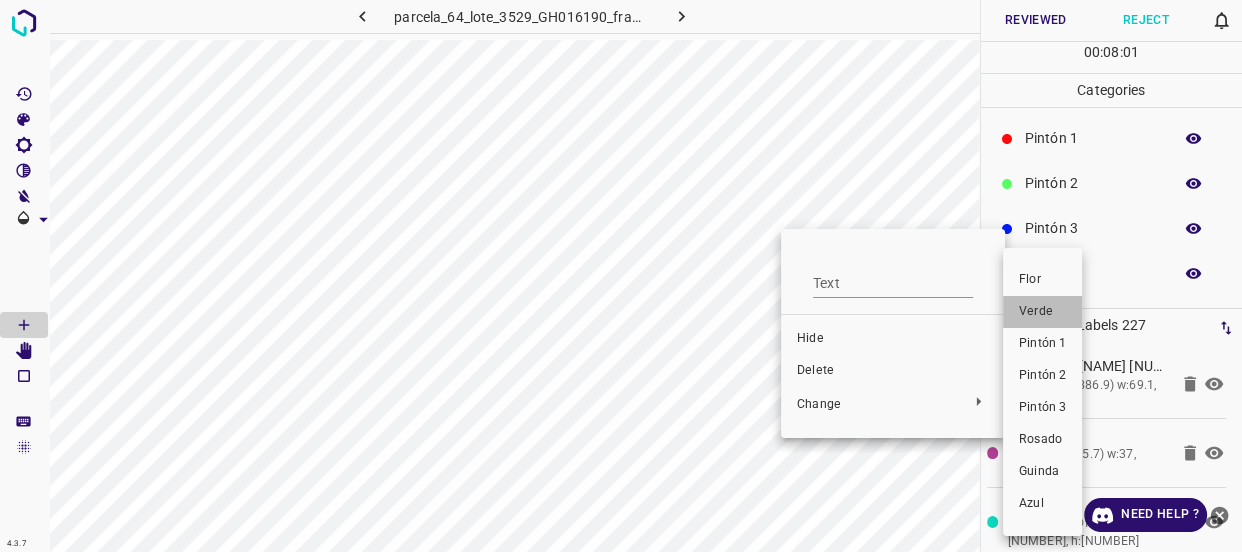 click on "Verde" at bounding box center [1042, 312] 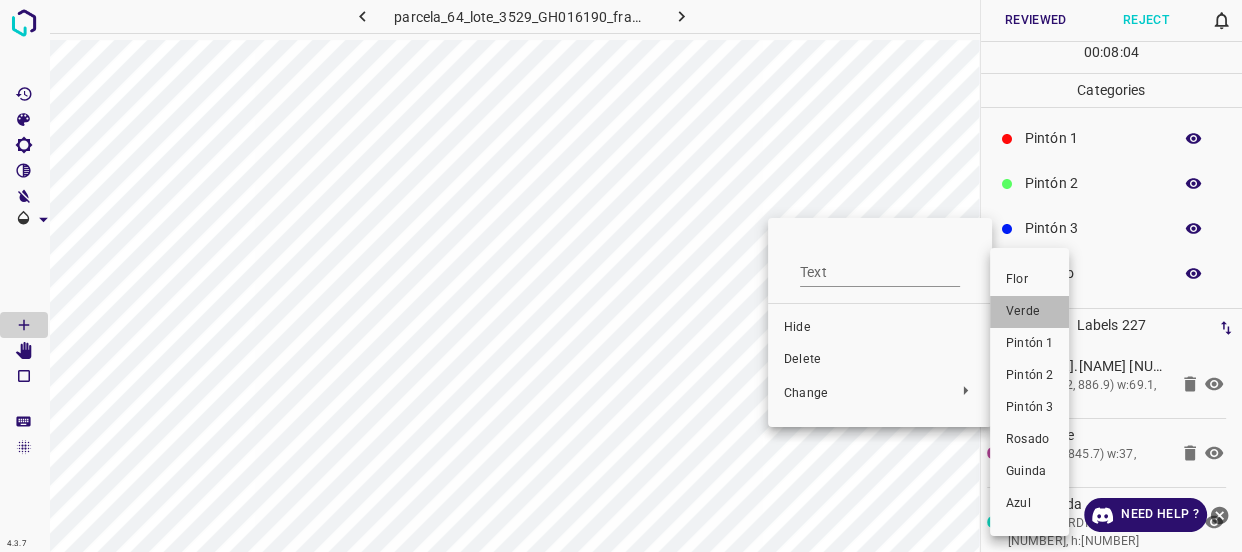 click on "Verde" at bounding box center [1029, 312] 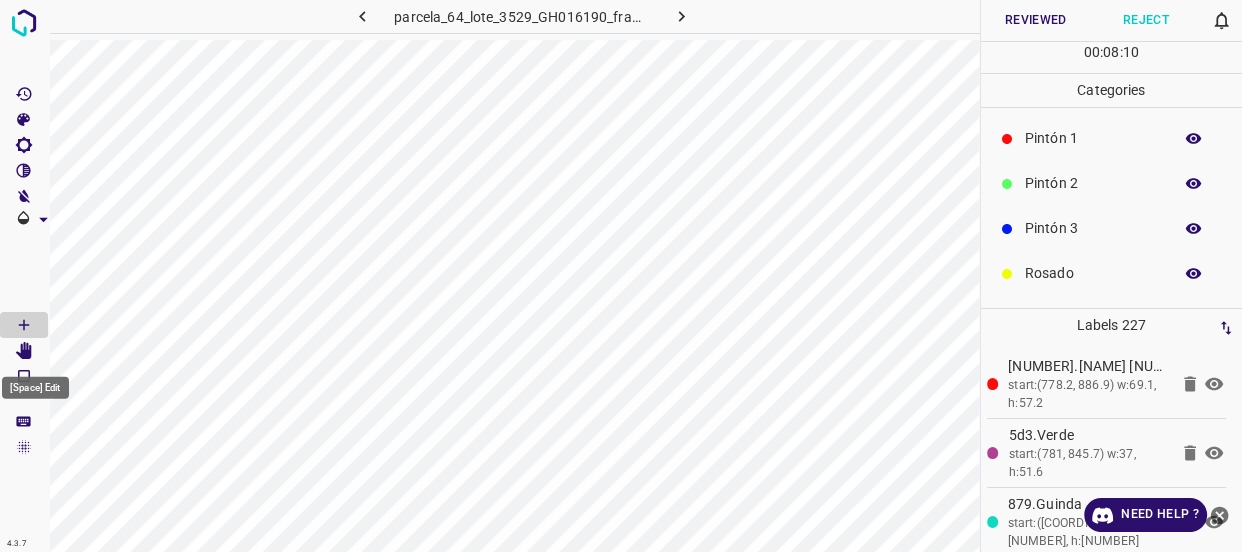 click 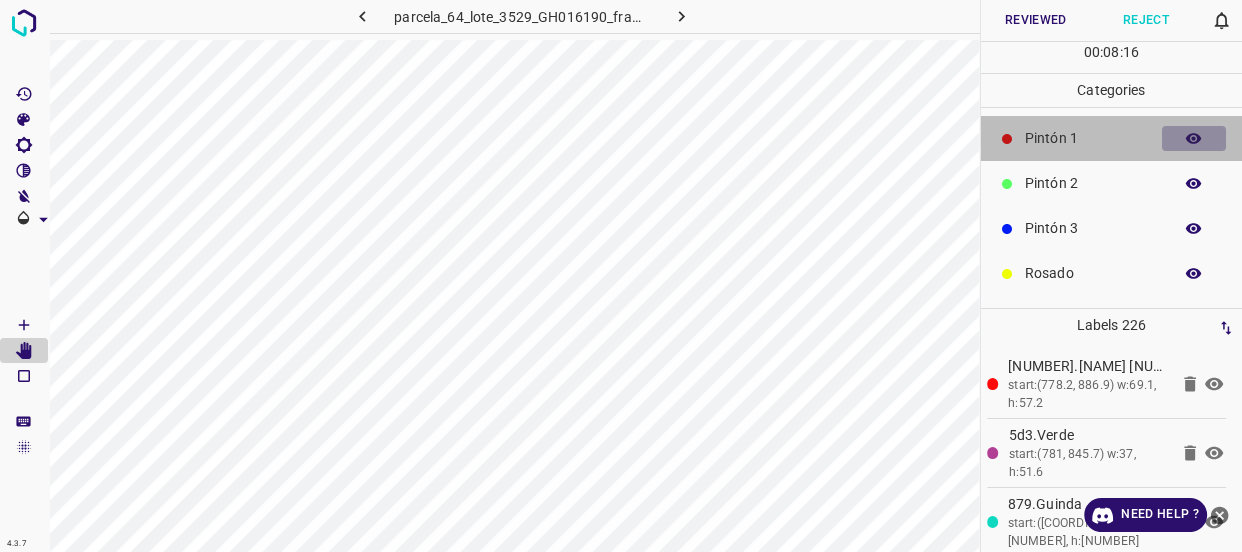 click 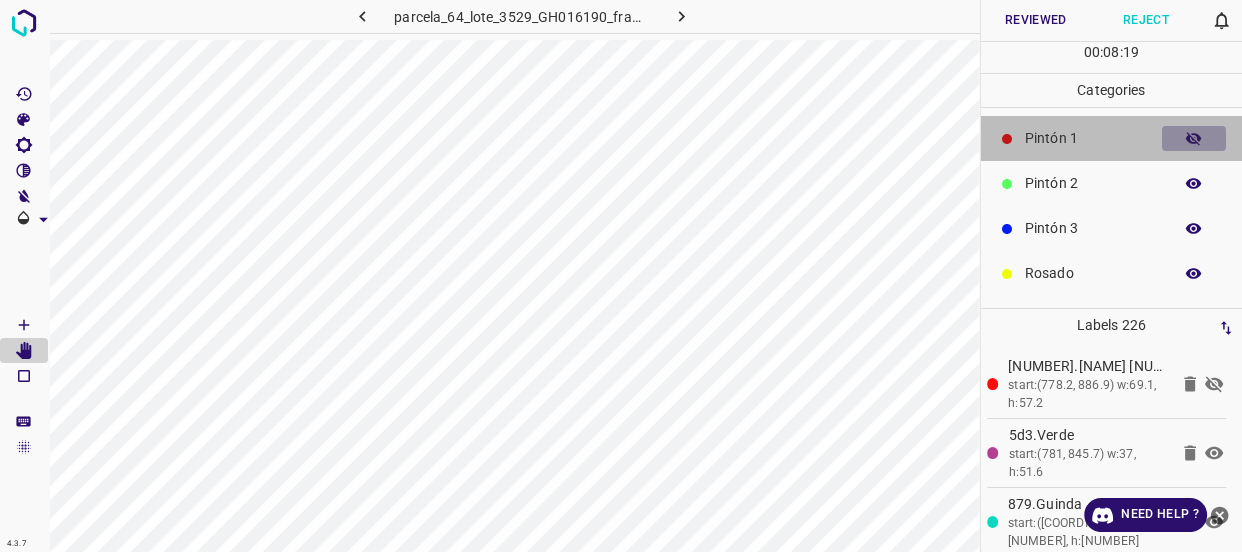 click 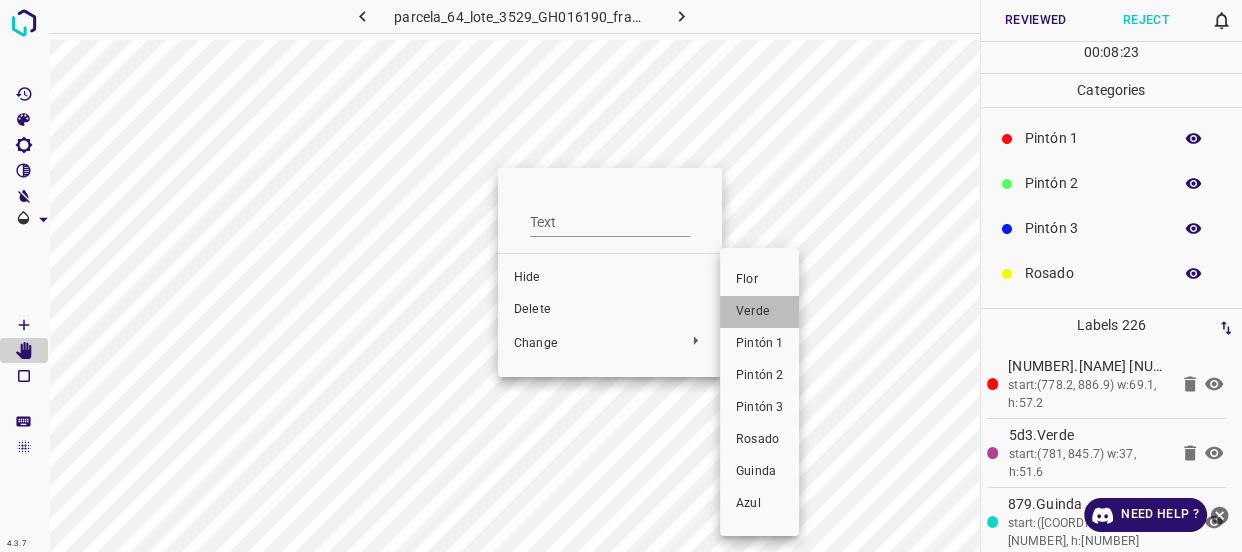 drag, startPoint x: 760, startPoint y: 310, endPoint x: 774, endPoint y: 310, distance: 14 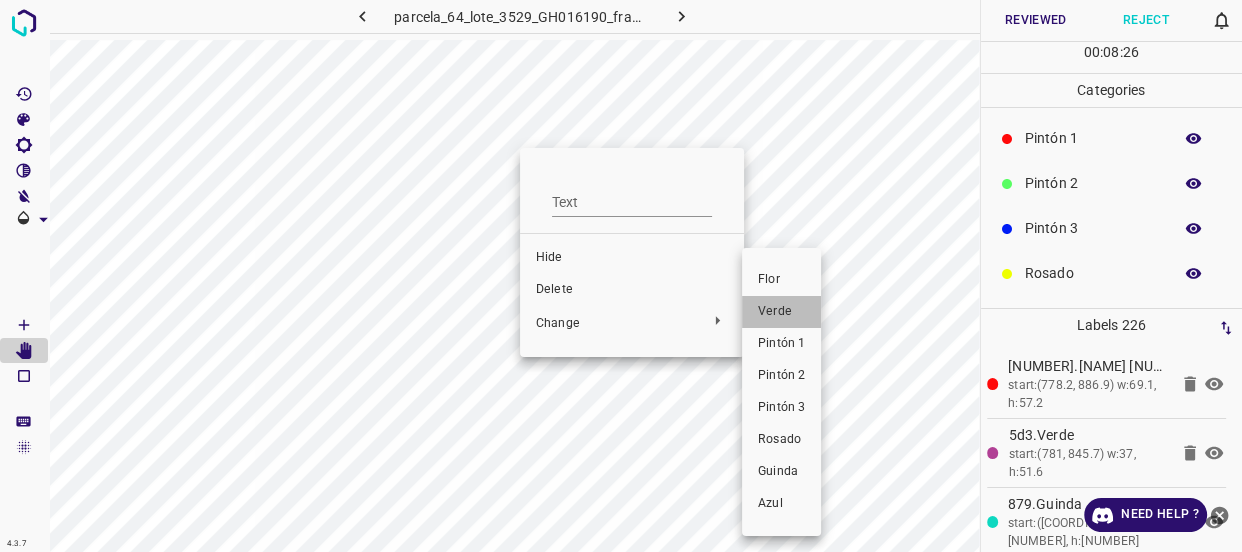 drag, startPoint x: 788, startPoint y: 324, endPoint x: 568, endPoint y: 198, distance: 253.52711 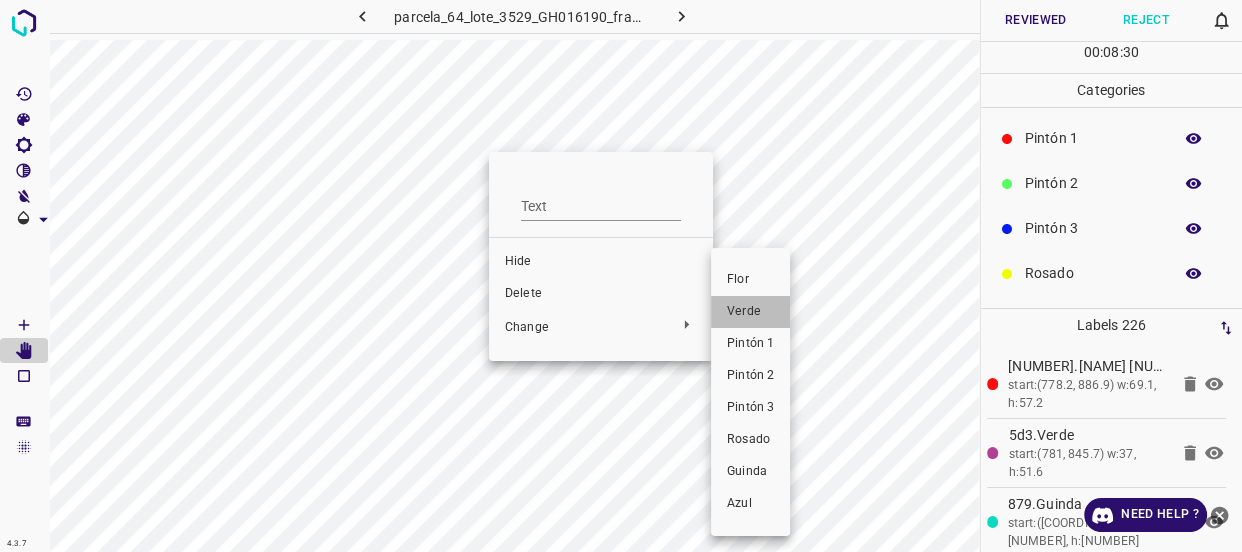 click on "Verde" at bounding box center [750, 312] 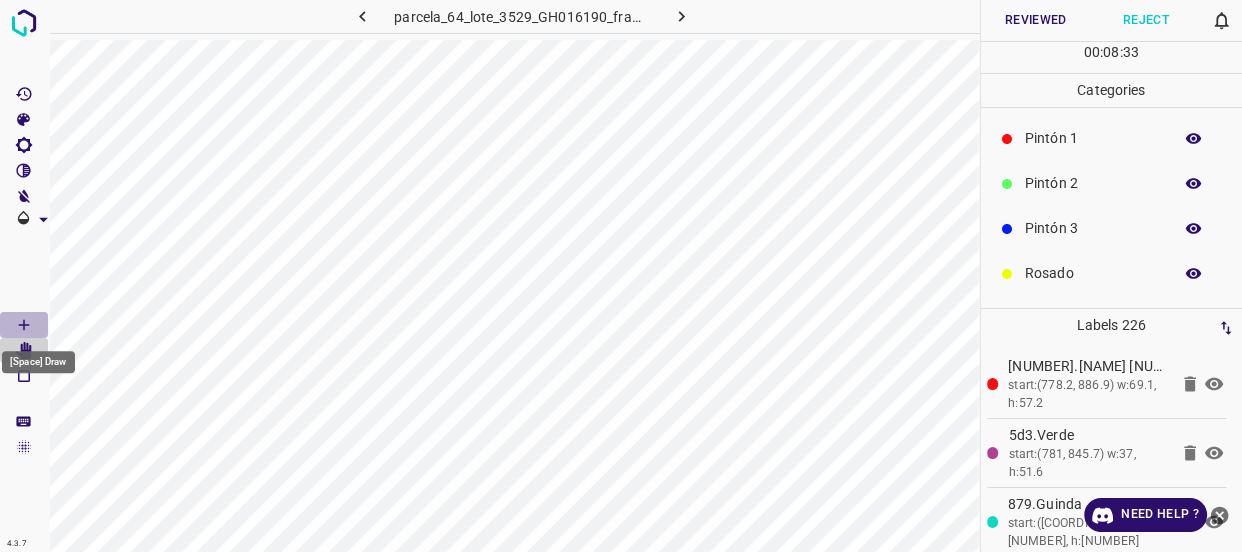 click 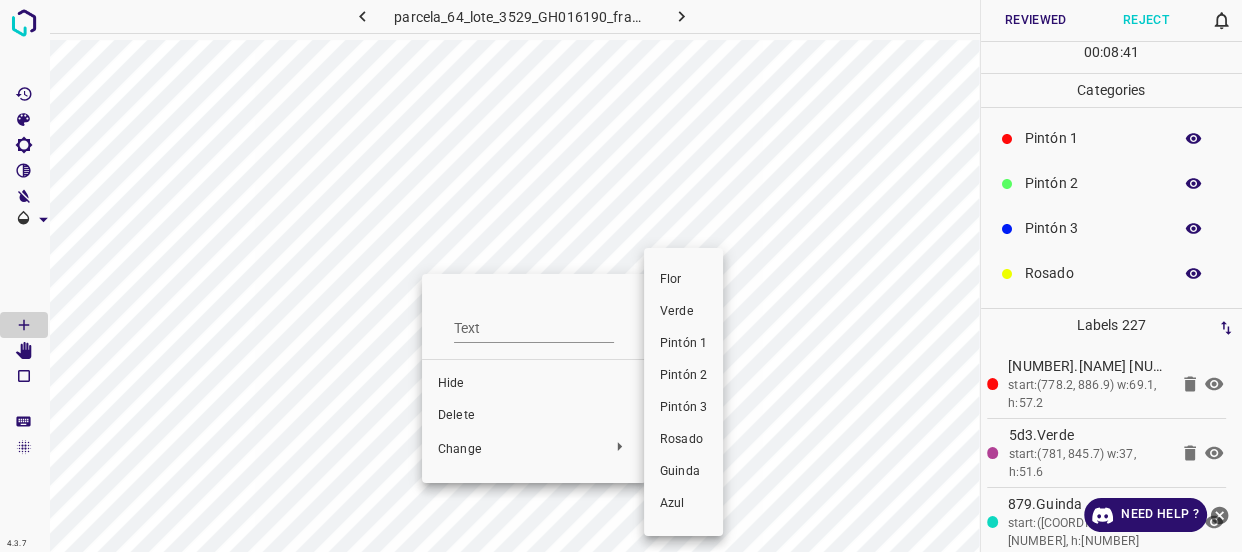 click on "Verde" at bounding box center [683, 312] 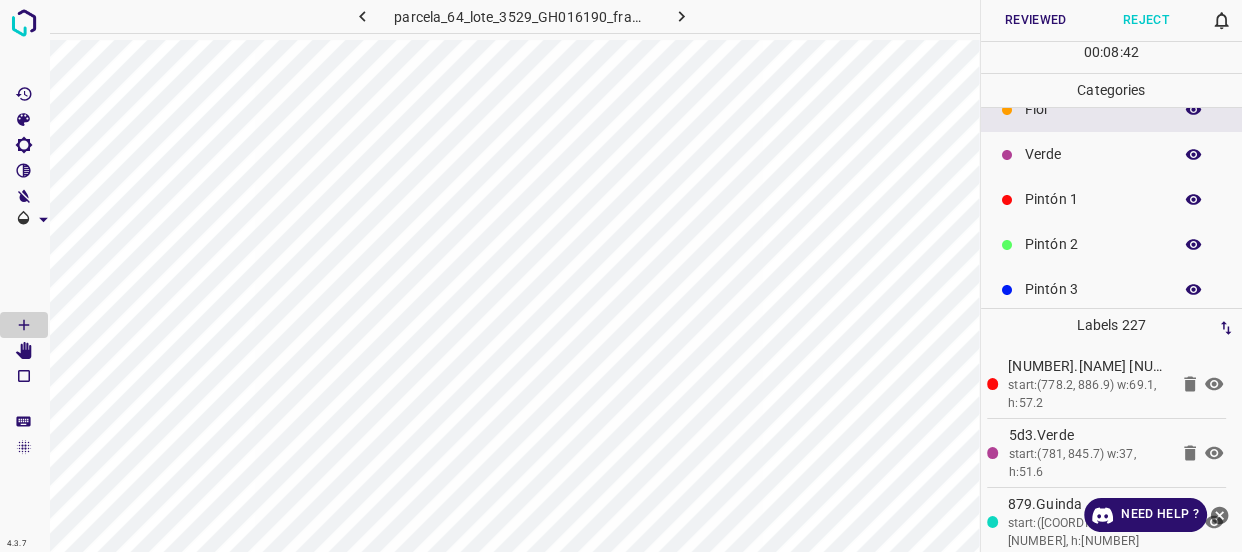 scroll, scrollTop: 0, scrollLeft: 0, axis: both 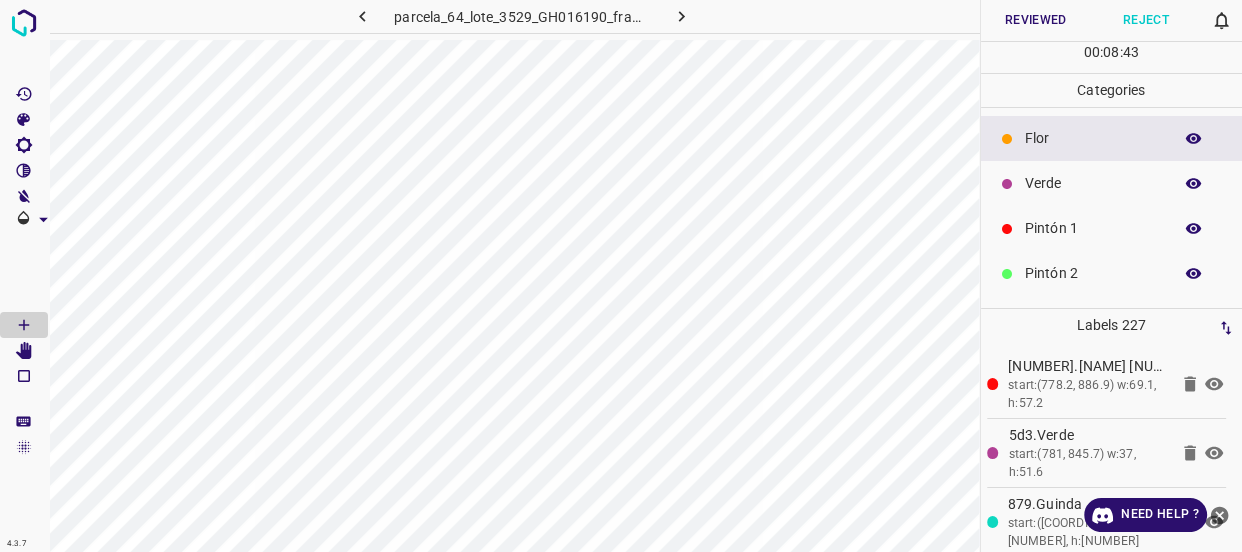 click on "Verde" at bounding box center [1093, 183] 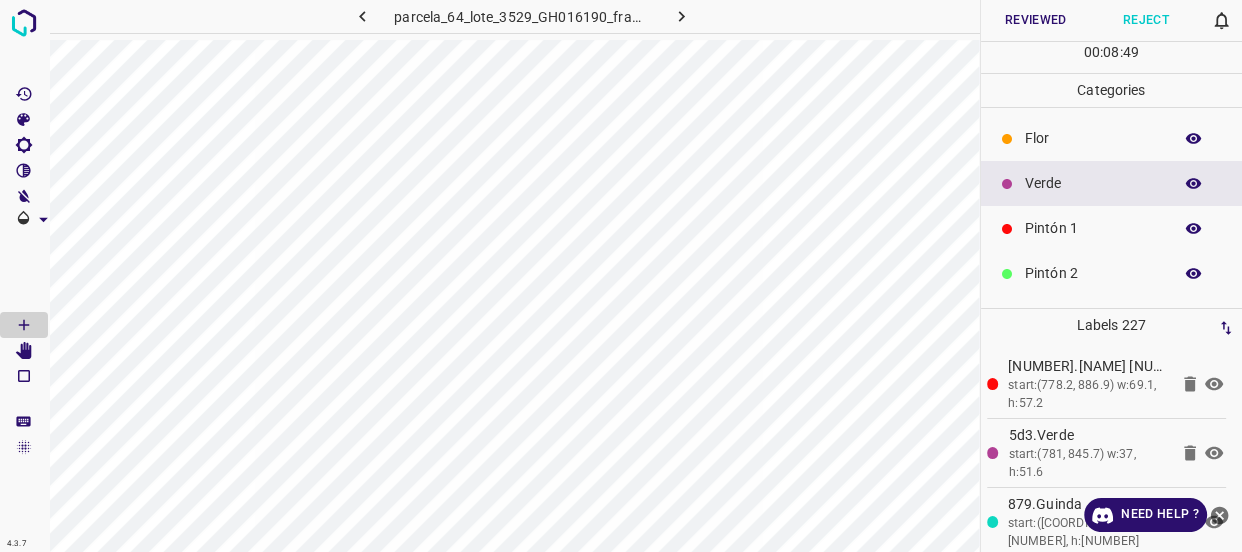 click 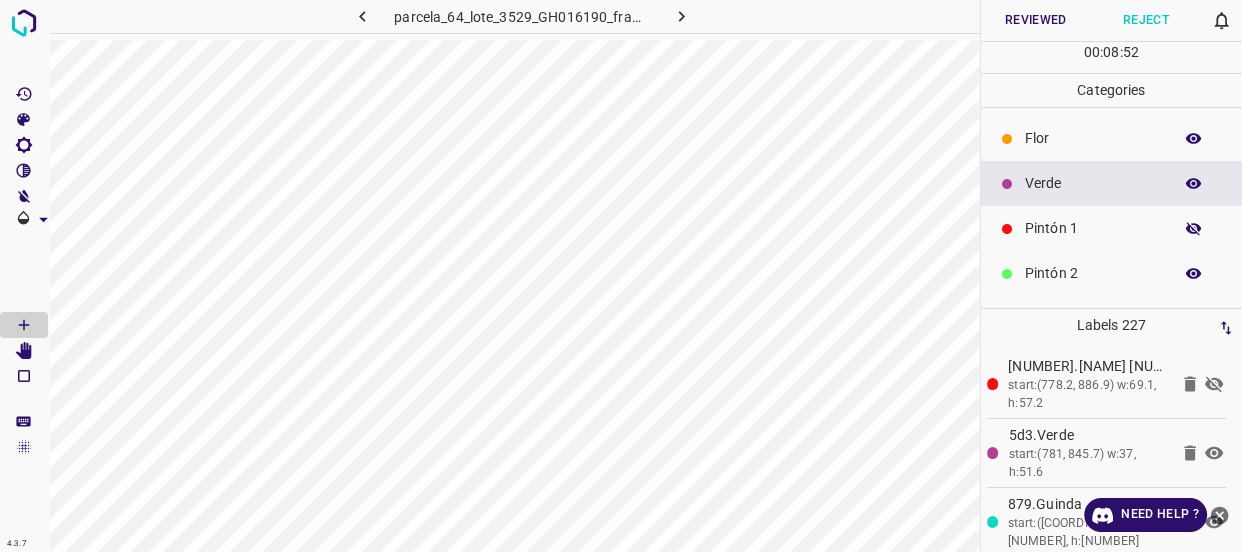 click 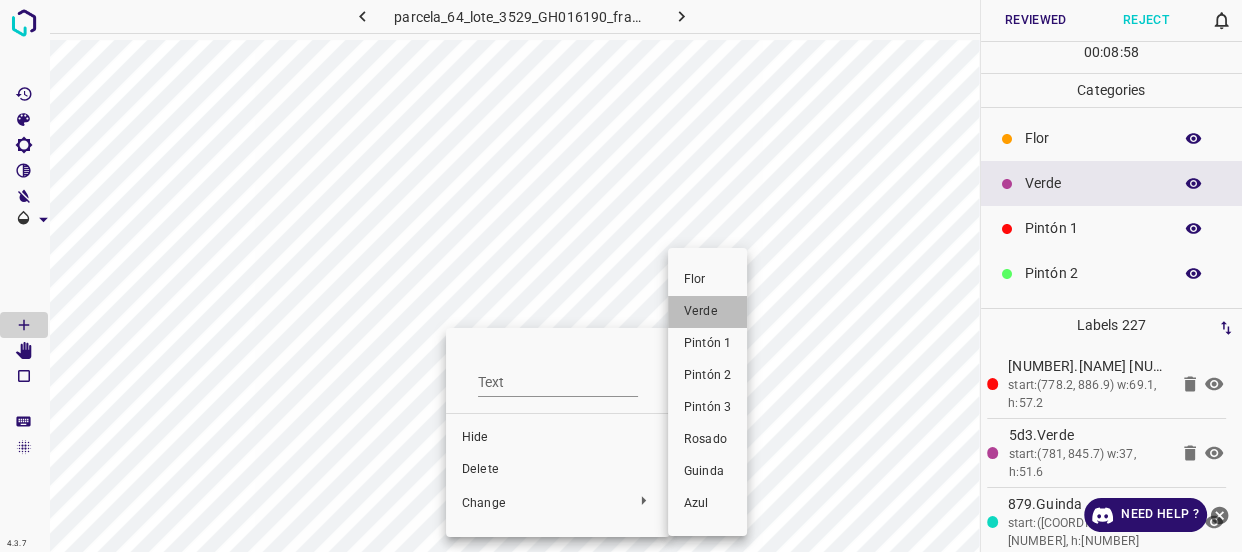 click on "Verde" at bounding box center (707, 312) 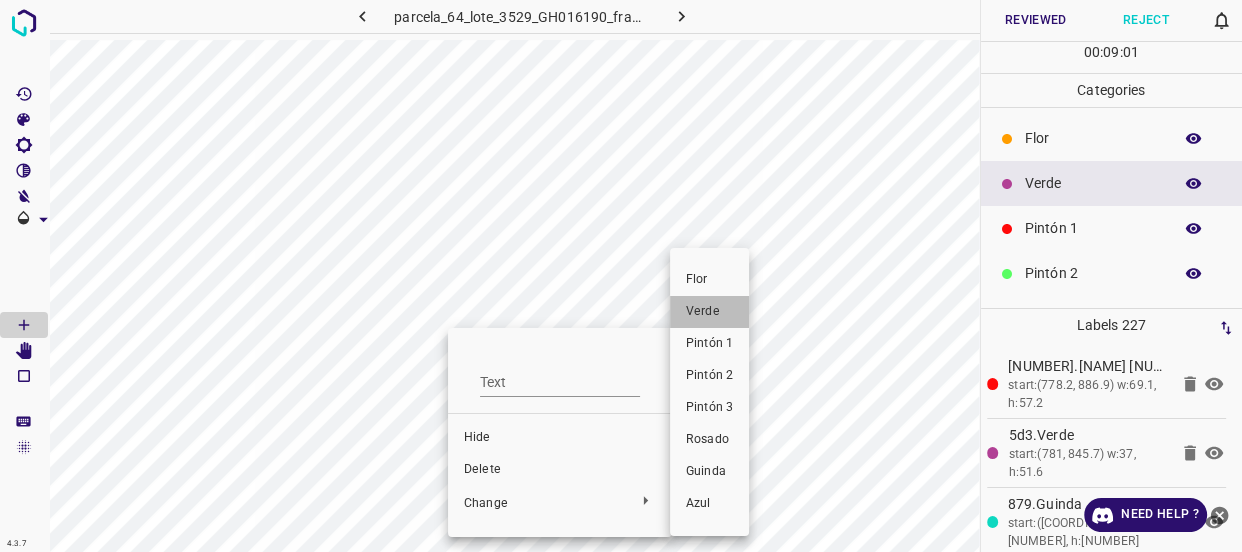 click on "Verde" at bounding box center (709, 312) 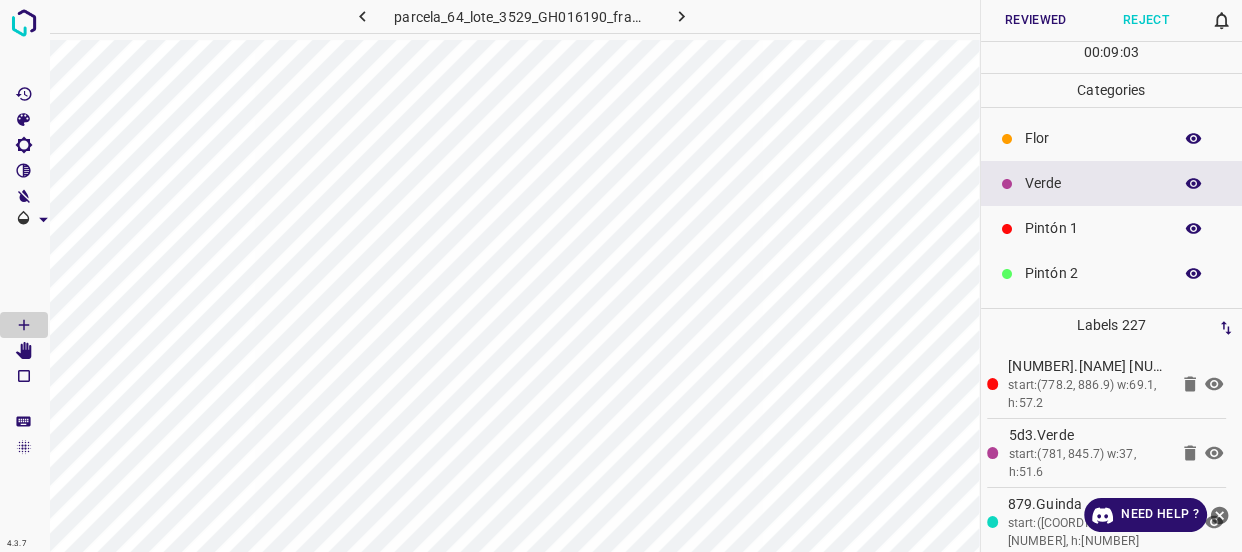 click 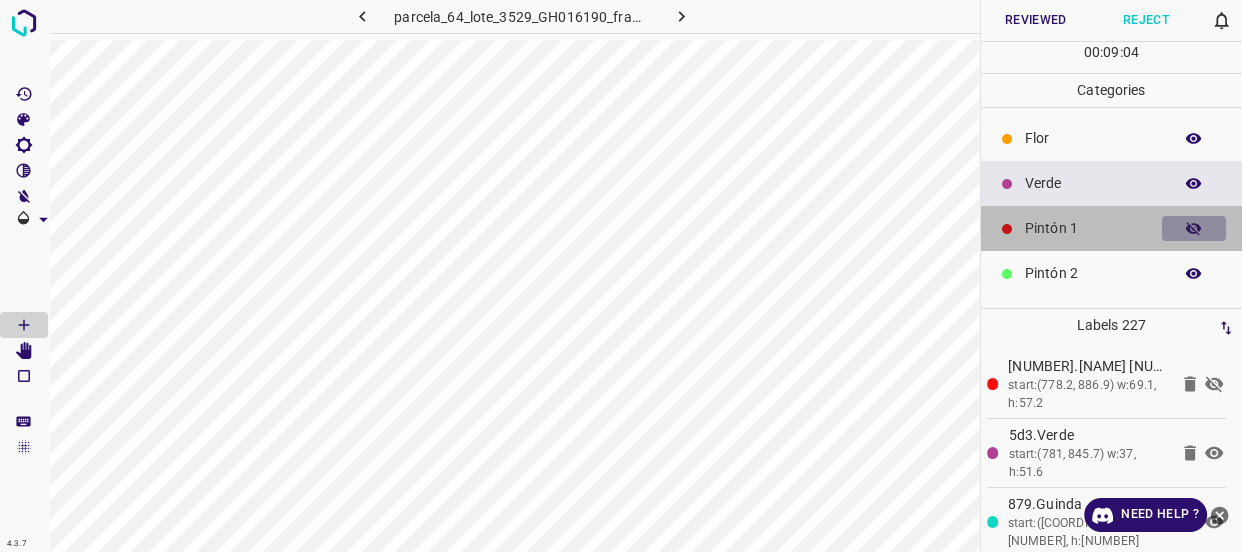 click 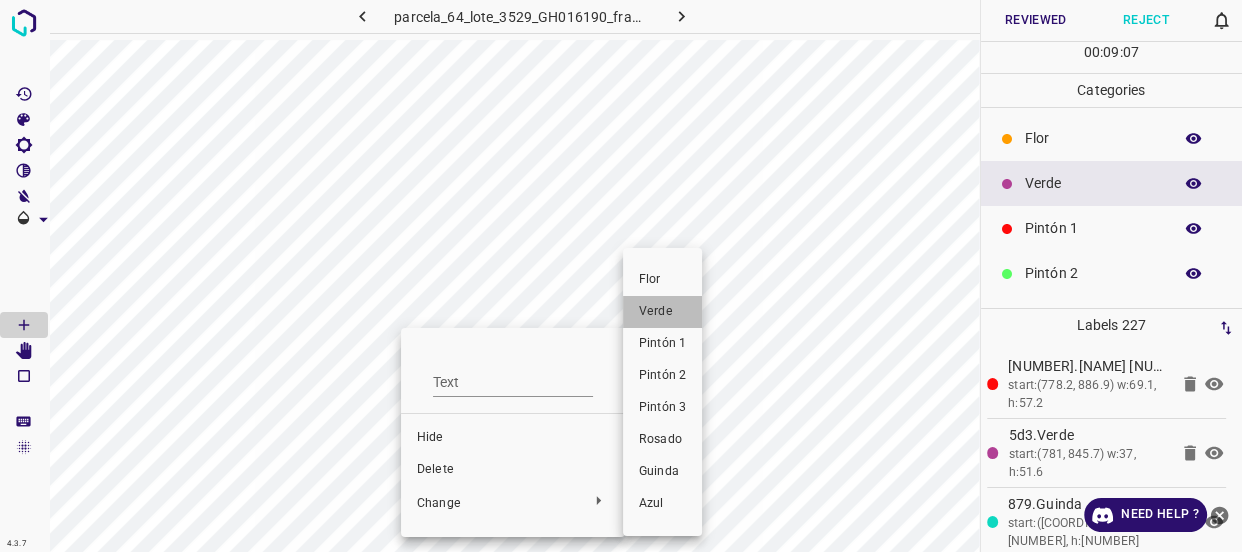 click on "Verde" at bounding box center [662, 312] 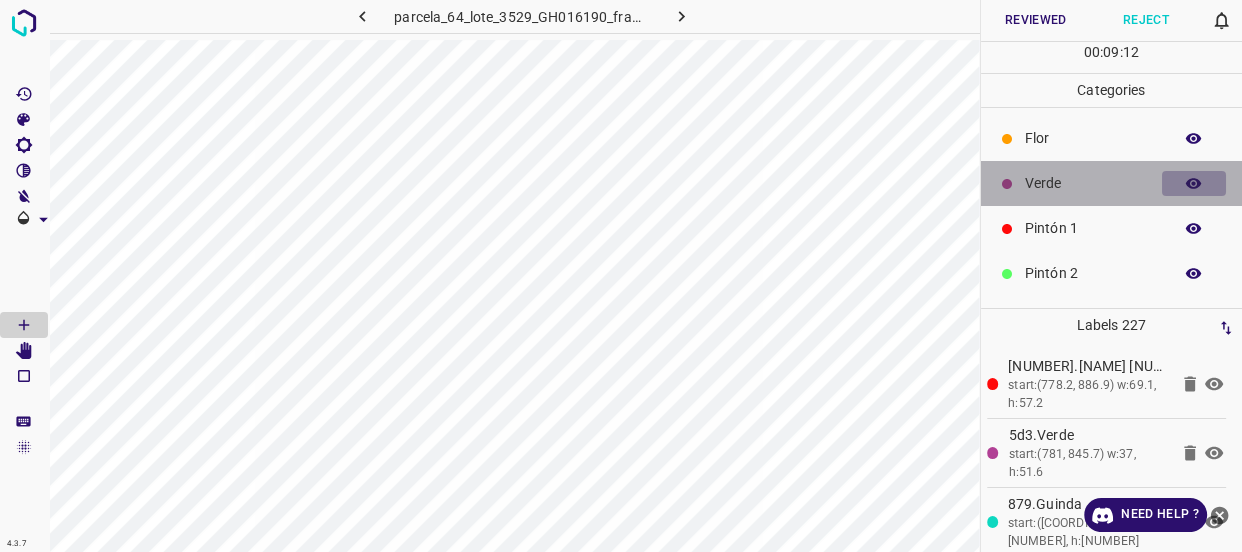 click 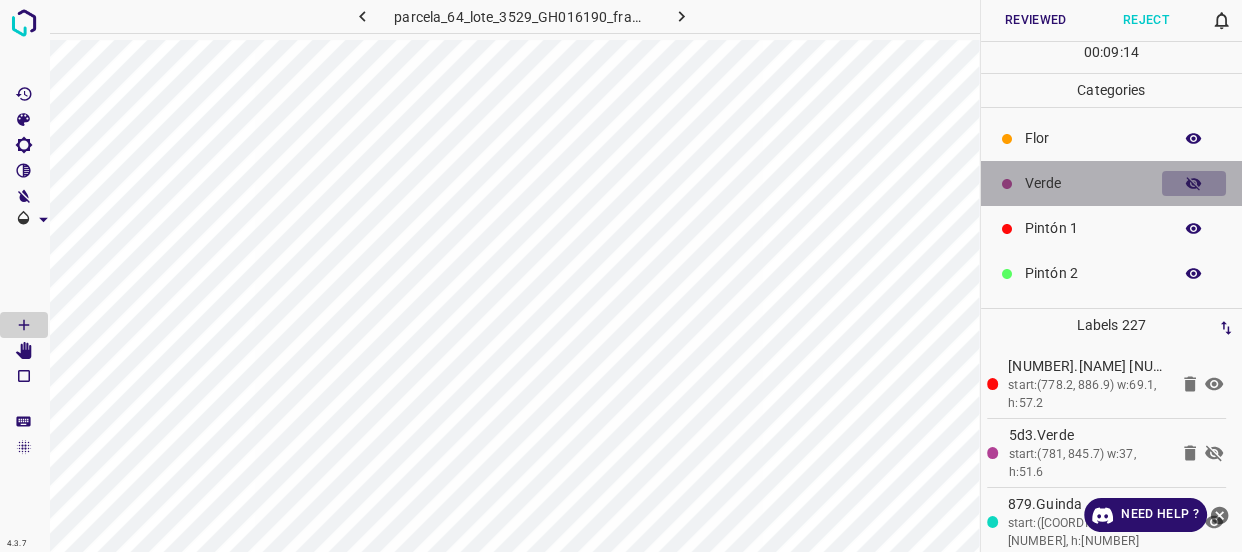 click 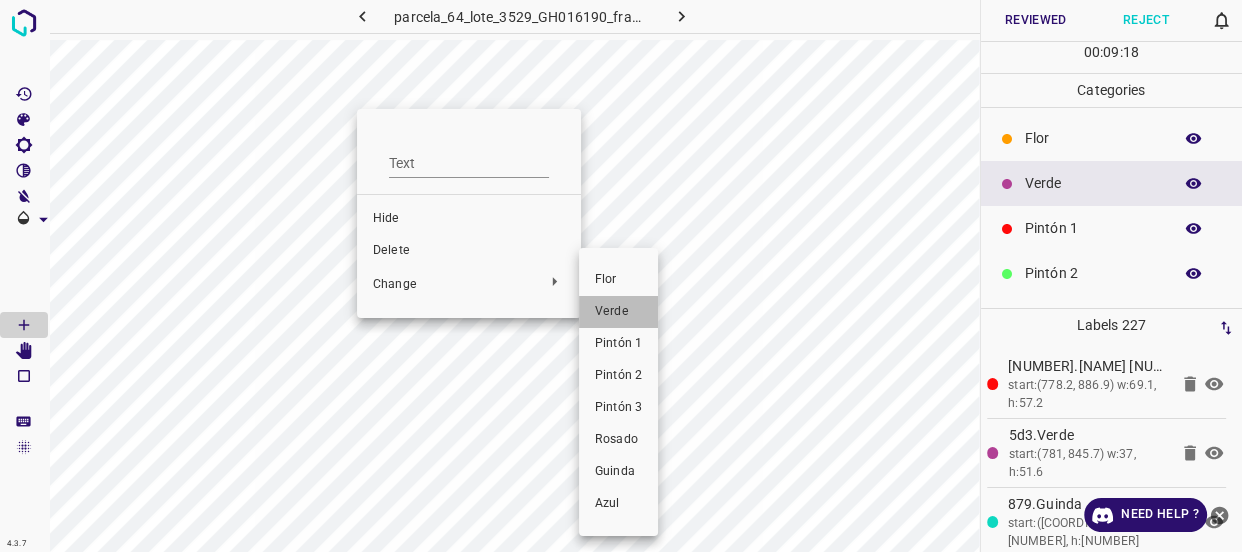 drag, startPoint x: 612, startPoint y: 312, endPoint x: 490, endPoint y: 200, distance: 165.61401 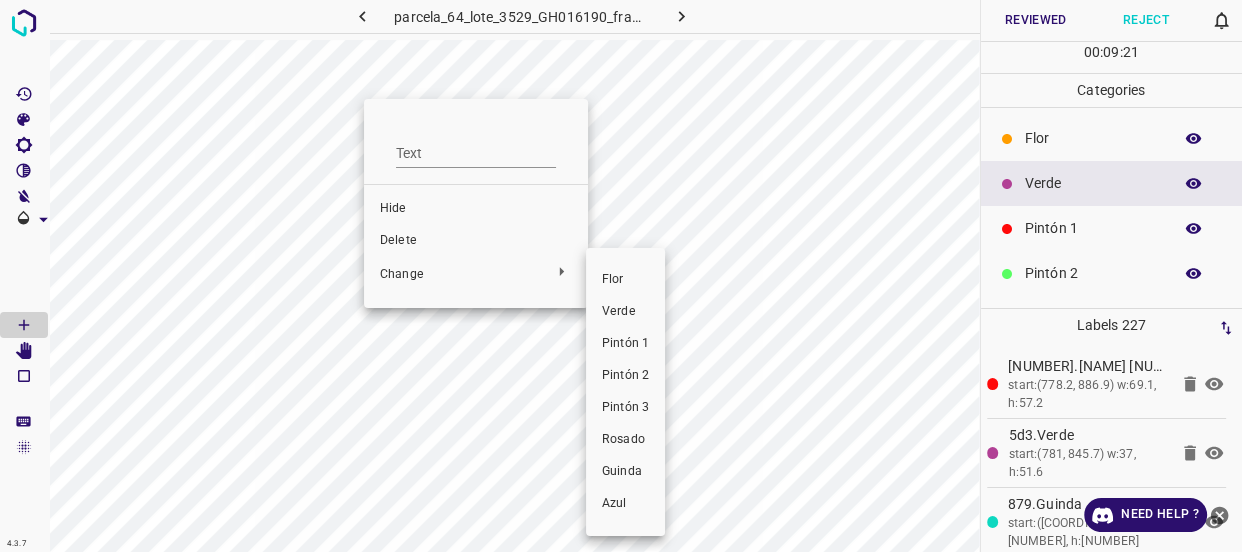 drag, startPoint x: 615, startPoint y: 309, endPoint x: 493, endPoint y: 178, distance: 179.01117 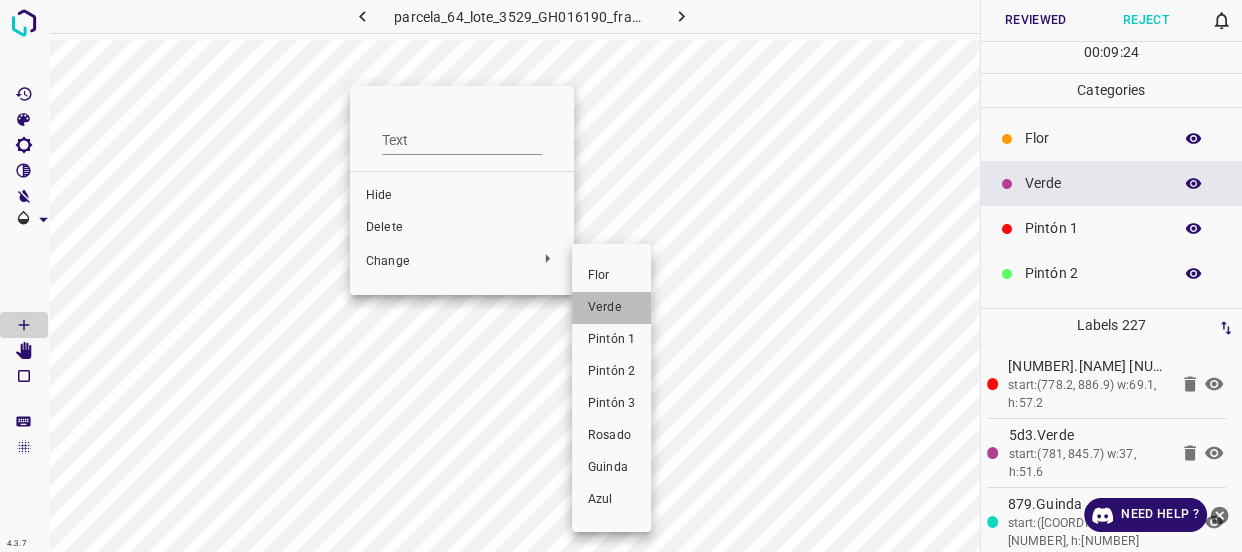 drag, startPoint x: 599, startPoint y: 308, endPoint x: 400, endPoint y: 170, distance: 242.1673 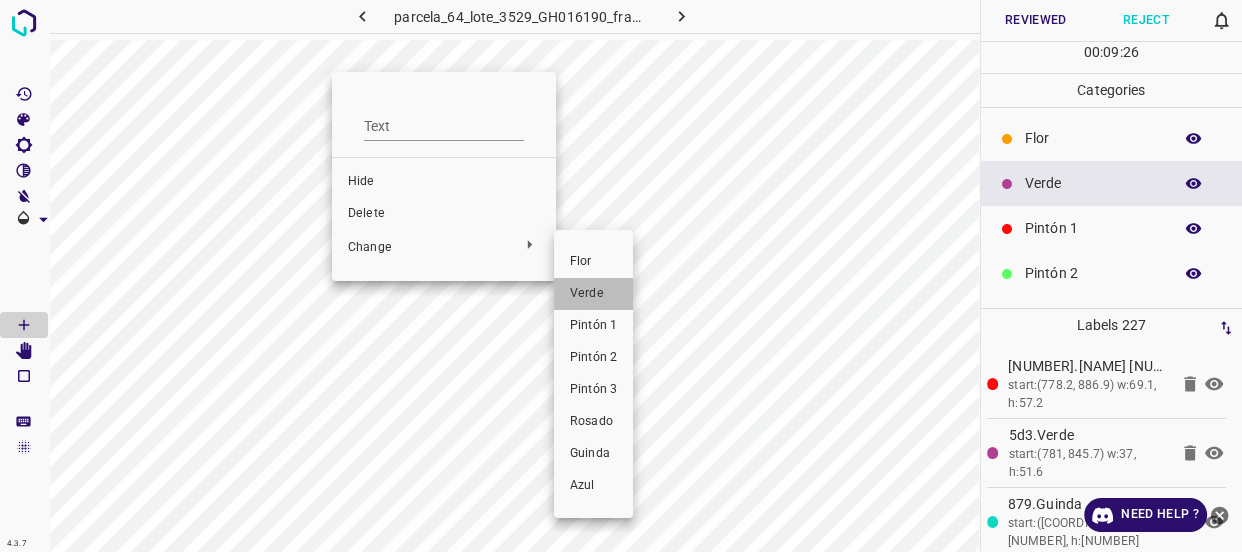 click on "Verde" at bounding box center [593, 294] 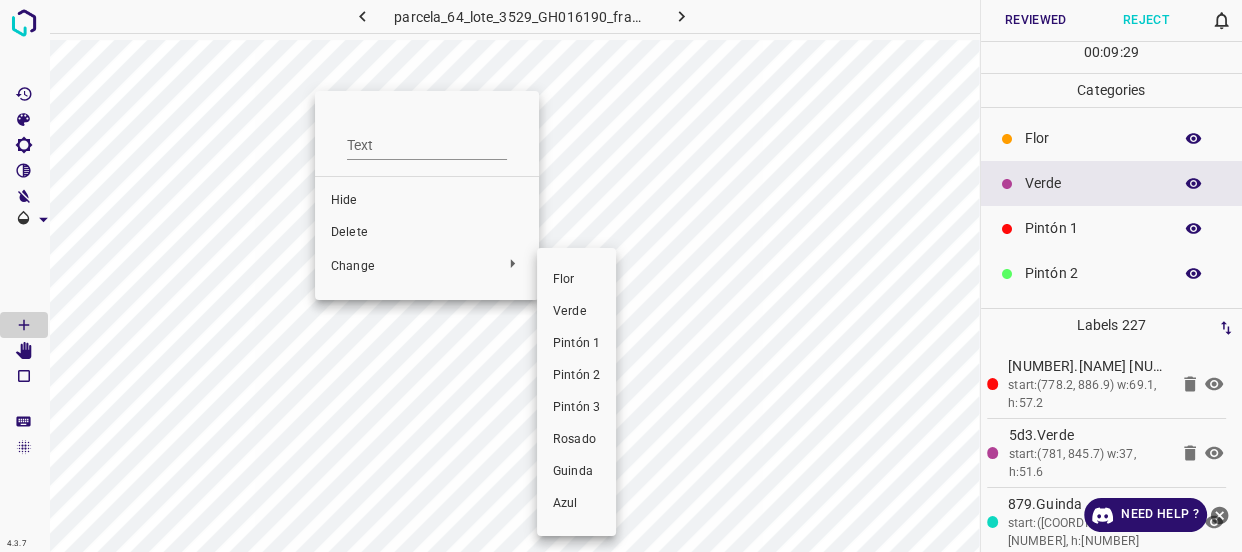 click on "Verde" at bounding box center (576, 312) 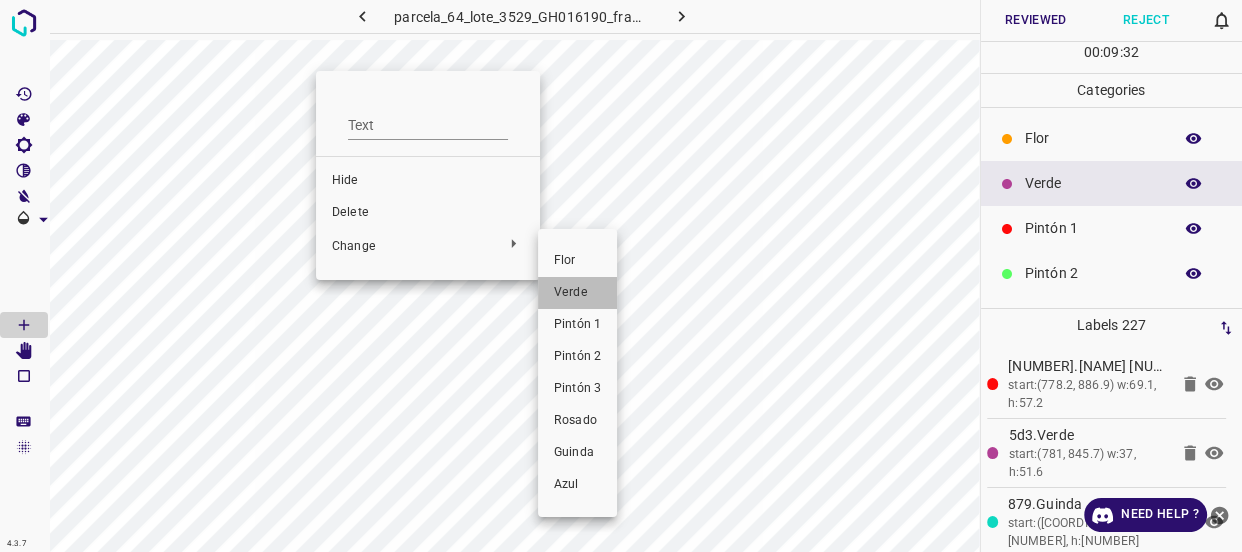 drag, startPoint x: 566, startPoint y: 290, endPoint x: 364, endPoint y: 171, distance: 234.44615 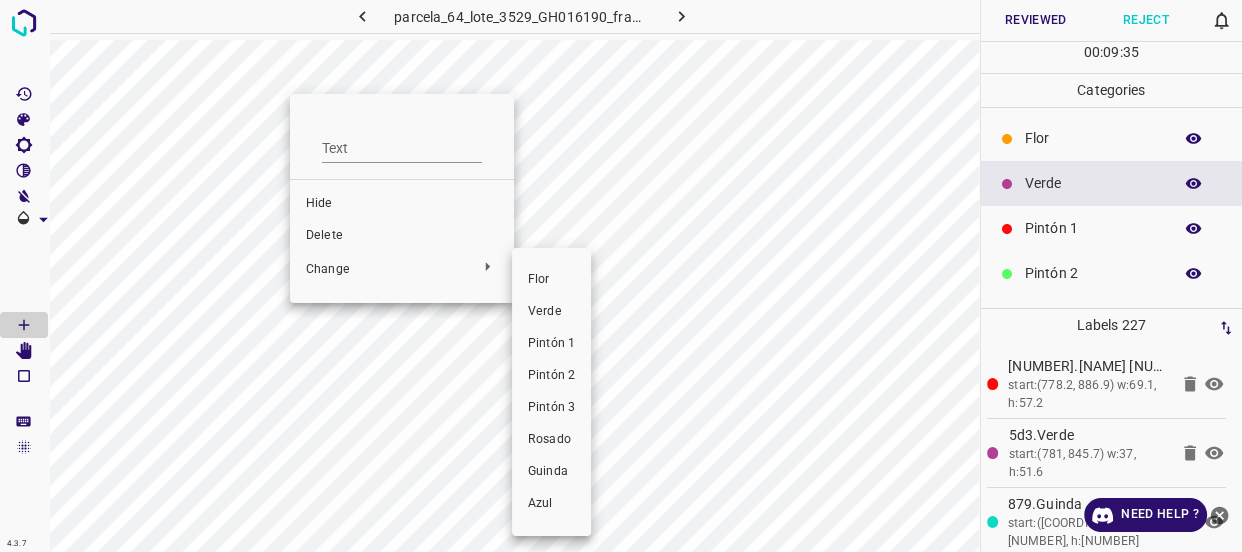 drag, startPoint x: 532, startPoint y: 301, endPoint x: 395, endPoint y: 120, distance: 227.0022 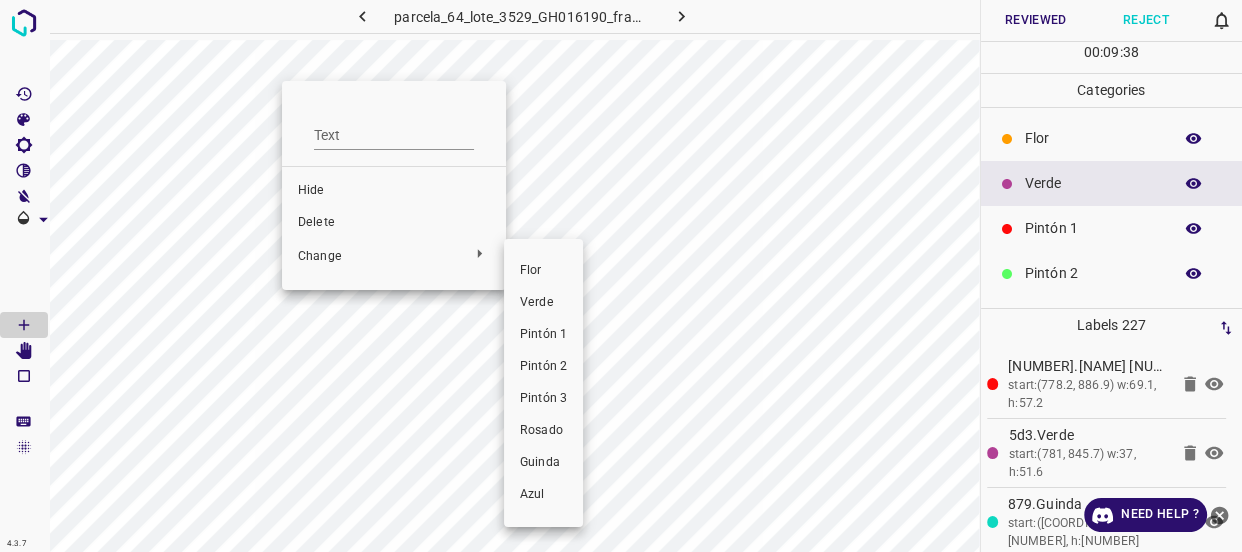 click on "Verde" at bounding box center [543, 303] 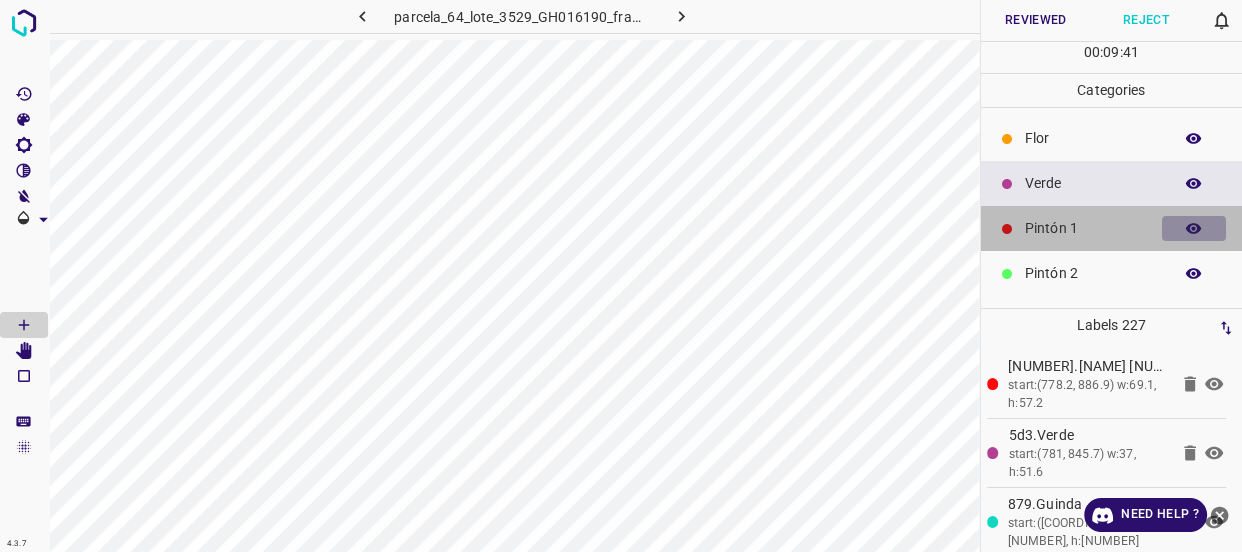 click 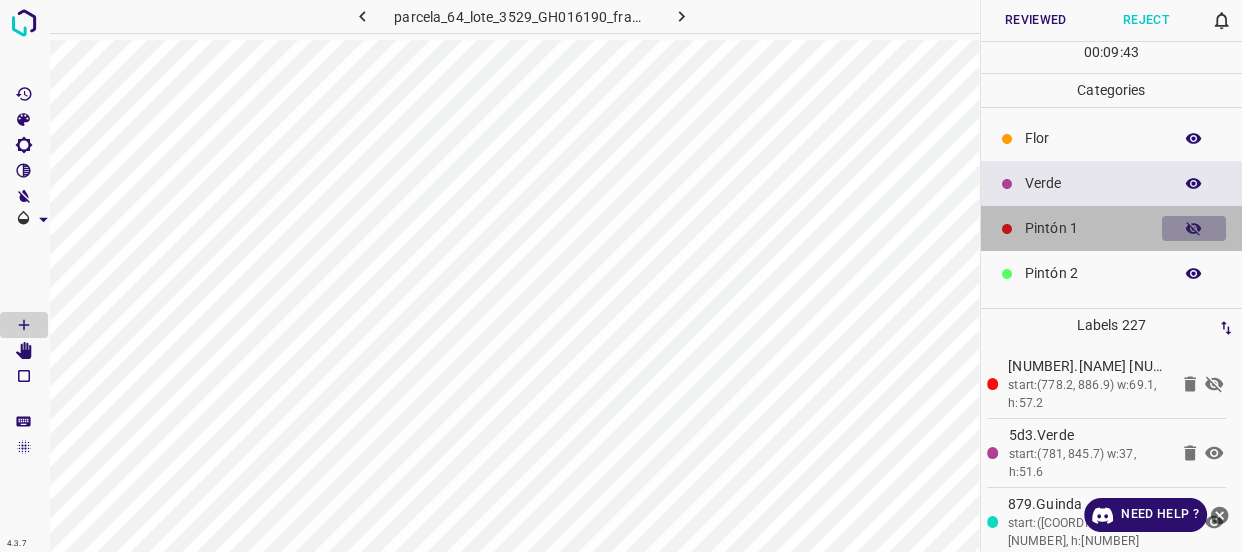 click 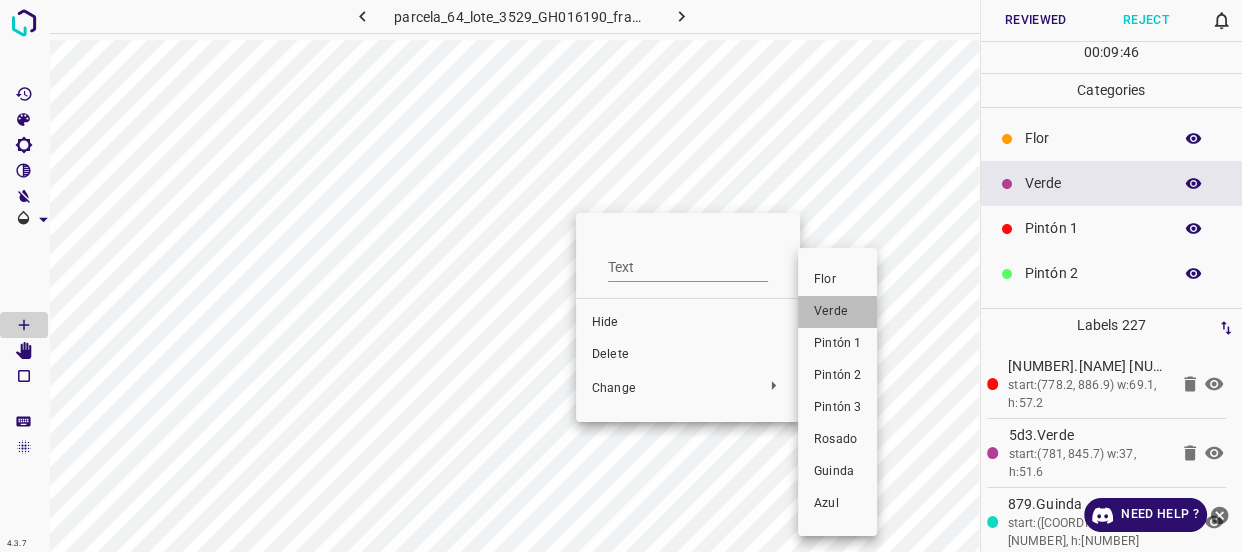 drag, startPoint x: 830, startPoint y: 317, endPoint x: 609, endPoint y: 251, distance: 230.64474 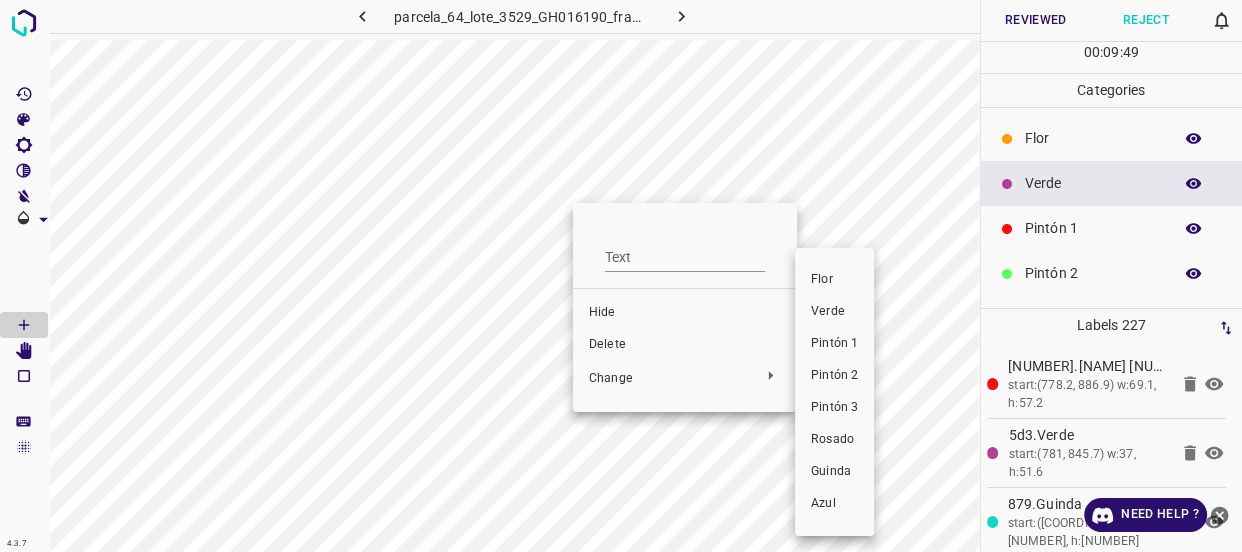 click on "Verde" at bounding box center (834, 312) 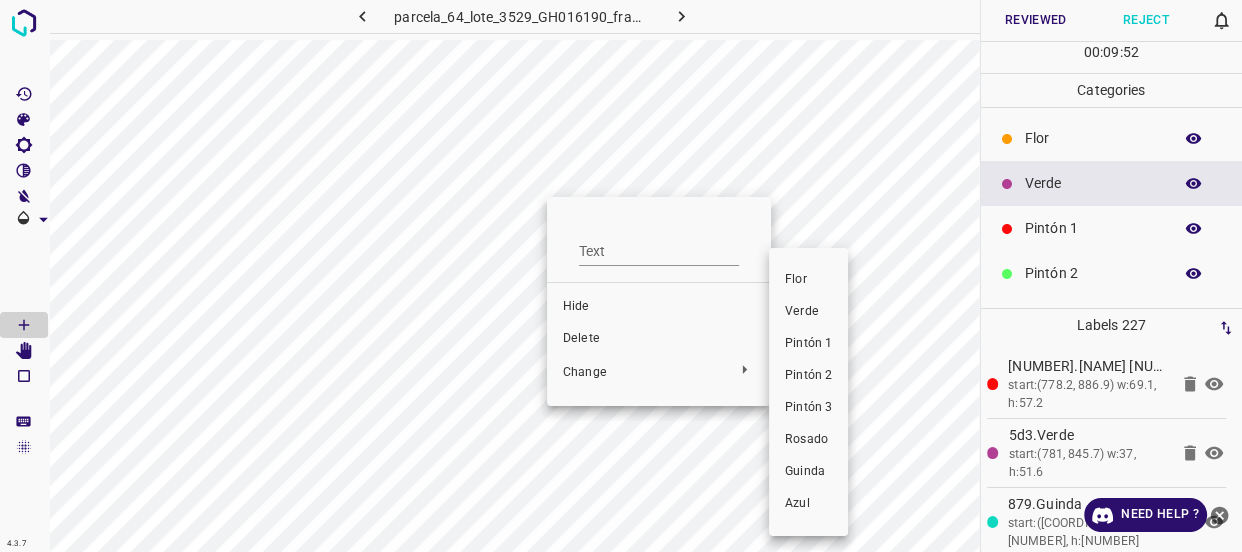 click on "Verde" at bounding box center (808, 312) 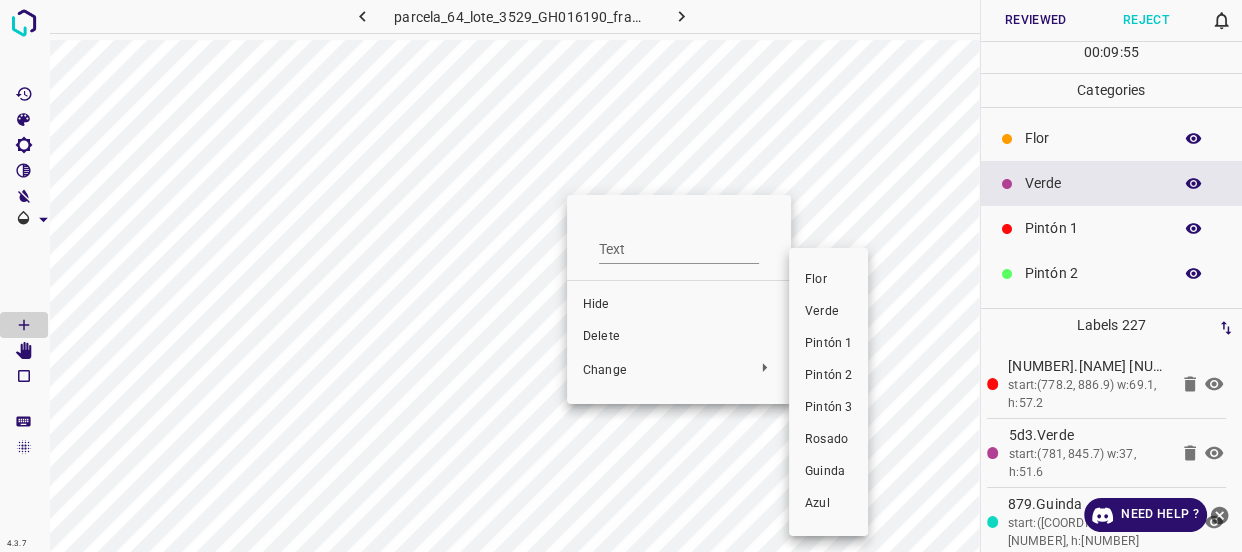 click on "Verde" at bounding box center (828, 312) 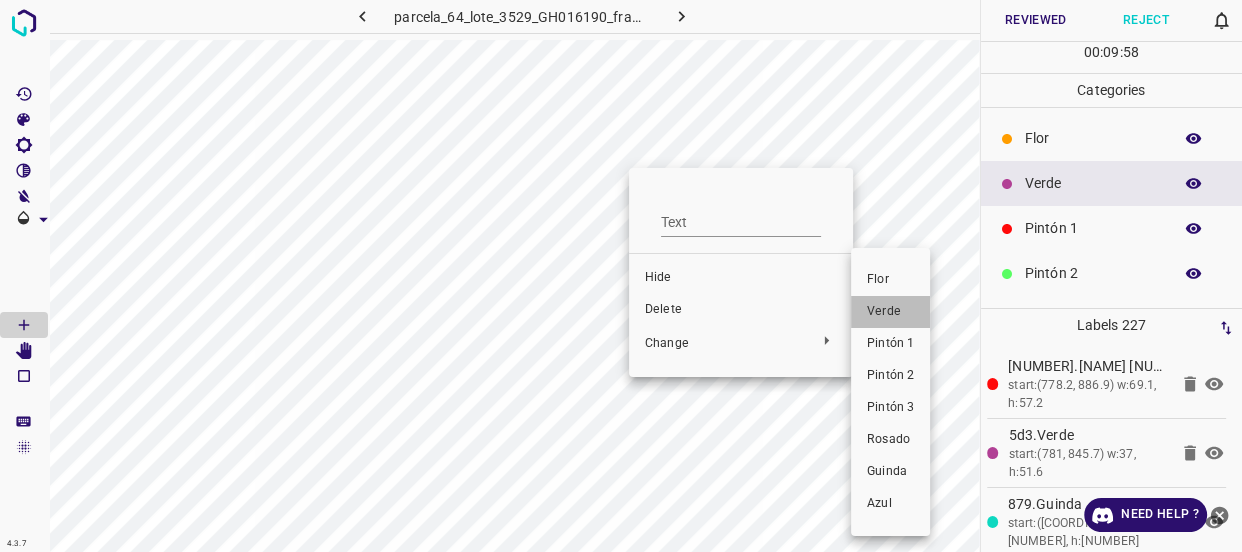 click on "Verde" at bounding box center [890, 312] 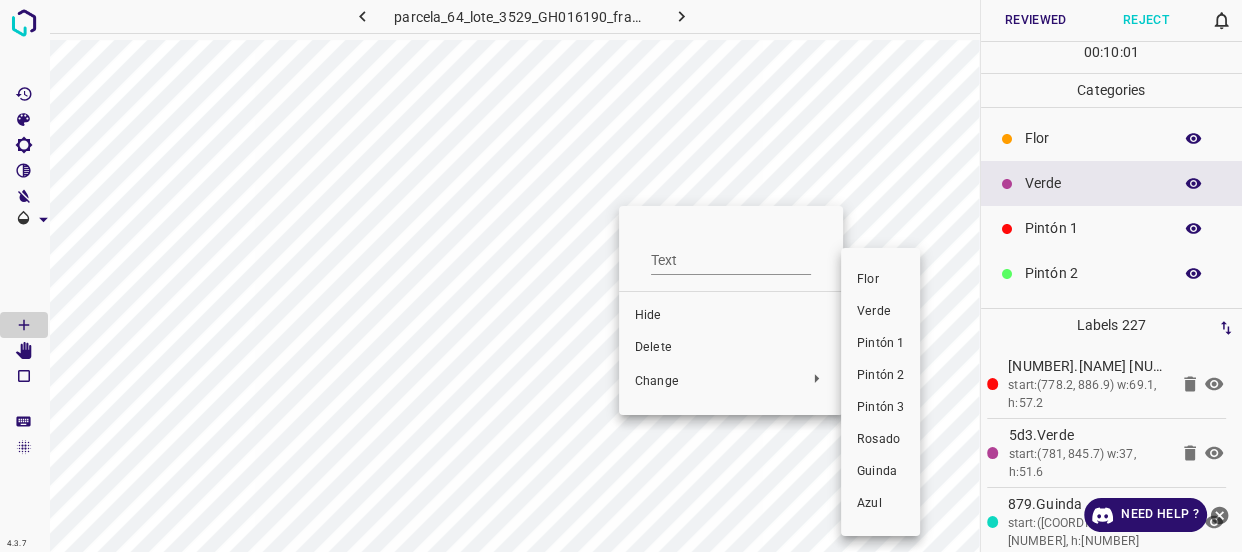 click on "Verde" at bounding box center [880, 312] 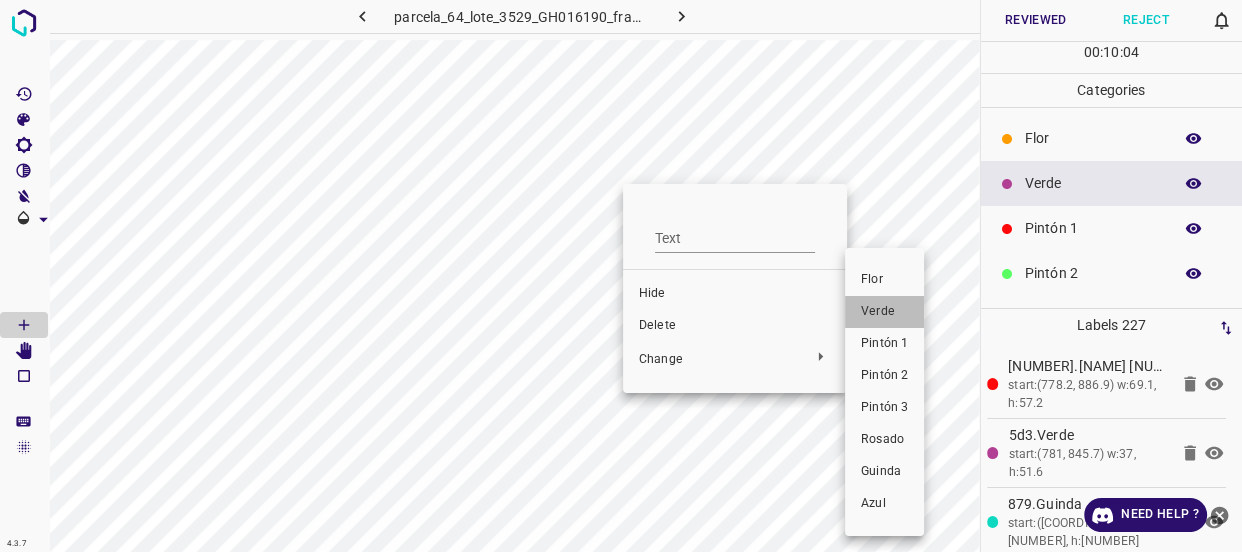 click on "Verde" at bounding box center [884, 312] 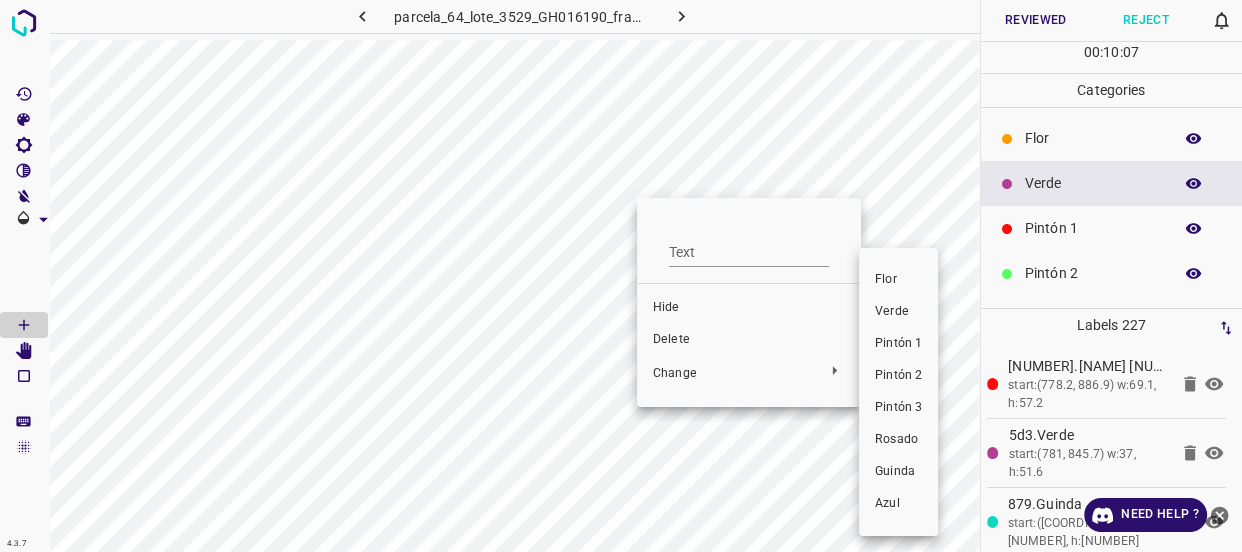 click on "Verde" at bounding box center (898, 312) 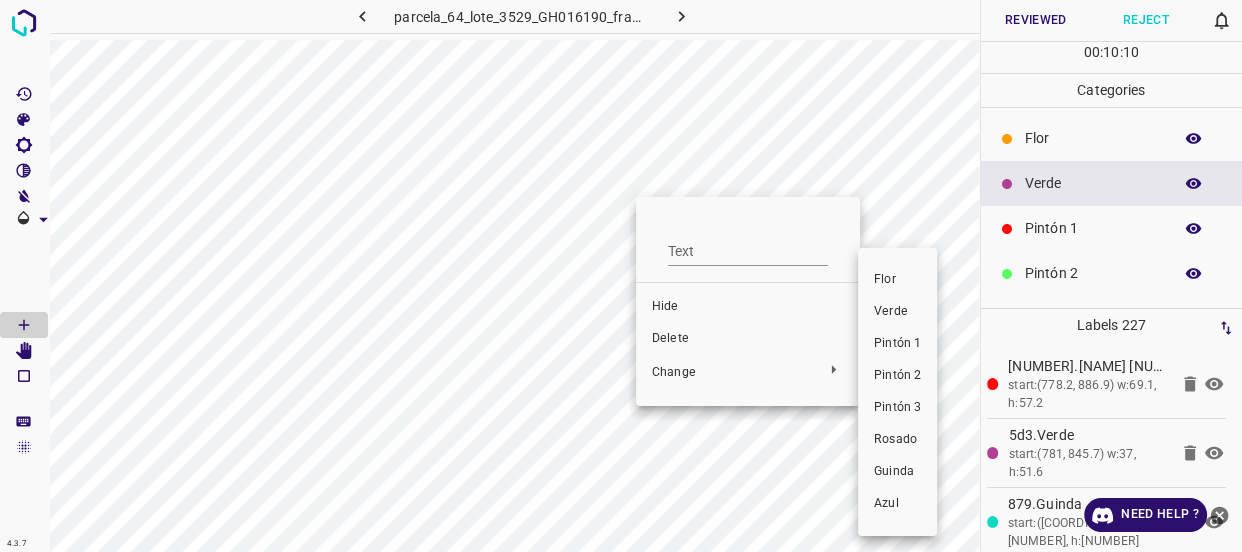 click on "Verde" at bounding box center (897, 312) 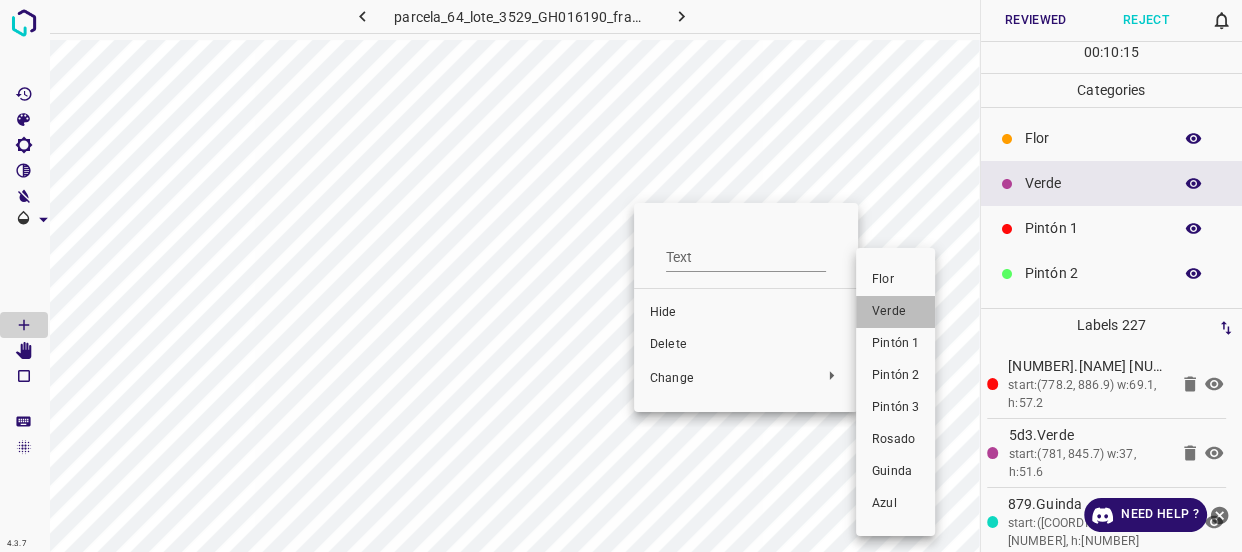 click on "Verde" at bounding box center (895, 312) 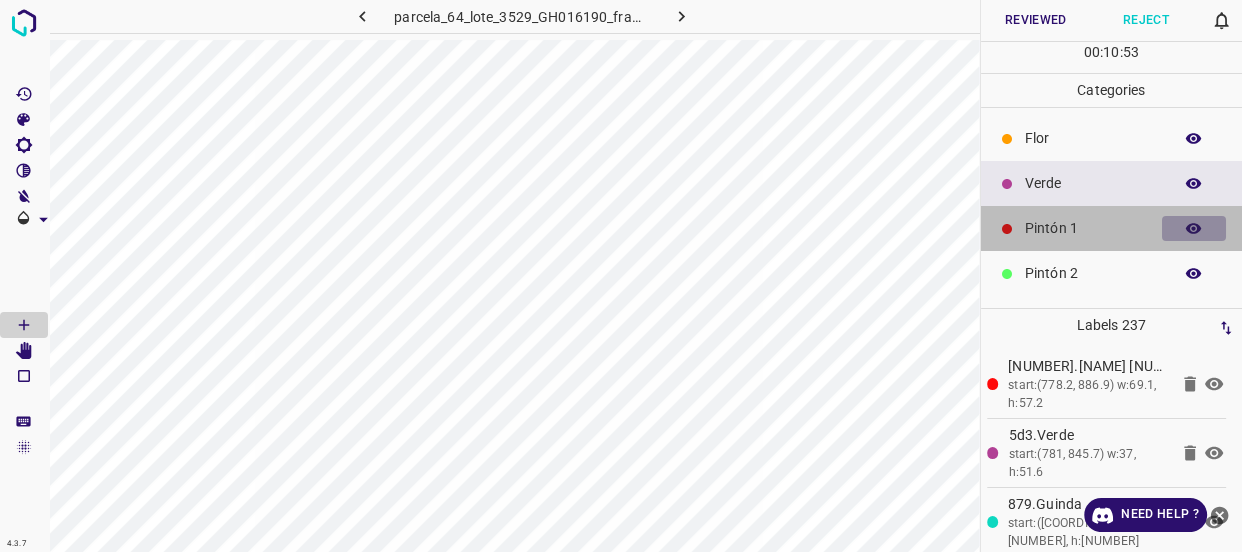click 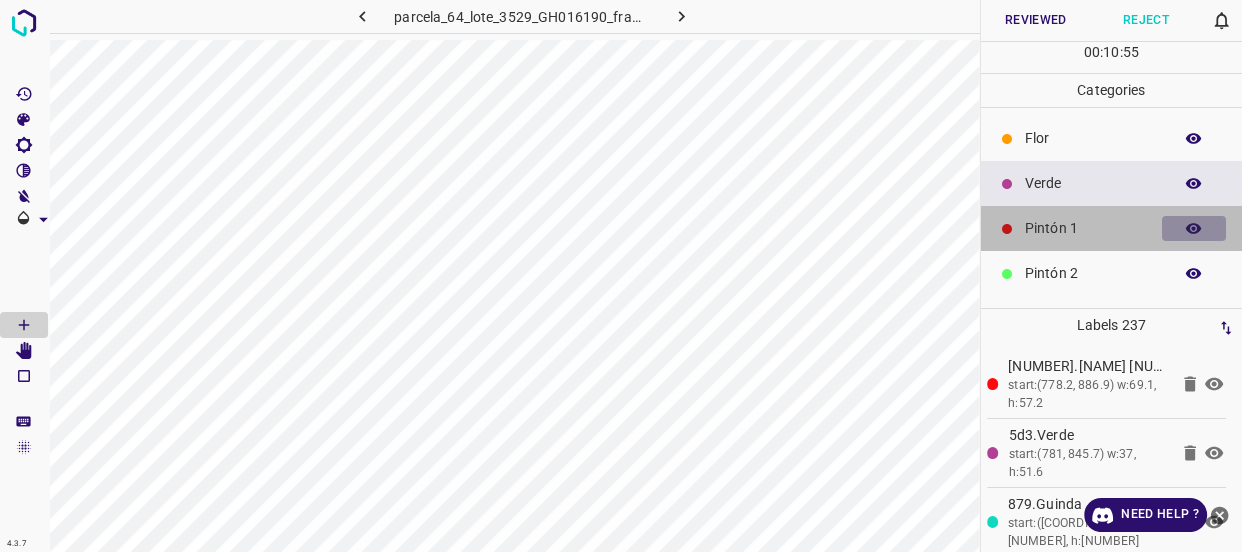 click 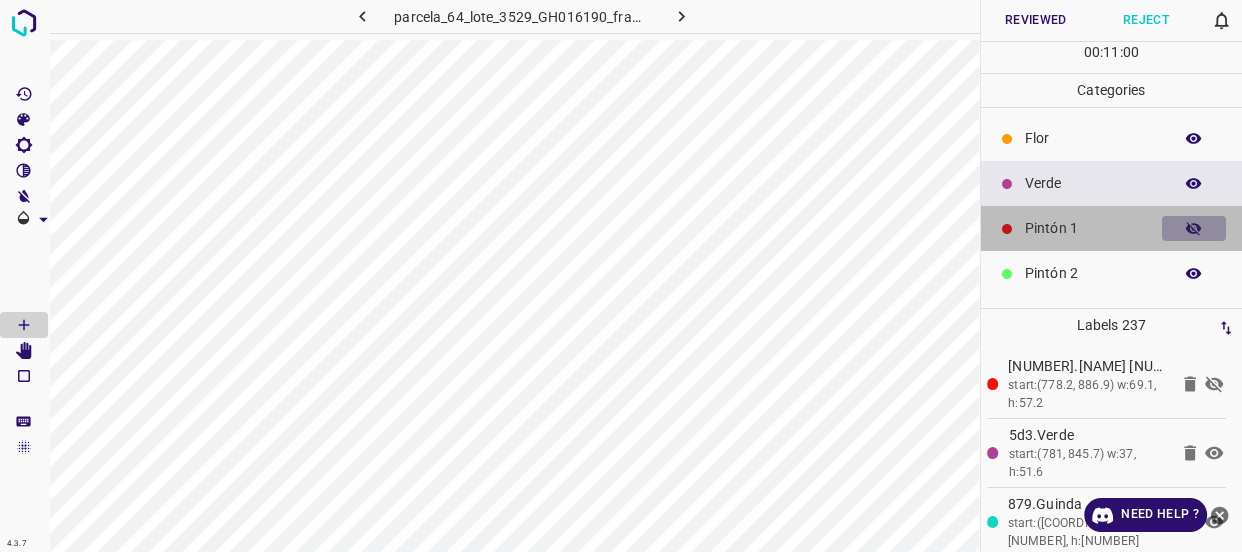 click 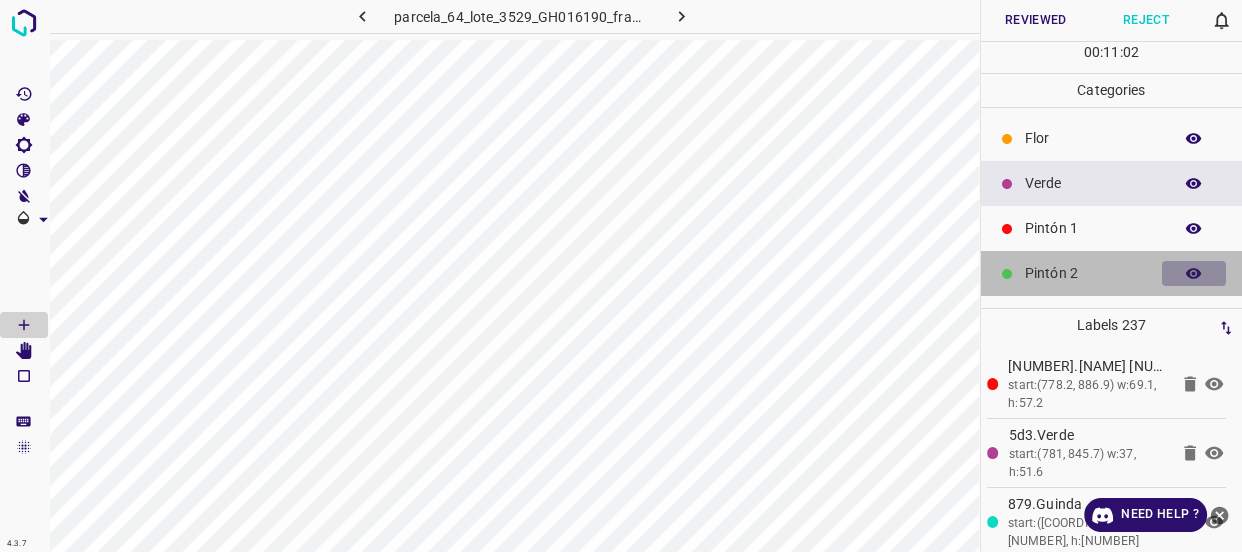 click 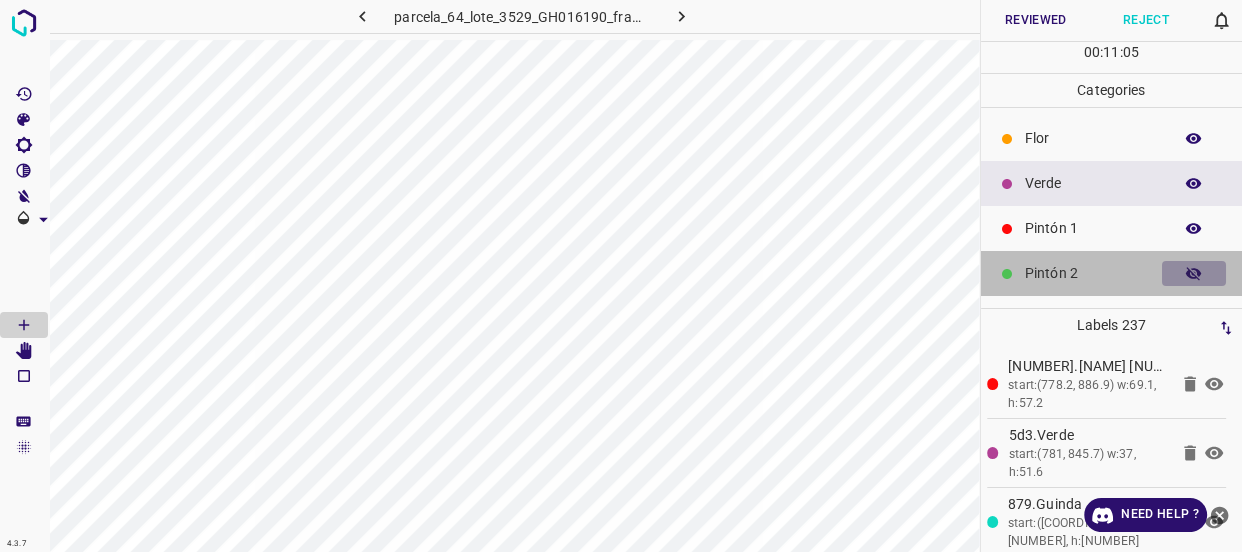 click 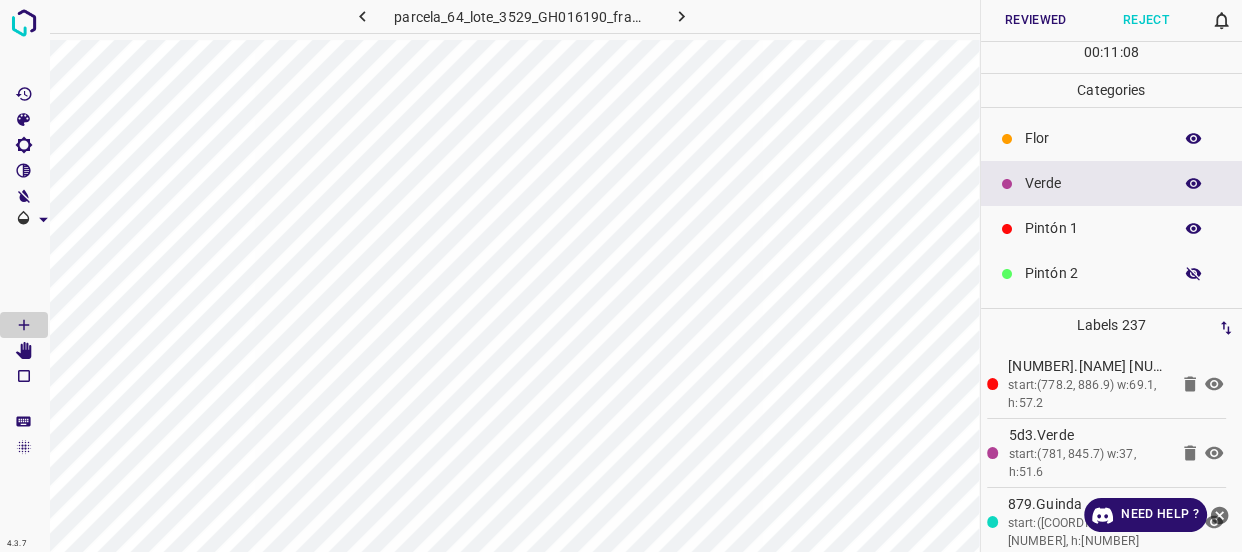 click 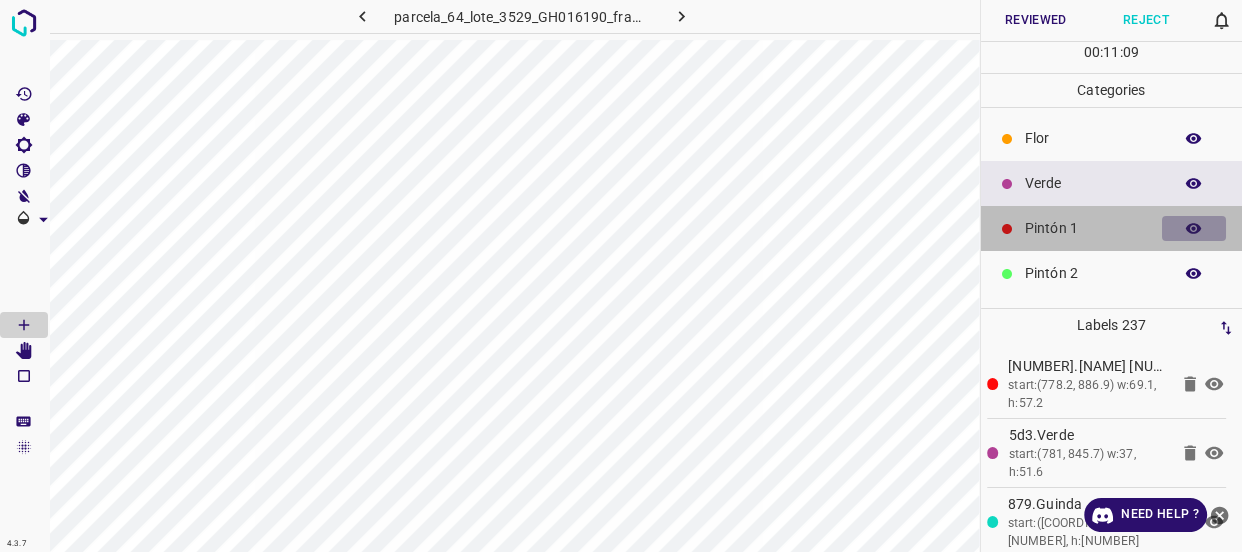 click 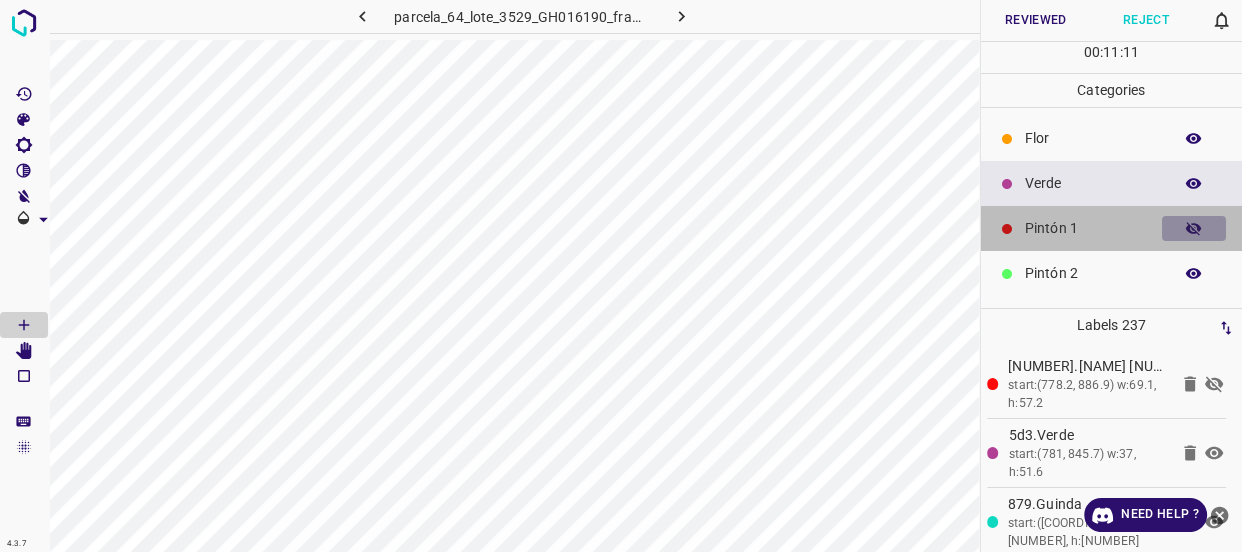 click 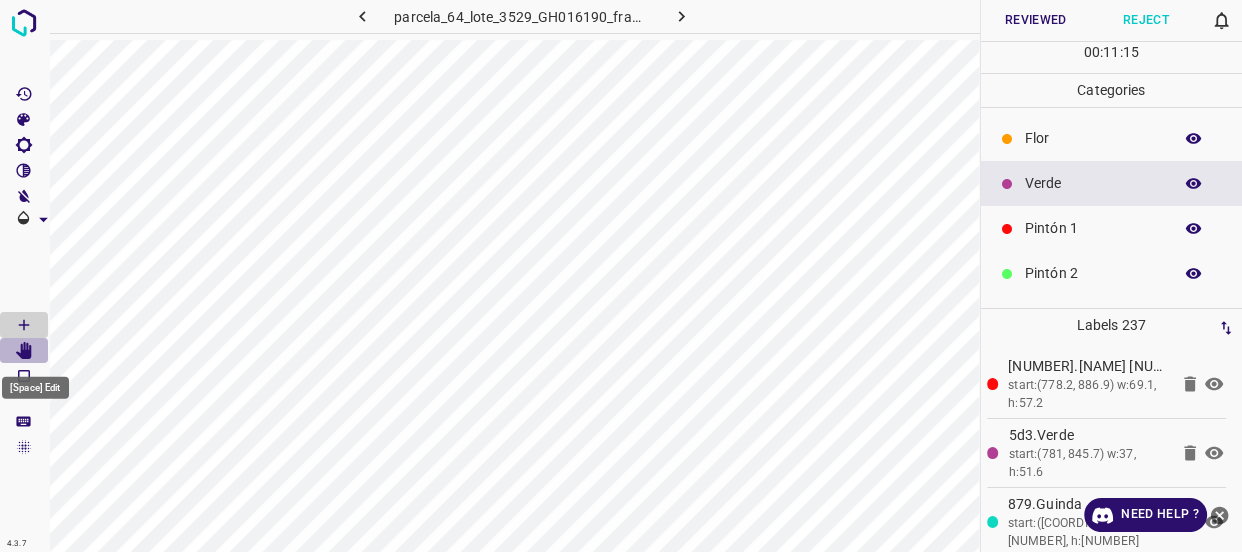 click 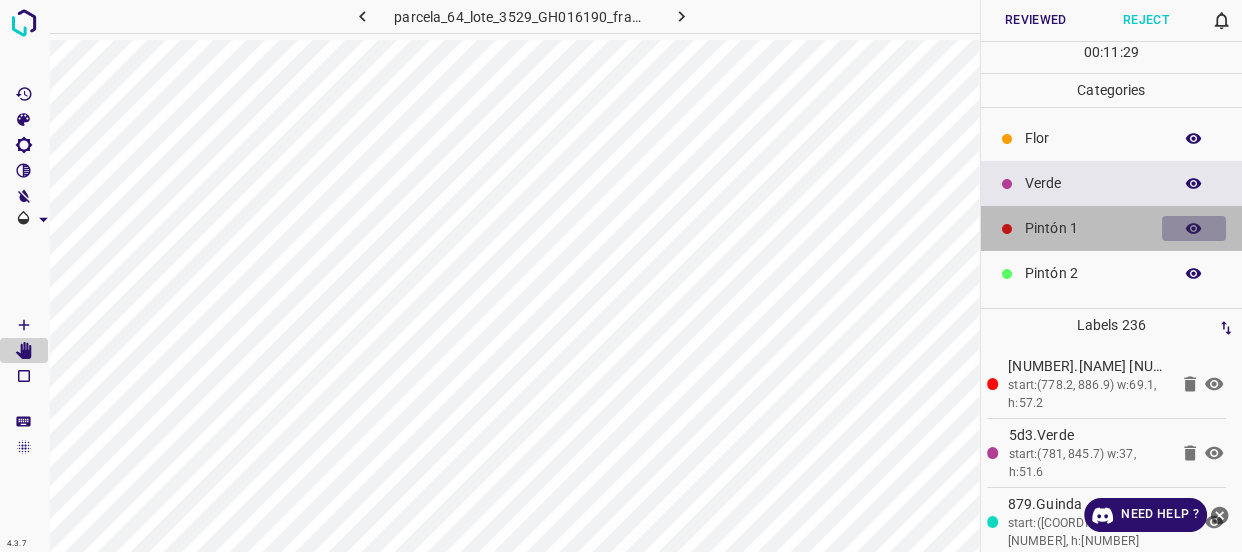 click 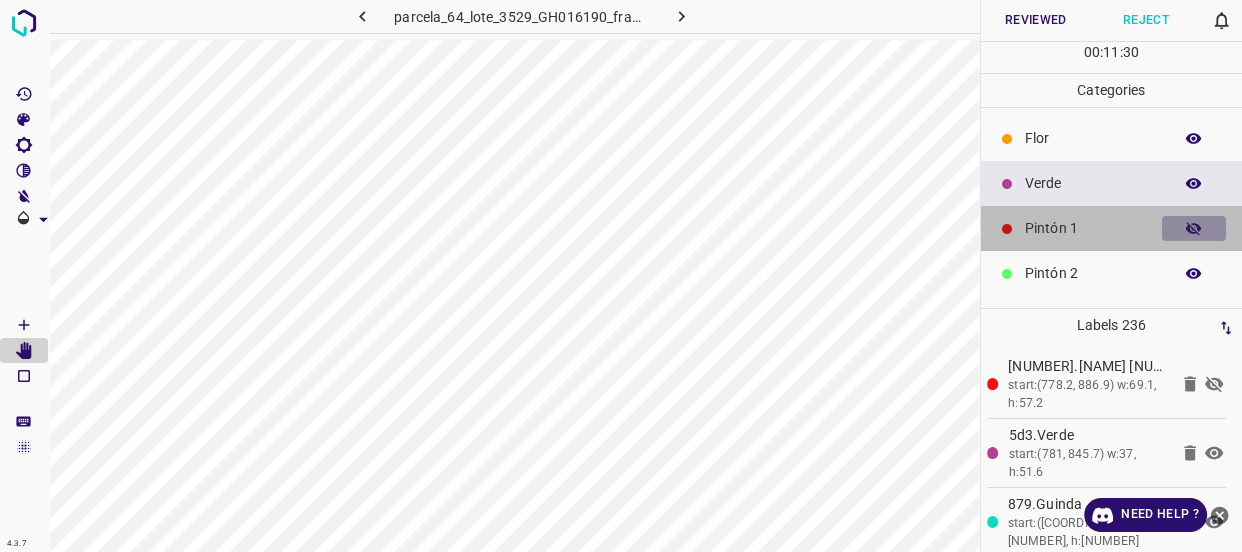 click 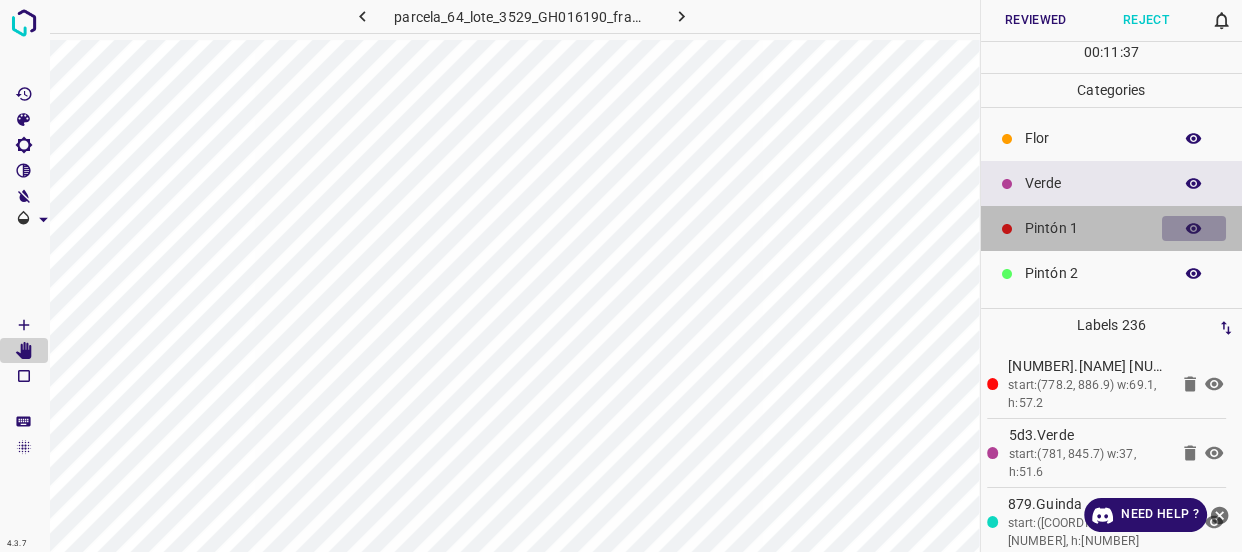 click 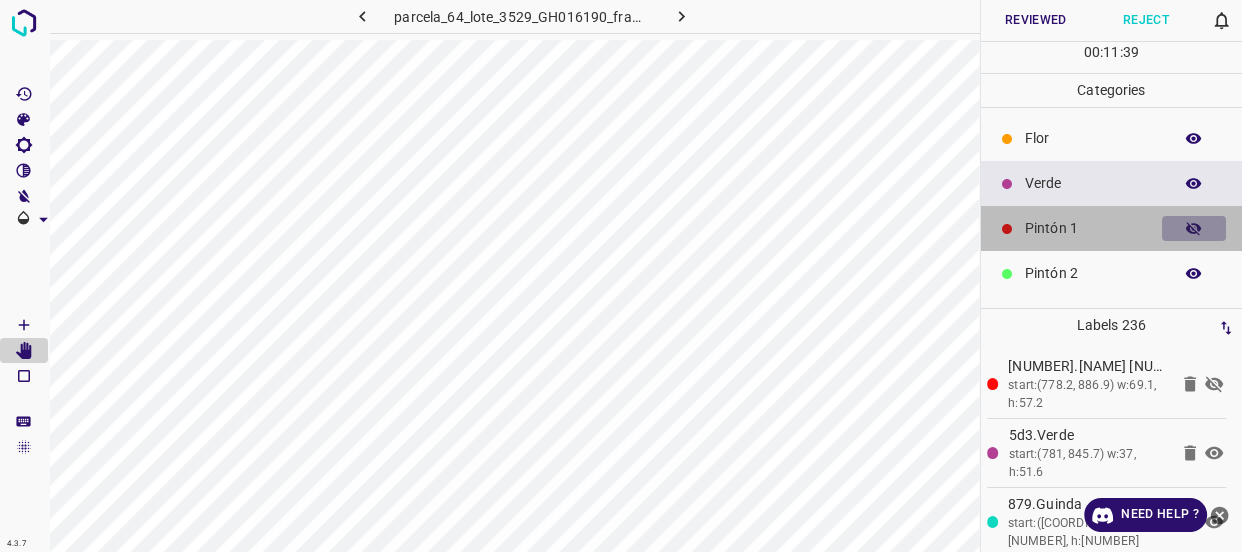 click 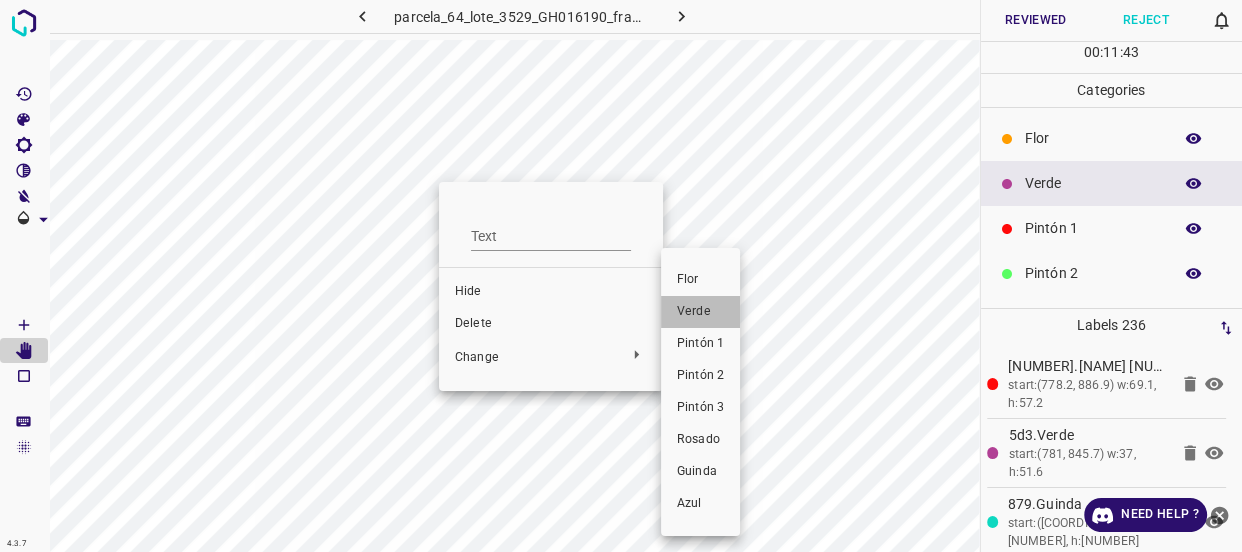 click on "Verde" at bounding box center [700, 312] 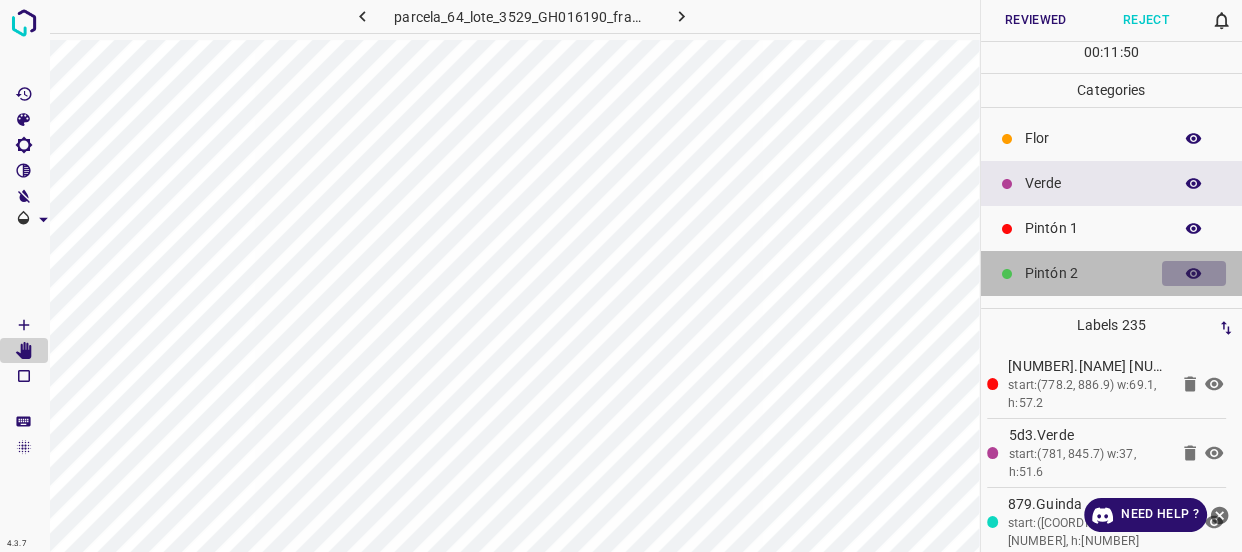 click 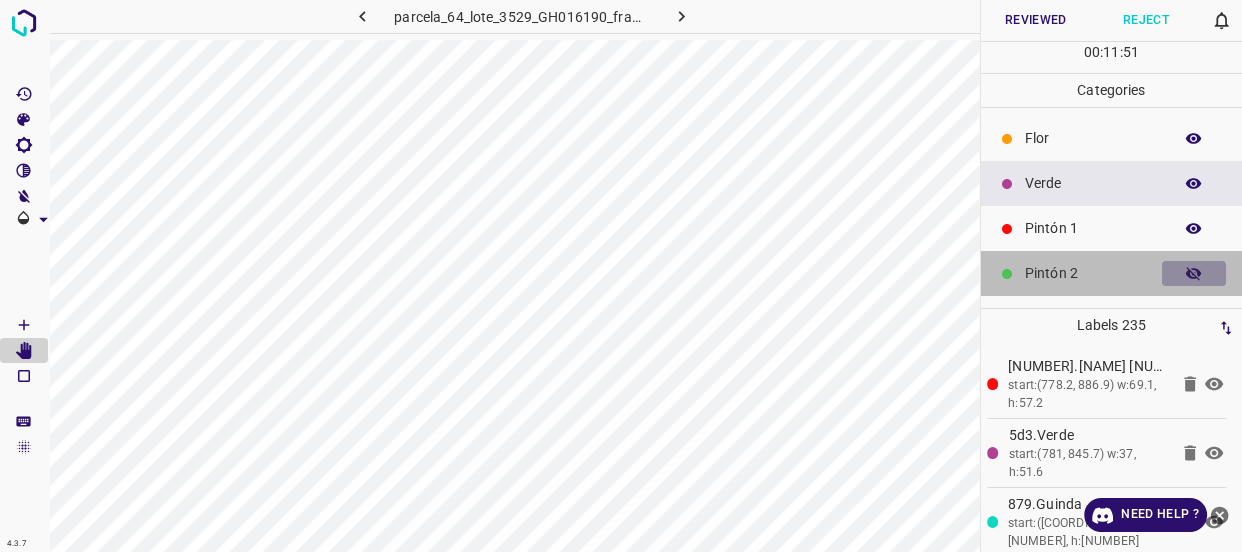 click 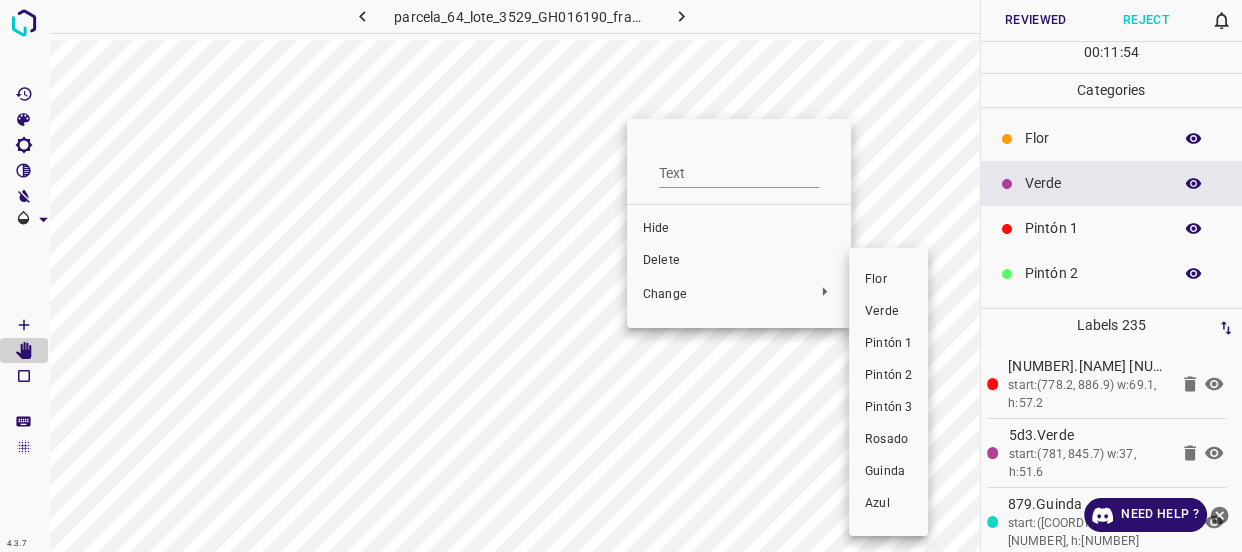 click on "Verde" at bounding box center [888, 312] 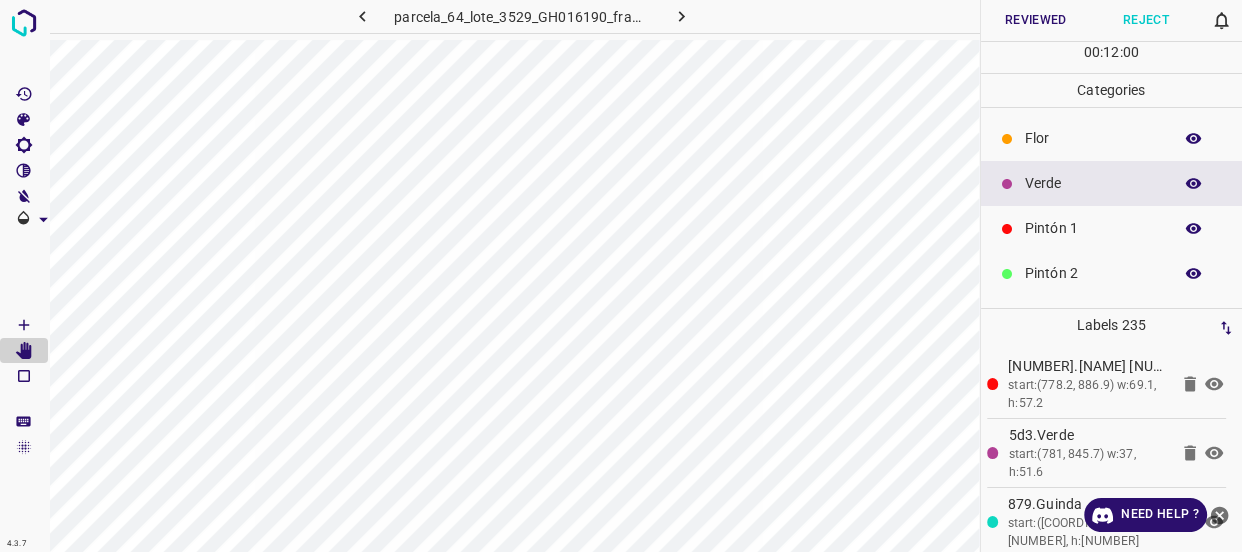 click 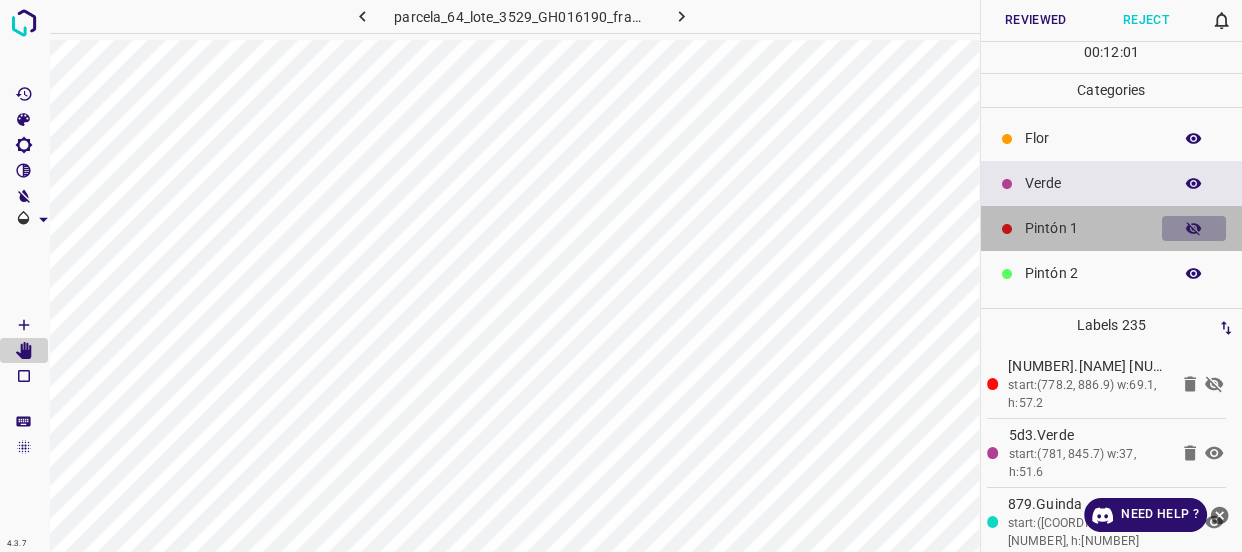 click 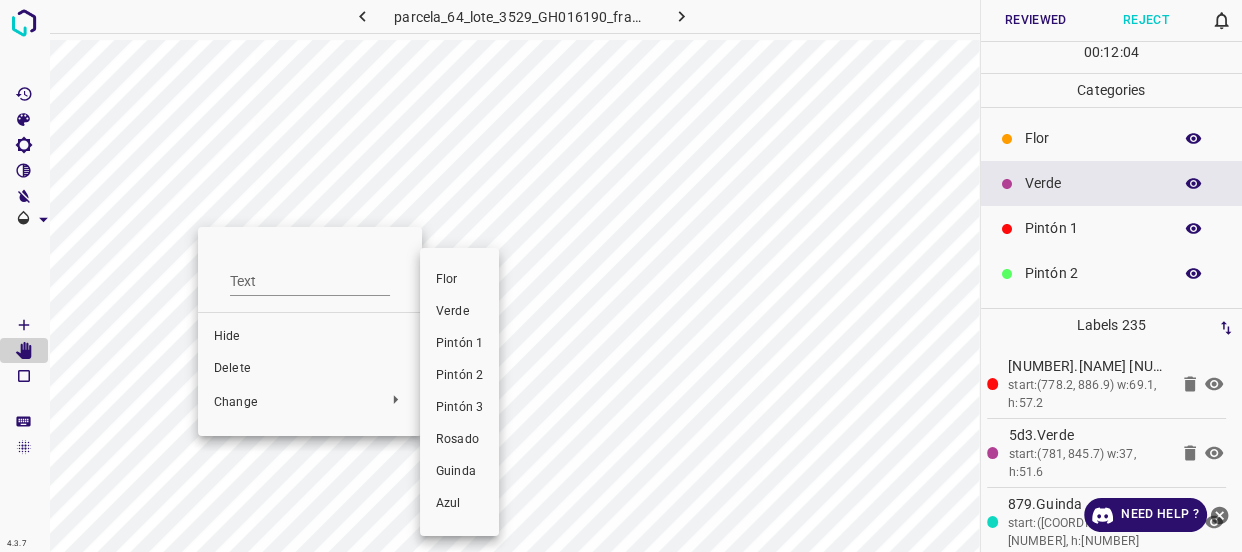 click on "Verde" at bounding box center (459, 312) 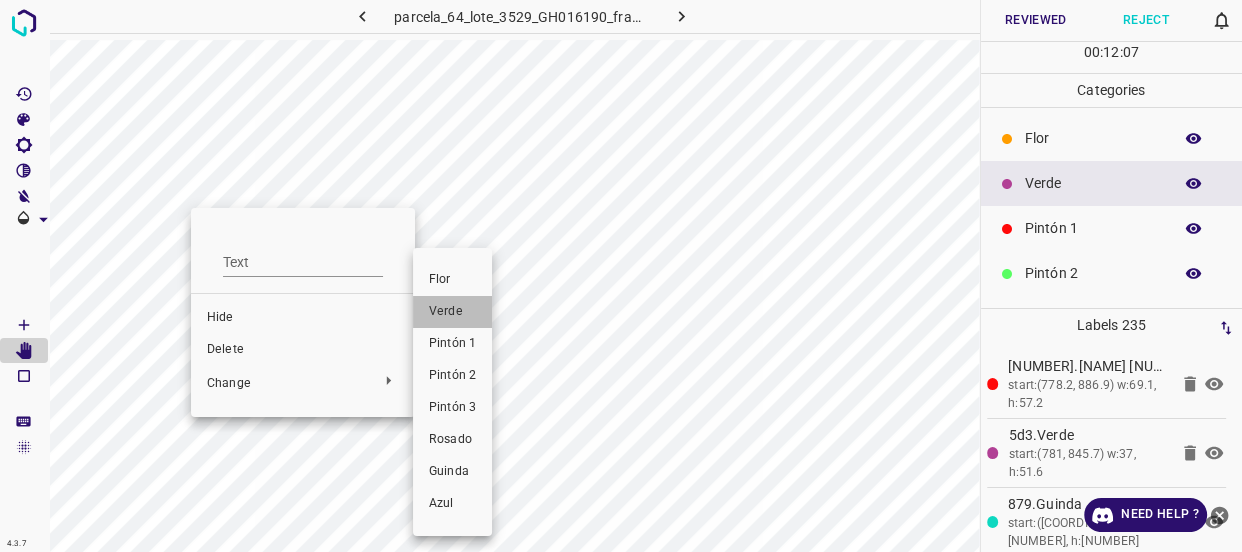 click on "Verde" at bounding box center [452, 312] 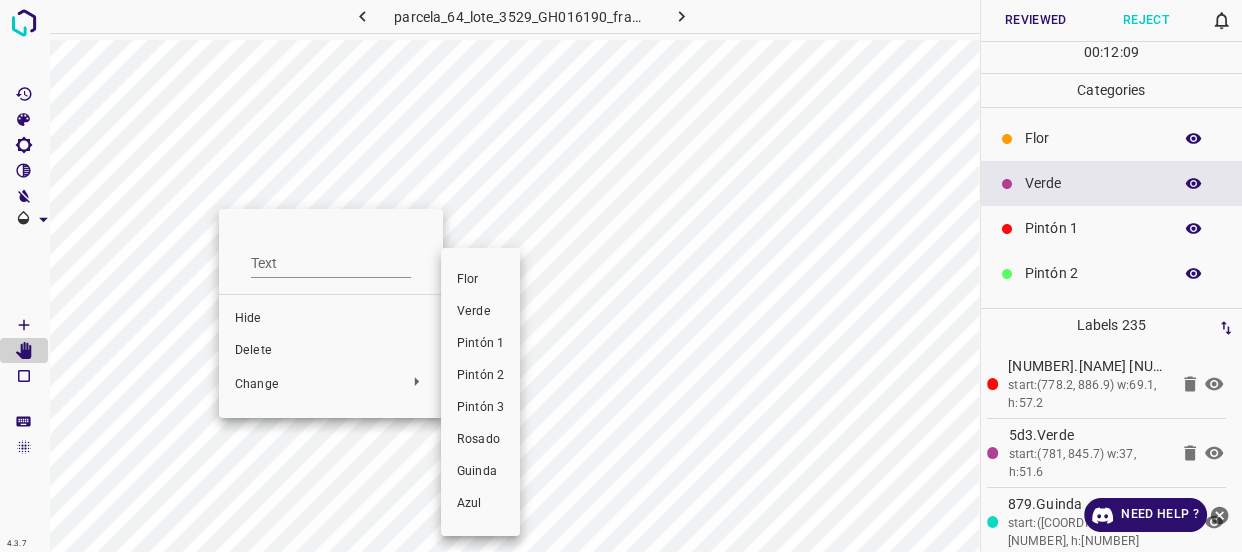 click on "Verde" at bounding box center (480, 312) 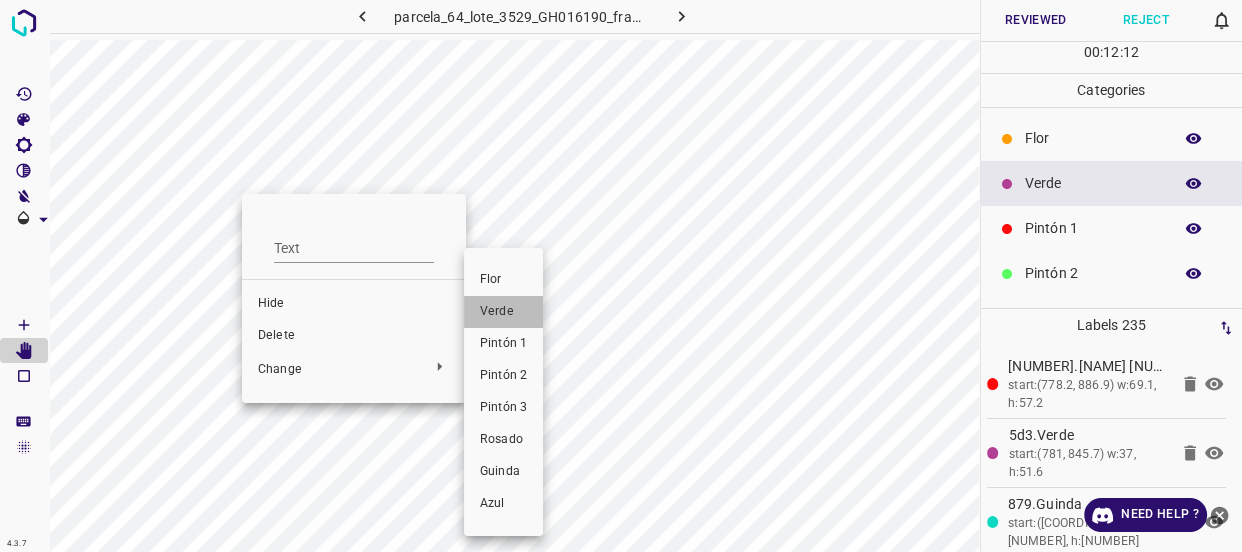 click on "Verde" at bounding box center (503, 312) 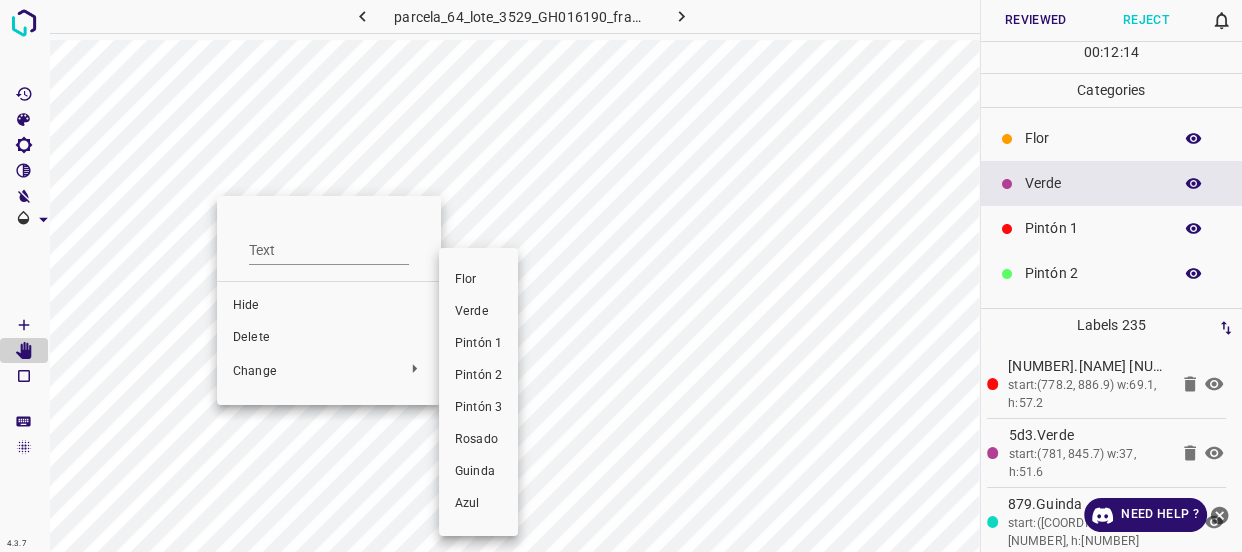 drag, startPoint x: 479, startPoint y: 319, endPoint x: 286, endPoint y: 245, distance: 206.70027 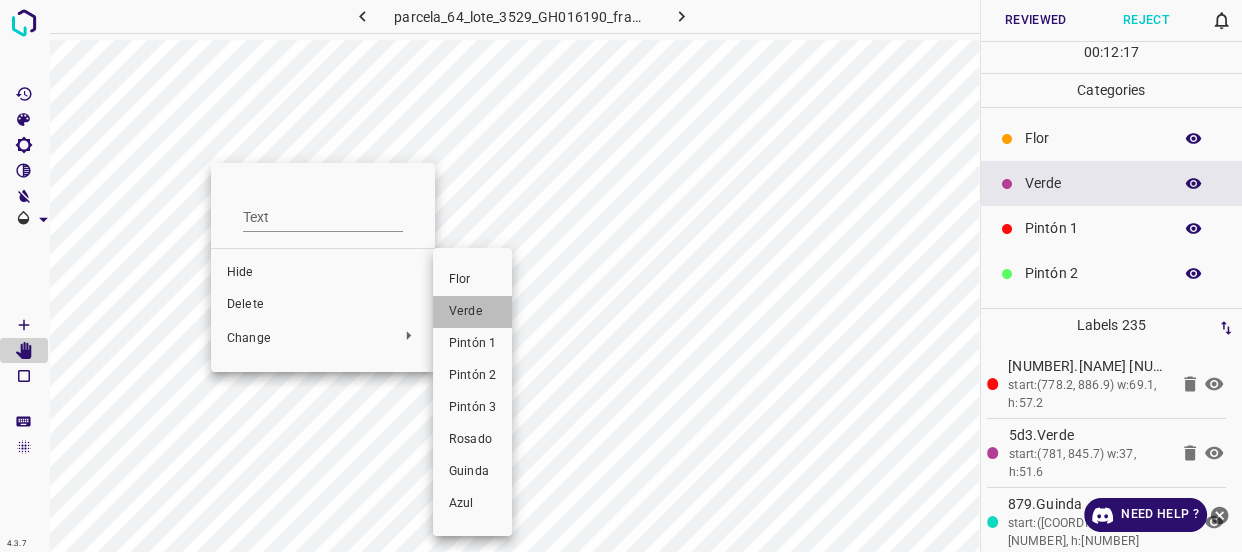 click on "Verde" at bounding box center (472, 312) 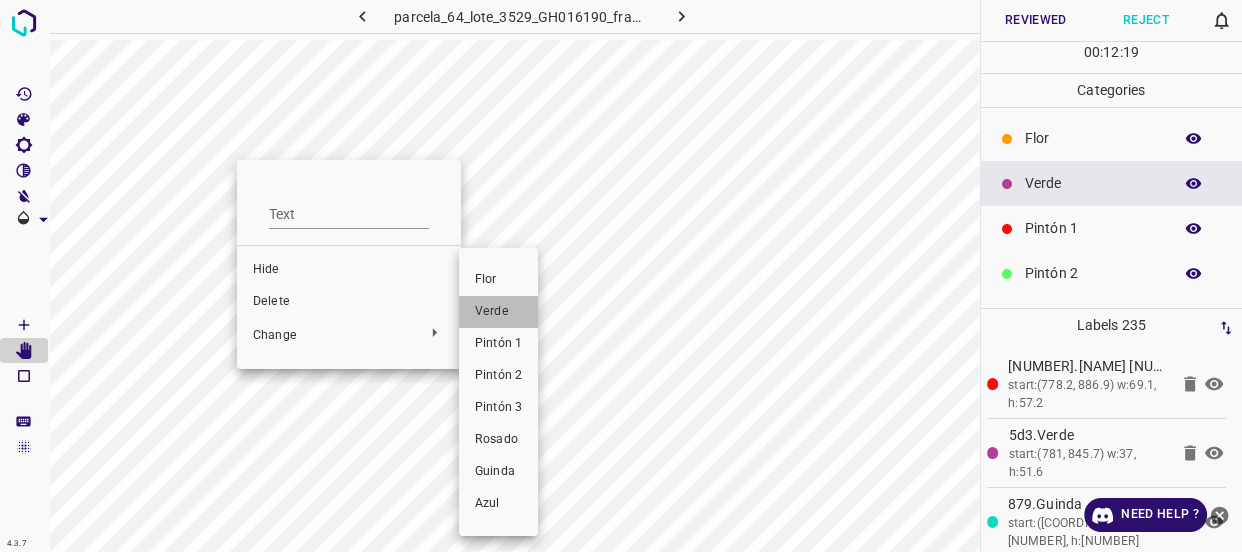 drag, startPoint x: 508, startPoint y: 310, endPoint x: 345, endPoint y: 239, distance: 177.792 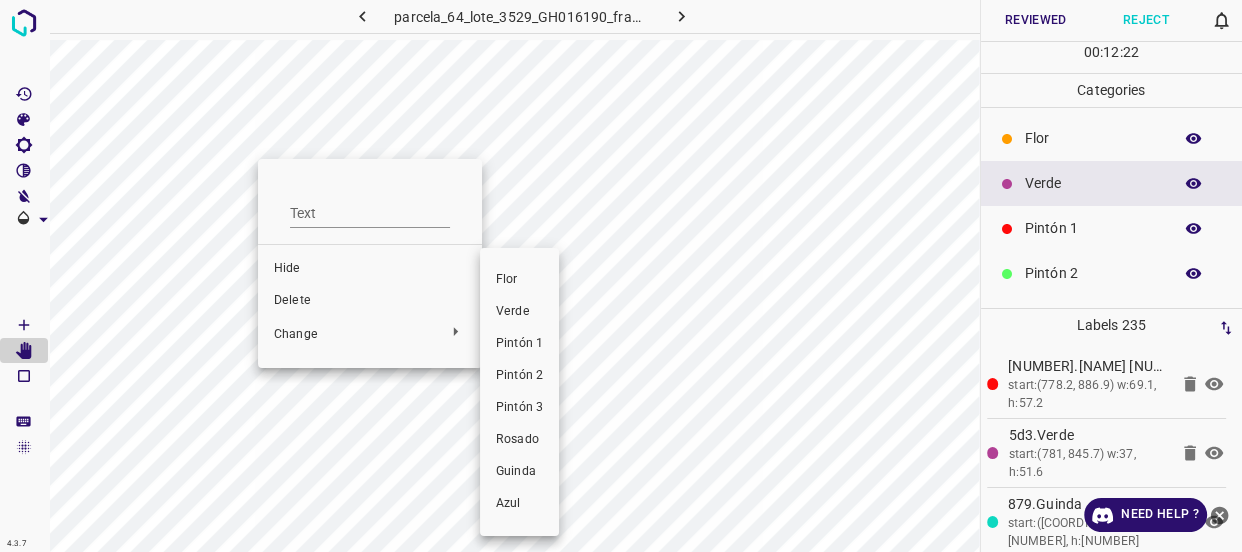 click on "Verde" at bounding box center (519, 312) 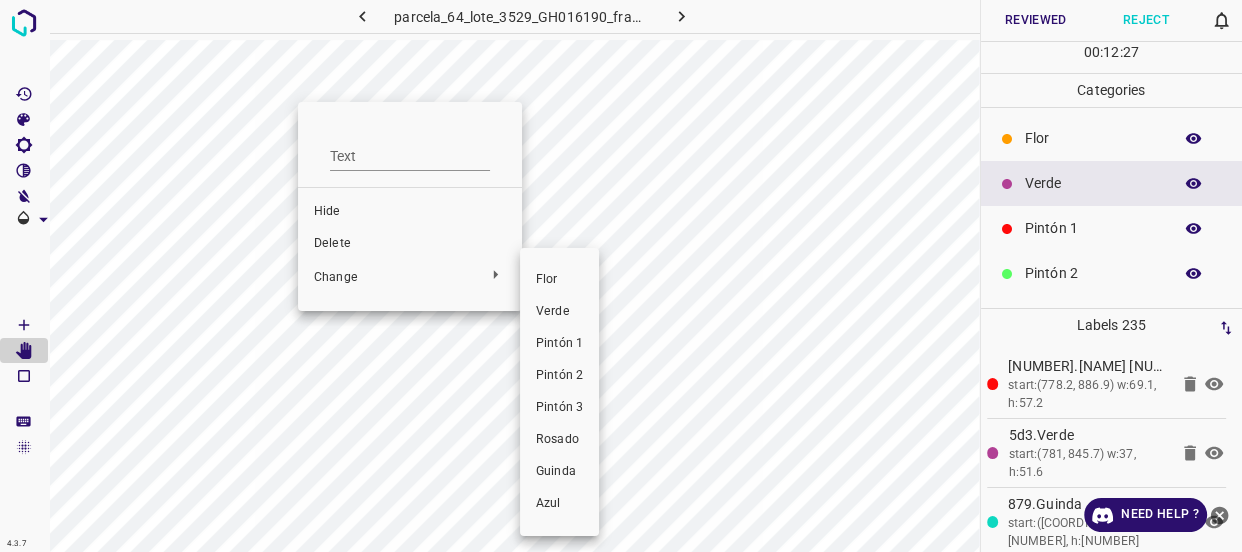 click at bounding box center (621, 276) 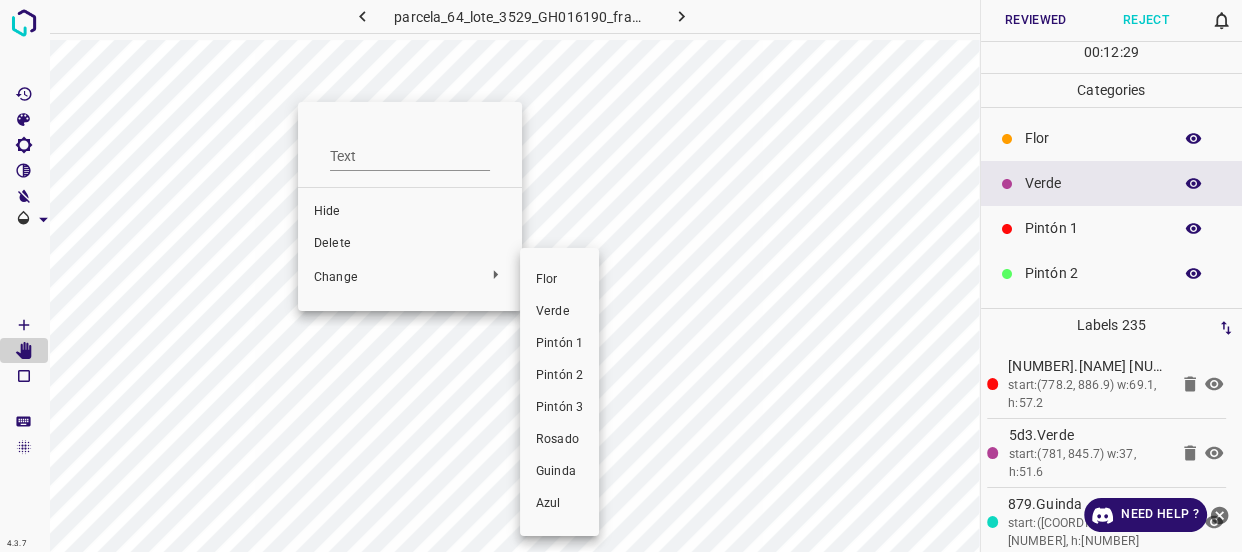 click on "Verde" at bounding box center (559, 312) 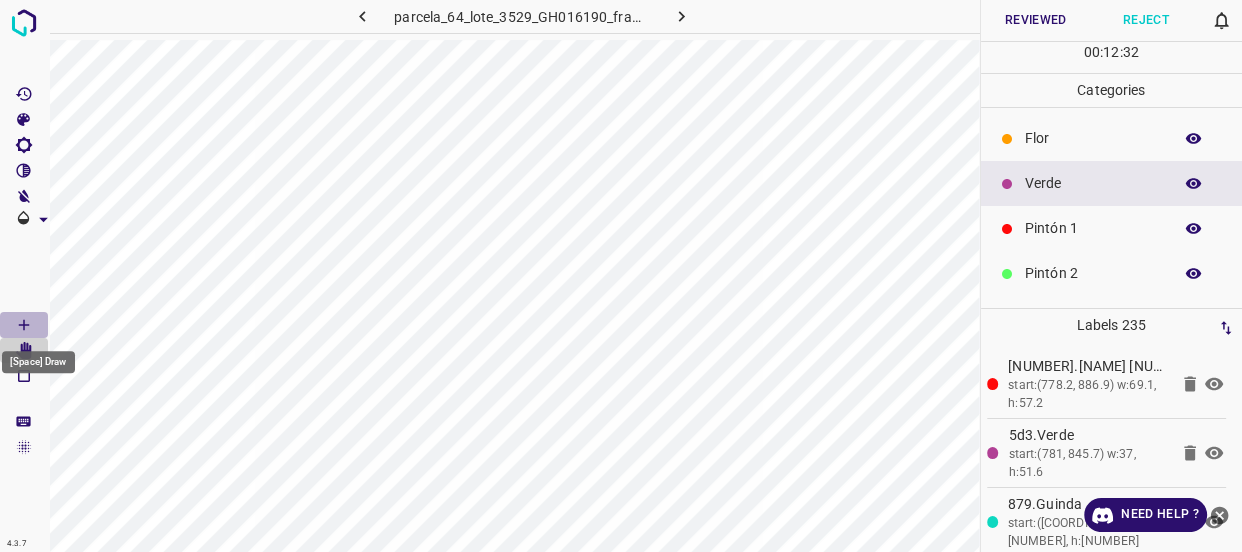 click 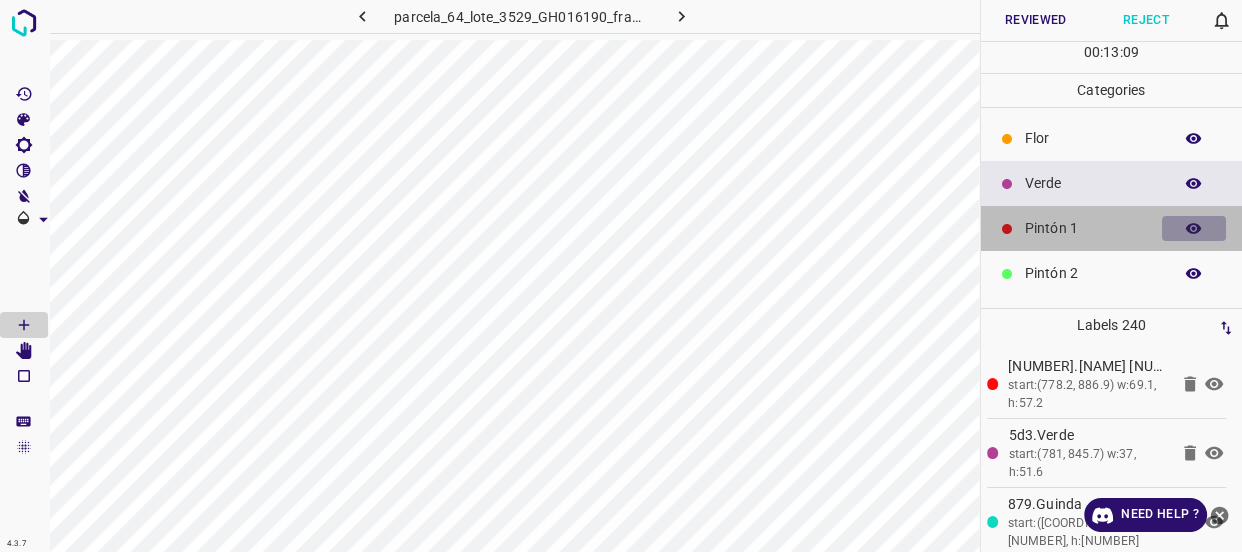 click 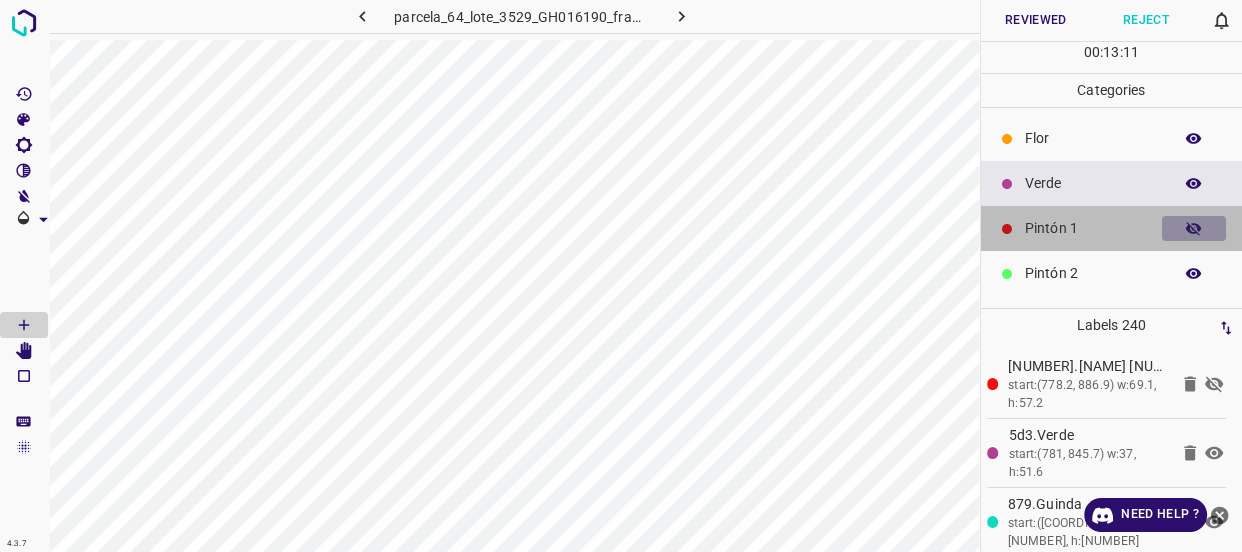 click 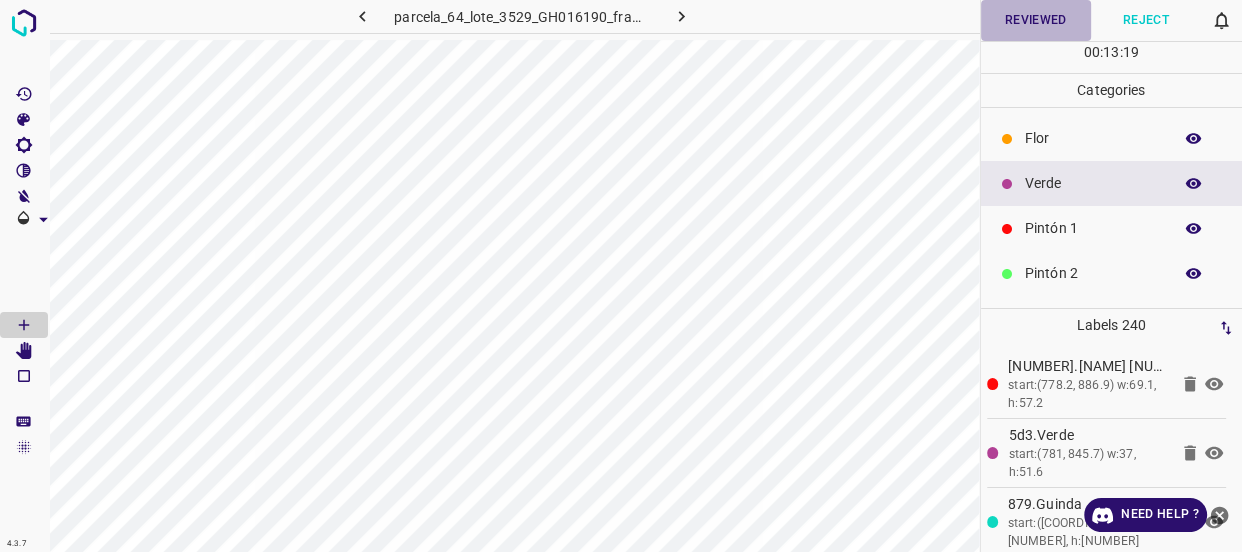 click on "Reviewed" at bounding box center (1036, 20) 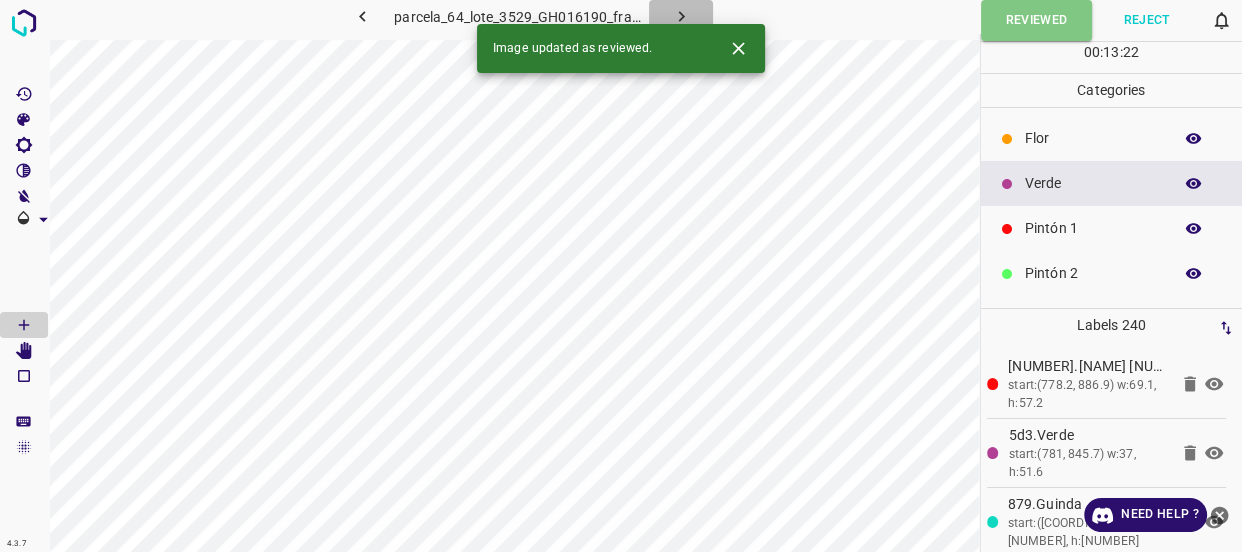 click 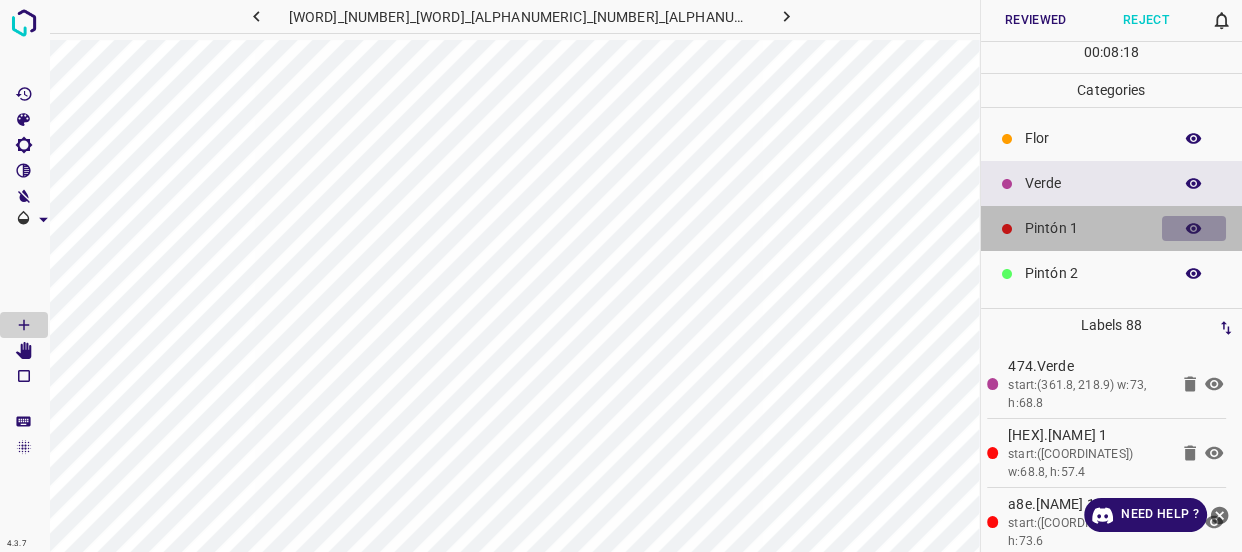 click 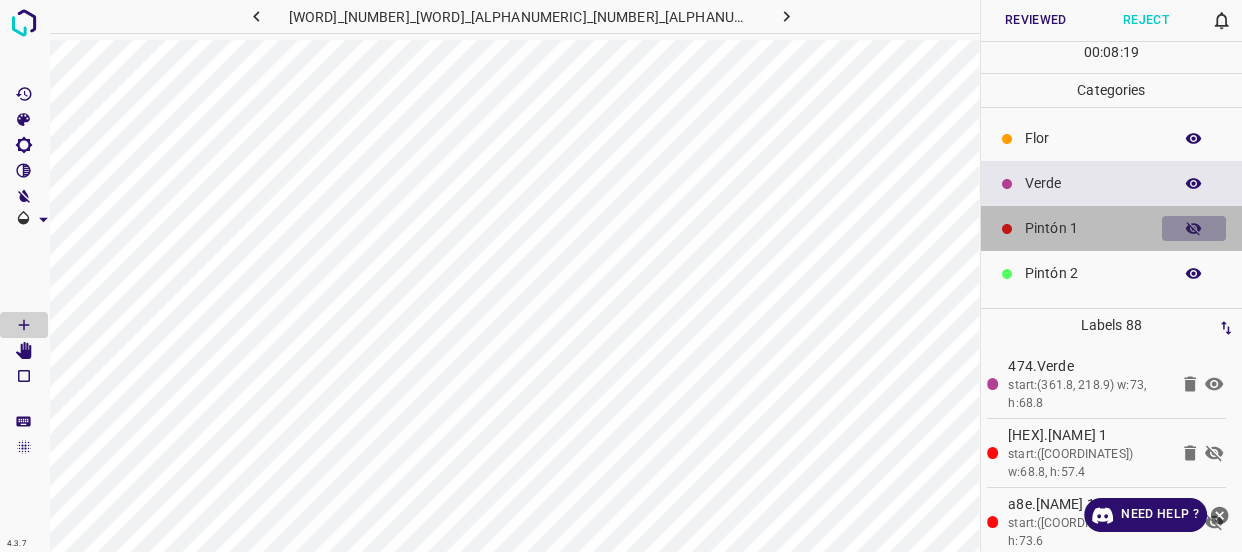 click 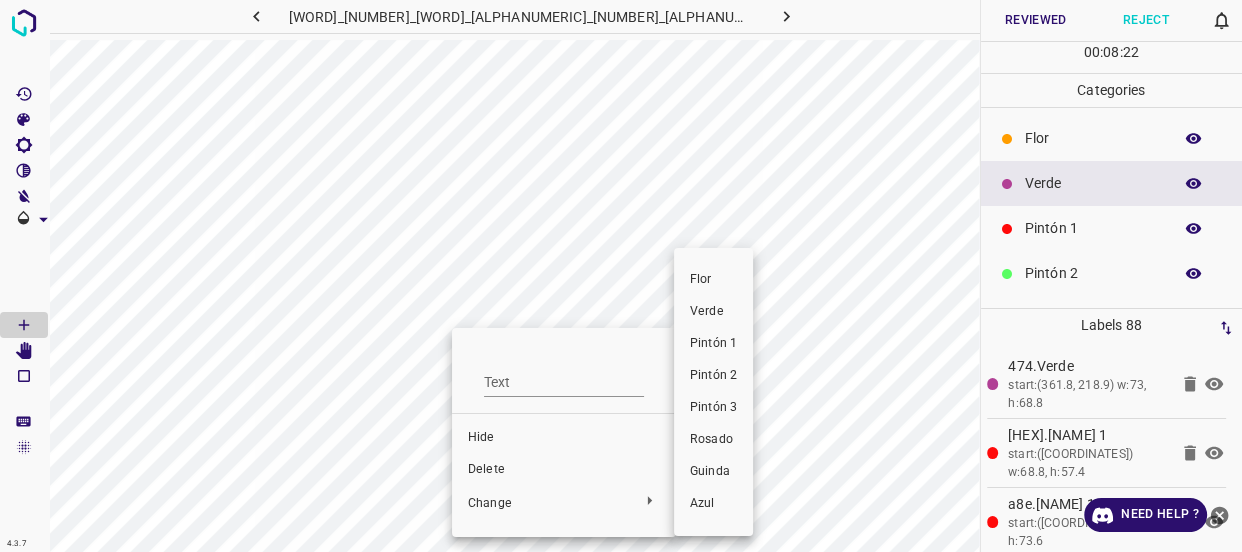 click on "Verde" at bounding box center (713, 312) 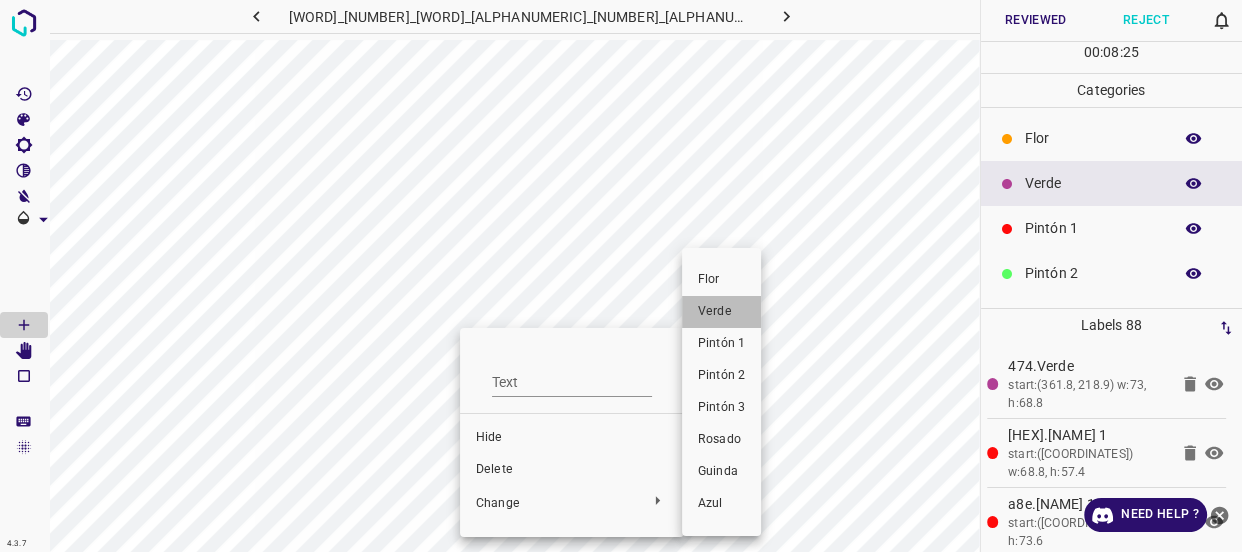 drag, startPoint x: 721, startPoint y: 310, endPoint x: 595, endPoint y: 321, distance: 126.47925 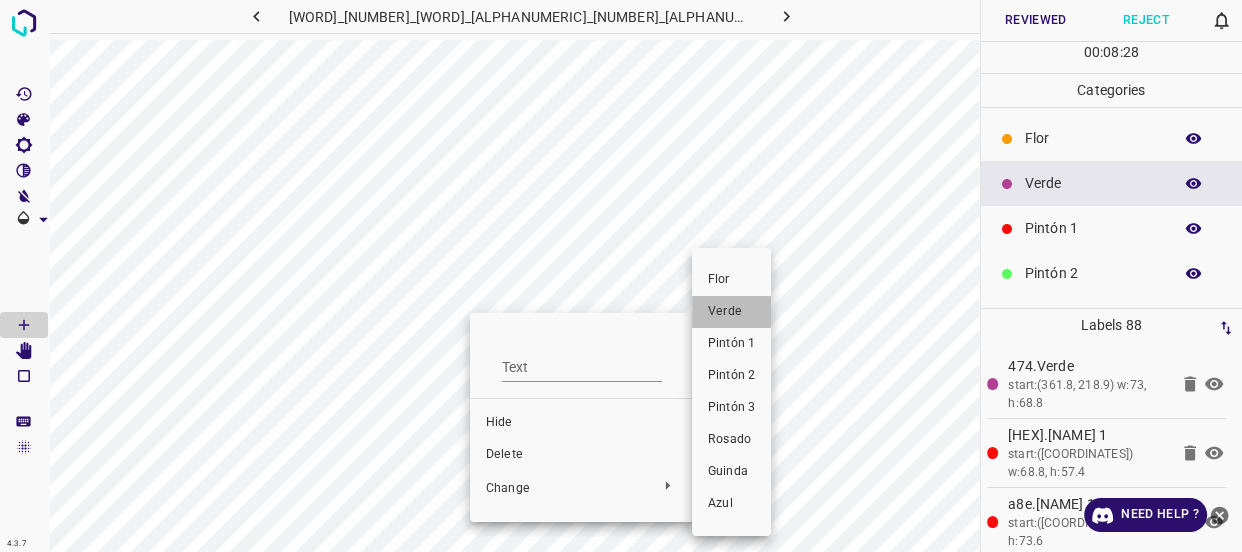 click on "Verde" at bounding box center [731, 312] 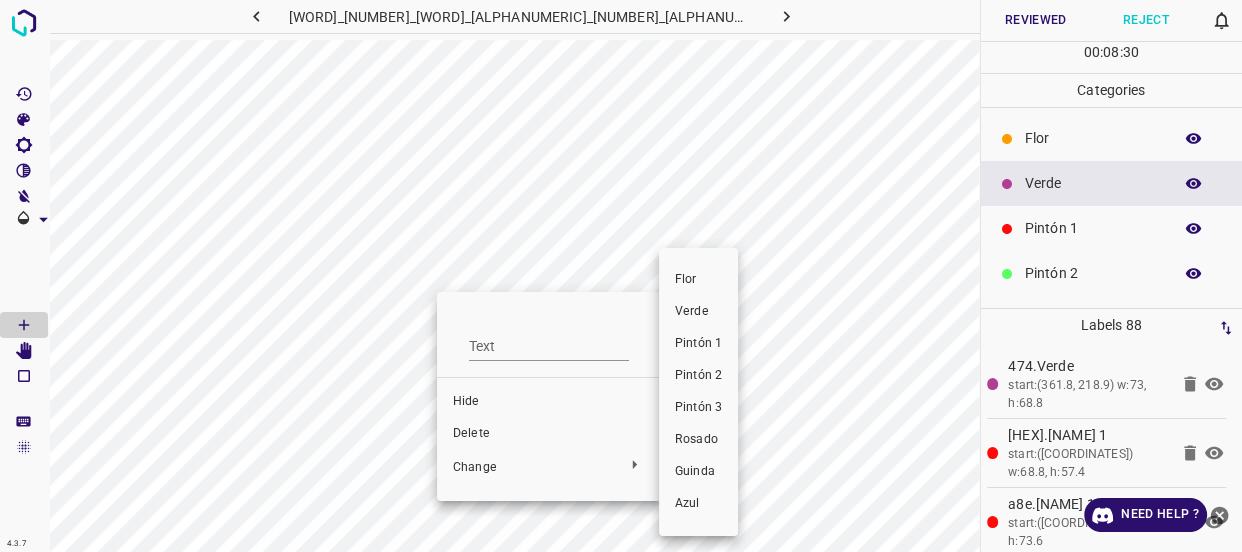 click on "Verde" at bounding box center [698, 312] 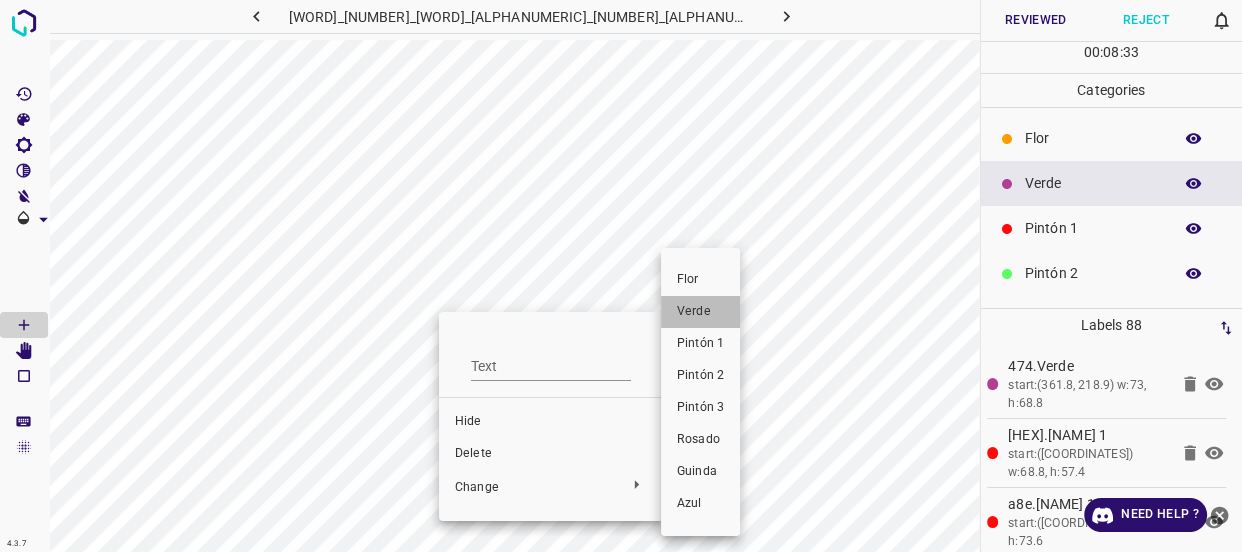 click on "Verde" at bounding box center (700, 312) 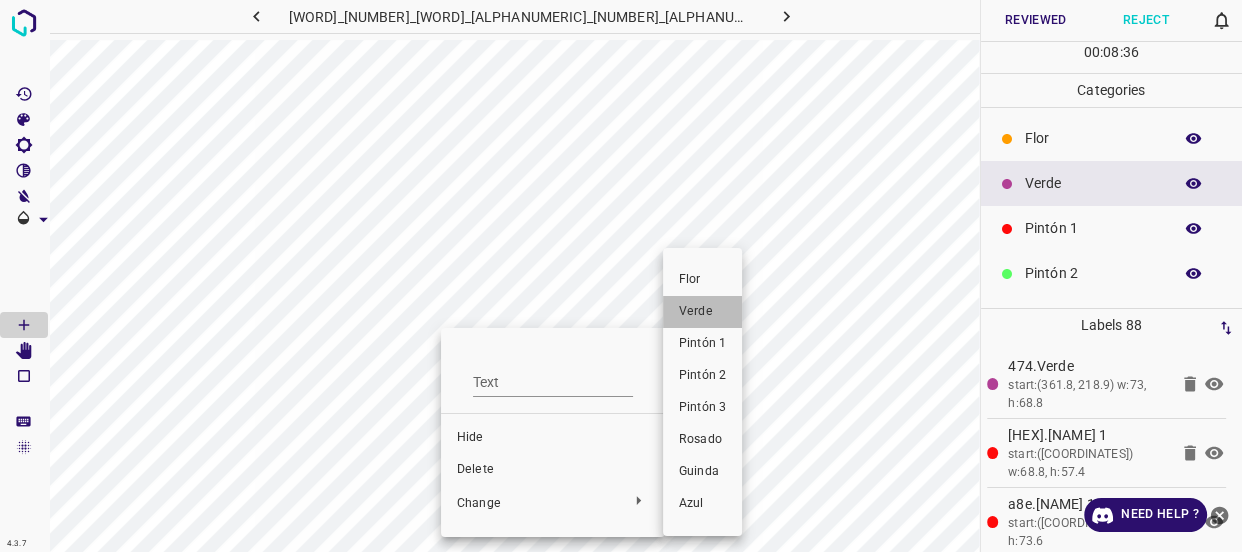 click on "Verde" at bounding box center (702, 312) 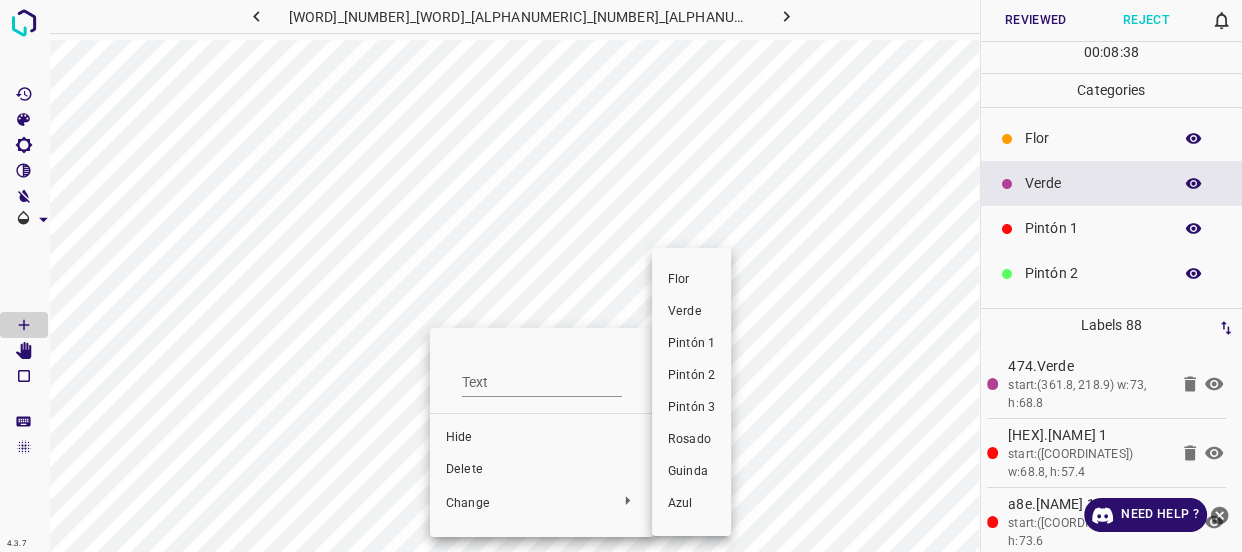 click on "Verde" at bounding box center (691, 312) 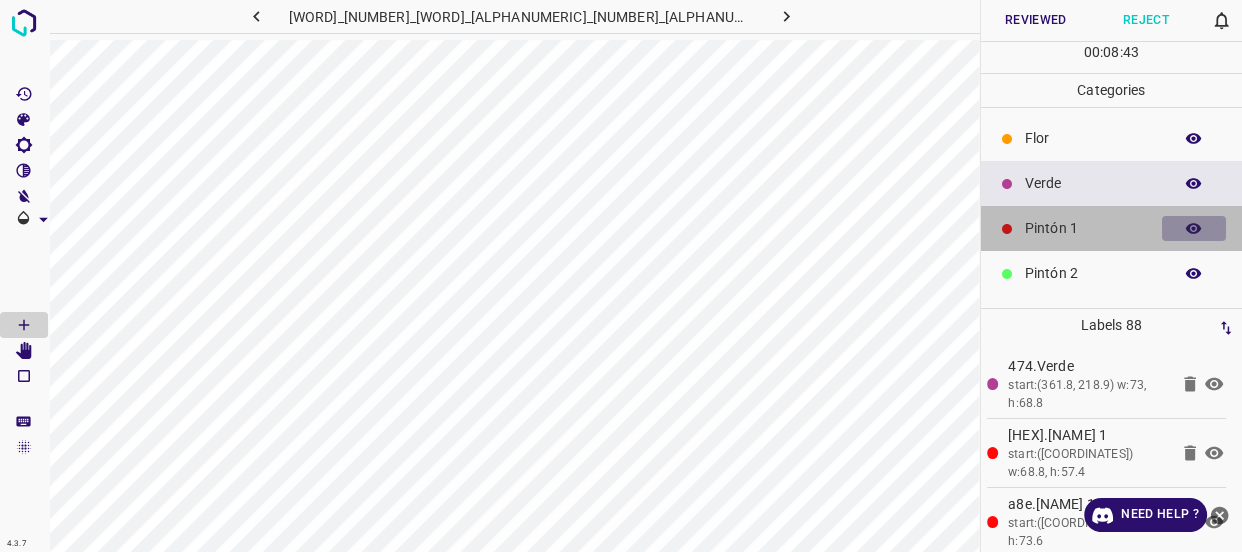 click 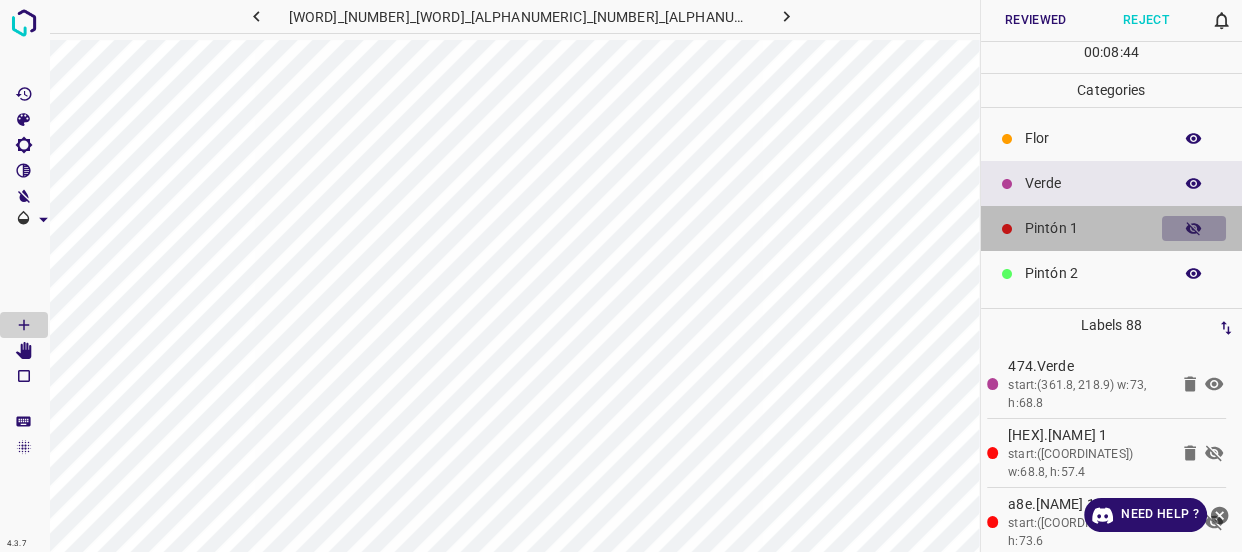 click 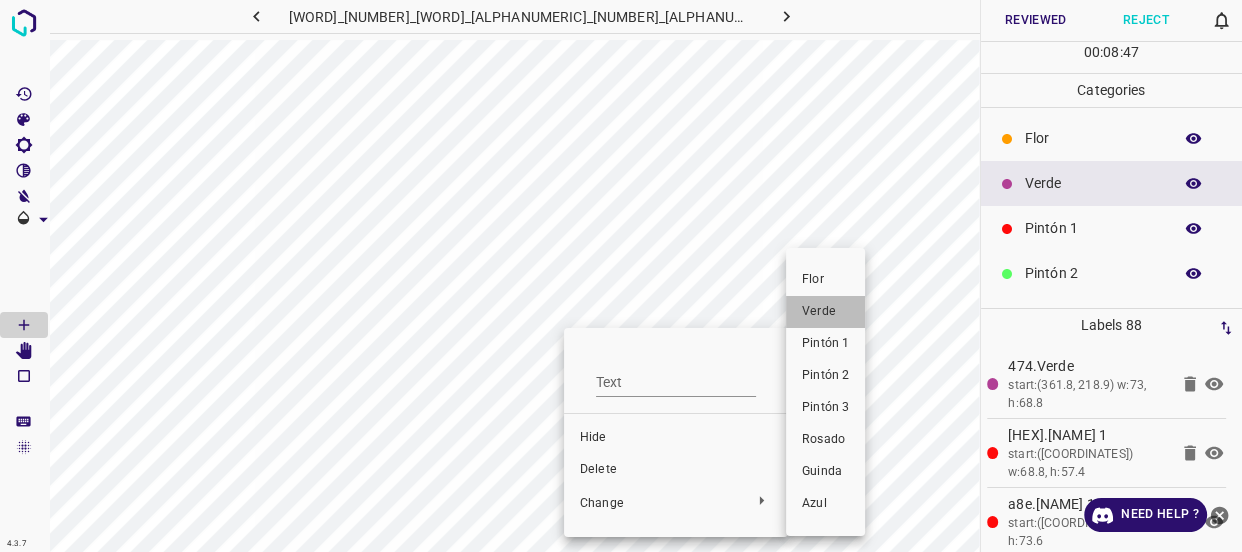 drag, startPoint x: 838, startPoint y: 310, endPoint x: 676, endPoint y: 384, distance: 178.10109 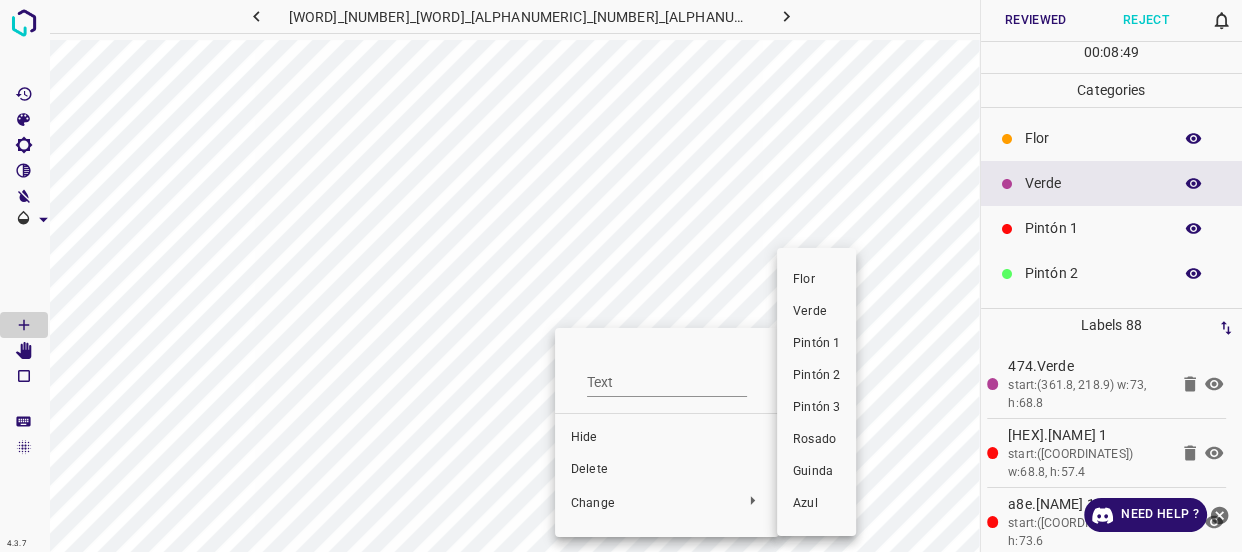 drag, startPoint x: 833, startPoint y: 315, endPoint x: 750, endPoint y: 348, distance: 89.31965 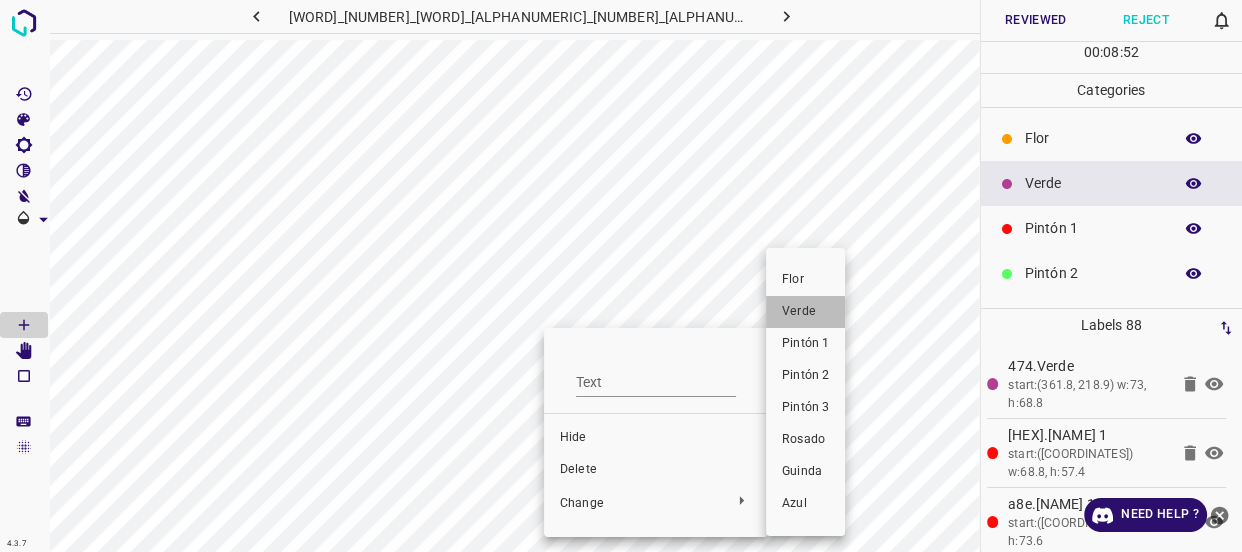 drag, startPoint x: 803, startPoint y: 298, endPoint x: 625, endPoint y: 345, distance: 184.10051 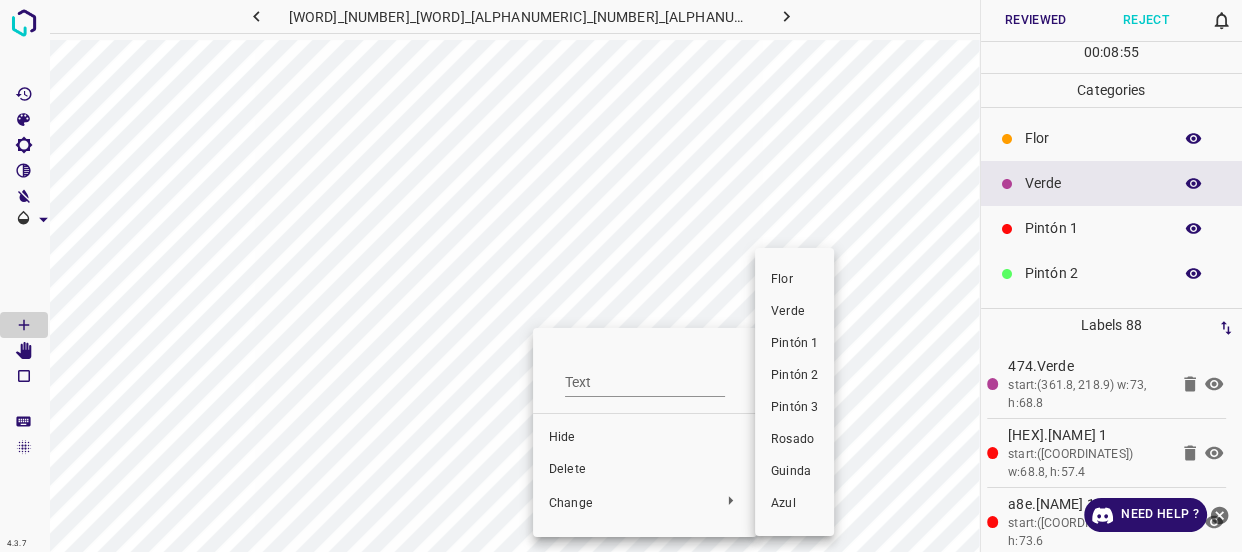 drag, startPoint x: 826, startPoint y: 304, endPoint x: 819, endPoint y: 327, distance: 24.04163 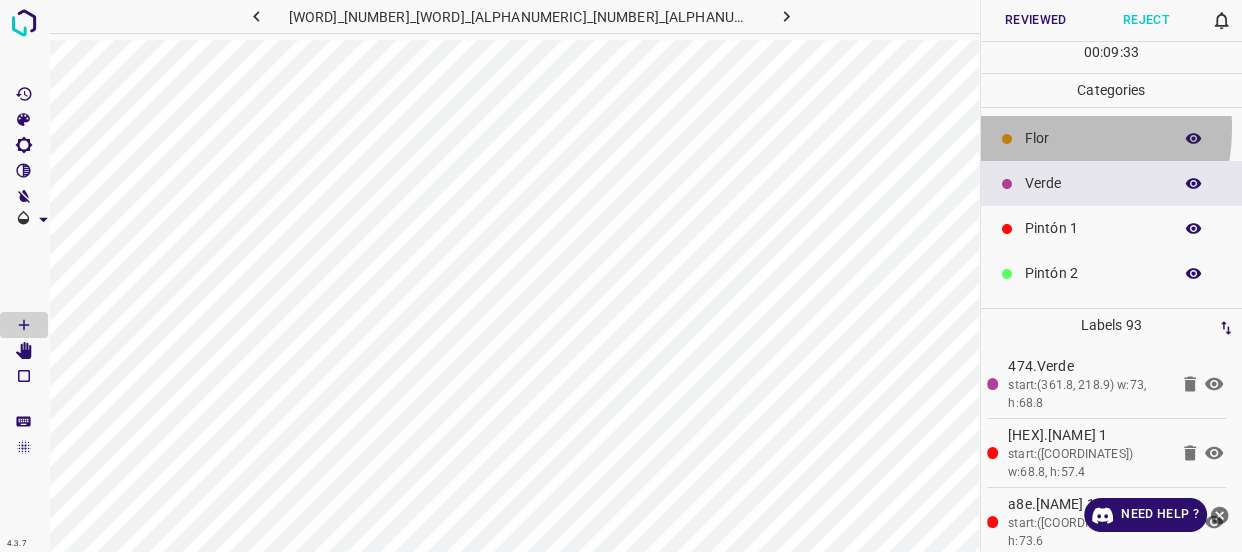 click on "Flor" at bounding box center [1093, 138] 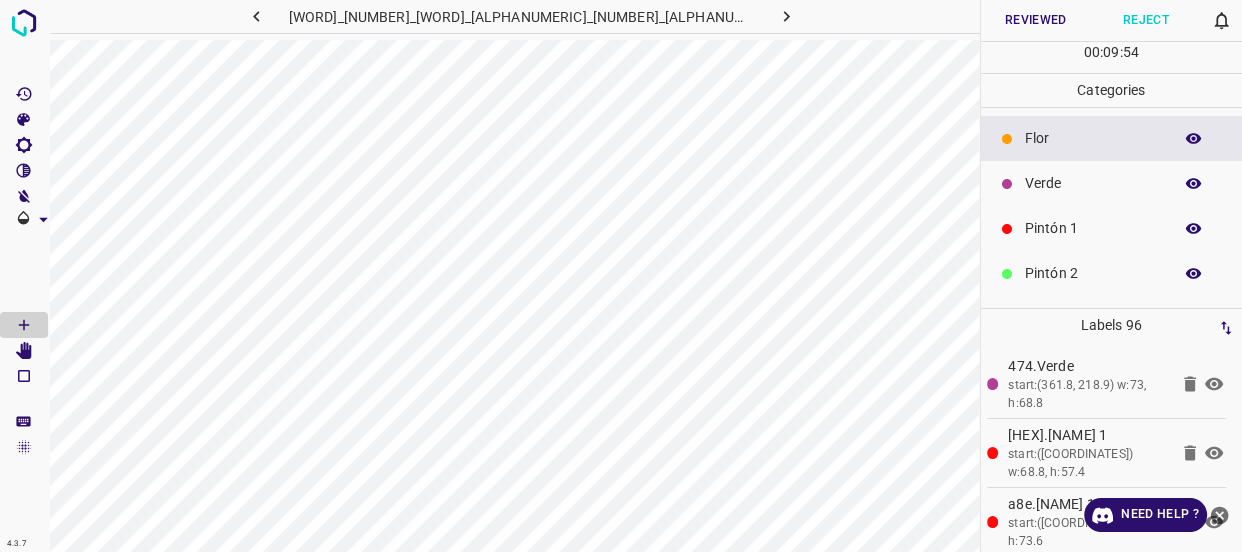 click on "Verde" at bounding box center [1093, 183] 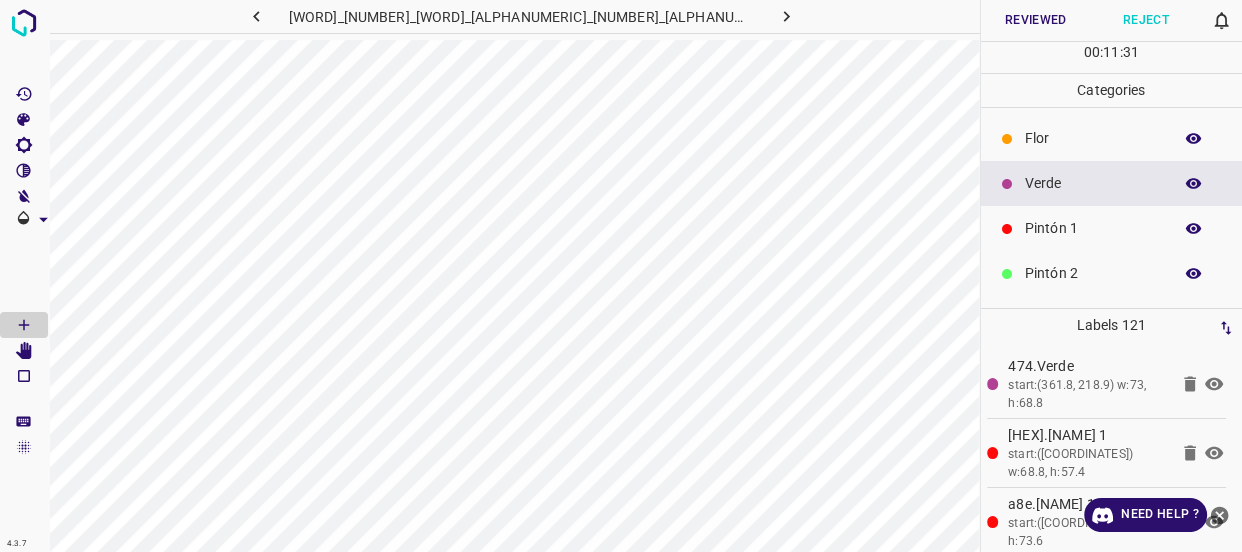 click on "Flor" at bounding box center (1093, 138) 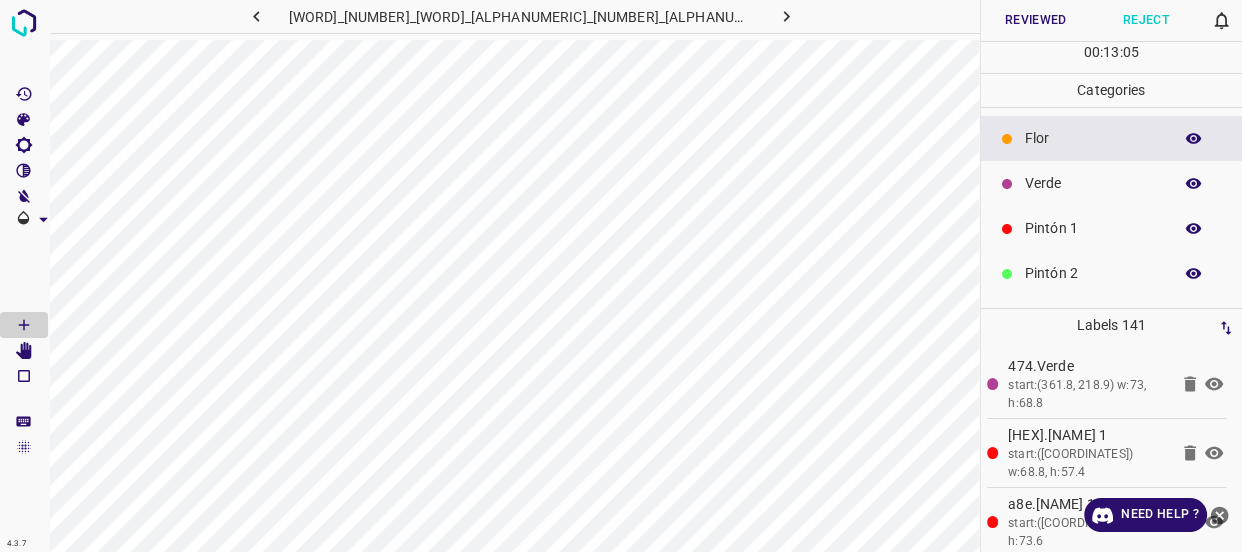 click on "Reviewed" at bounding box center (1036, 20) 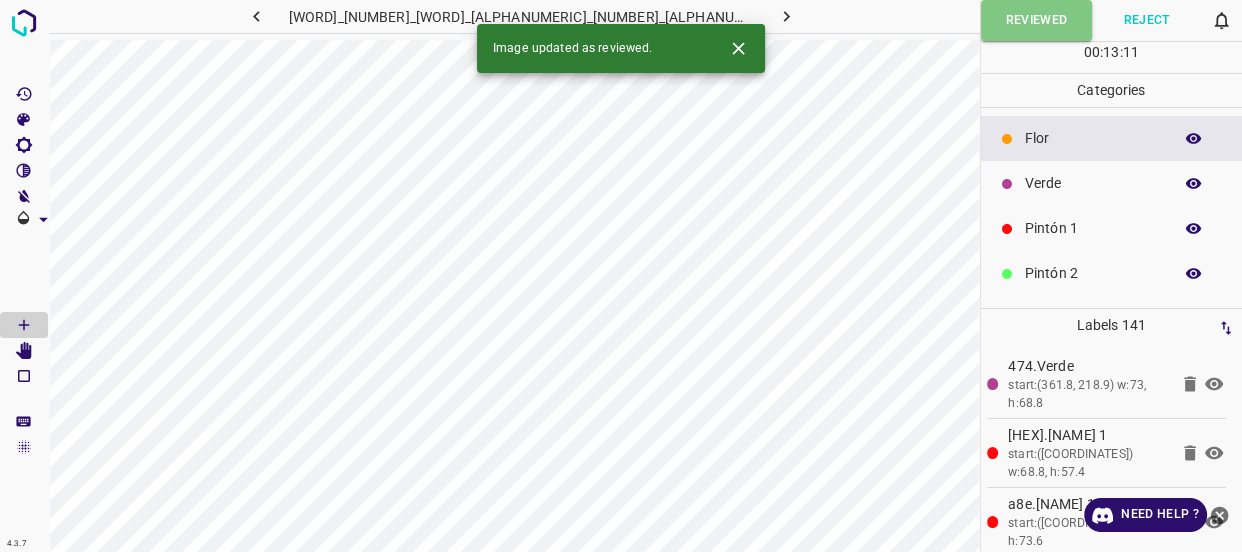 click 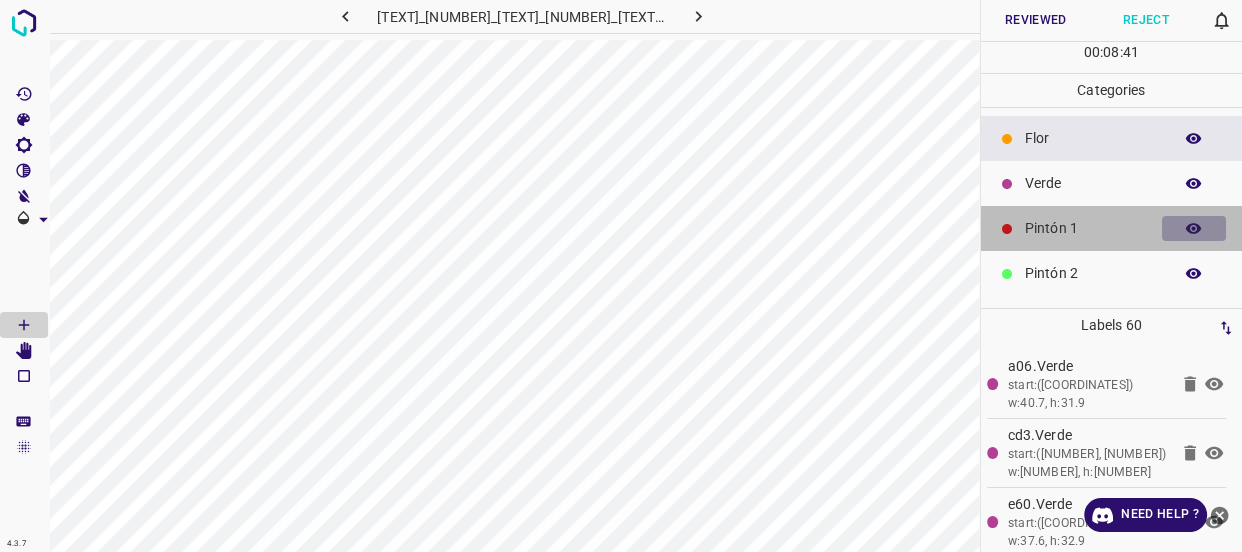 click 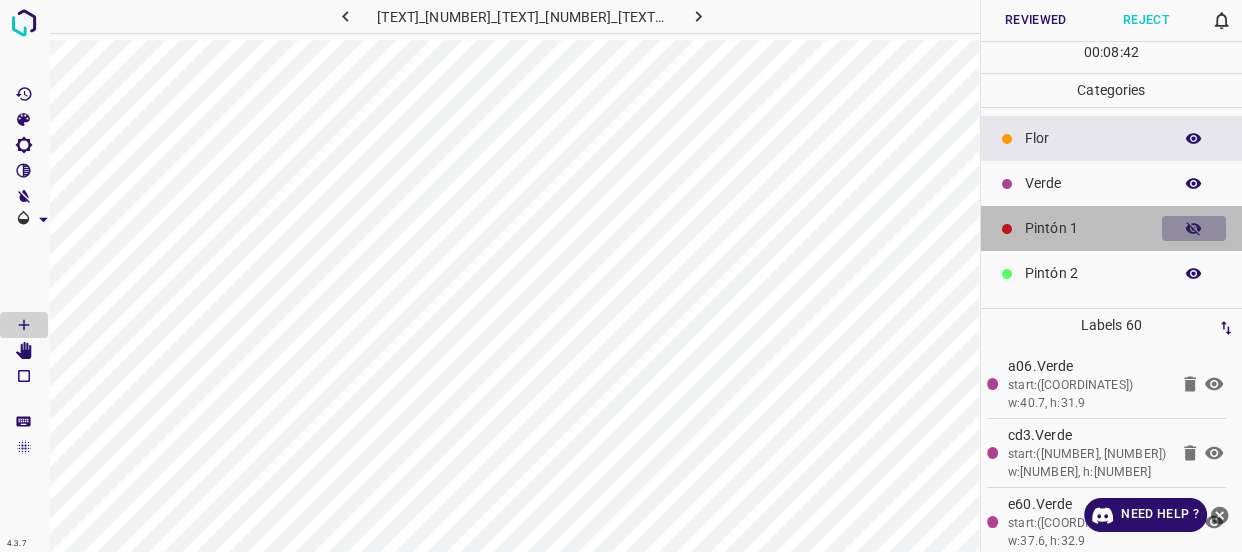 click 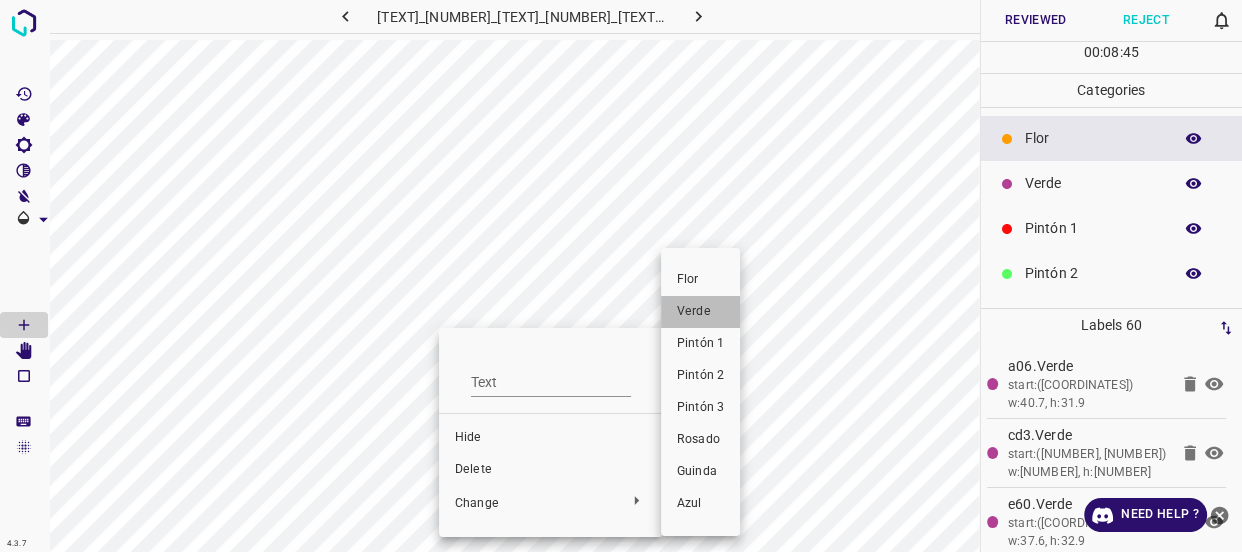 drag, startPoint x: 686, startPoint y: 318, endPoint x: 560, endPoint y: 399, distance: 149.78986 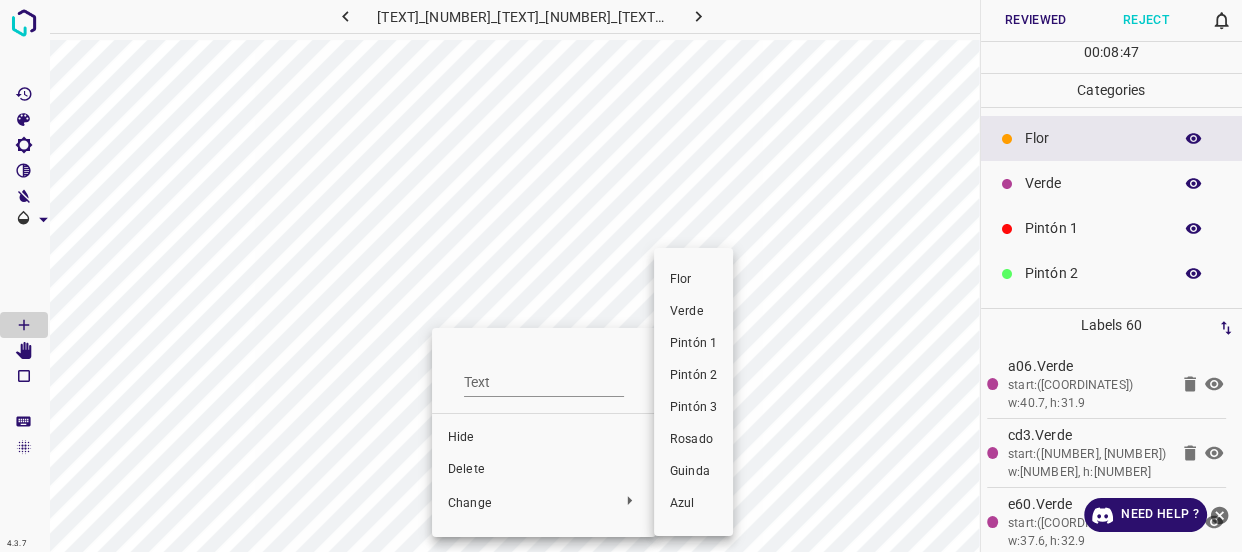 click on "Verde" at bounding box center (693, 312) 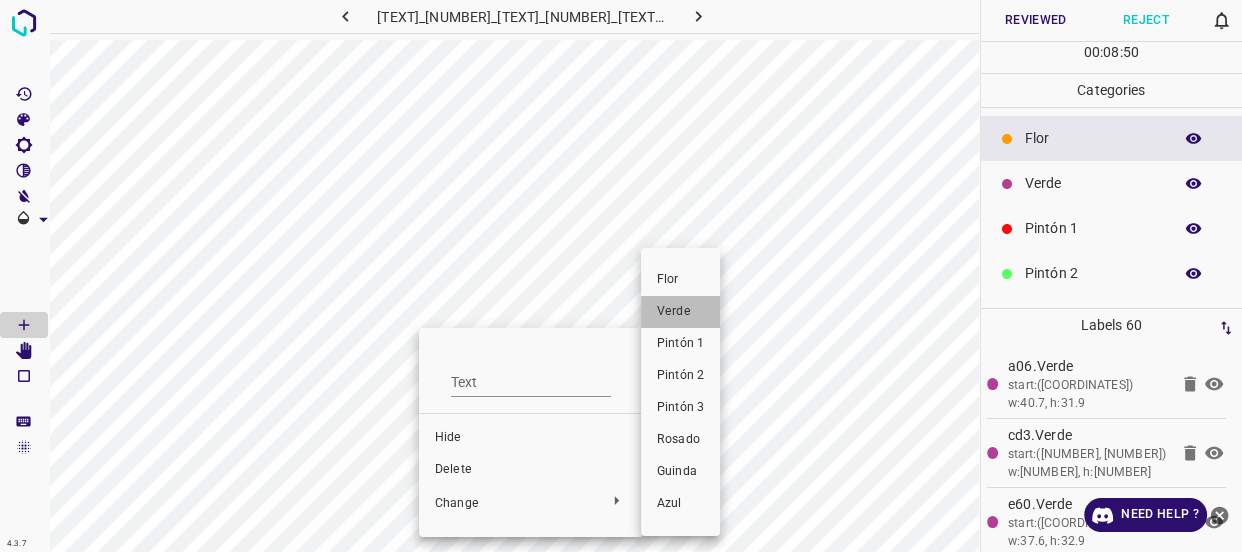 click on "Verde" at bounding box center [680, 312] 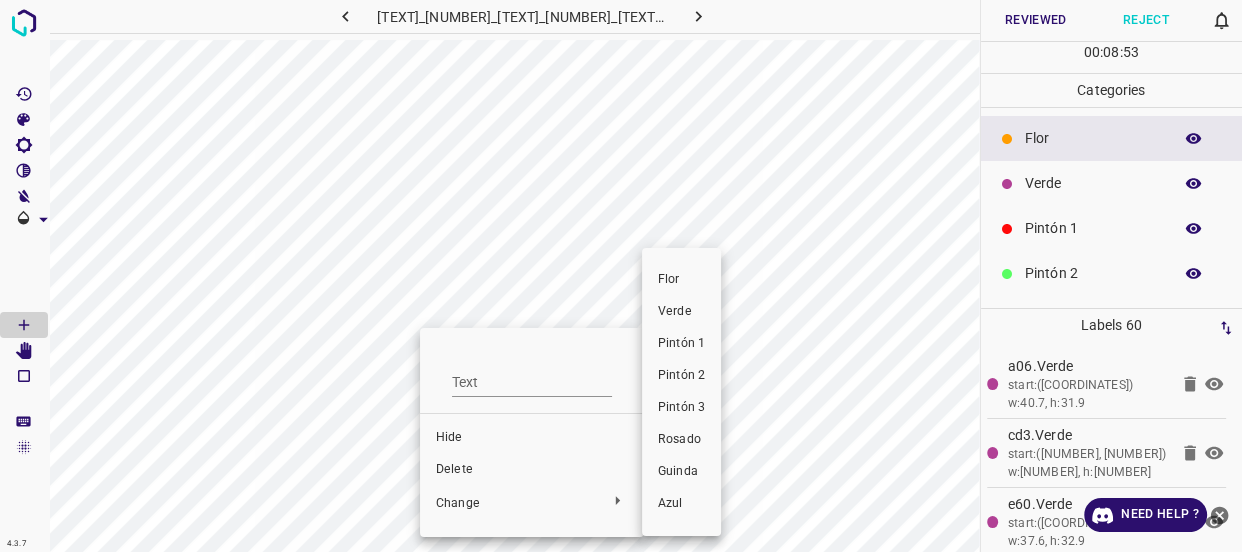 click on "Verde" at bounding box center [681, 312] 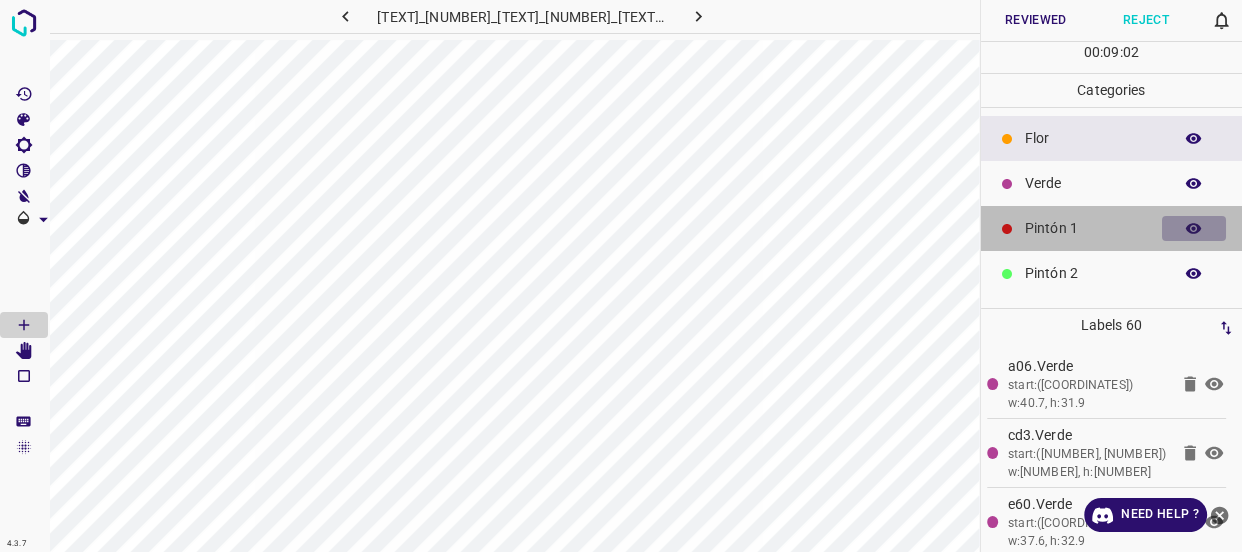 click at bounding box center (1194, 229) 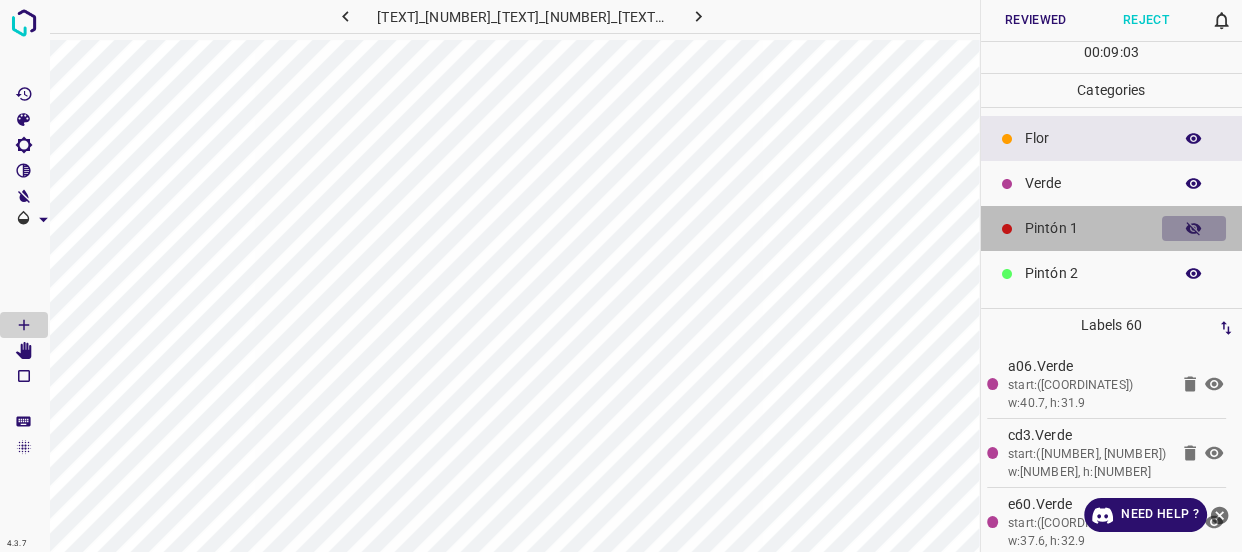 click at bounding box center (1194, 229) 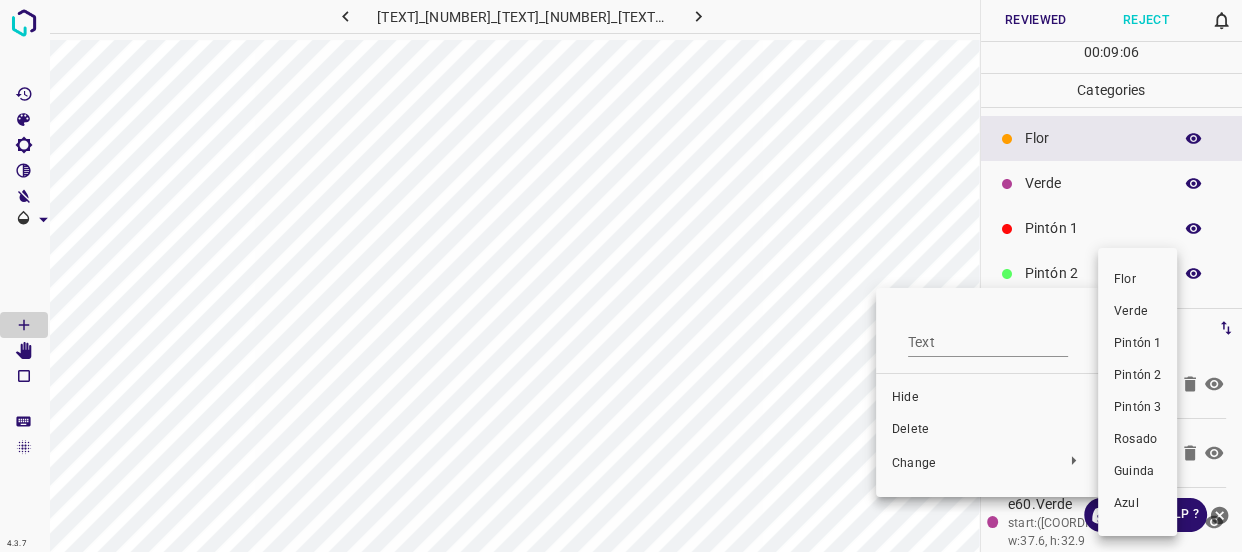 click on "Verde" at bounding box center [1137, 312] 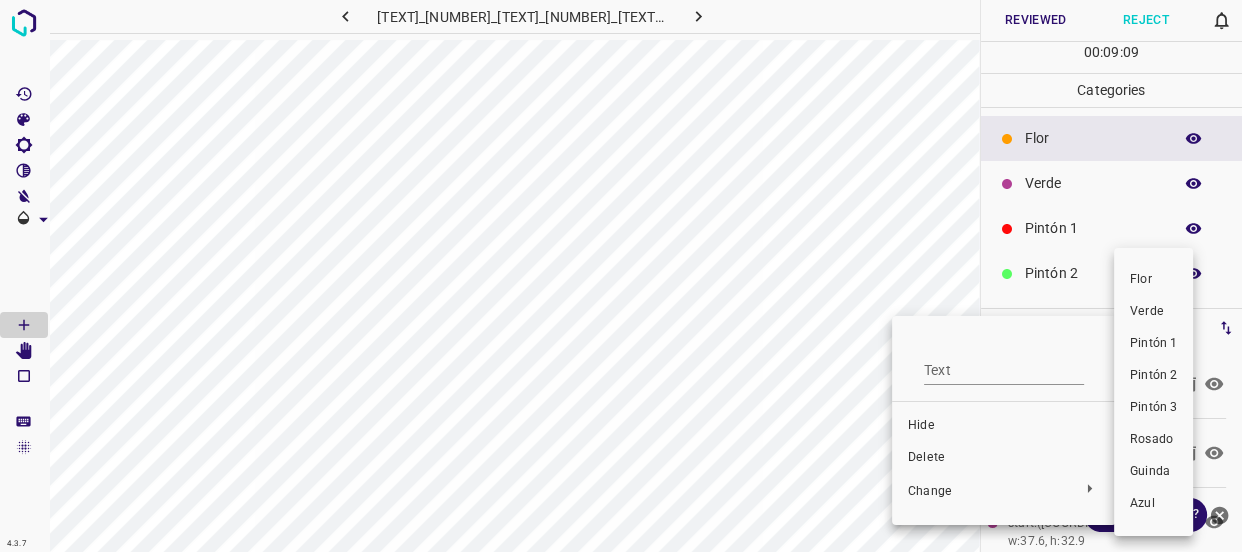 click on "Verde" at bounding box center [1153, 312] 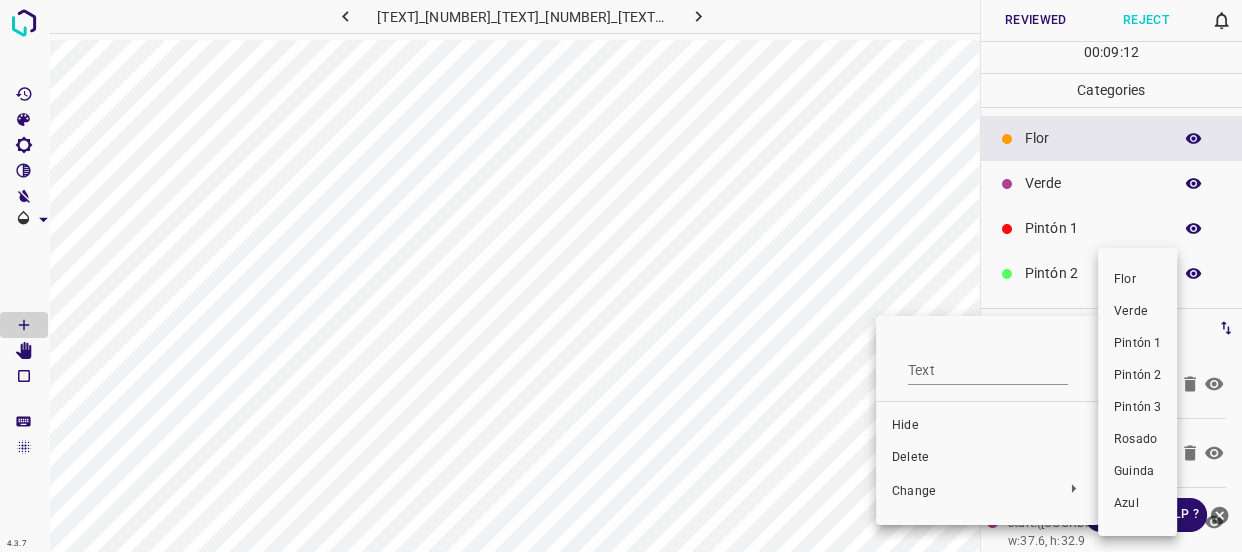 click on "Verde" at bounding box center [1137, 312] 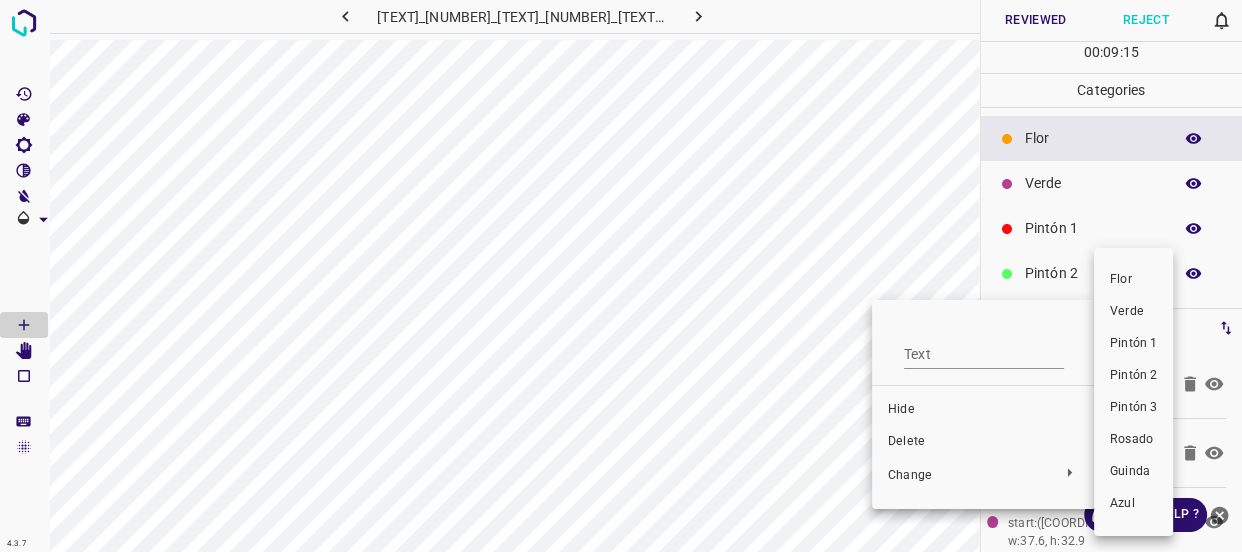 click on "Verde" at bounding box center (1133, 312) 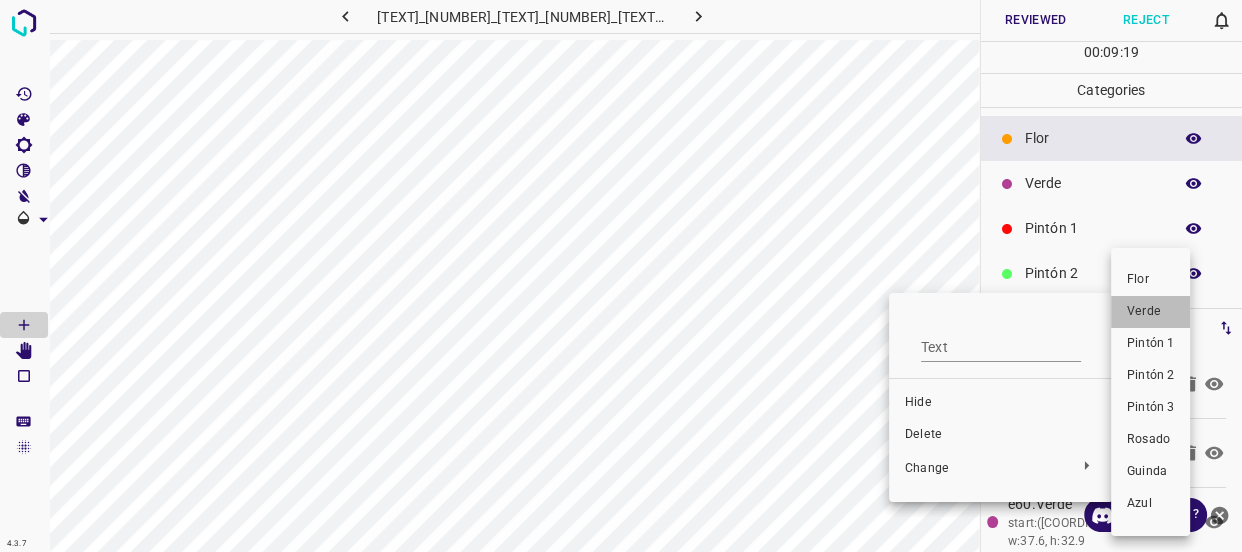 click on "Verde" at bounding box center [1150, 312] 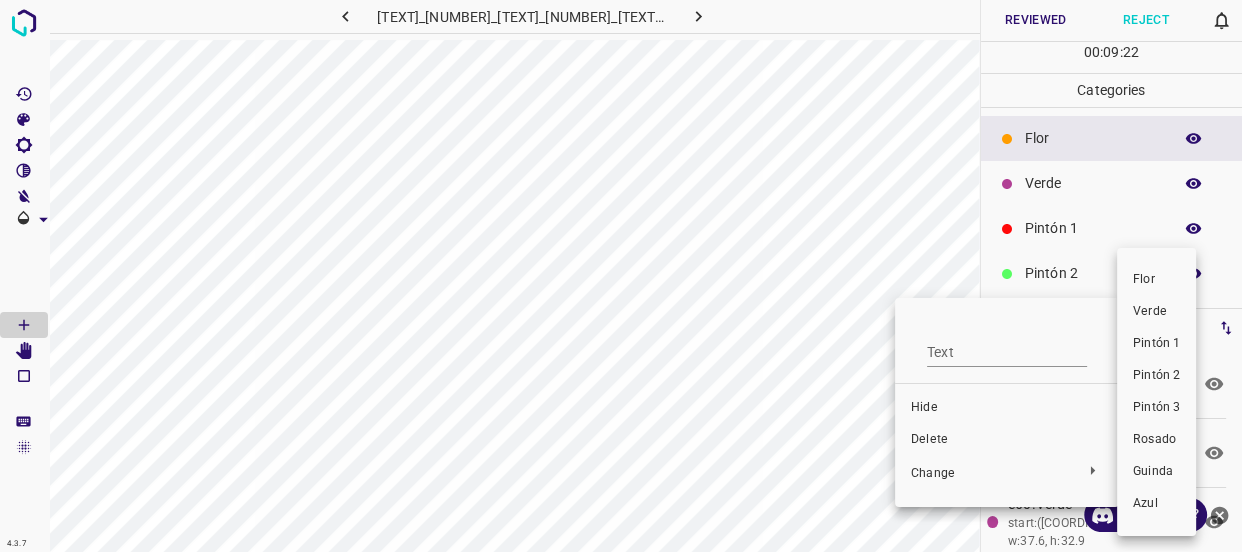 click on "Verde" at bounding box center [1156, 312] 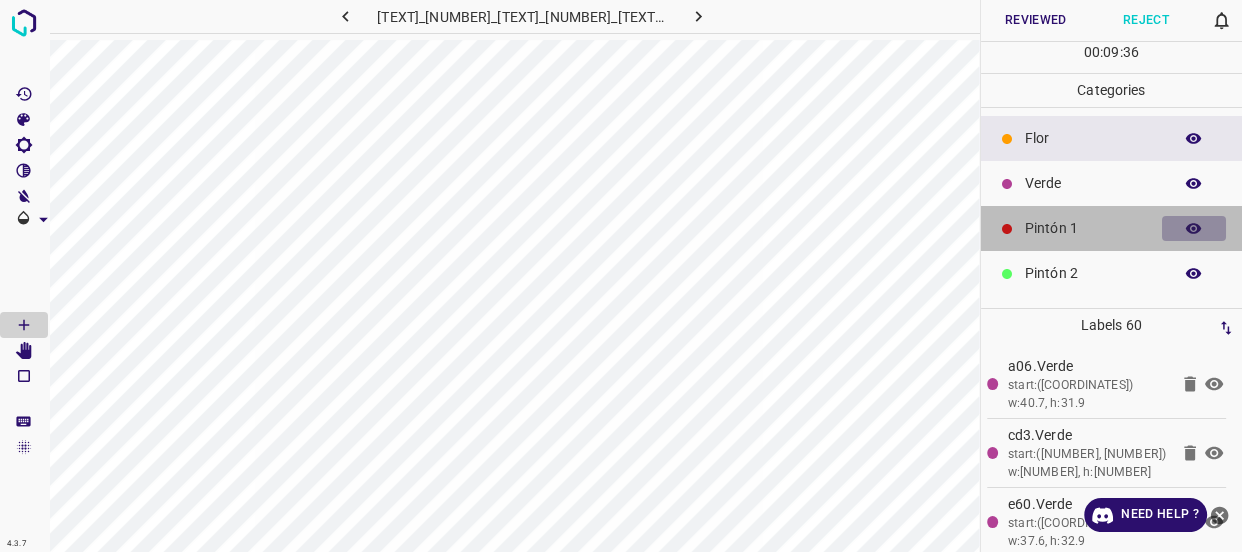 click at bounding box center (1194, 229) 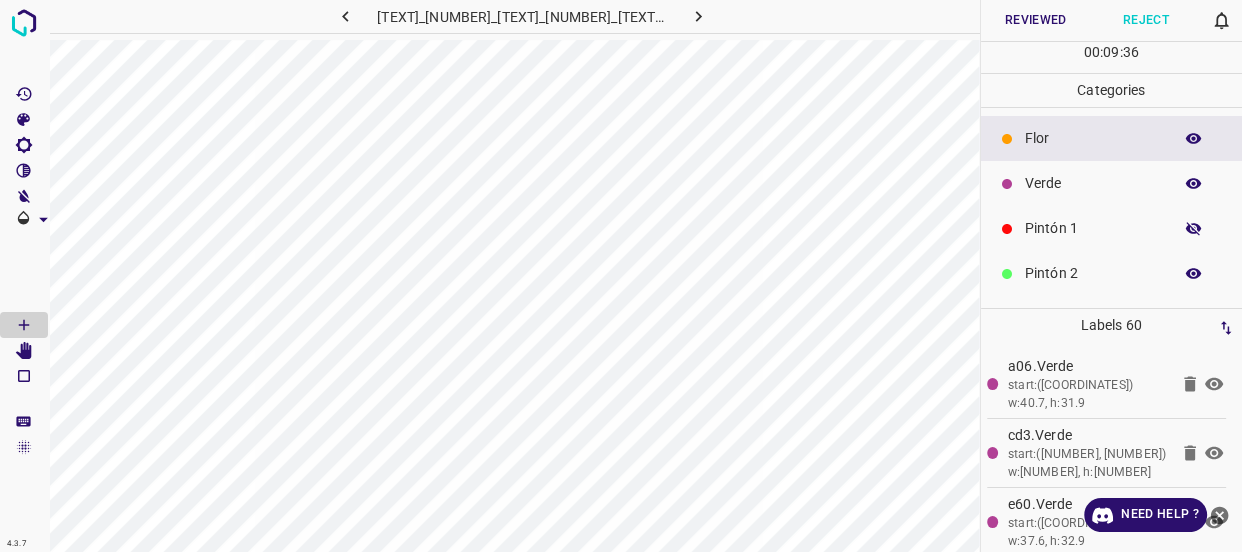 click at bounding box center (1194, 229) 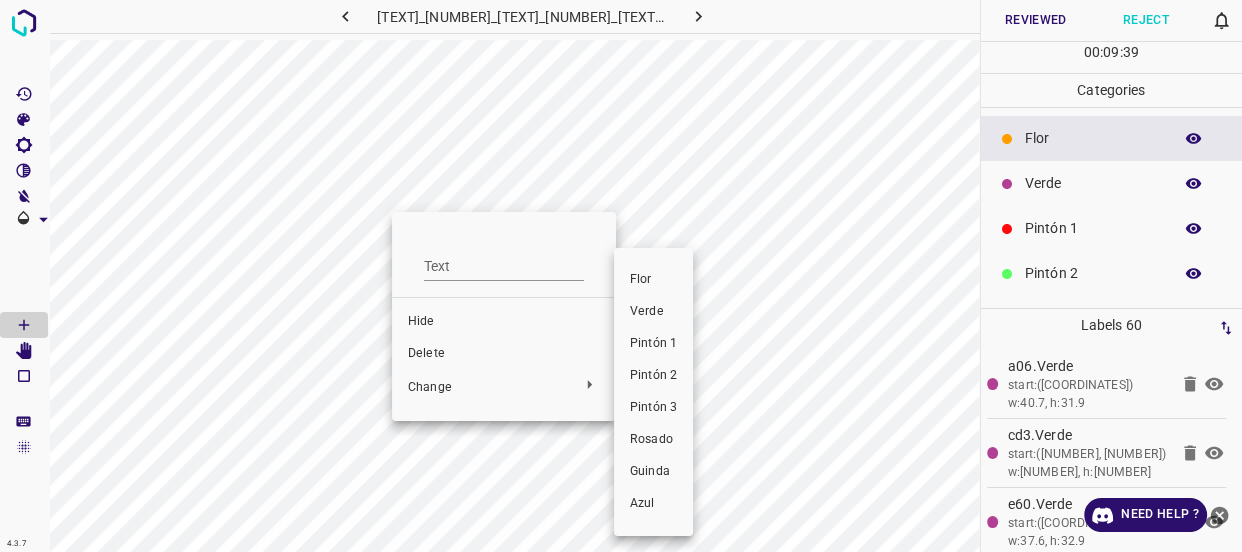 click on "Verde" at bounding box center (653, 312) 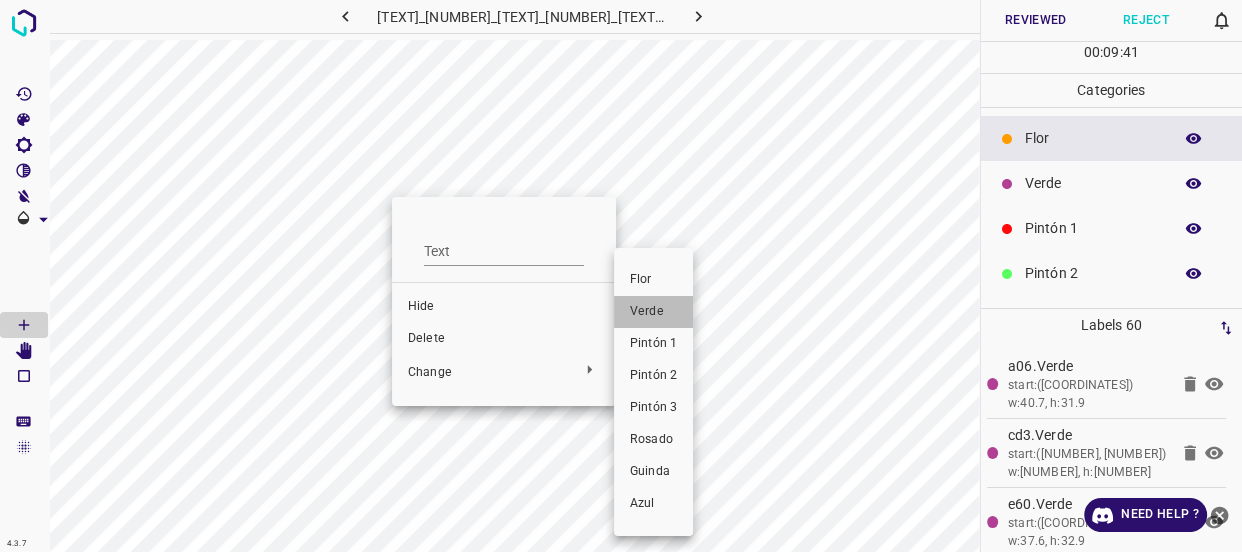 click on "Verde" at bounding box center [653, 312] 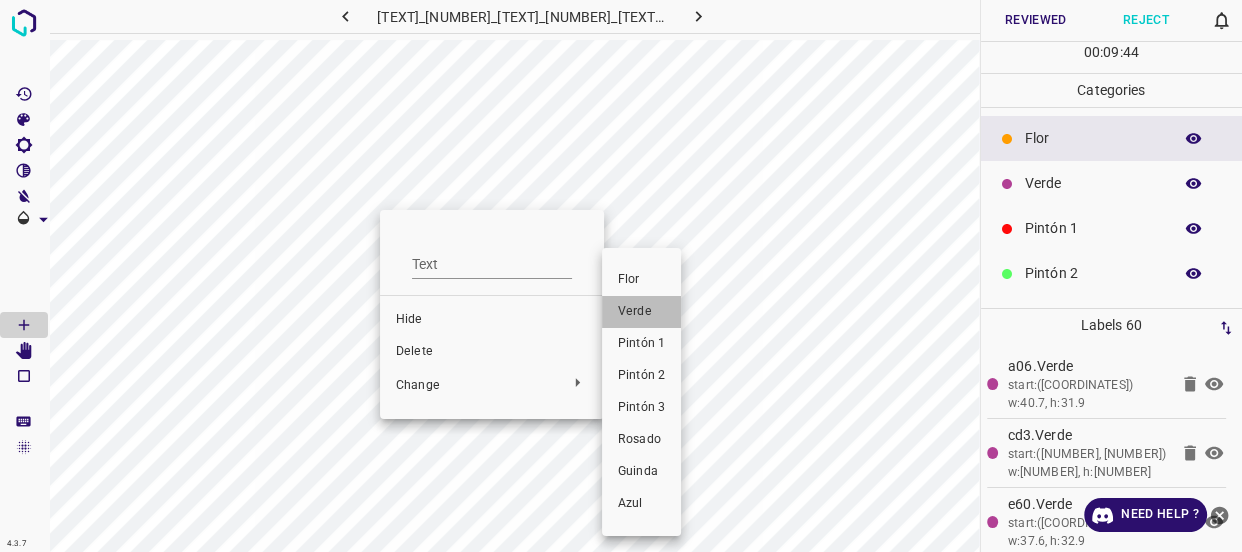 click on "Verde" at bounding box center (641, 312) 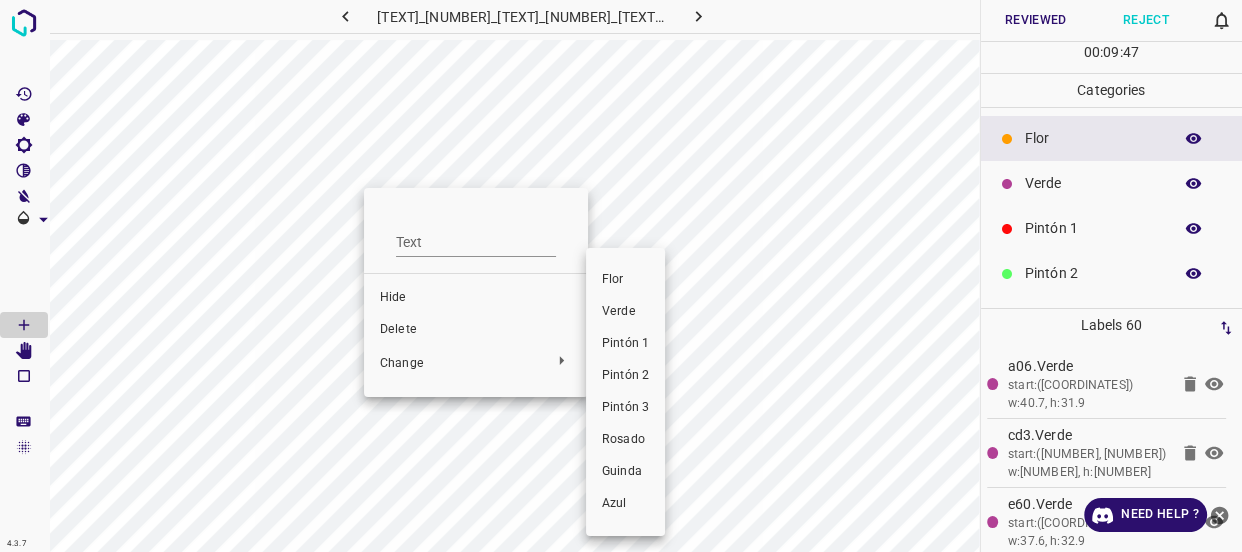 click on "Verde" at bounding box center (625, 312) 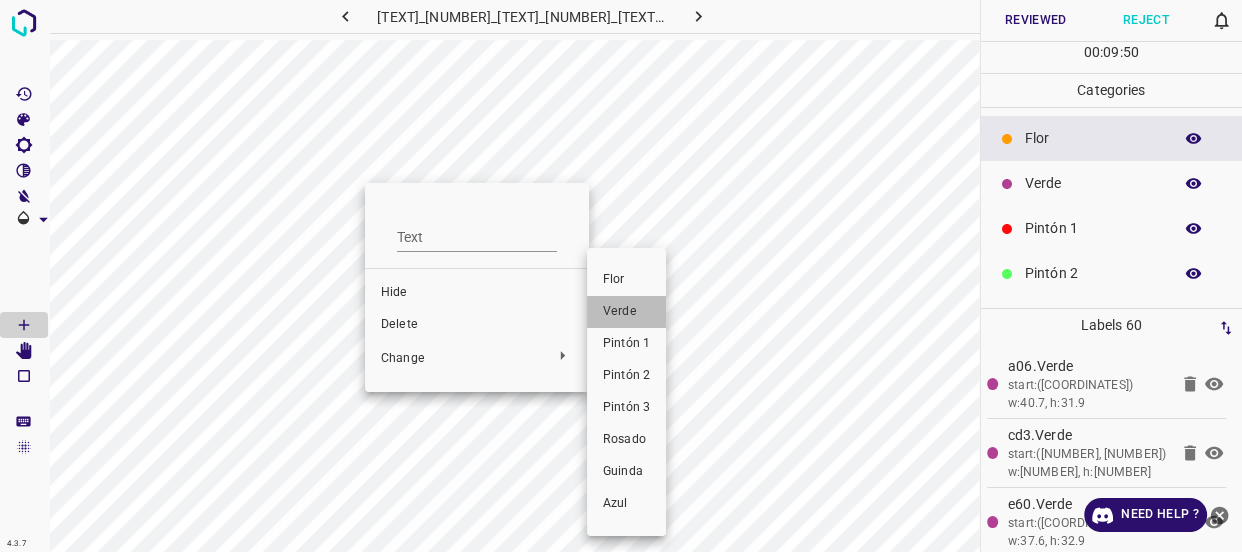 drag, startPoint x: 607, startPoint y: 314, endPoint x: 492, endPoint y: 270, distance: 123.13001 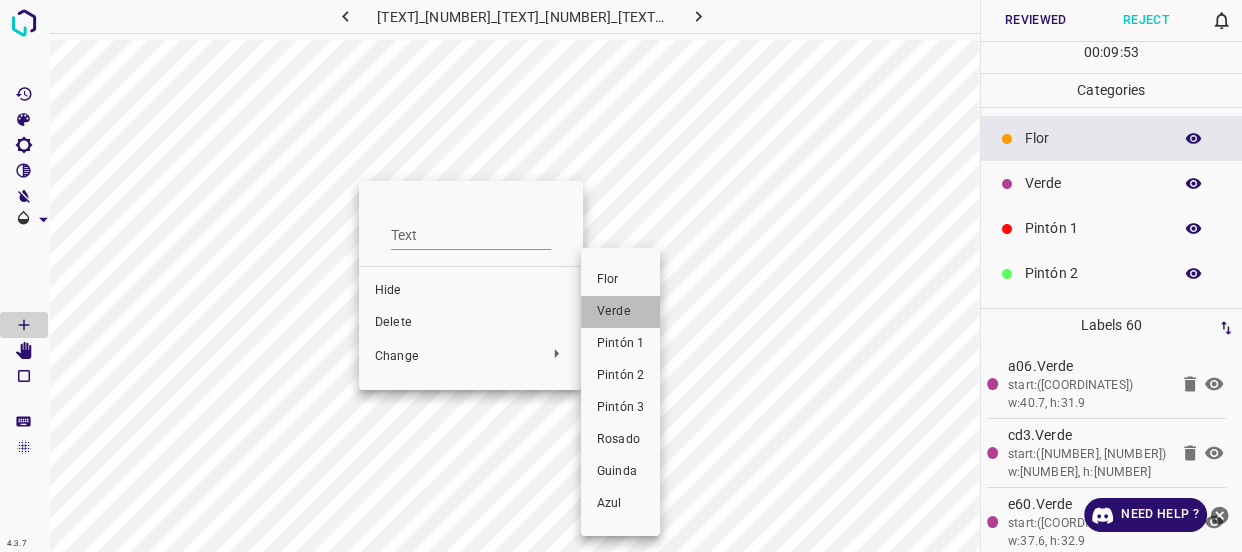 click on "Verde" at bounding box center [620, 312] 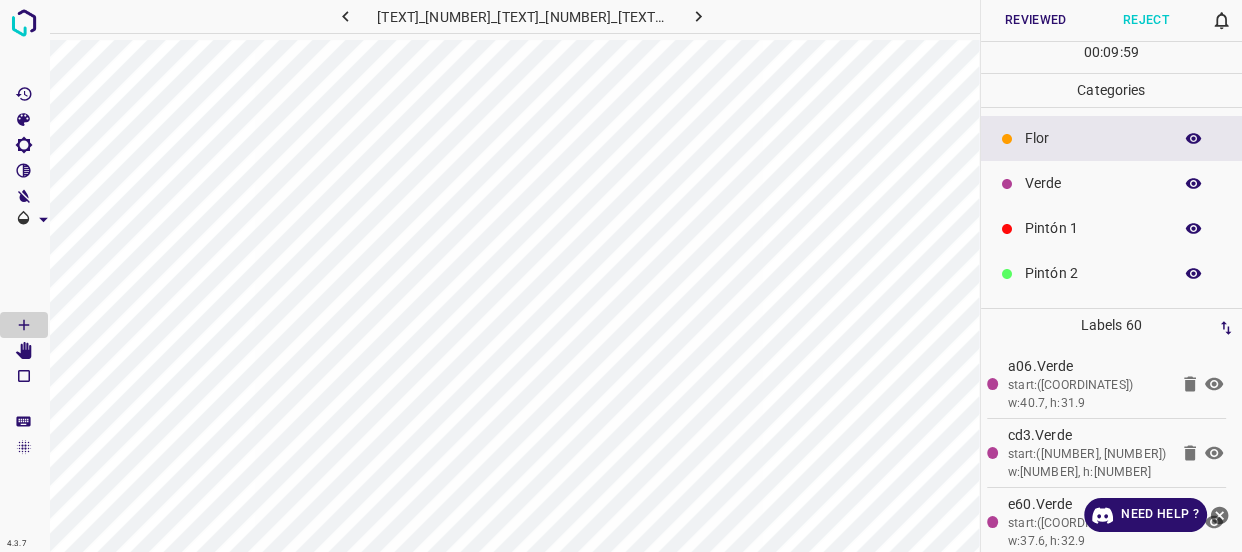 click on "Verde" at bounding box center (1093, 183) 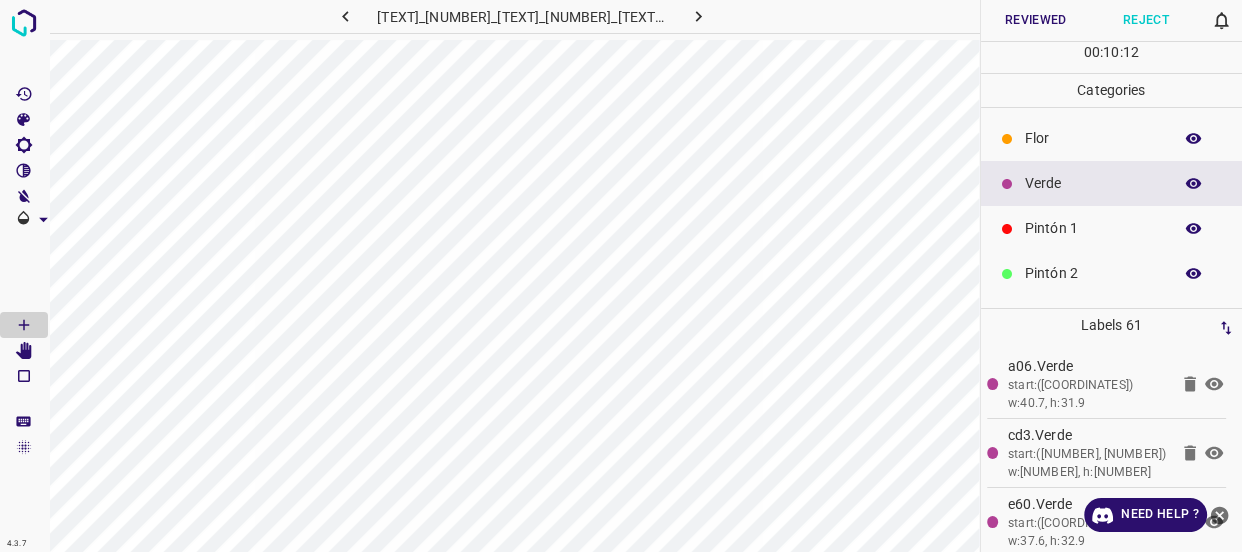 click on "Reviewed" at bounding box center [1036, 20] 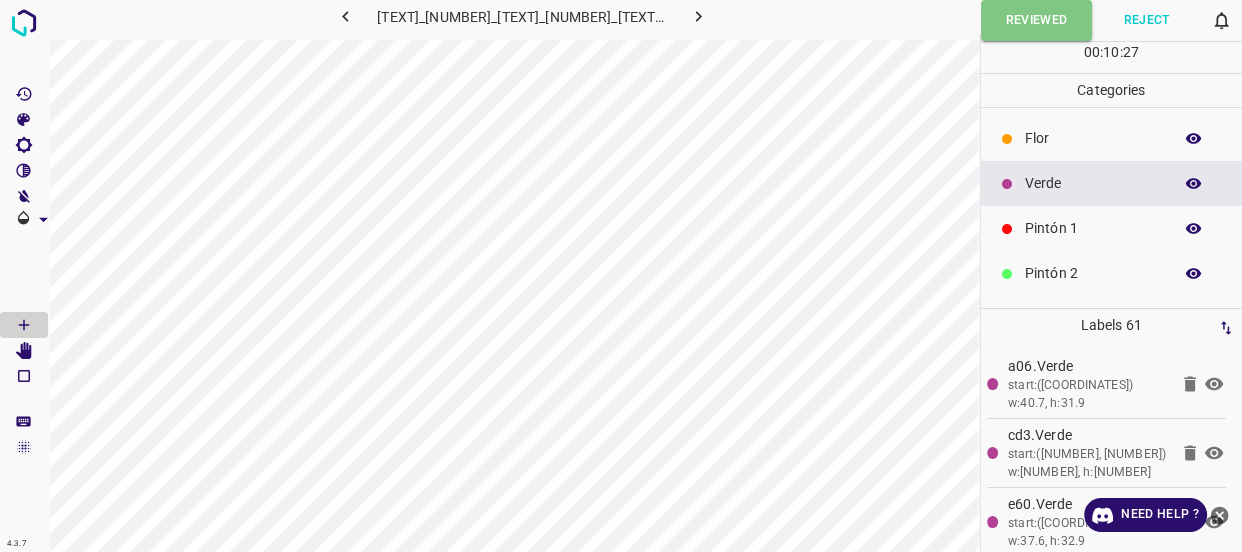 click at bounding box center [698, 16] 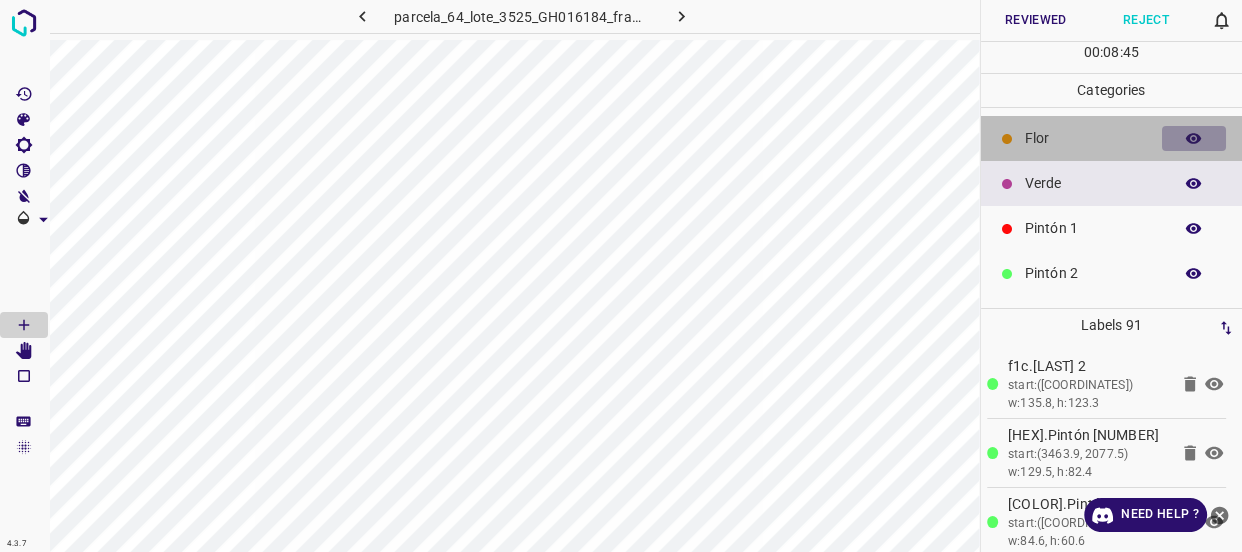 click 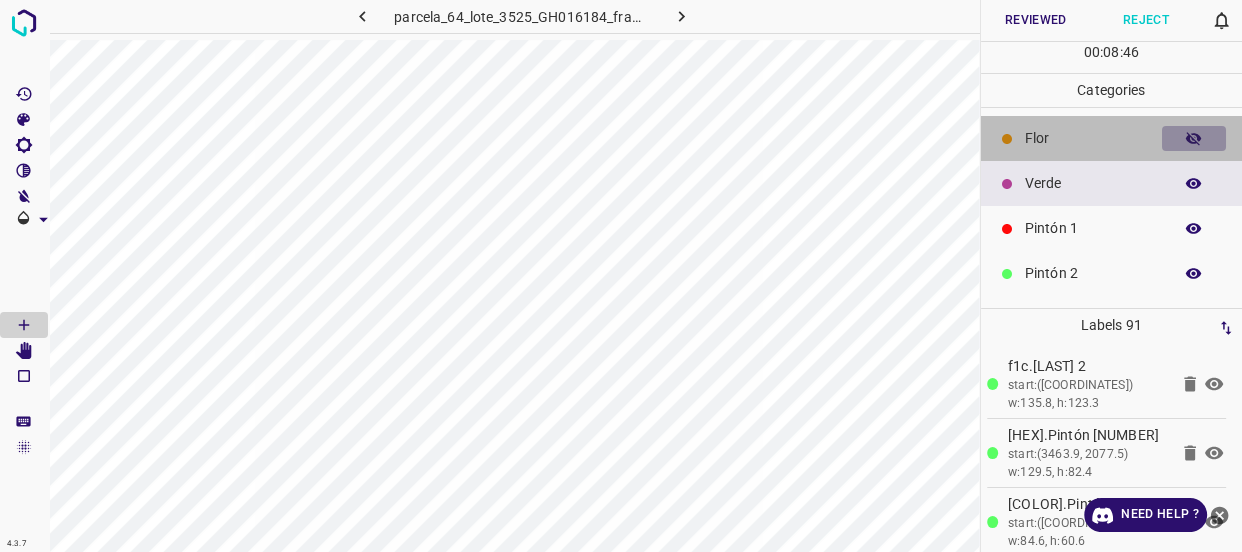 click 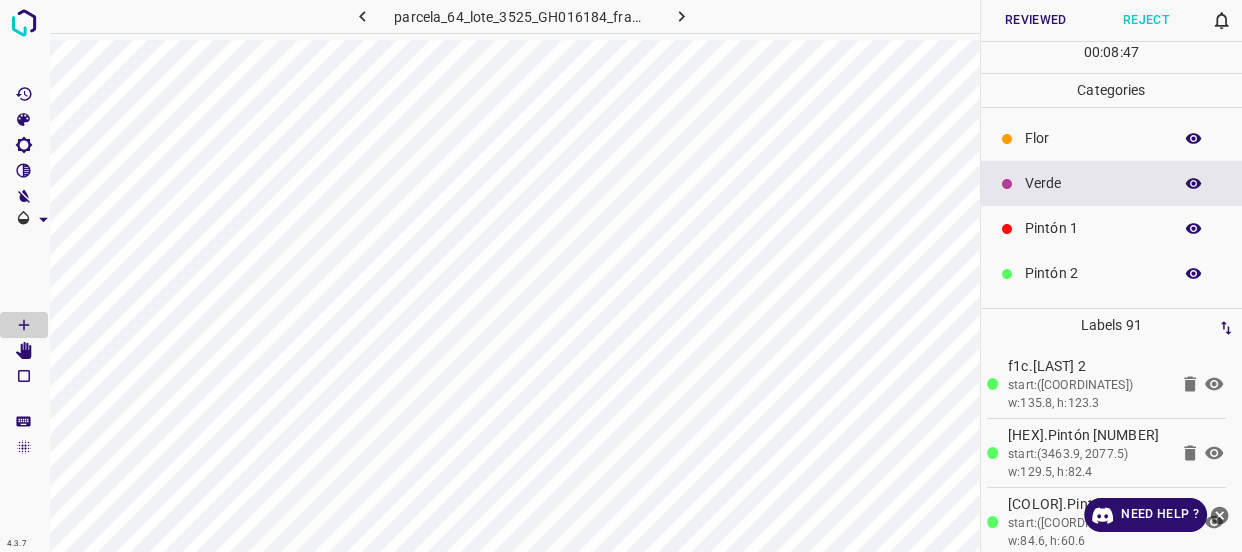 click 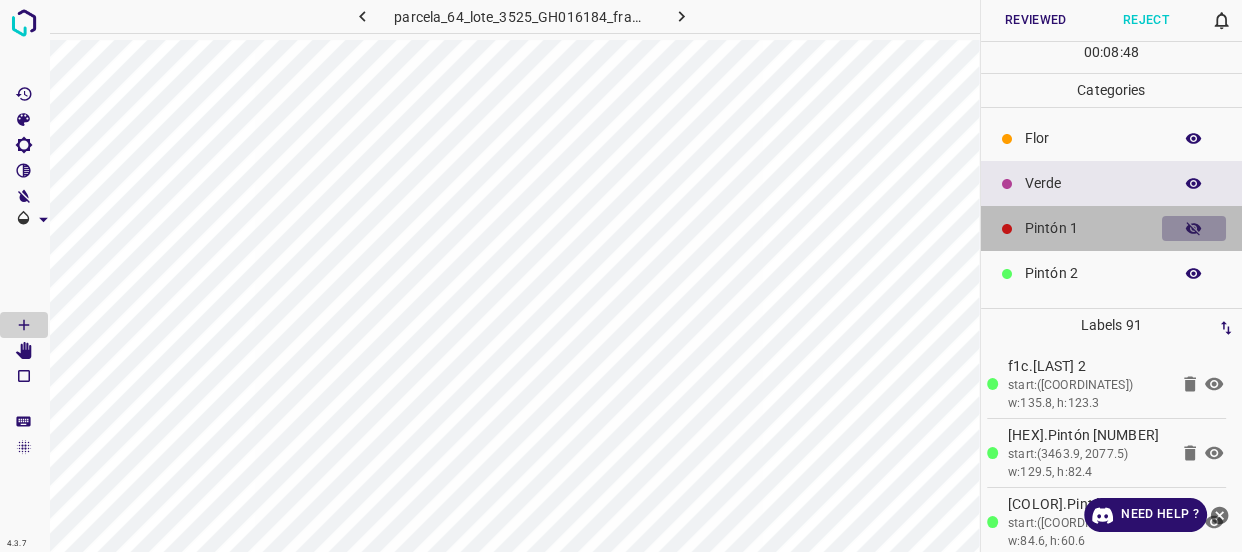 click 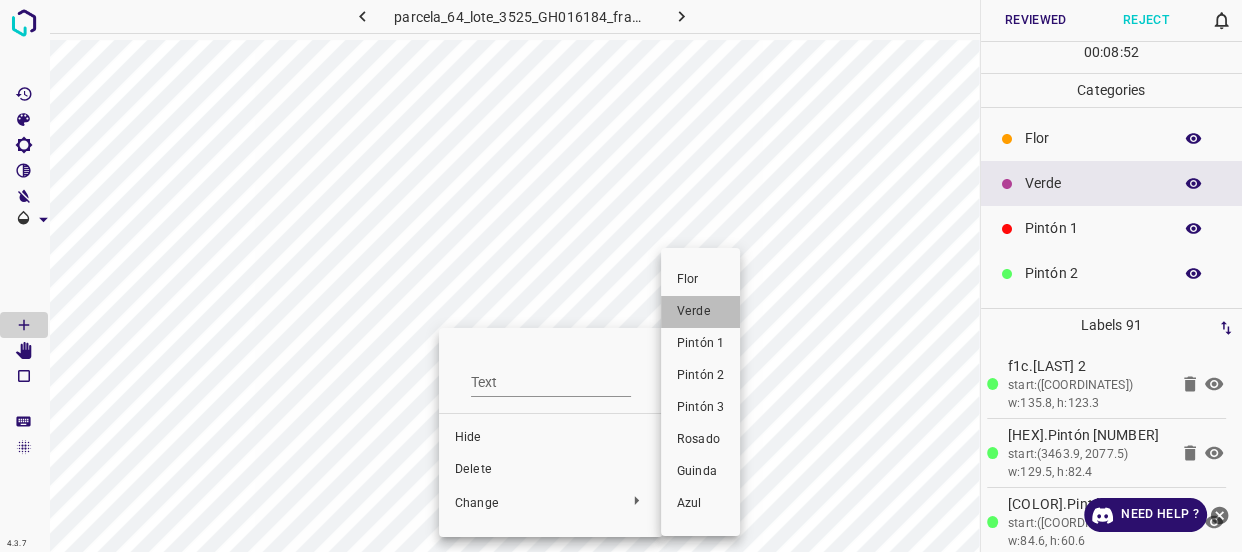 drag, startPoint x: 691, startPoint y: 311, endPoint x: 624, endPoint y: 341, distance: 73.409805 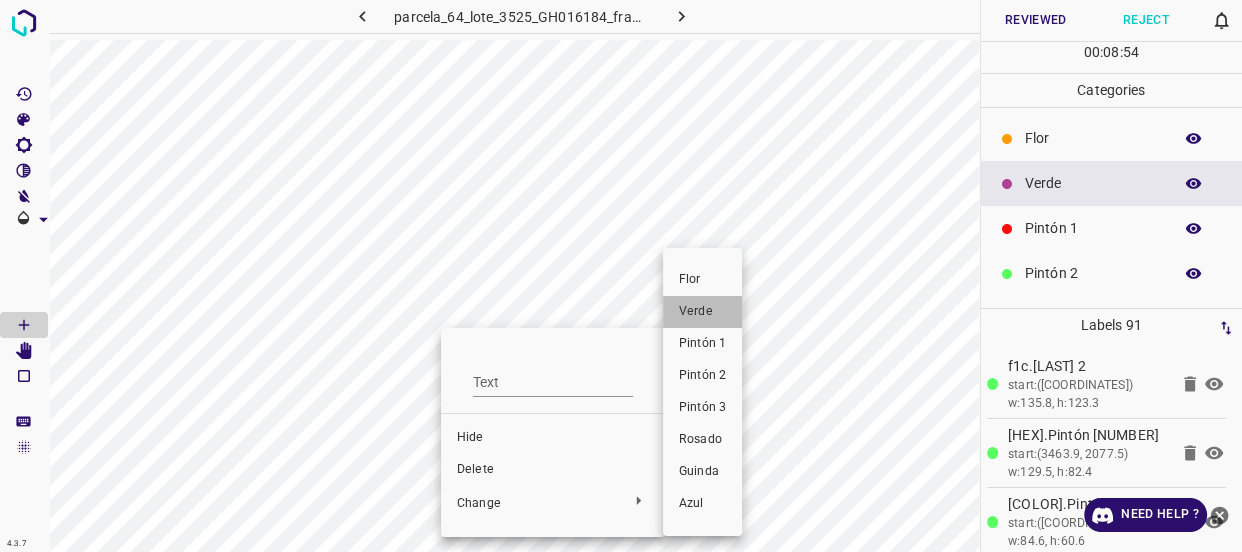 drag, startPoint x: 699, startPoint y: 308, endPoint x: 420, endPoint y: 360, distance: 283.8045 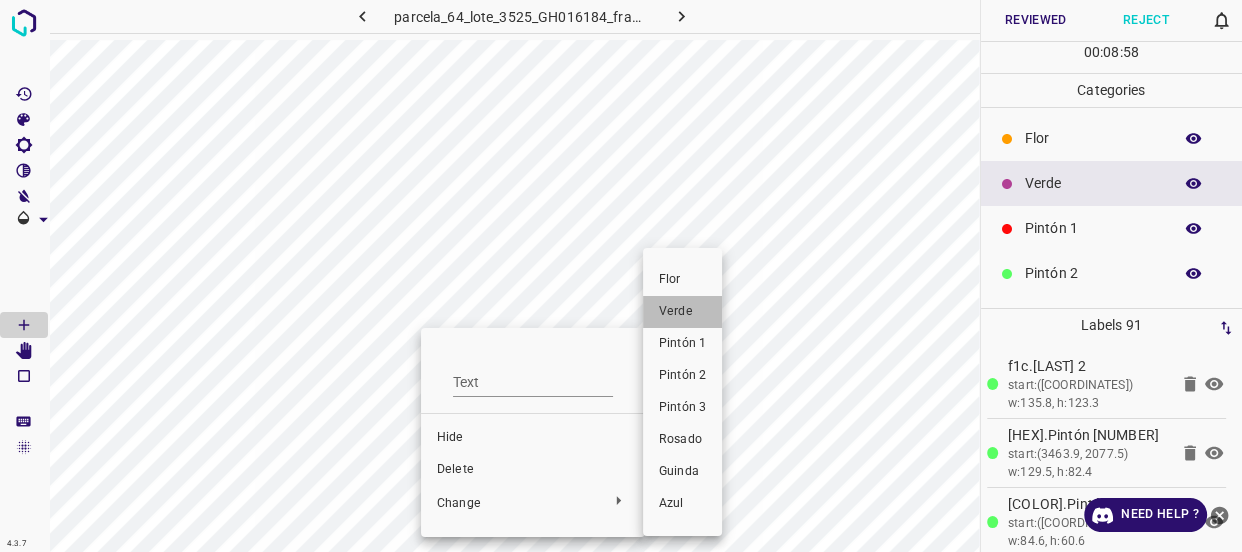 click on "Verde" at bounding box center (682, 312) 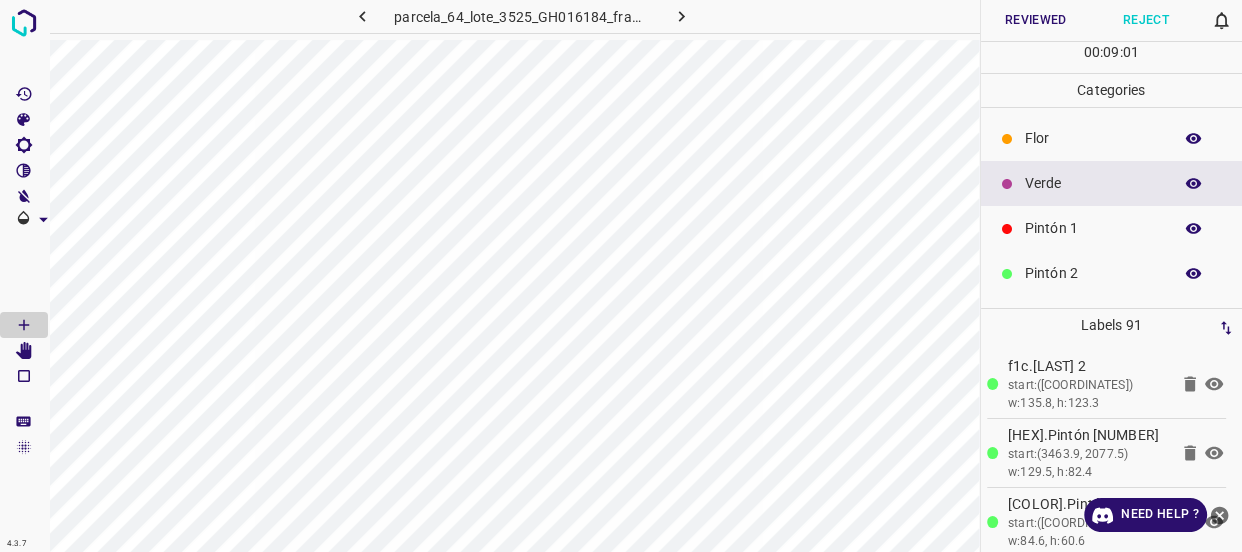 click 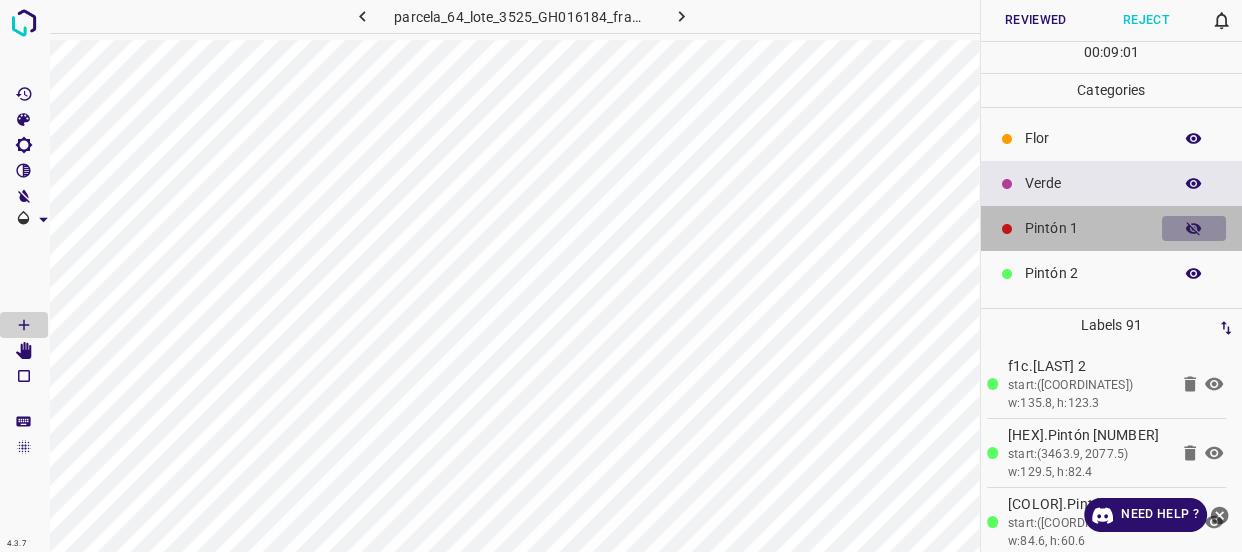 click 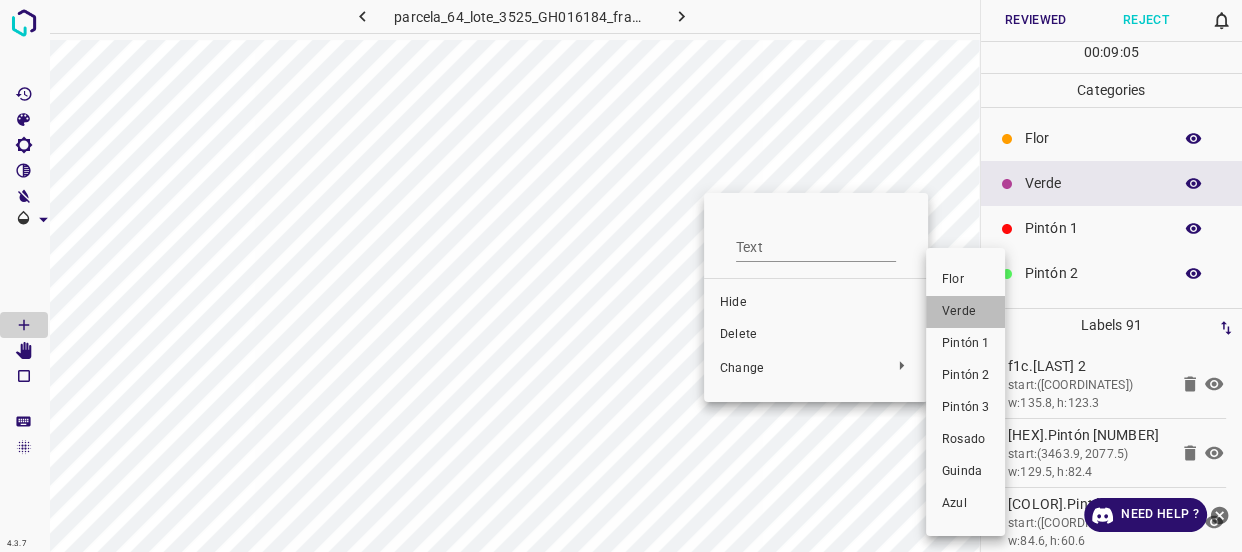drag, startPoint x: 952, startPoint y: 310, endPoint x: 889, endPoint y: 283, distance: 68.54196 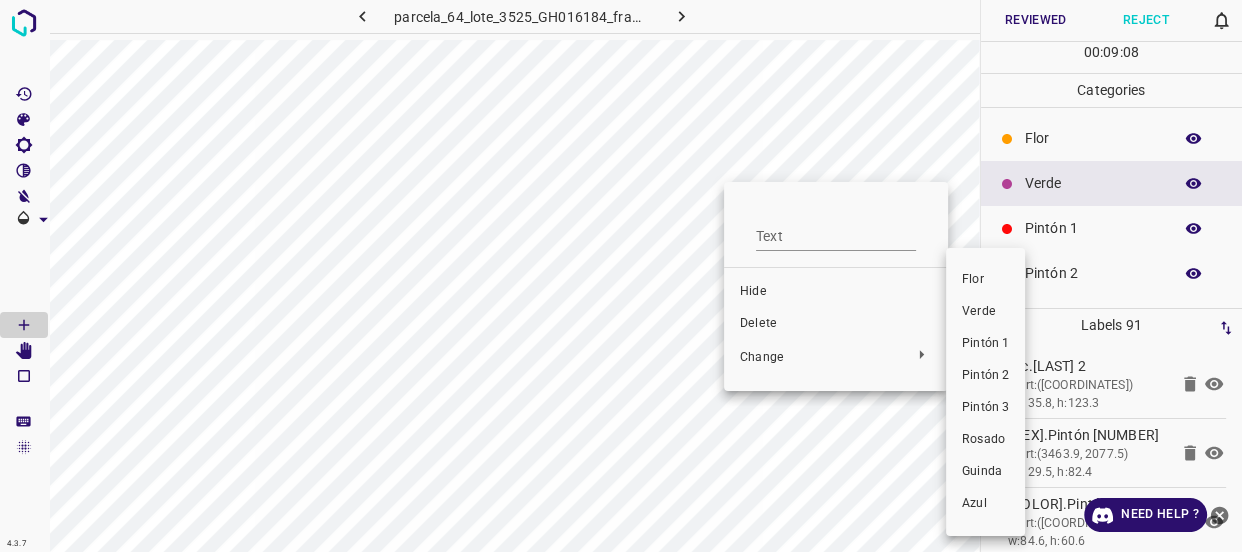 click on "Verde" at bounding box center (985, 312) 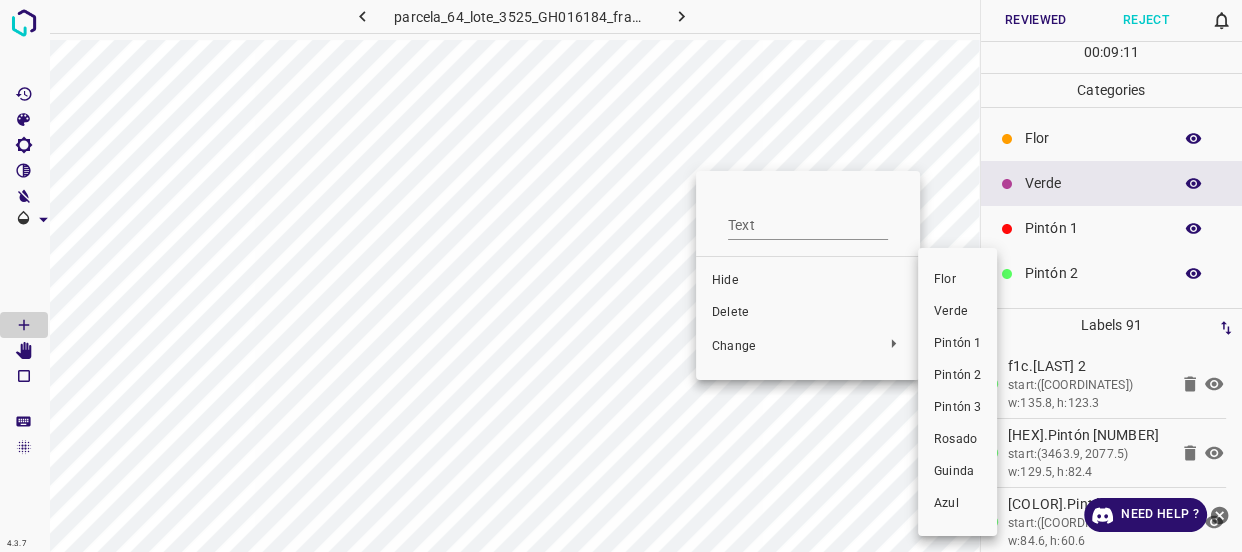 click on "Verde" at bounding box center (957, 312) 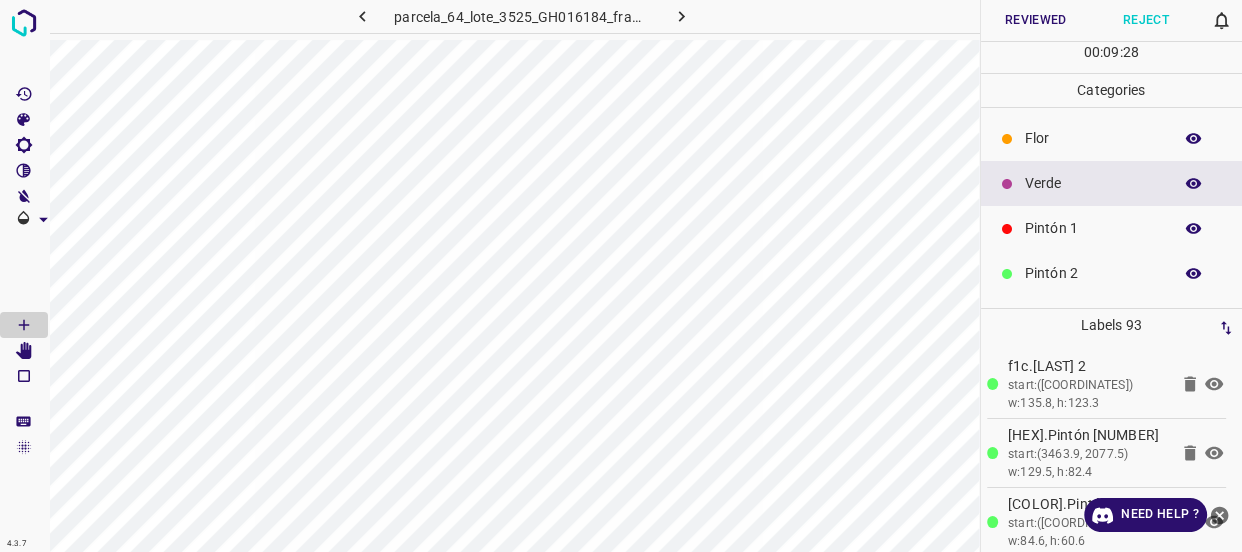 click 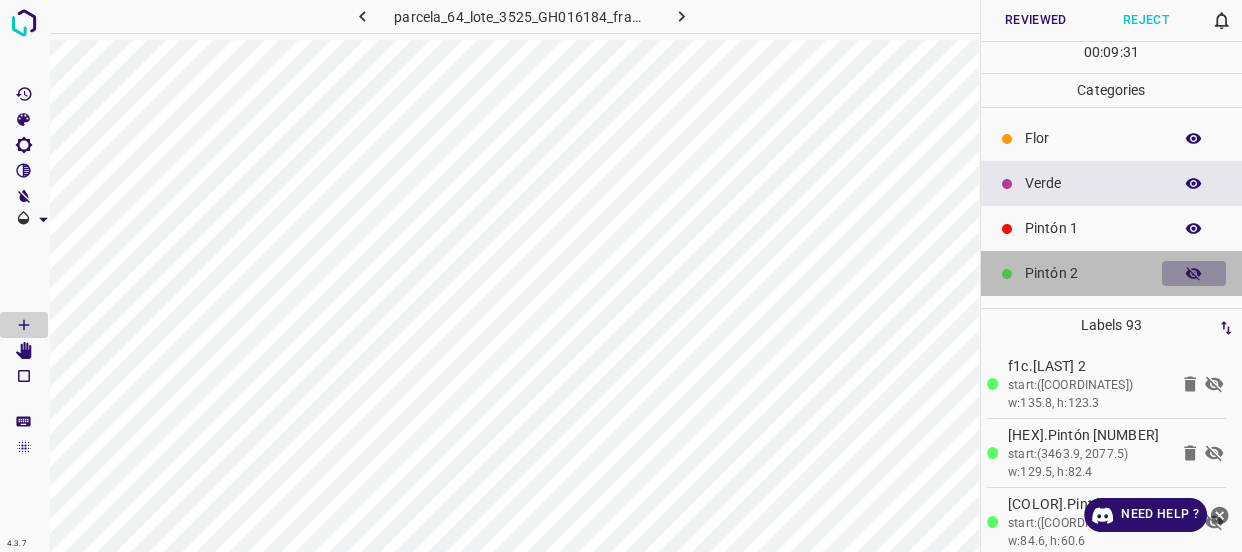 click 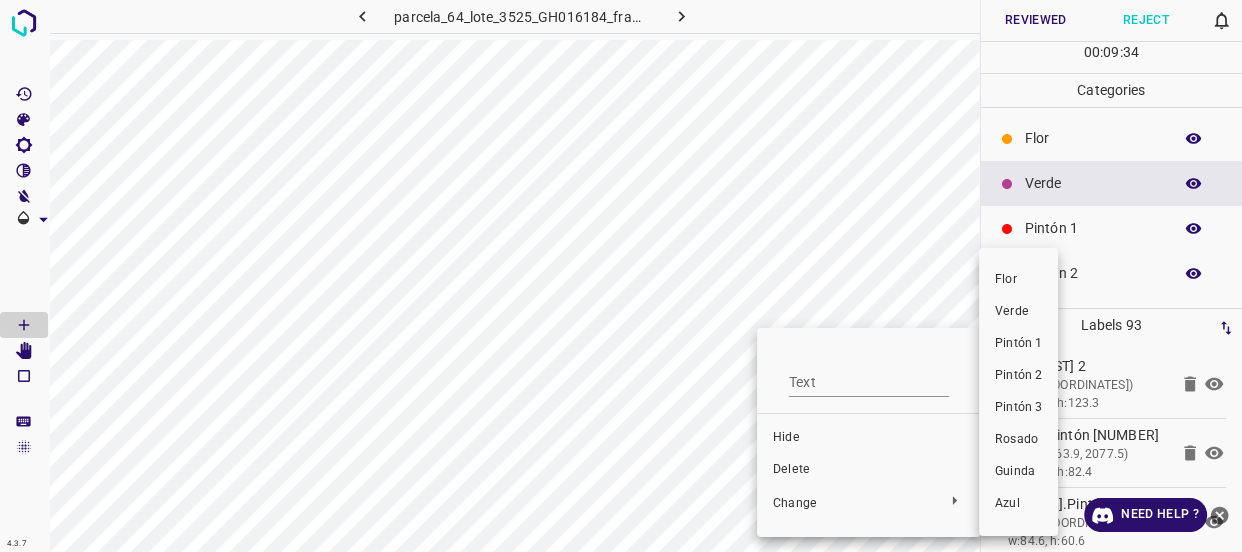 click on "Pintón 1" at bounding box center (1018, 344) 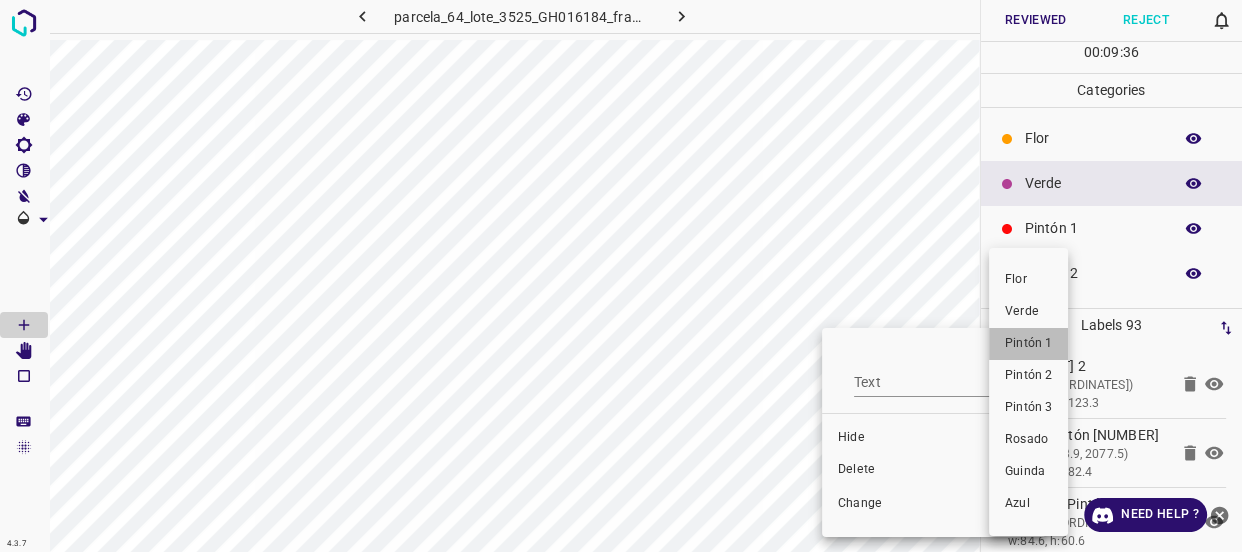 click on "Pintón 1" at bounding box center [1028, 344] 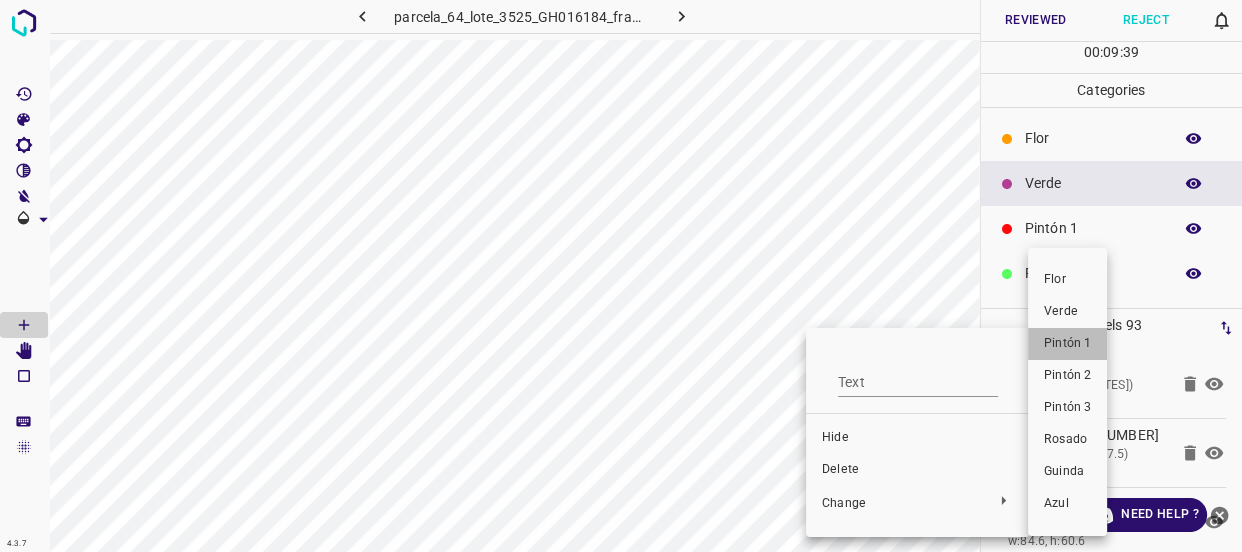 click on "Pintón 1" at bounding box center [1067, 344] 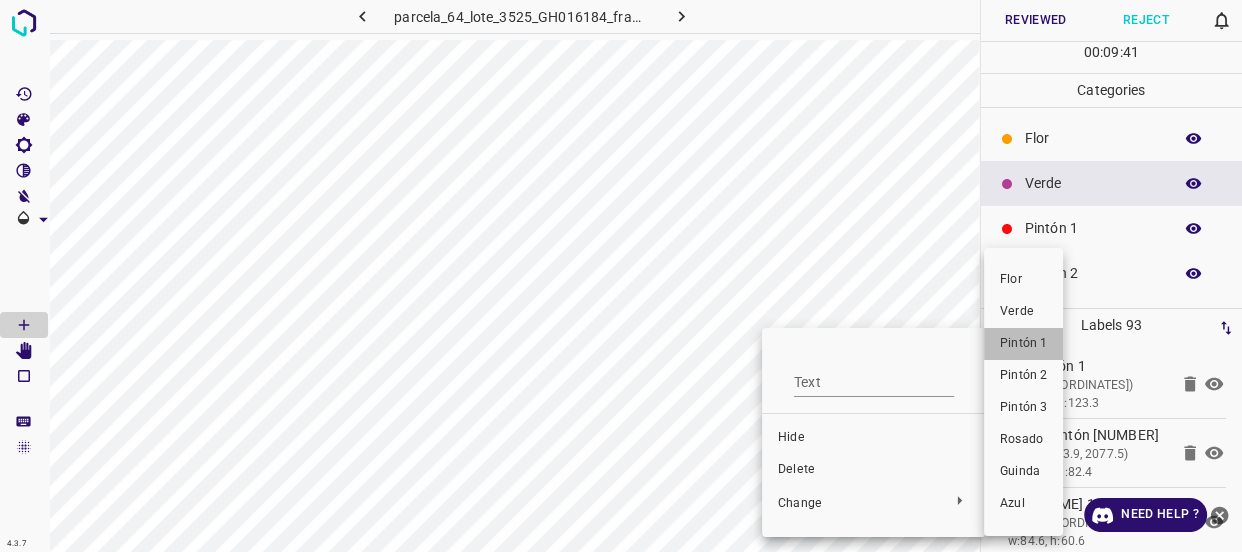 click on "Pintón 1" at bounding box center (1023, 344) 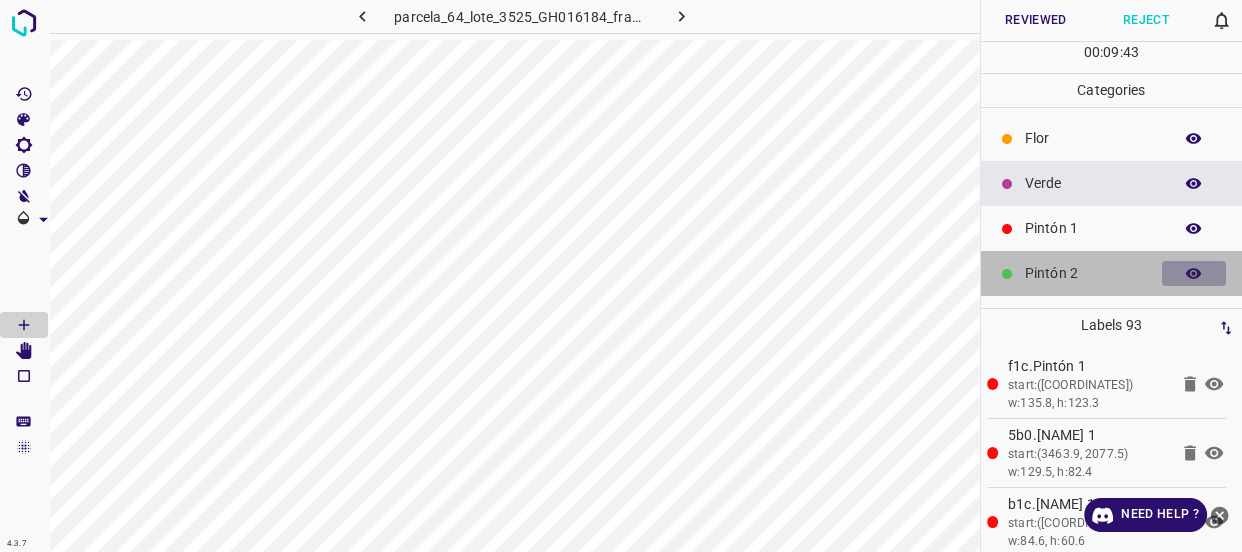 click 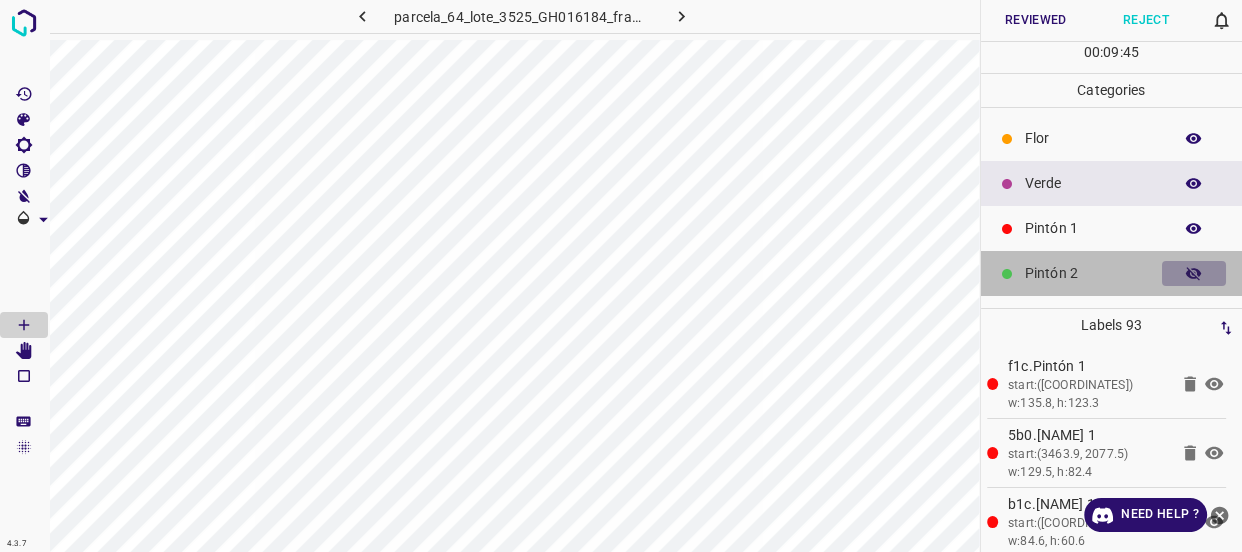 click 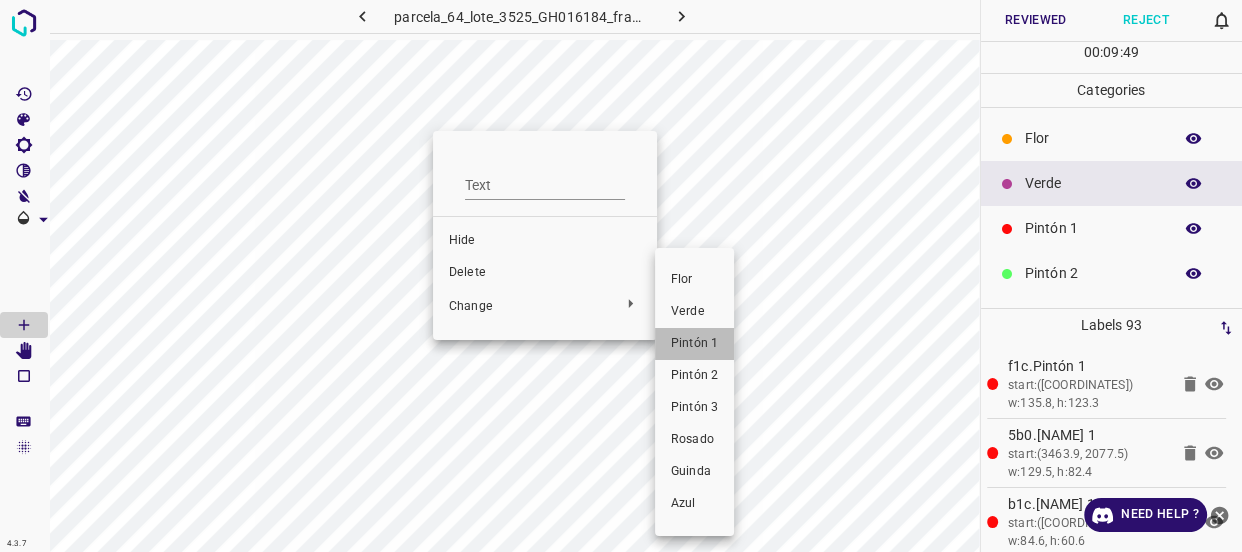 click on "Pintón 1" at bounding box center [694, 344] 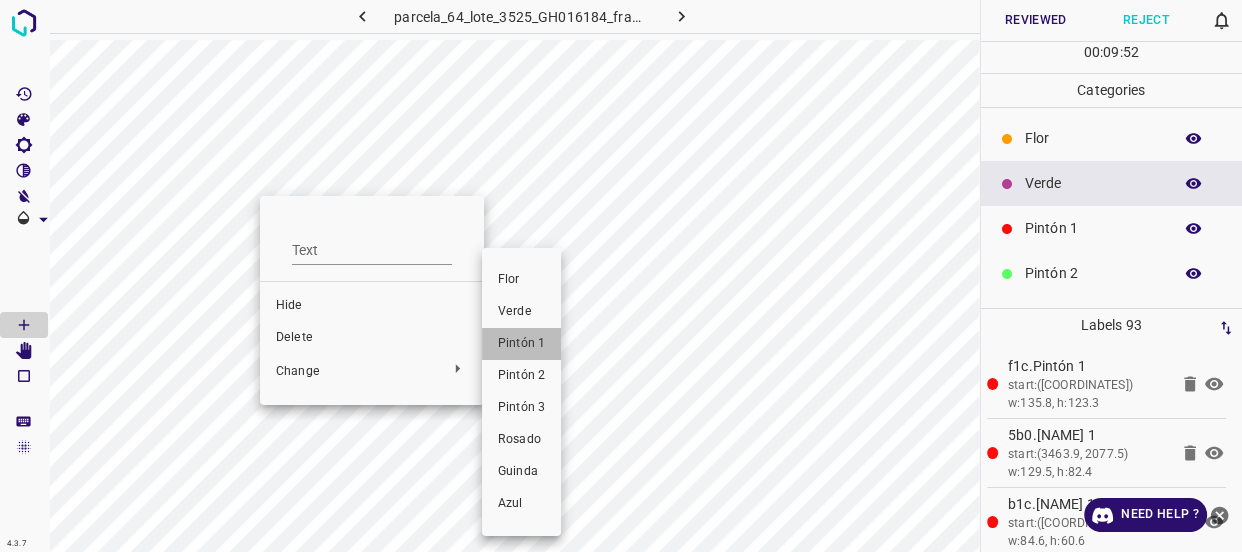 click on "Pintón 1" at bounding box center (521, 344) 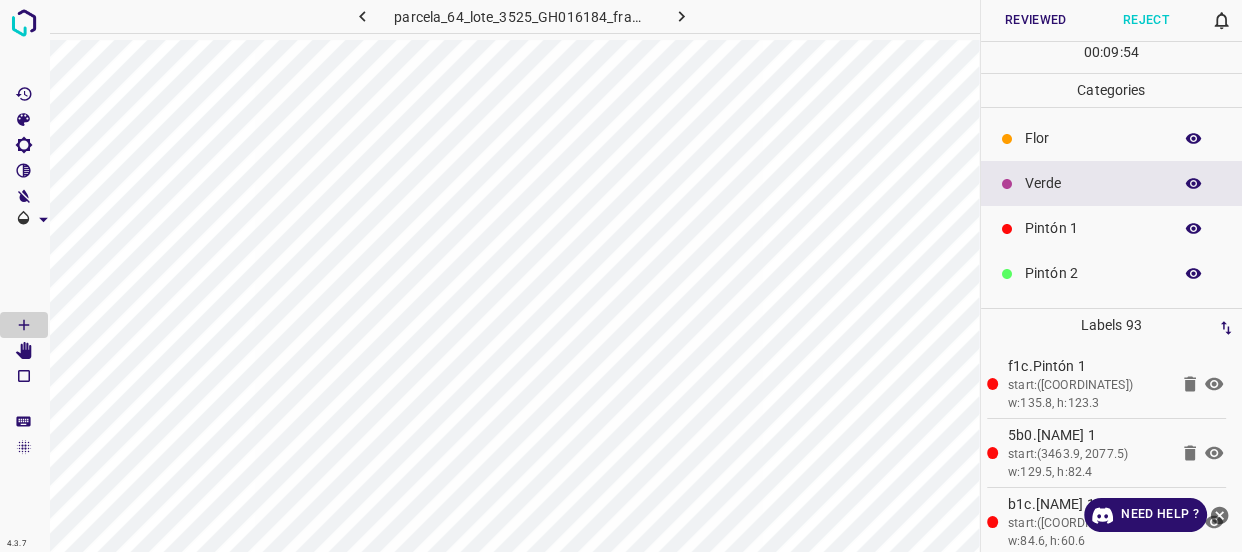 click 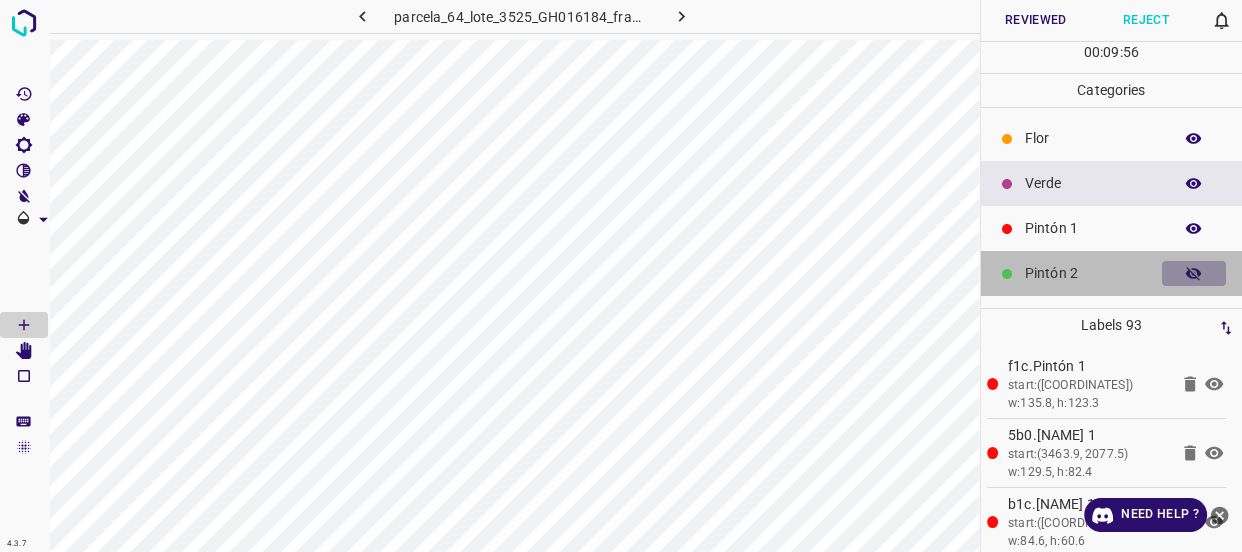 click 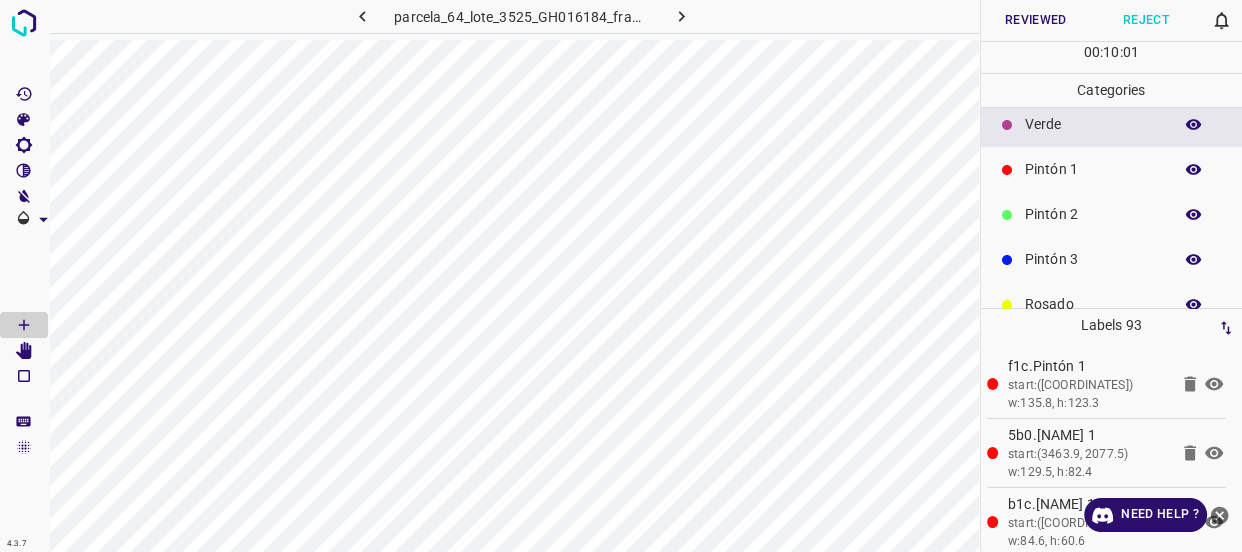 scroll, scrollTop: 90, scrollLeft: 0, axis: vertical 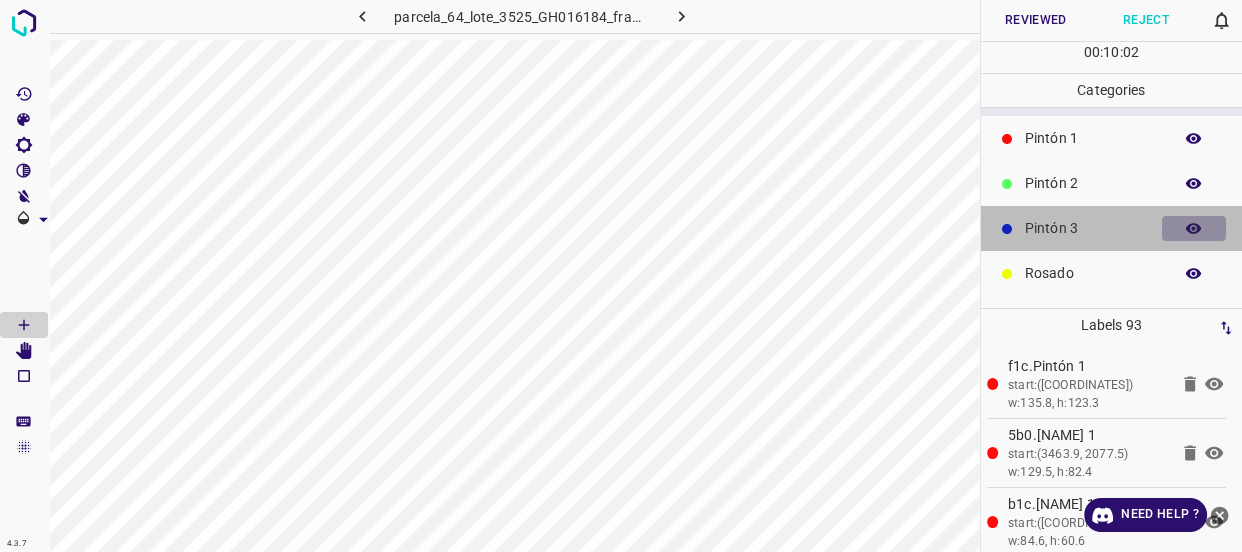 click 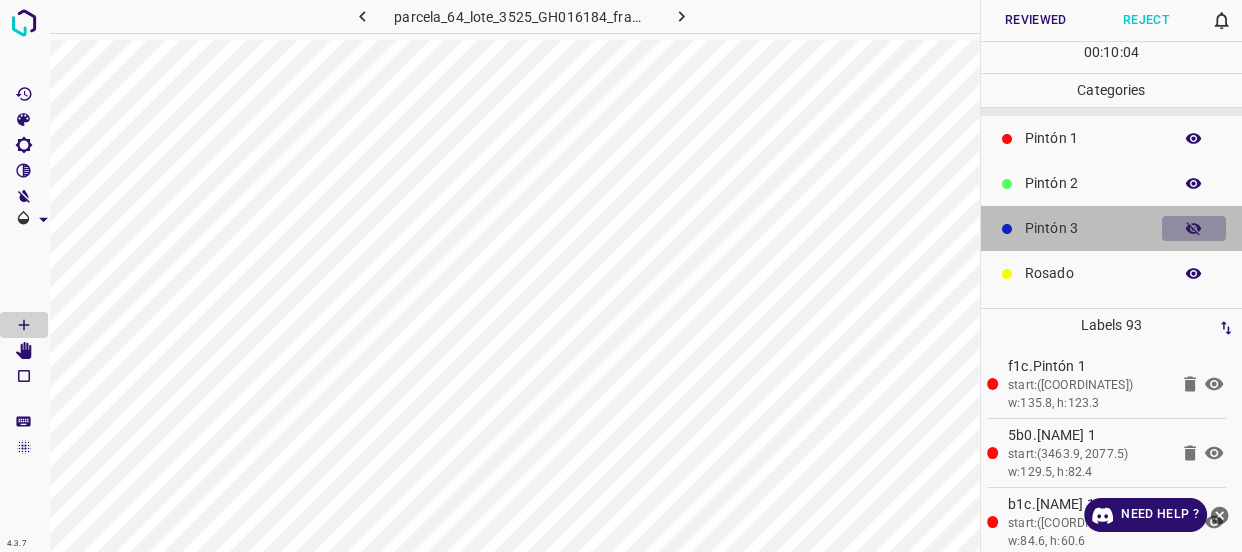 click 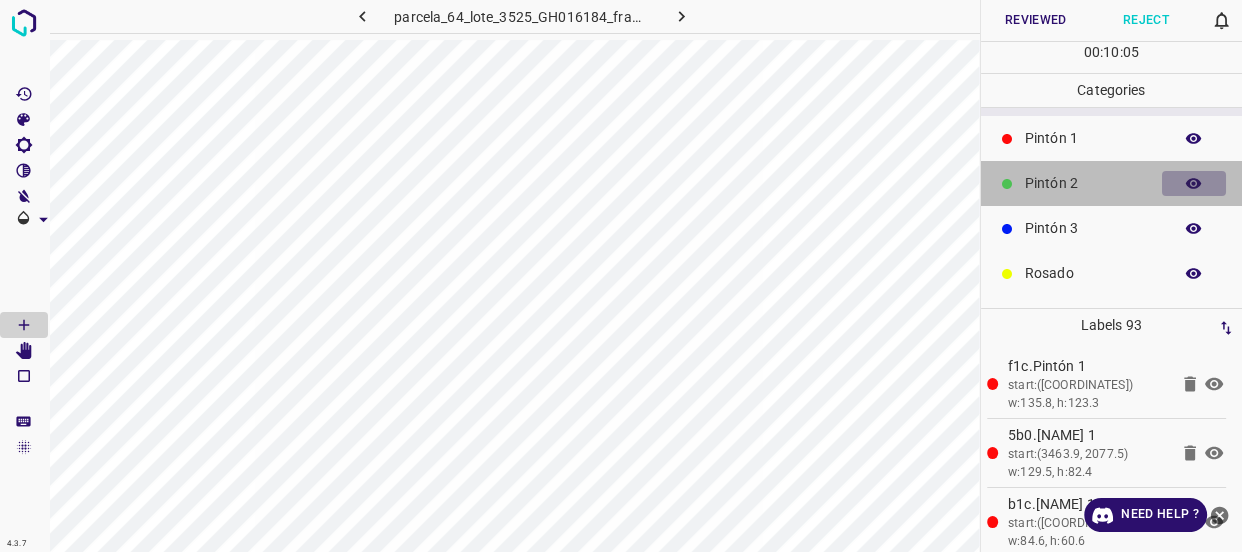 click 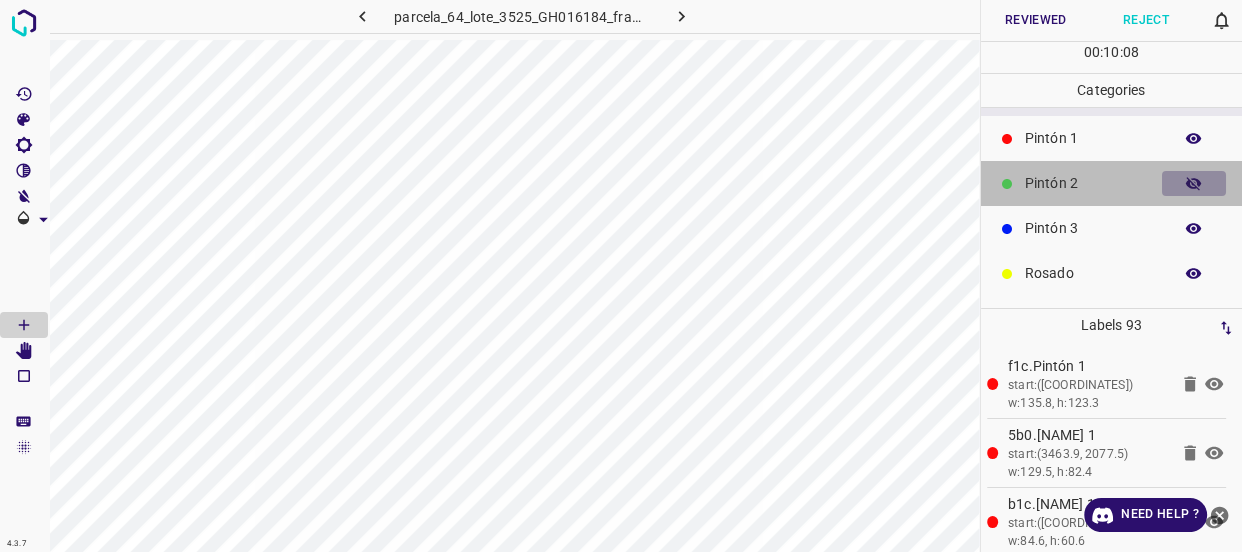 click 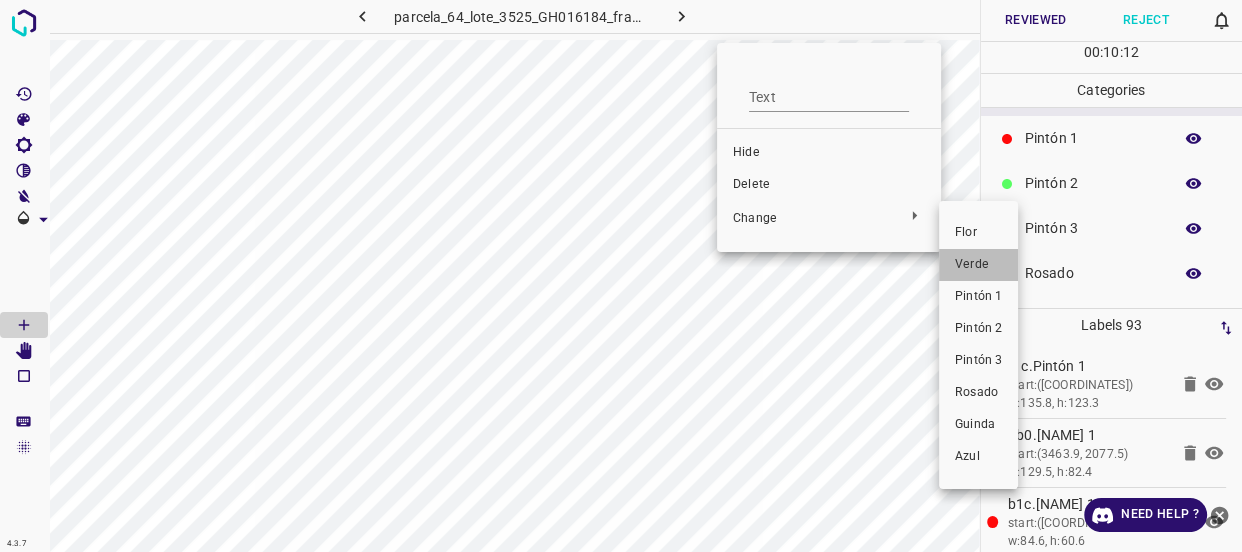 click on "Verde" at bounding box center (978, 265) 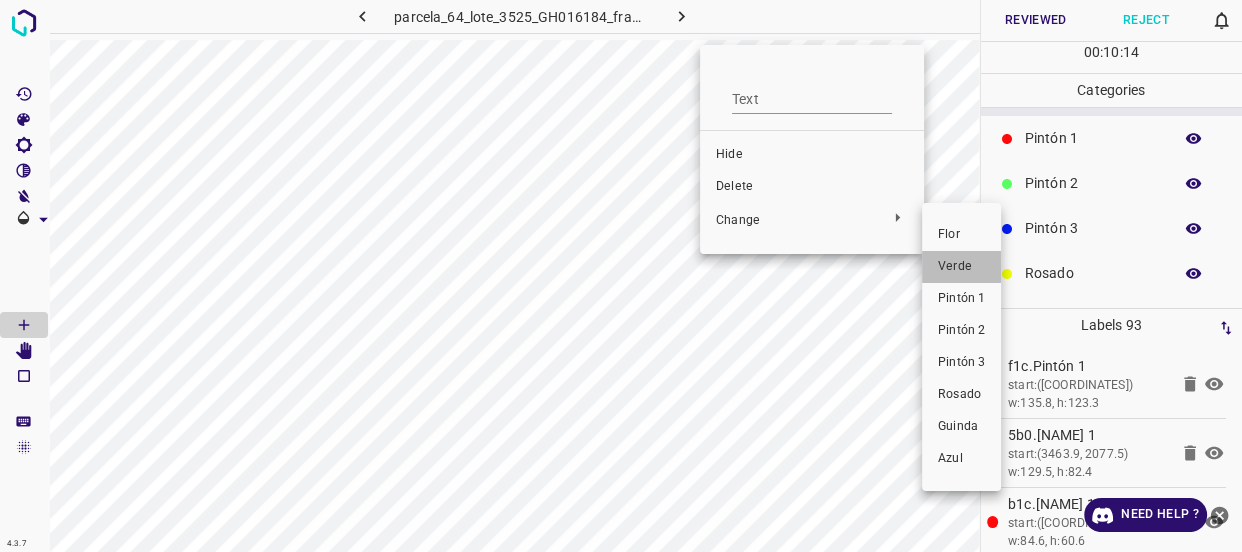 click on "Verde" at bounding box center [961, 267] 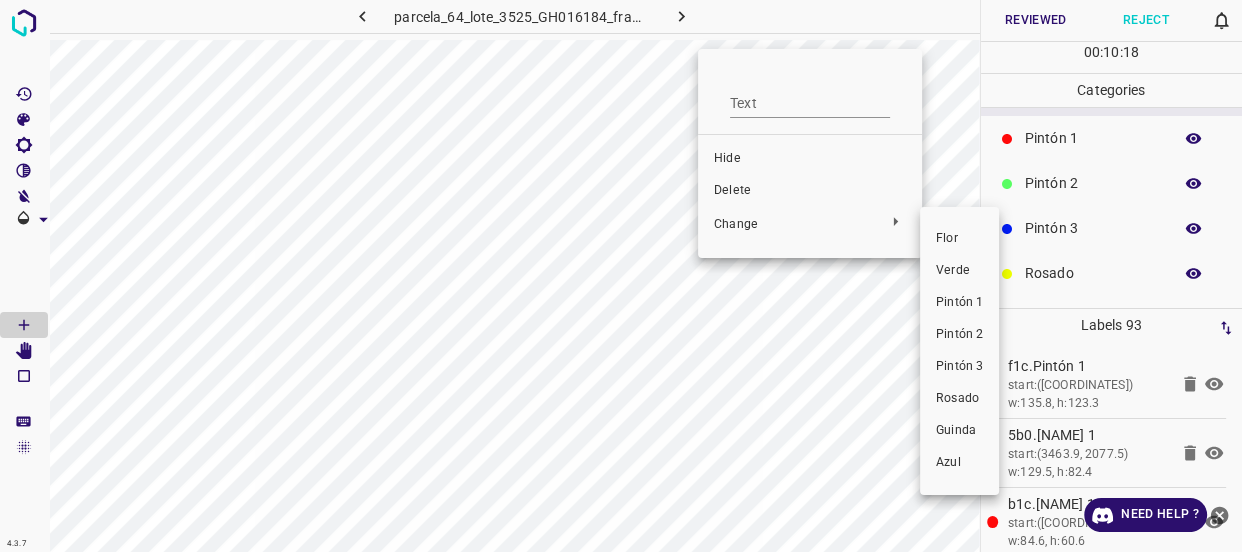 click on "Verde" at bounding box center [959, 271] 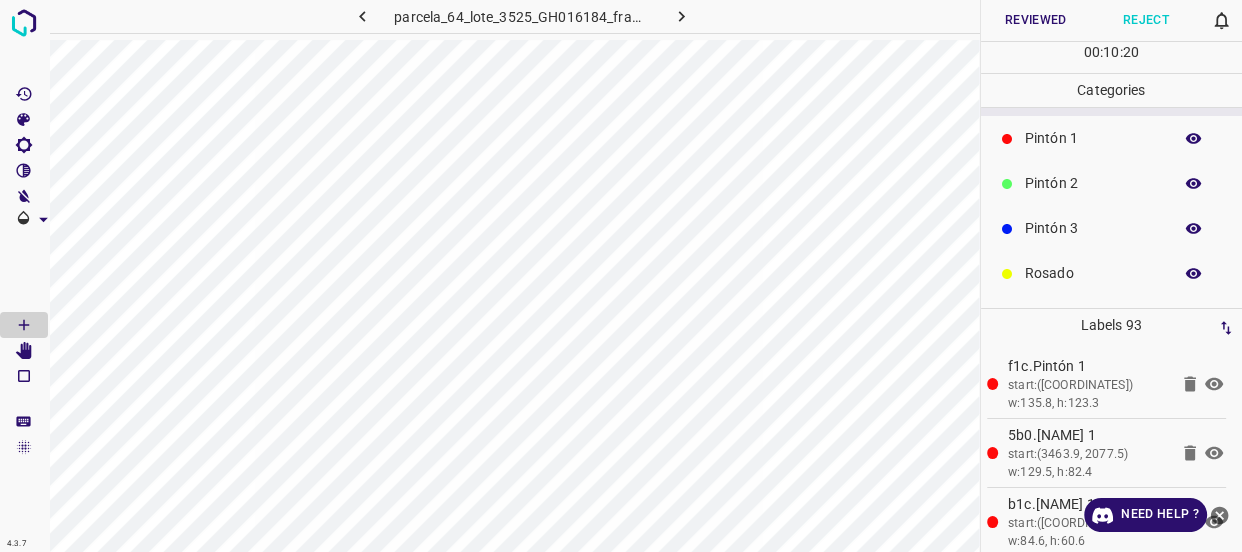 click 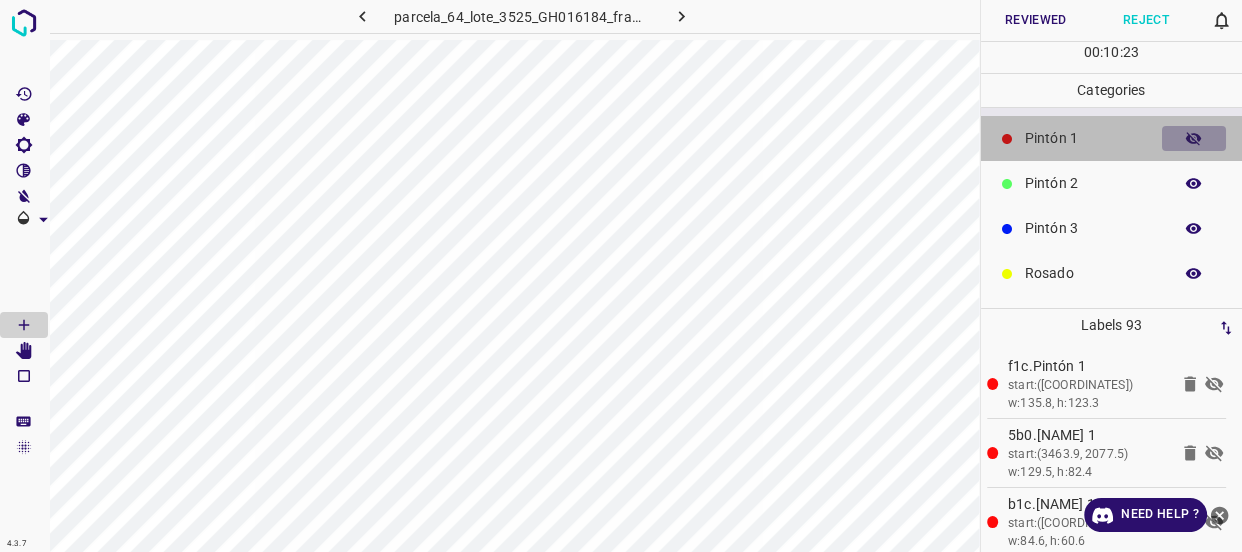 click 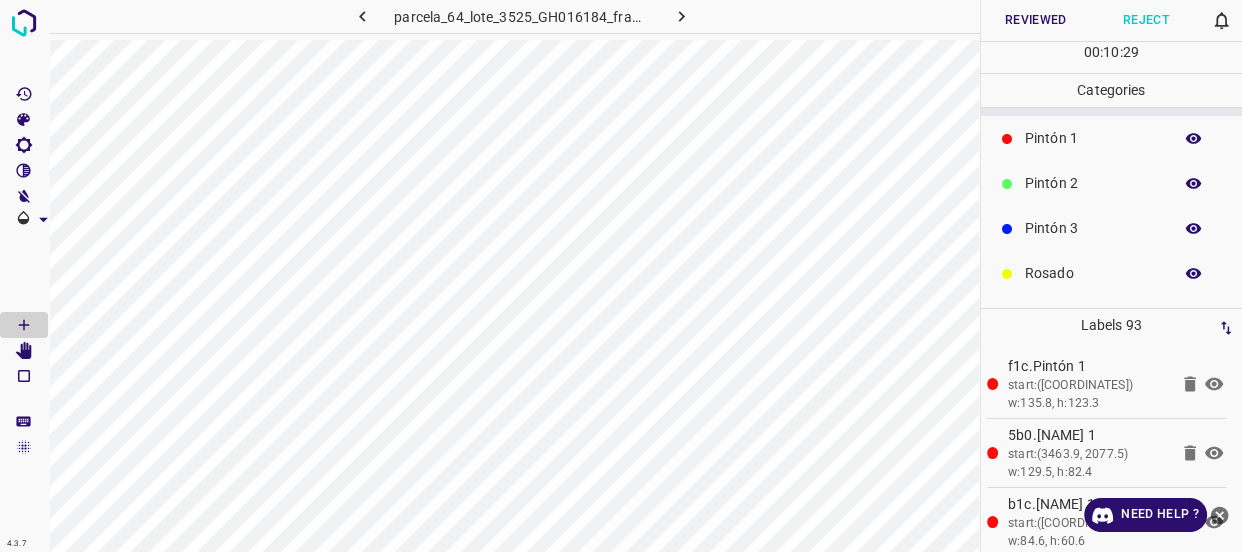 click at bounding box center (1194, 139) 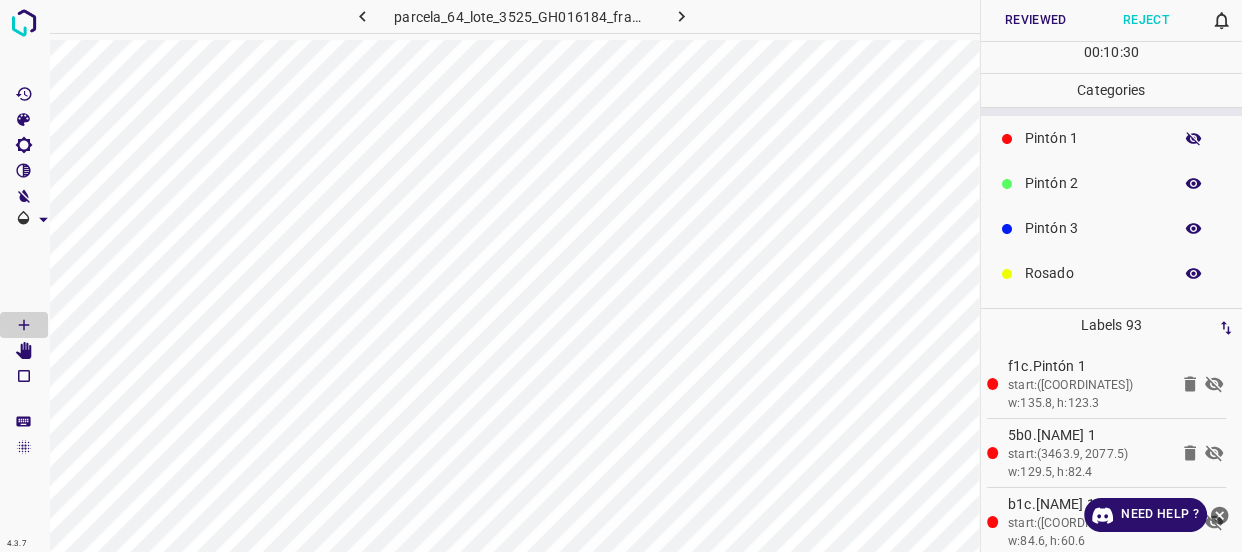 click at bounding box center (1194, 139) 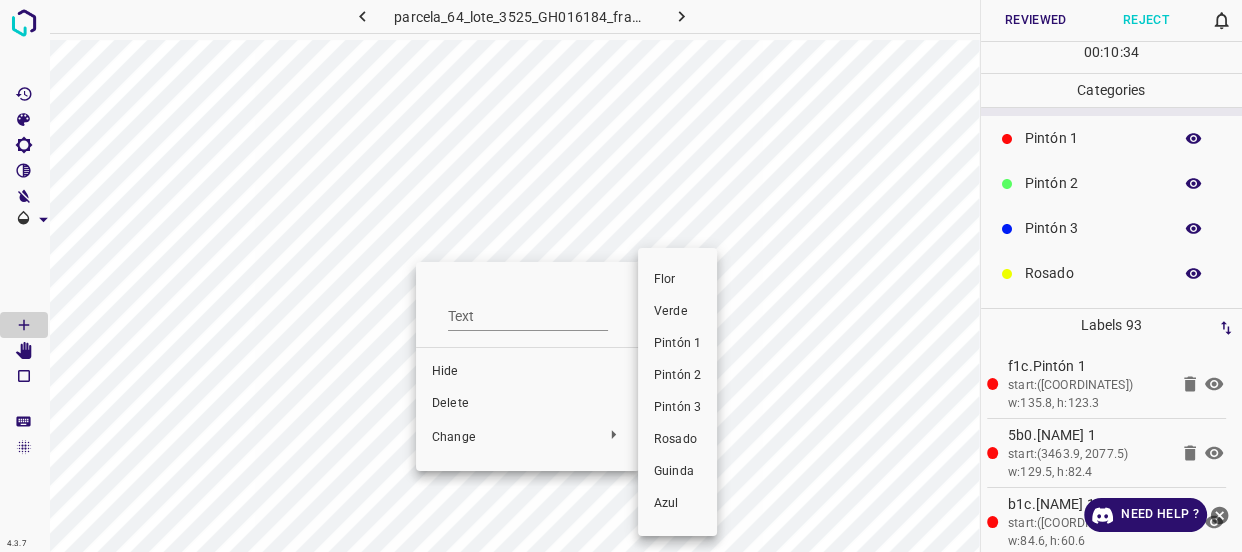 click on "Verde" at bounding box center [677, 312] 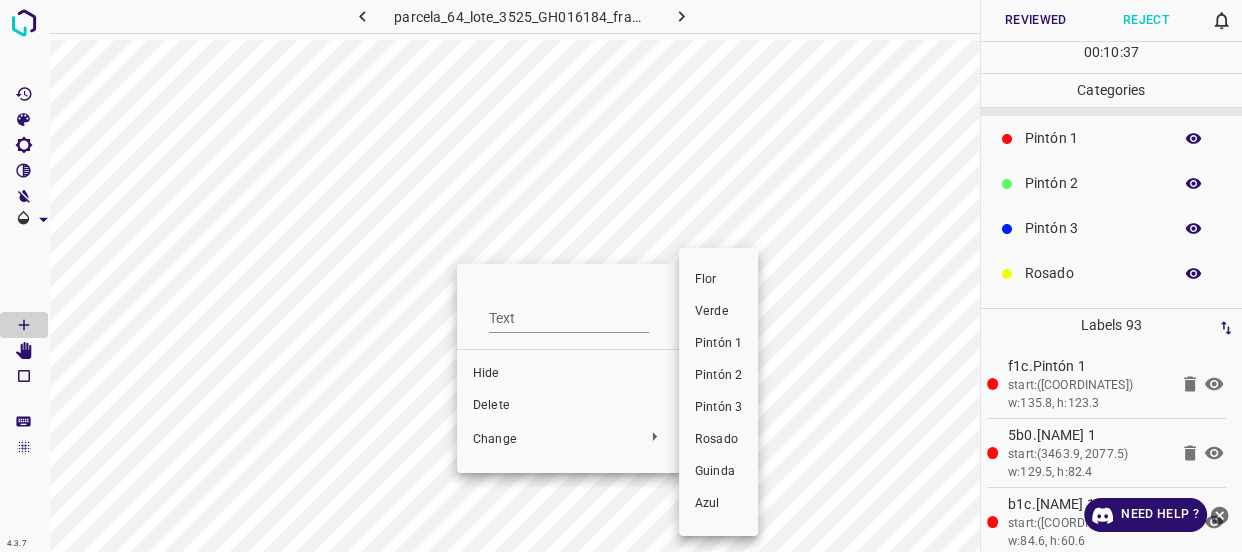 click on "Verde" at bounding box center [718, 312] 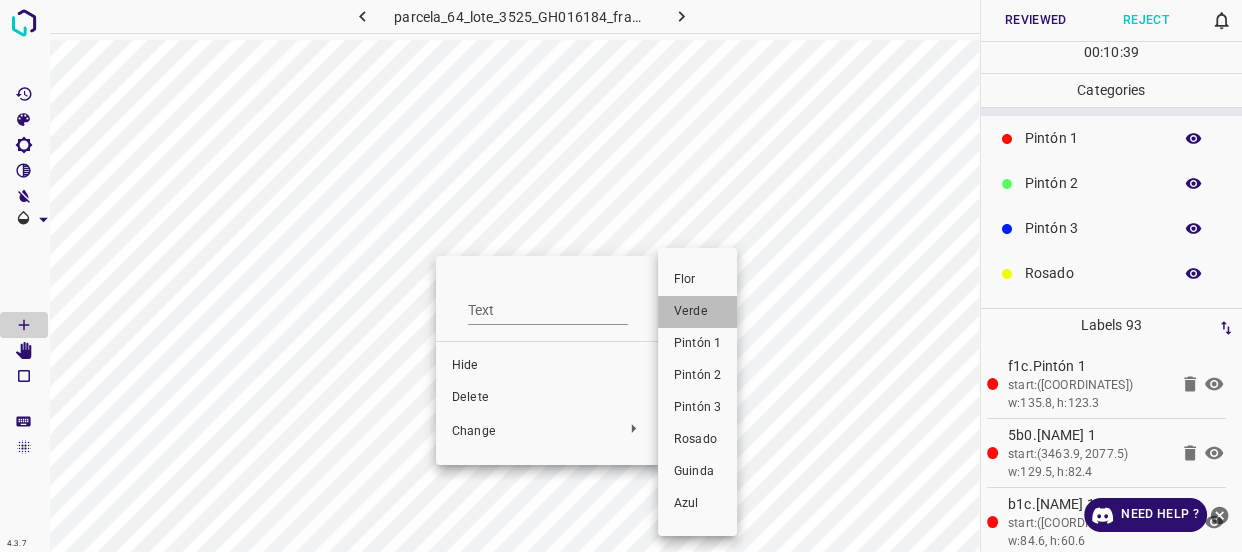 click on "Verde" at bounding box center (697, 312) 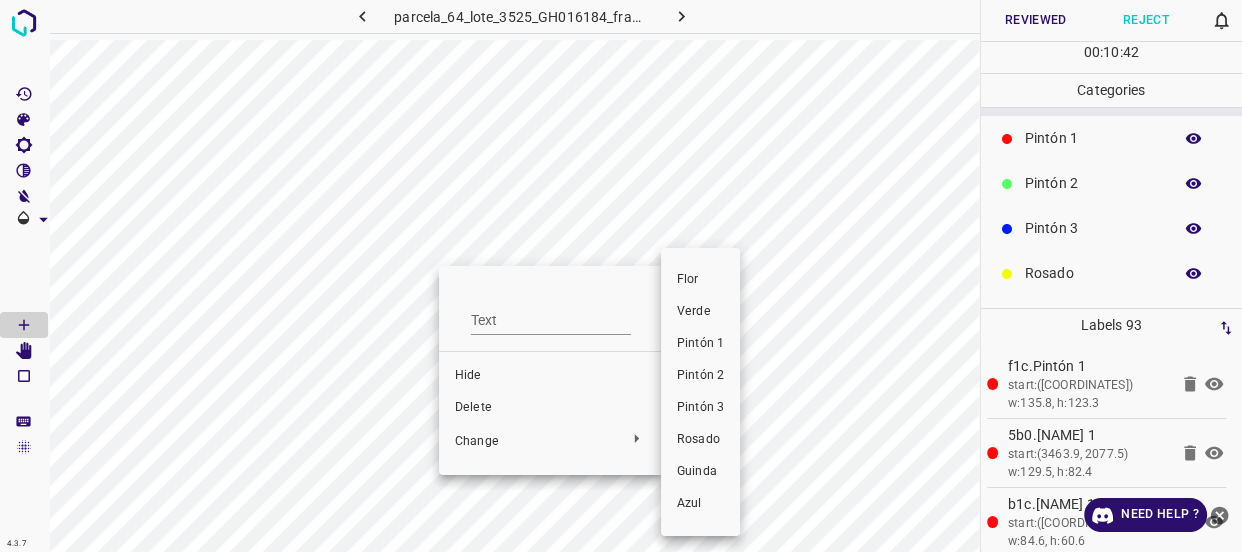 click on "Verde" at bounding box center (700, 312) 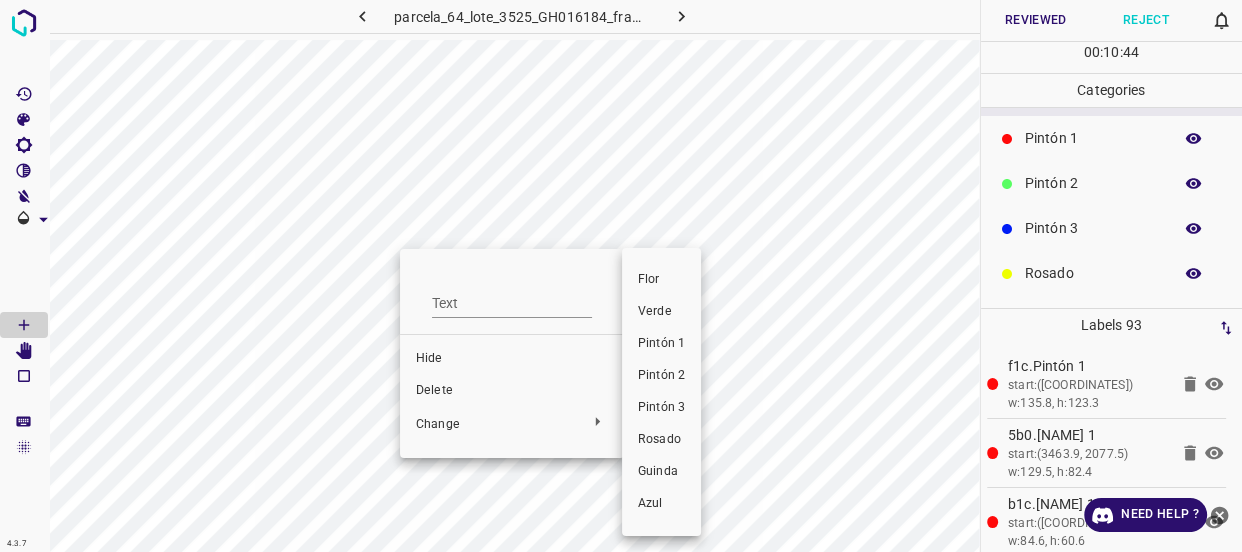 drag, startPoint x: 664, startPoint y: 312, endPoint x: 630, endPoint y: 299, distance: 36.40055 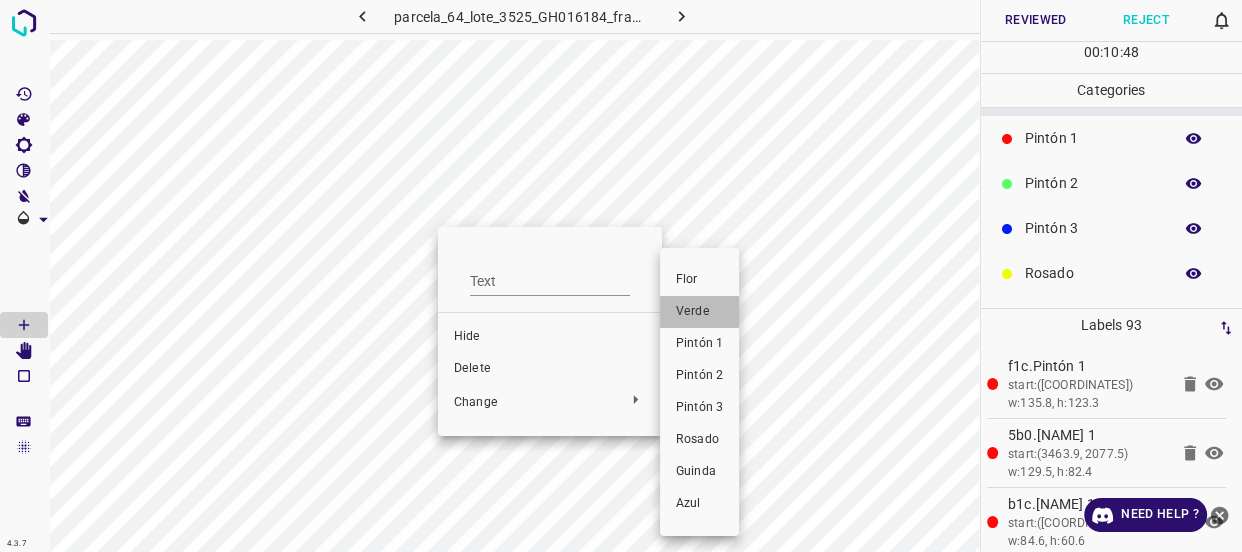 click on "Verde" at bounding box center [699, 312] 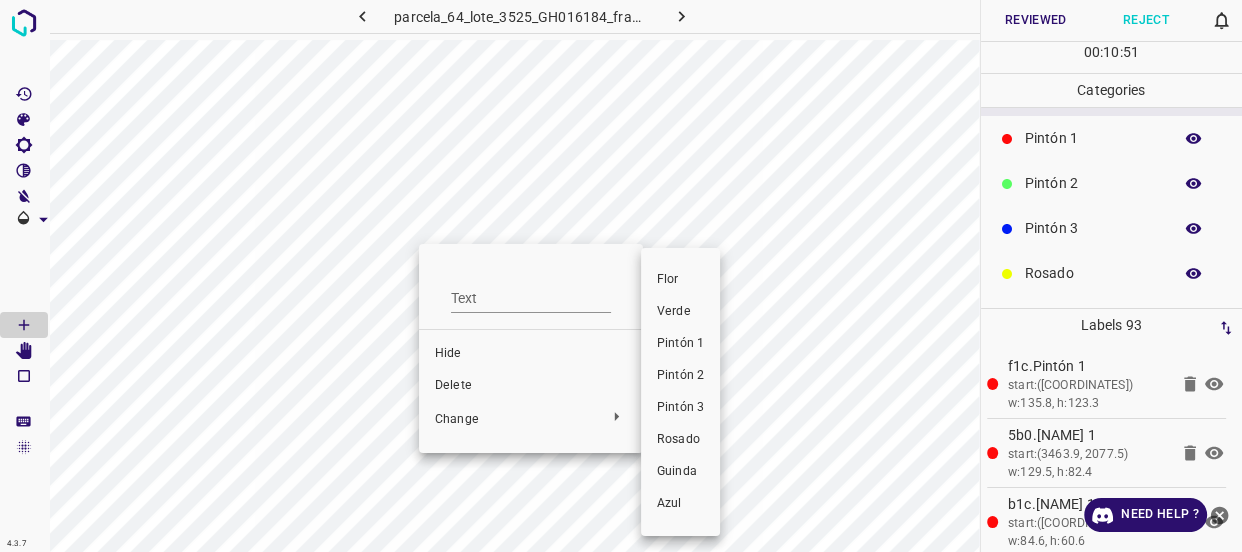 click on "Verde" at bounding box center [680, 312] 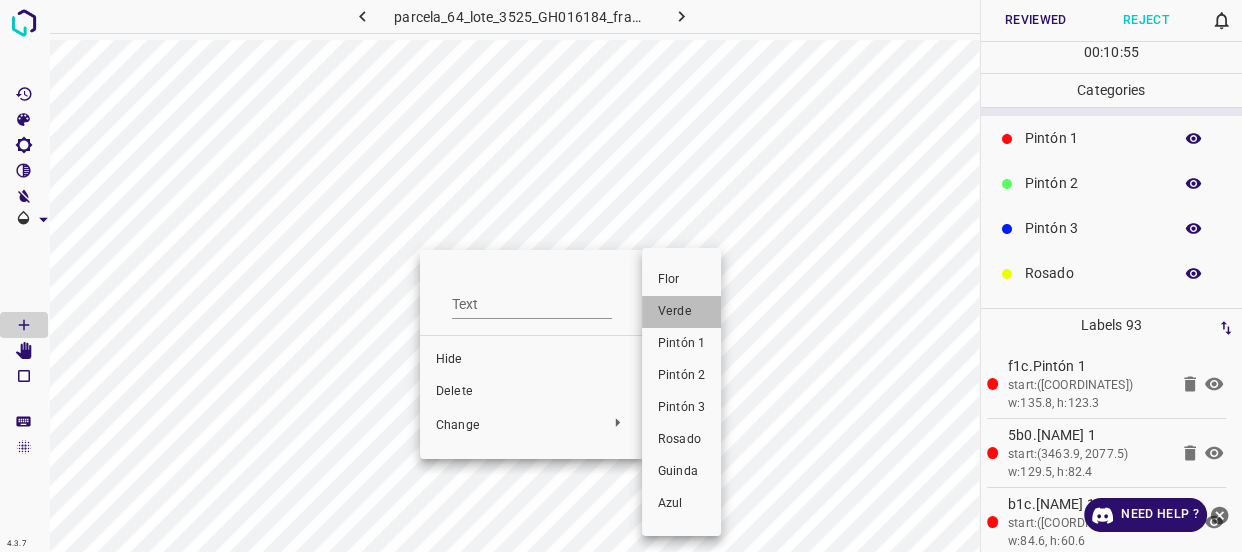 click on "Verde" at bounding box center (681, 312) 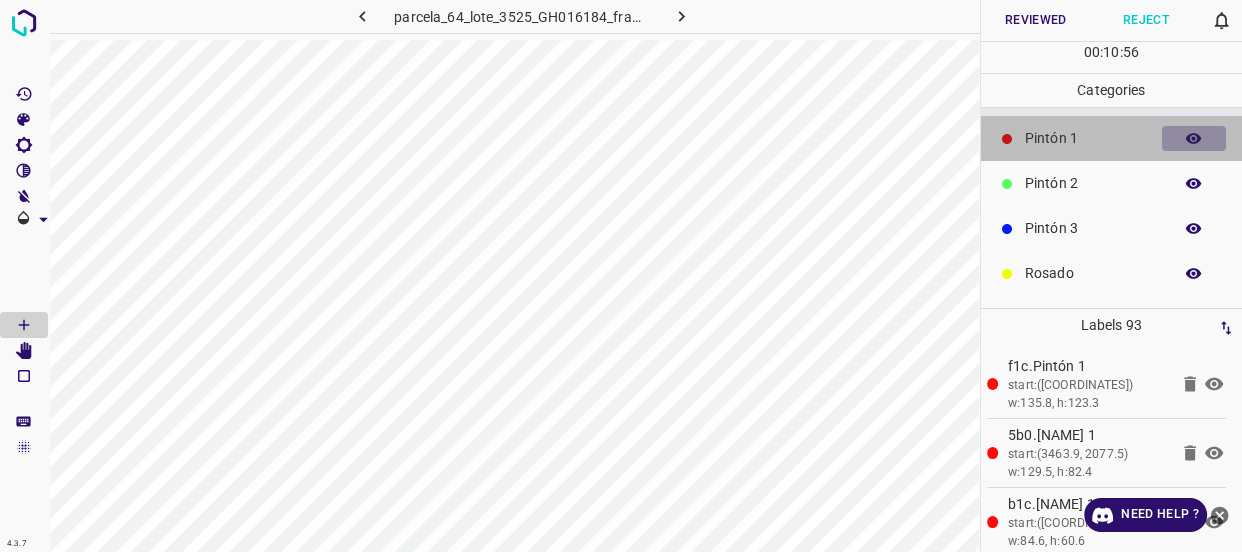 click 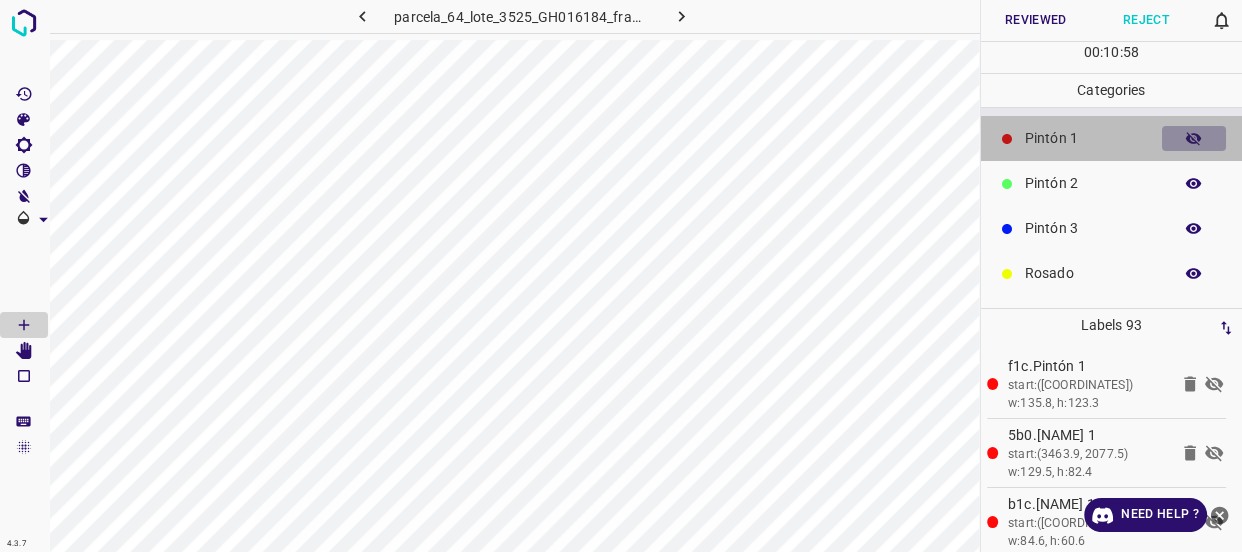 click 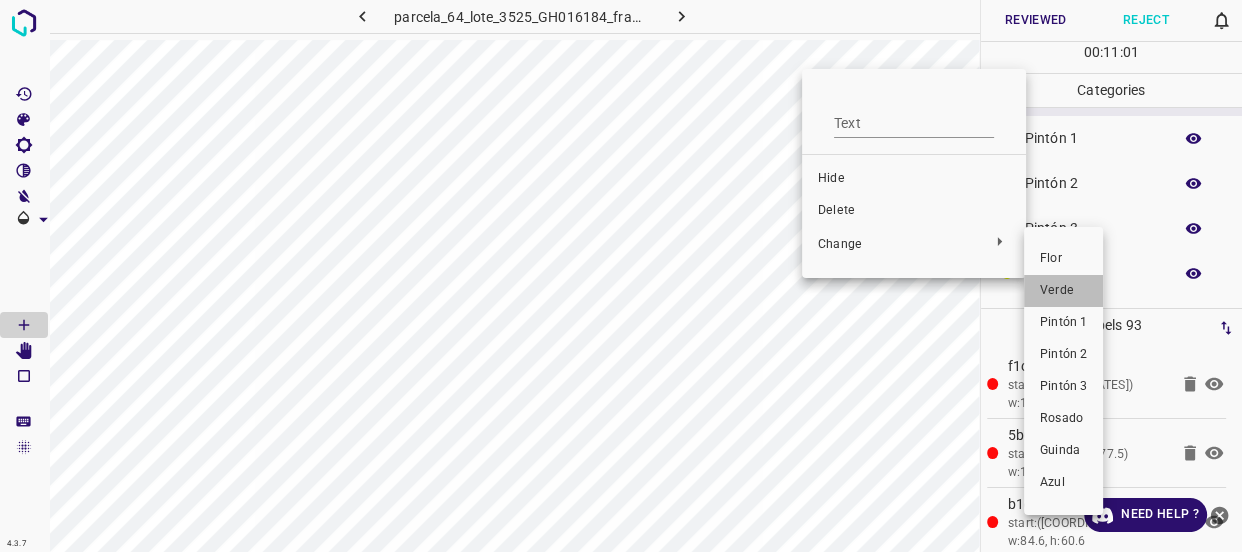 click on "Verde" at bounding box center (1063, 291) 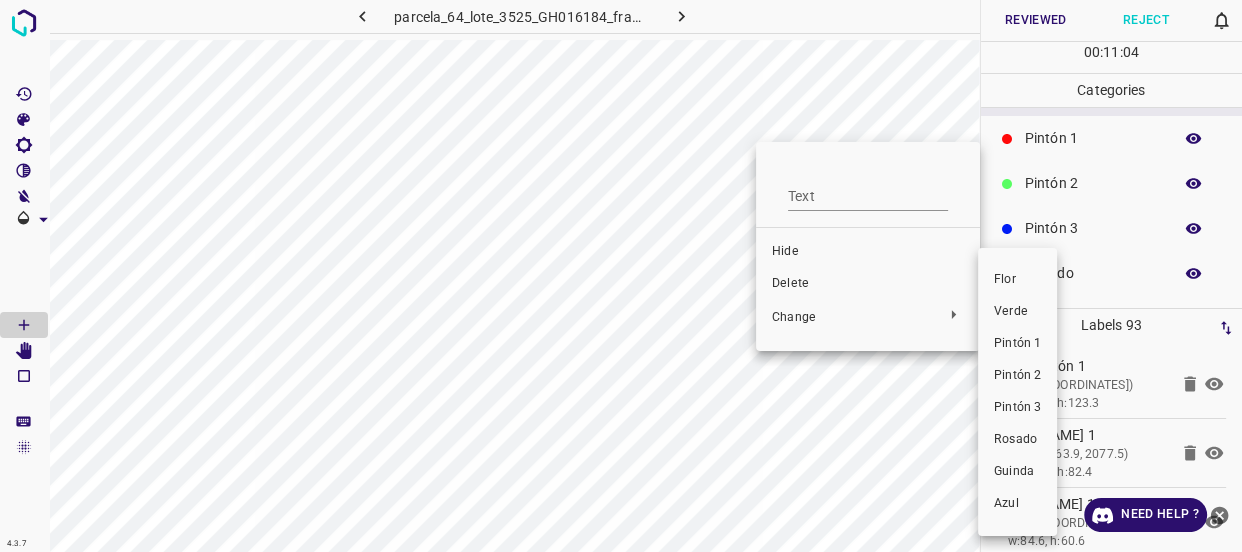 click on "Verde" at bounding box center [1017, 312] 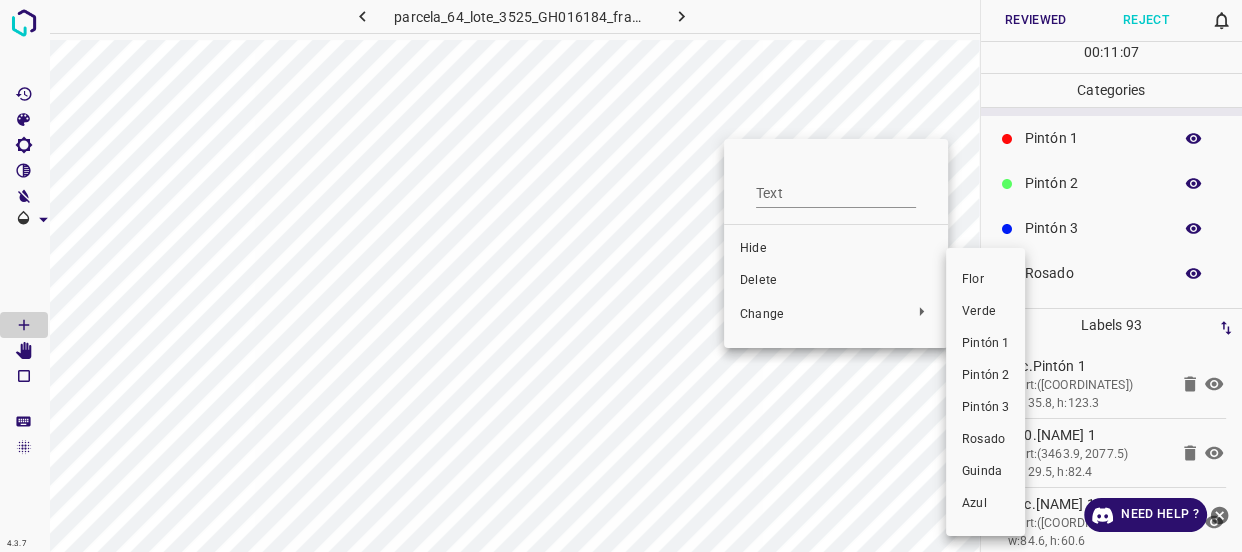 click on "Verde" at bounding box center (985, 312) 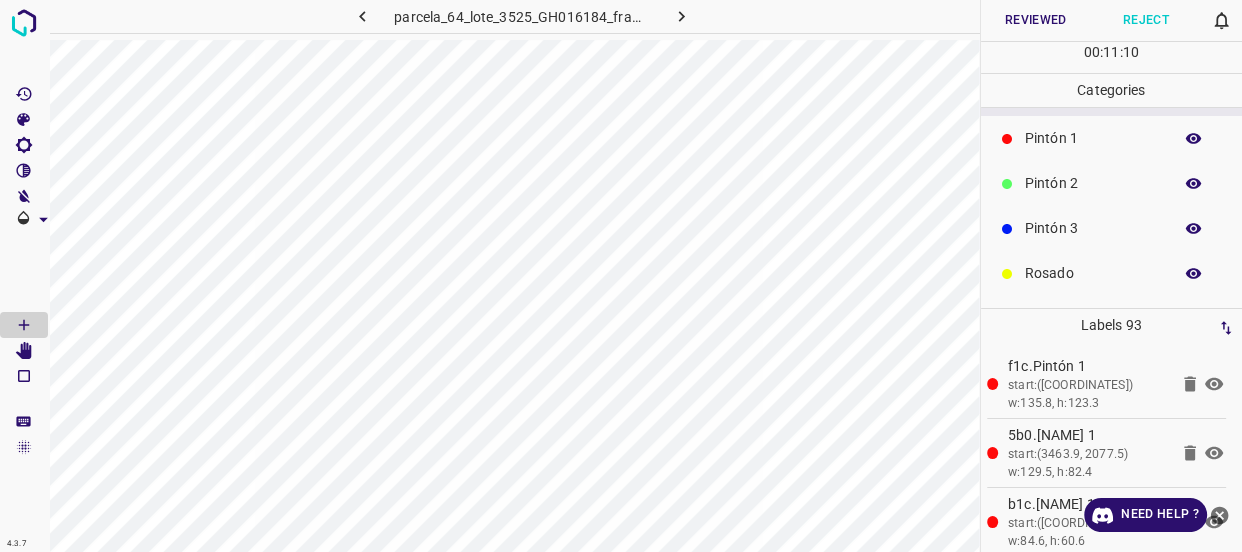 click 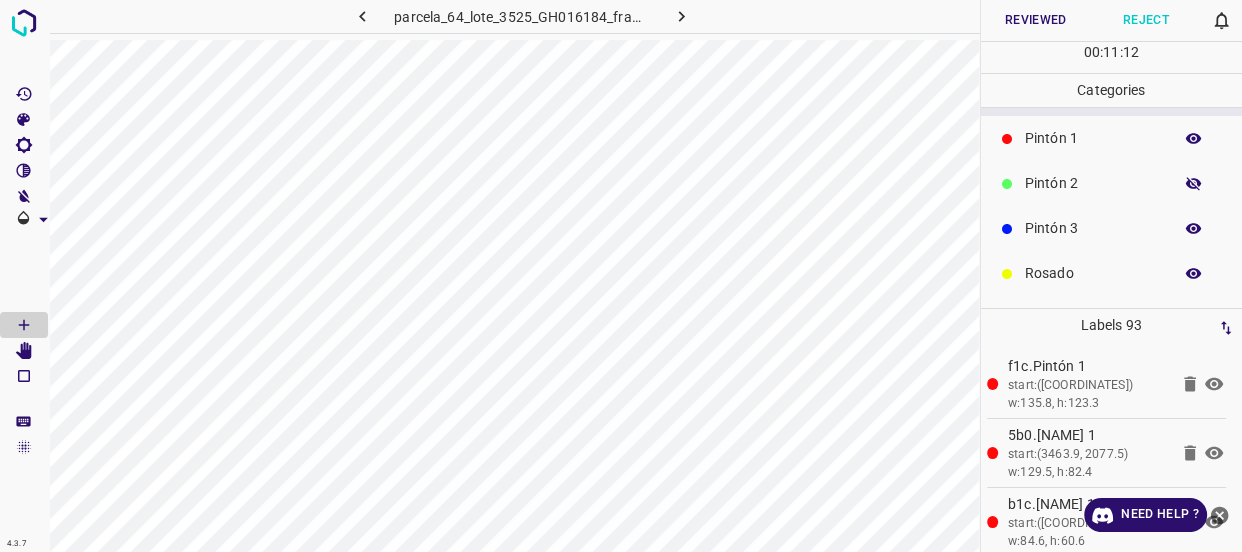 click 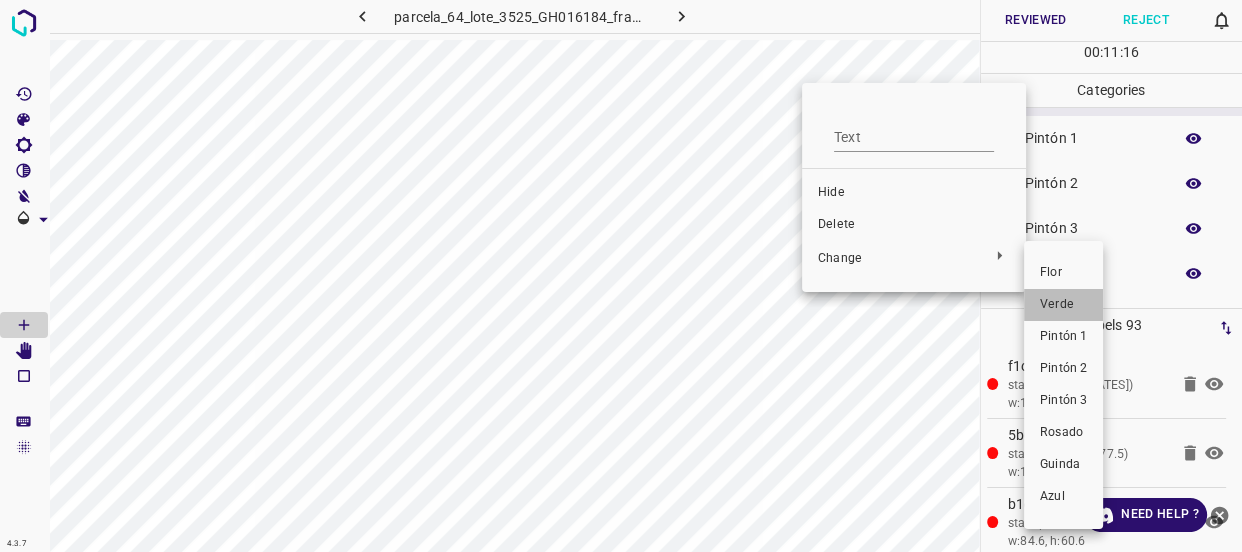 drag, startPoint x: 1063, startPoint y: 314, endPoint x: 903, endPoint y: 192, distance: 201.20636 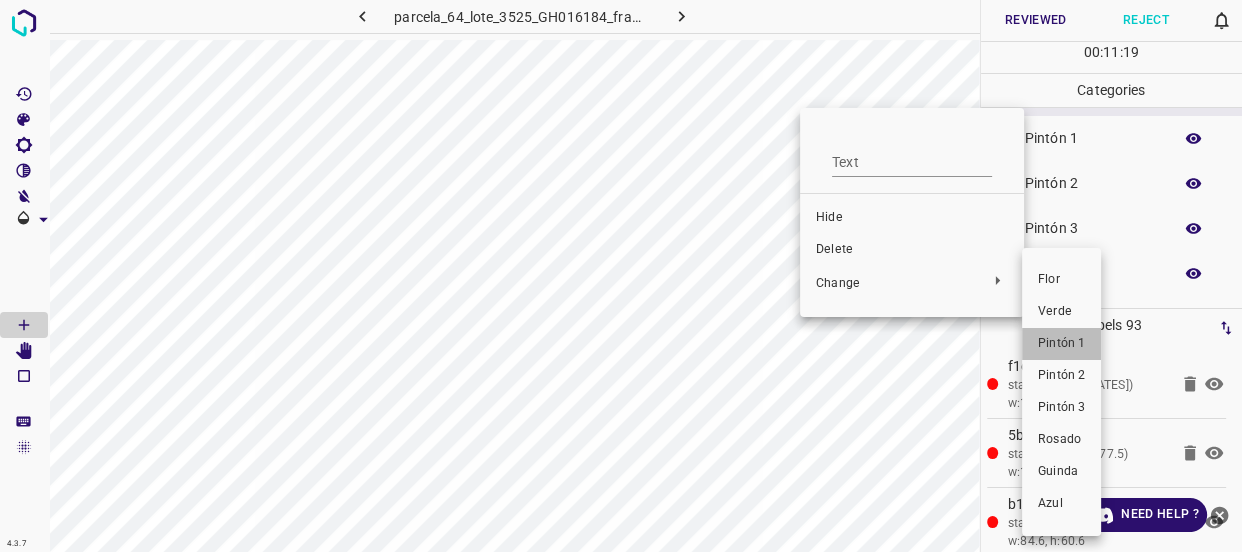 drag, startPoint x: 1063, startPoint y: 344, endPoint x: 1030, endPoint y: 273, distance: 78.29432 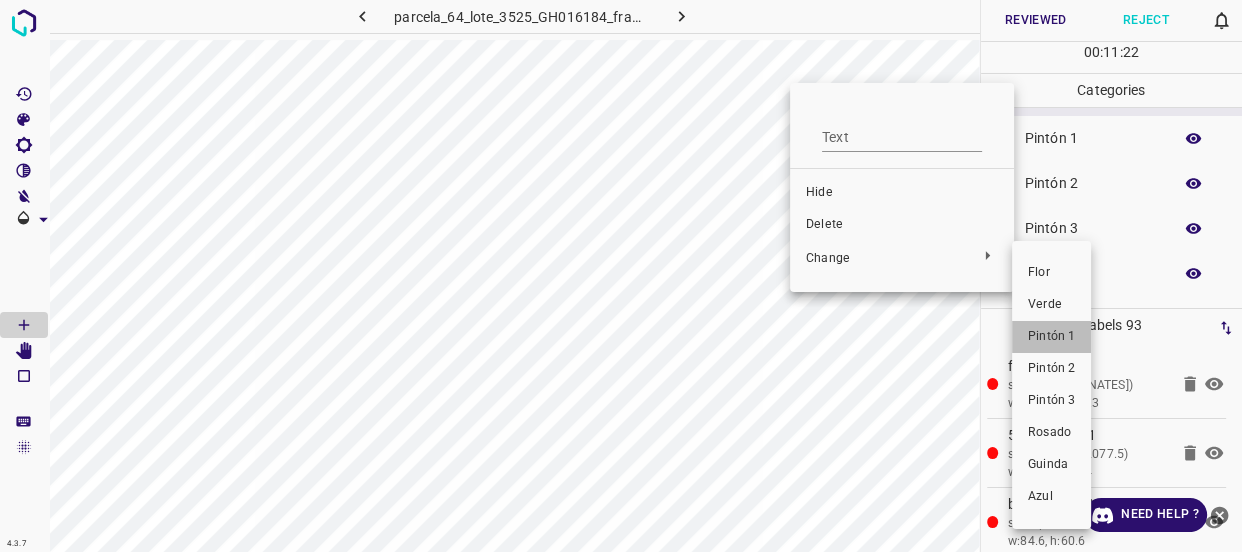 click on "Pintón 1" at bounding box center [1051, 337] 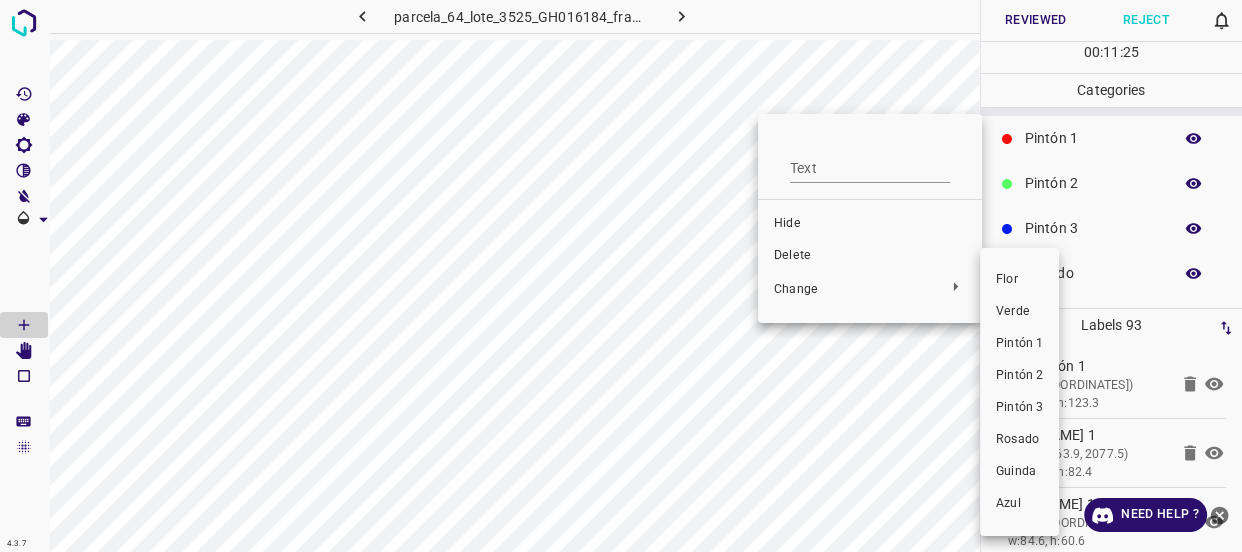 click on "Pintón 1" at bounding box center [1019, 344] 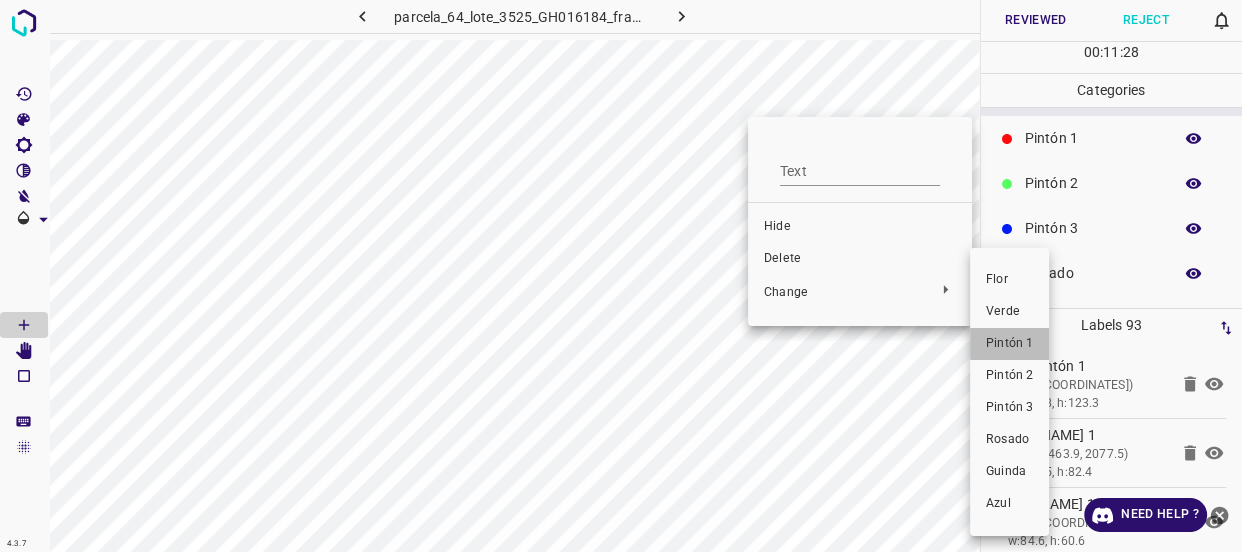 click on "Pintón 1" at bounding box center [1009, 344] 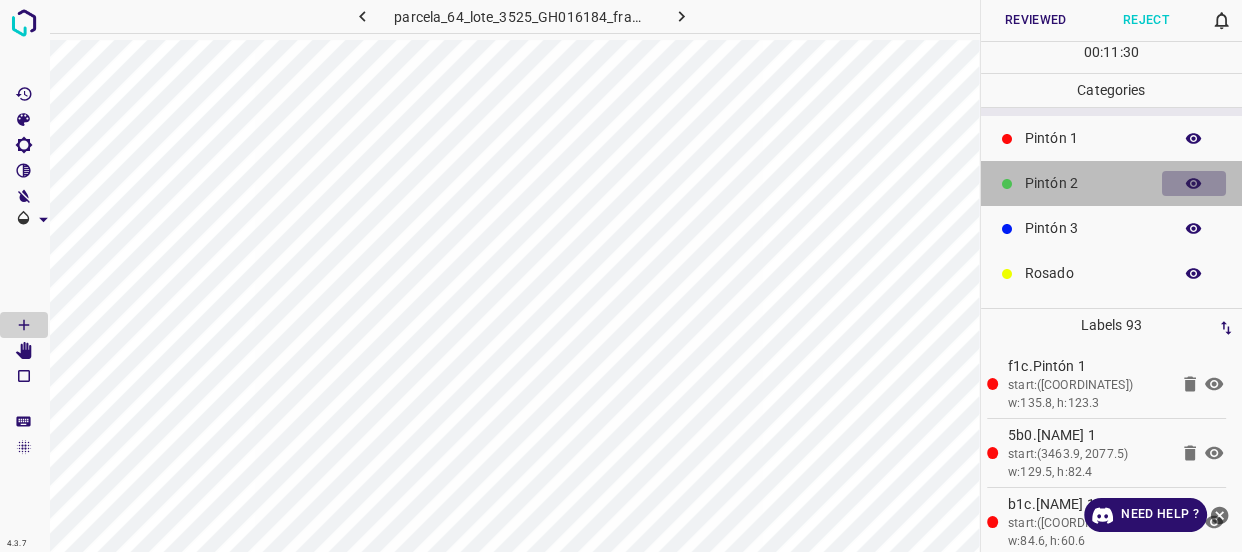click 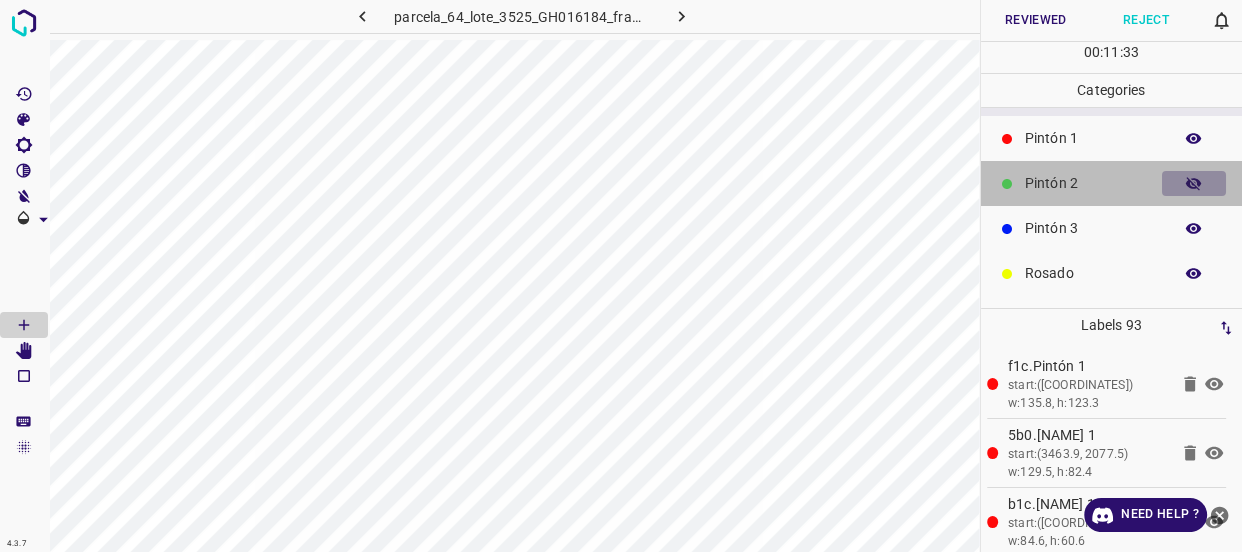 click 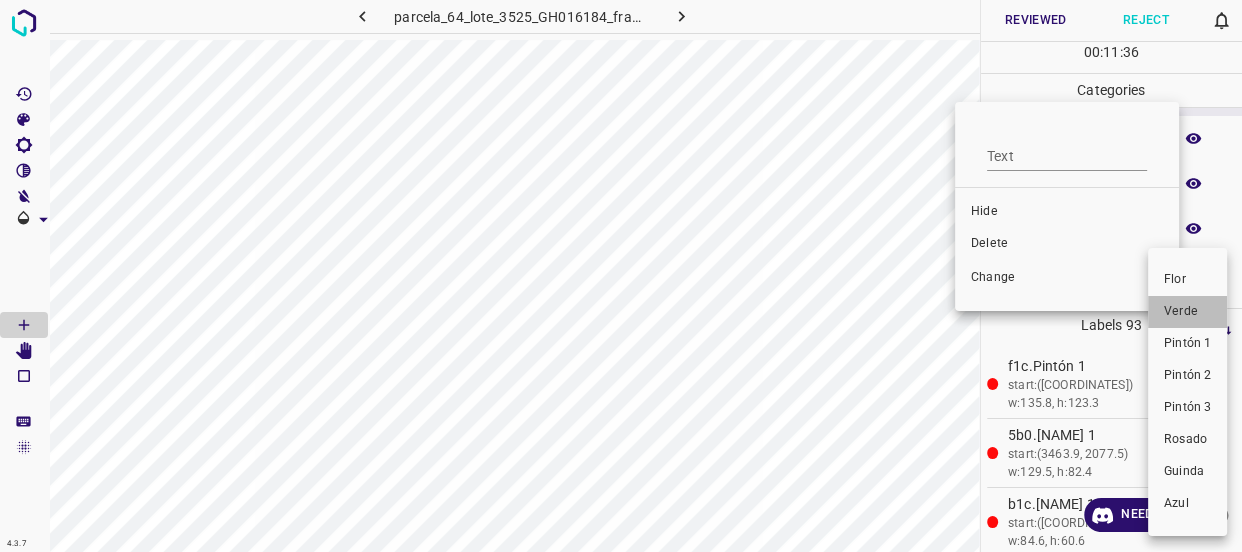 drag, startPoint x: 1173, startPoint y: 301, endPoint x: 1095, endPoint y: 229, distance: 106.15083 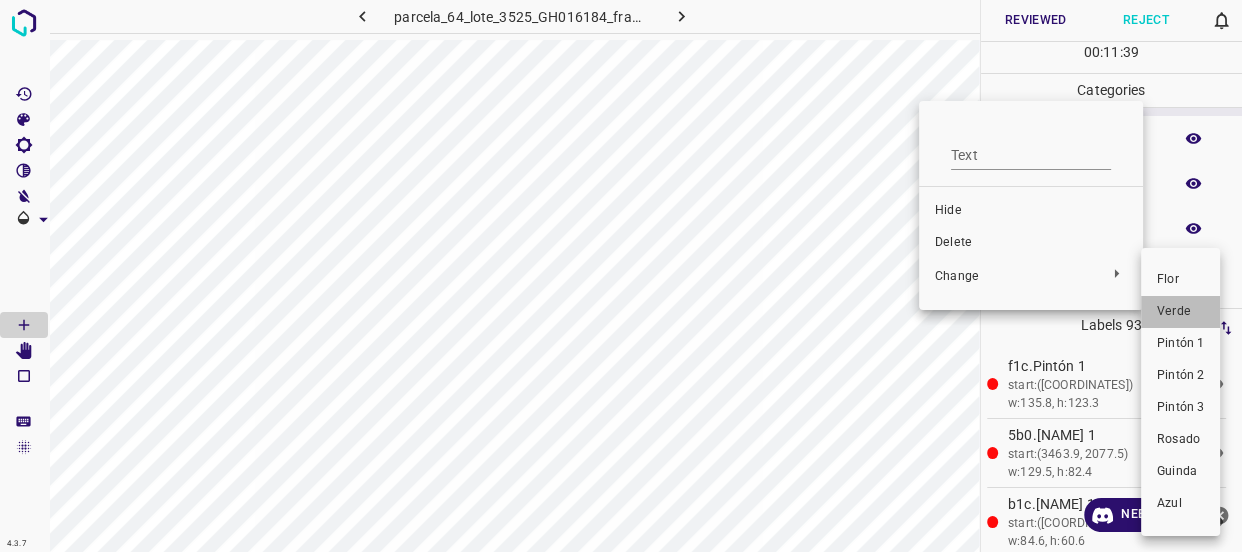 click on "Verde" at bounding box center [1180, 312] 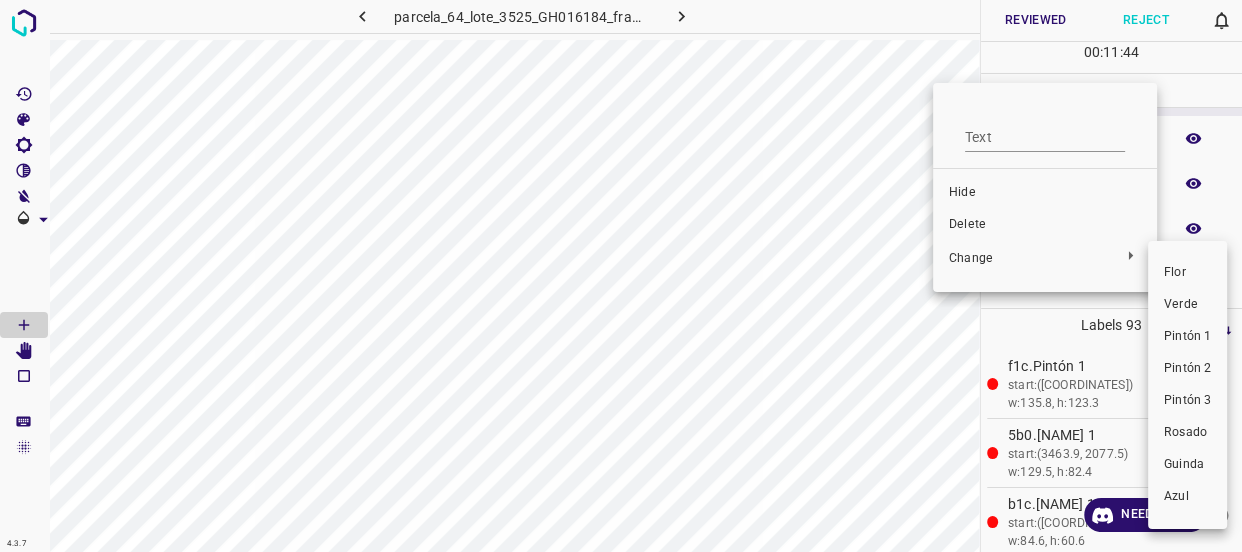 click on "Verde" at bounding box center [1187, 305] 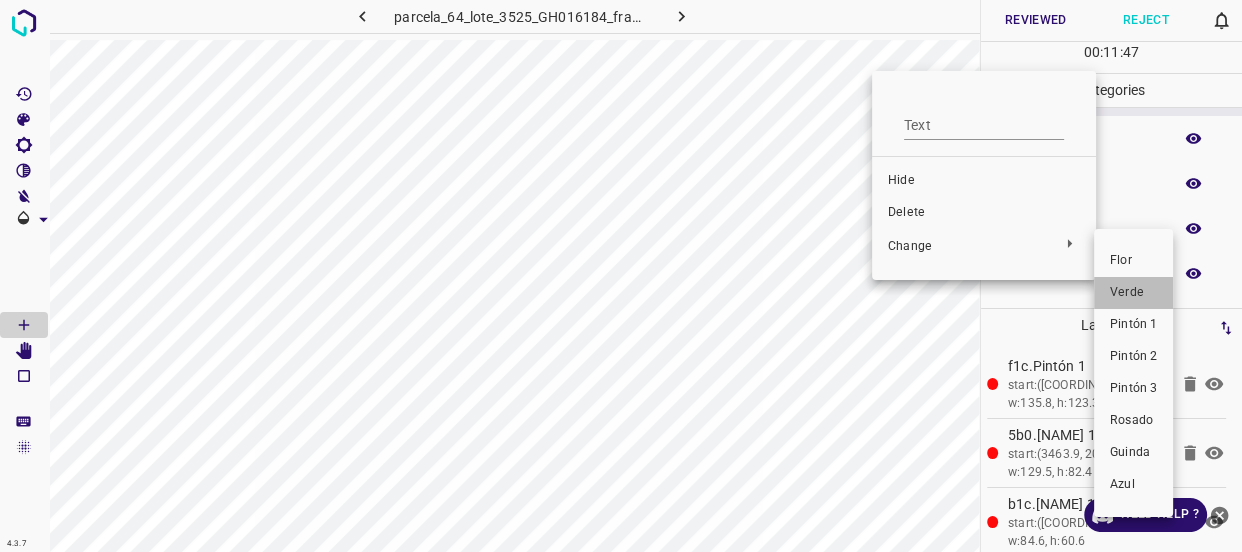 click on "Verde" at bounding box center [1133, 293] 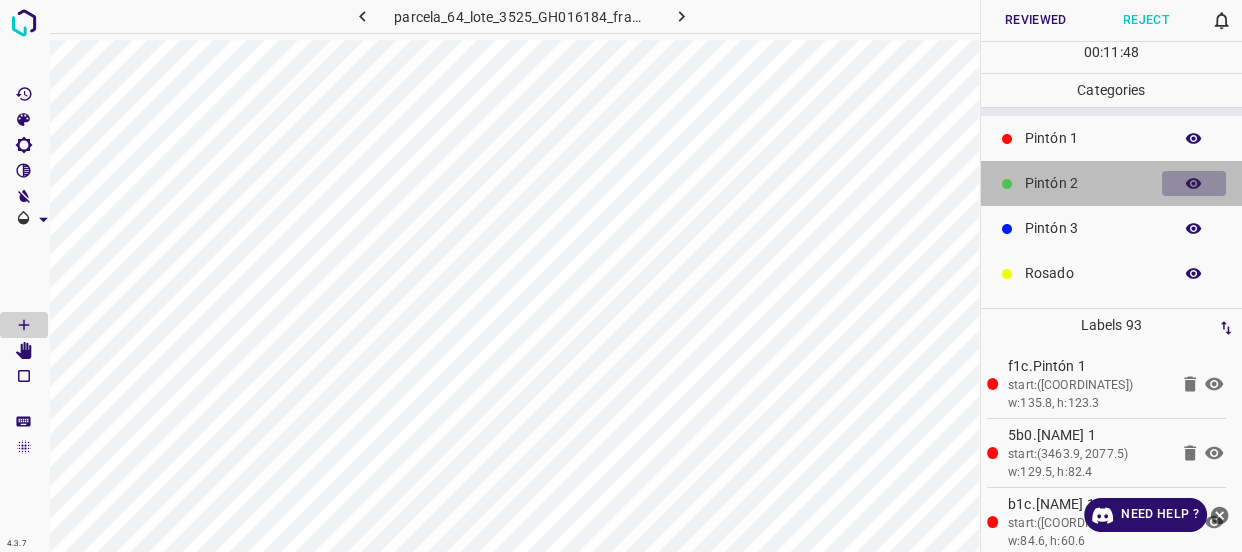 click 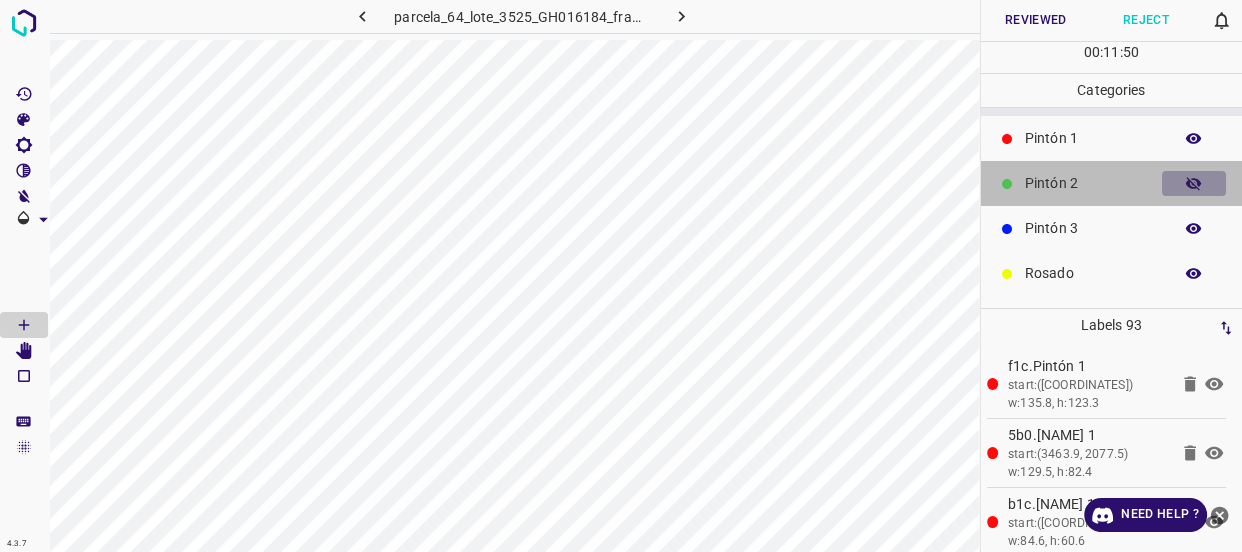 click 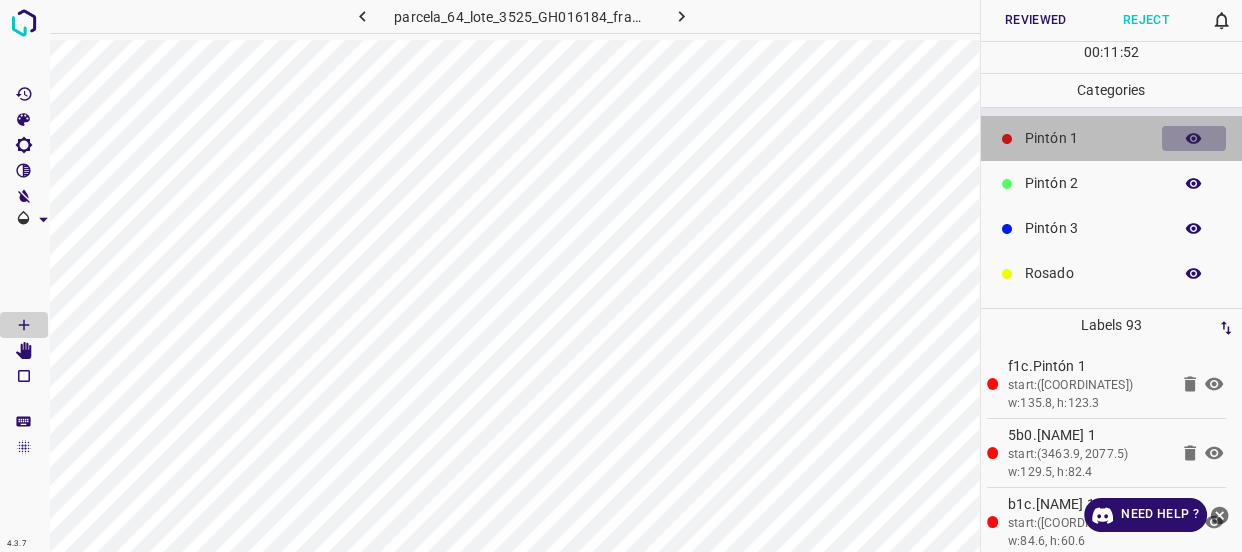 click 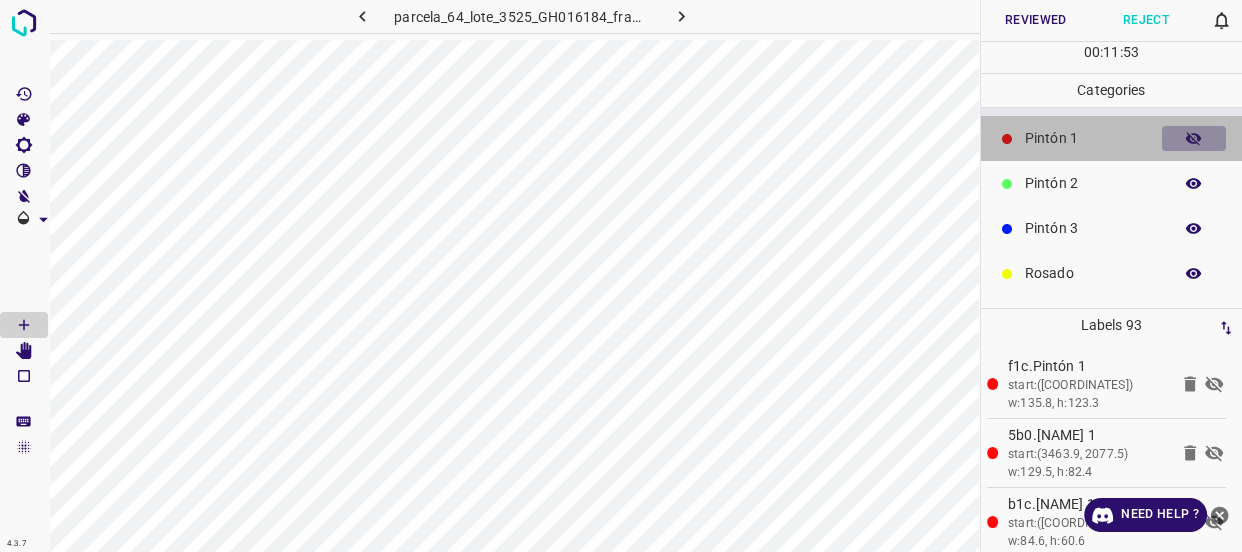 click 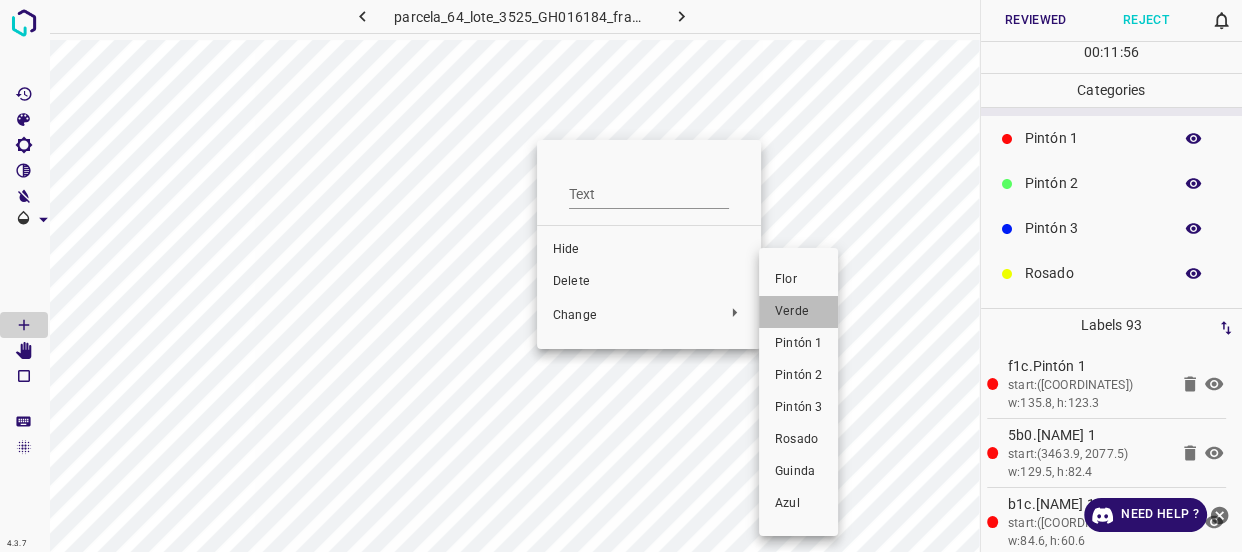 drag, startPoint x: 797, startPoint y: 312, endPoint x: 751, endPoint y: 260, distance: 69.426216 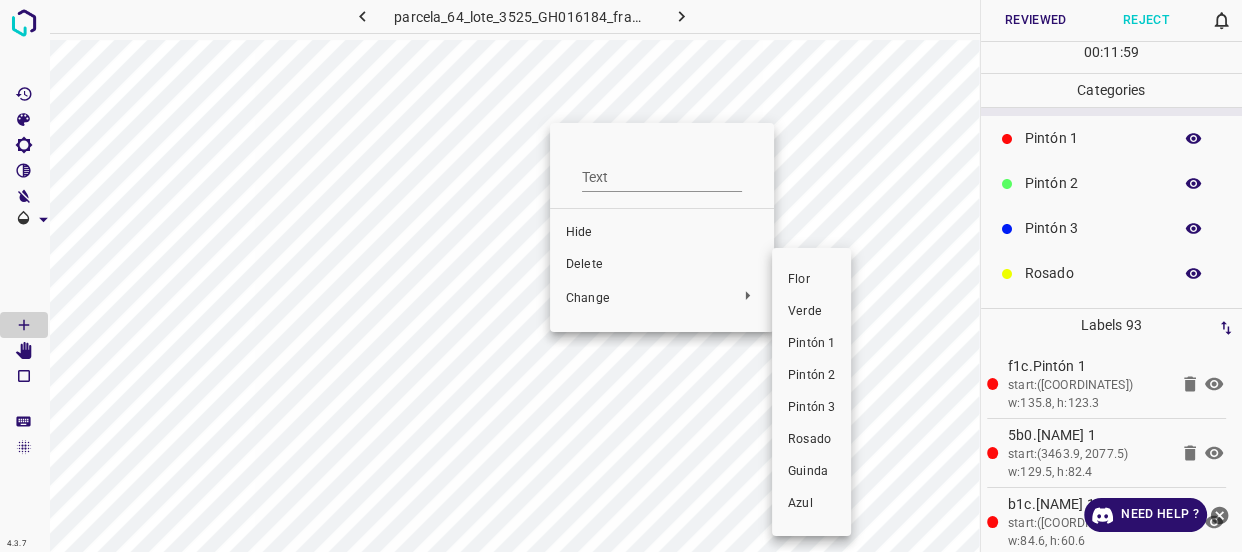 drag, startPoint x: 800, startPoint y: 305, endPoint x: 767, endPoint y: 280, distance: 41.400482 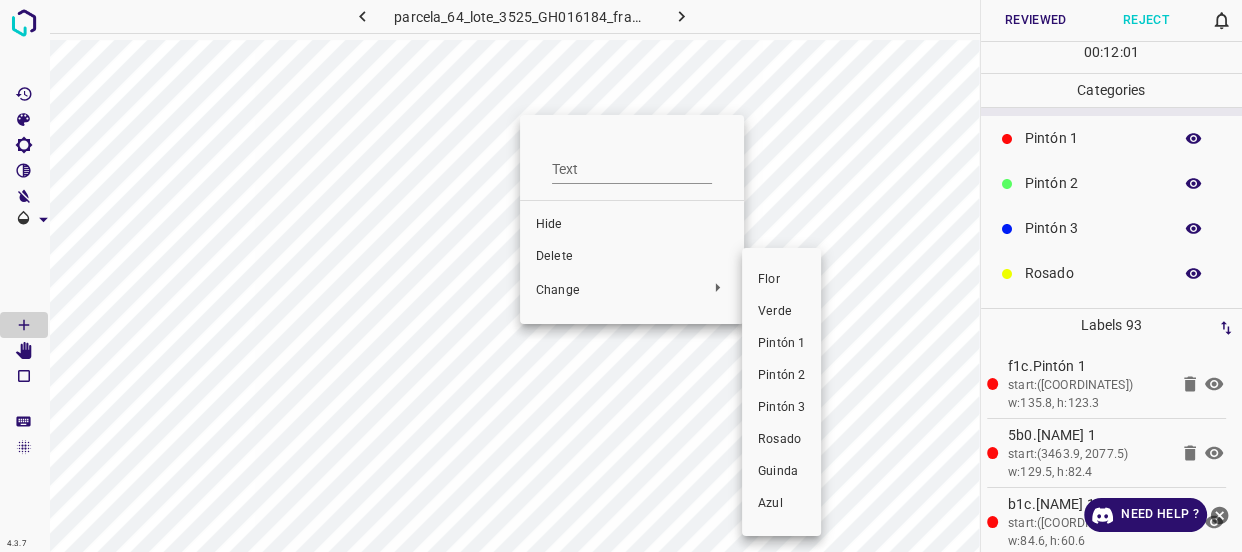 drag, startPoint x: 764, startPoint y: 312, endPoint x: 667, endPoint y: 247, distance: 116.76472 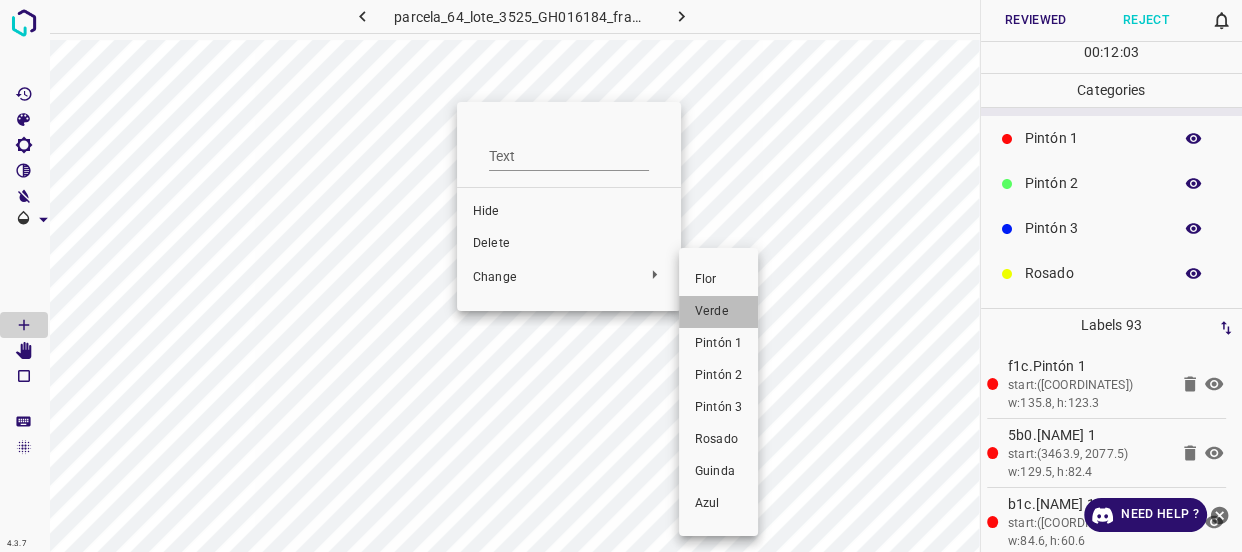 click on "Verde" at bounding box center [718, 312] 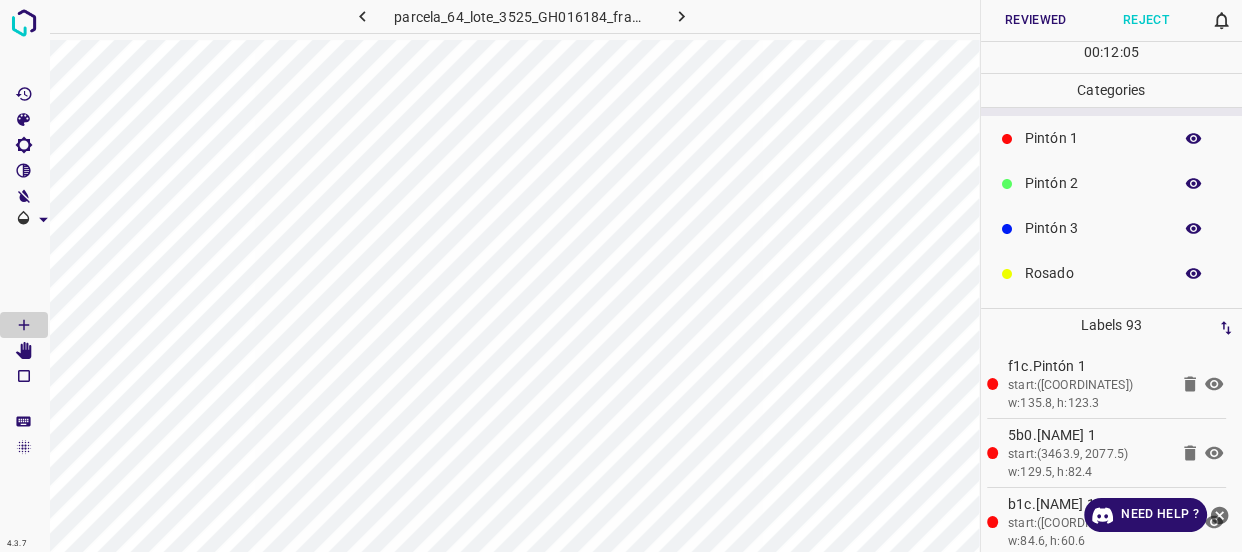 click at bounding box center (1194, 139) 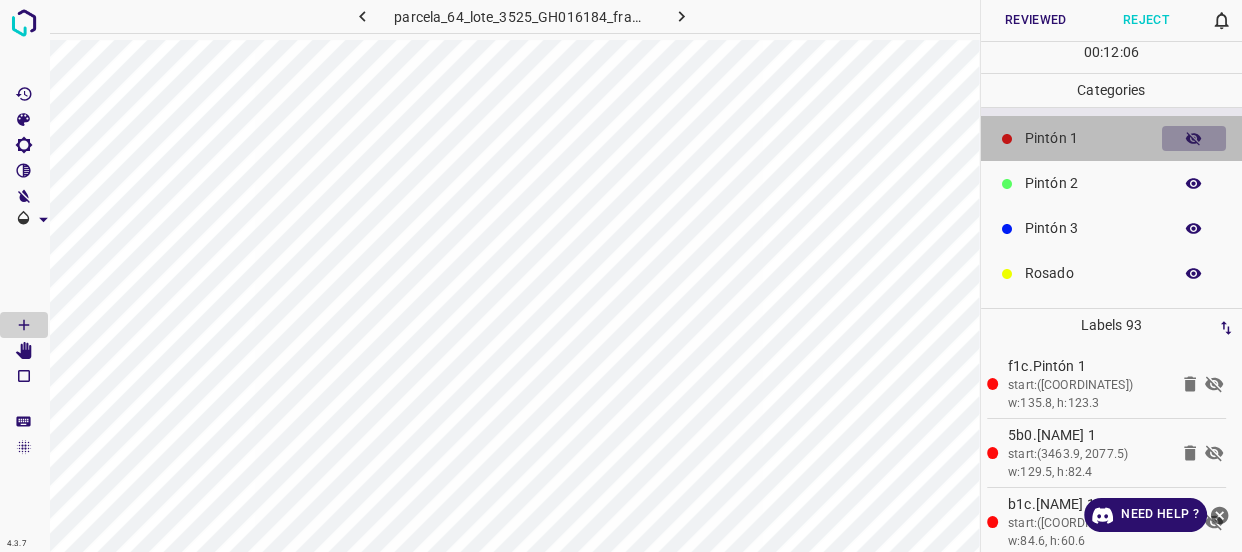 click at bounding box center (1194, 139) 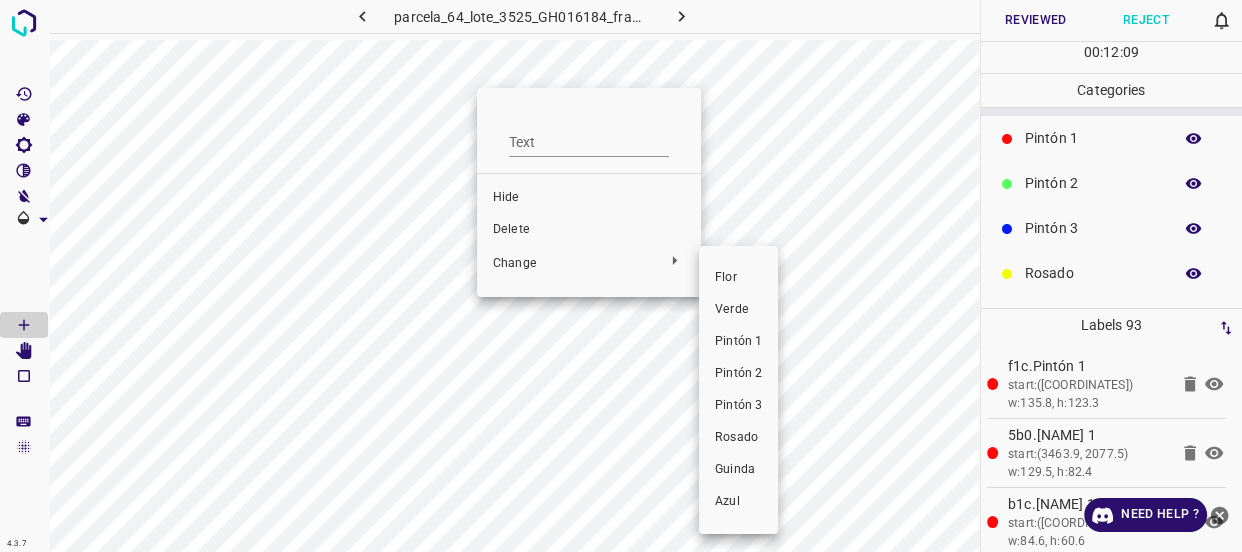 drag, startPoint x: 727, startPoint y: 306, endPoint x: 704, endPoint y: 258, distance: 53.225933 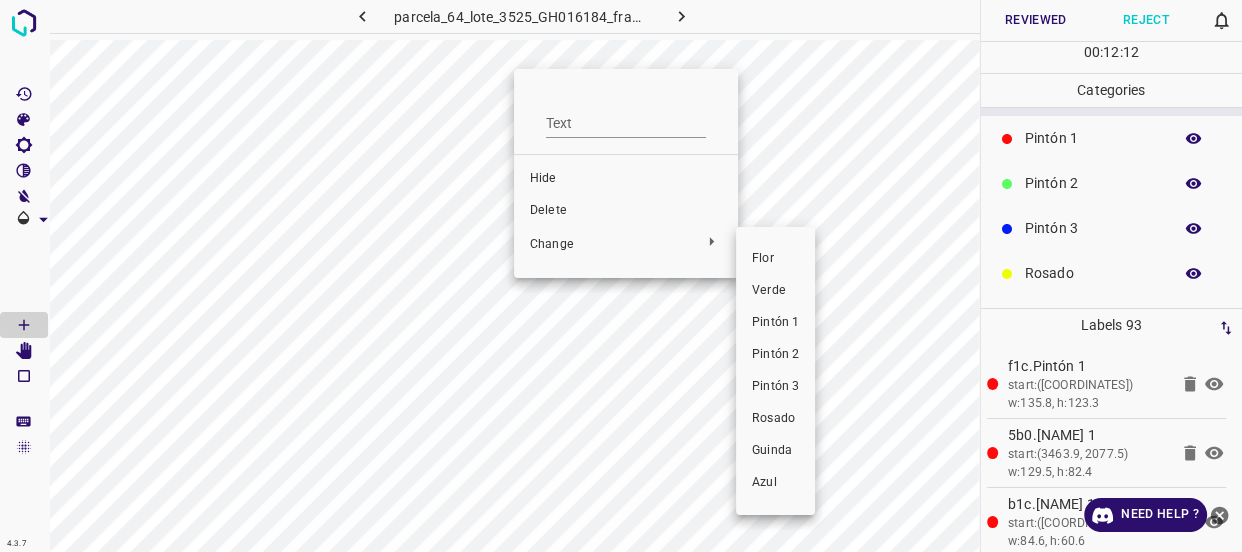 click on "Verde" at bounding box center (775, 291) 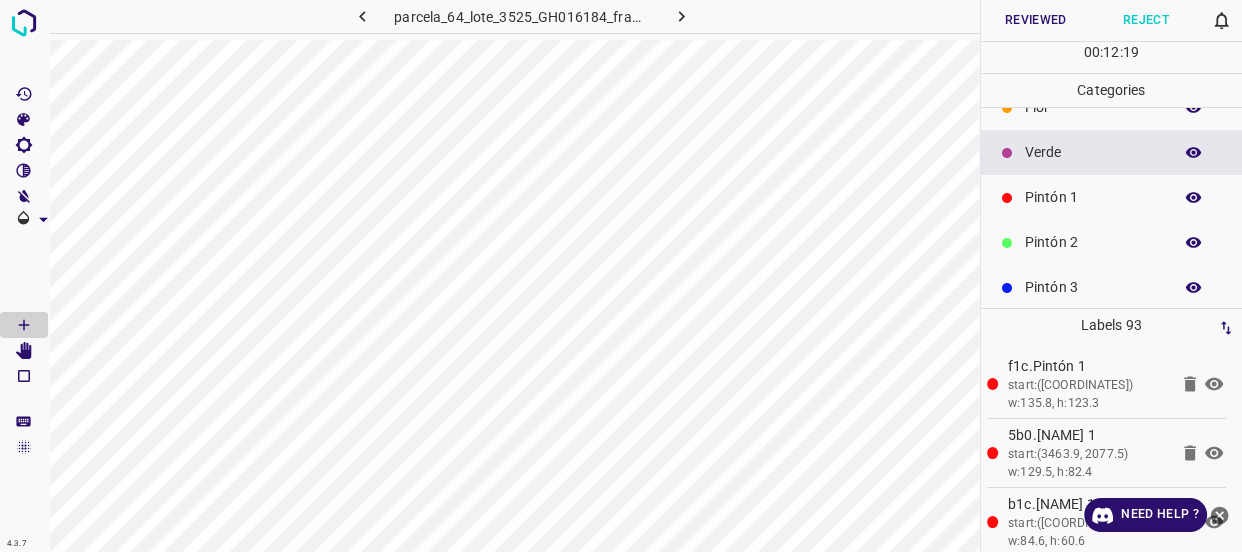 scroll, scrollTop: 0, scrollLeft: 0, axis: both 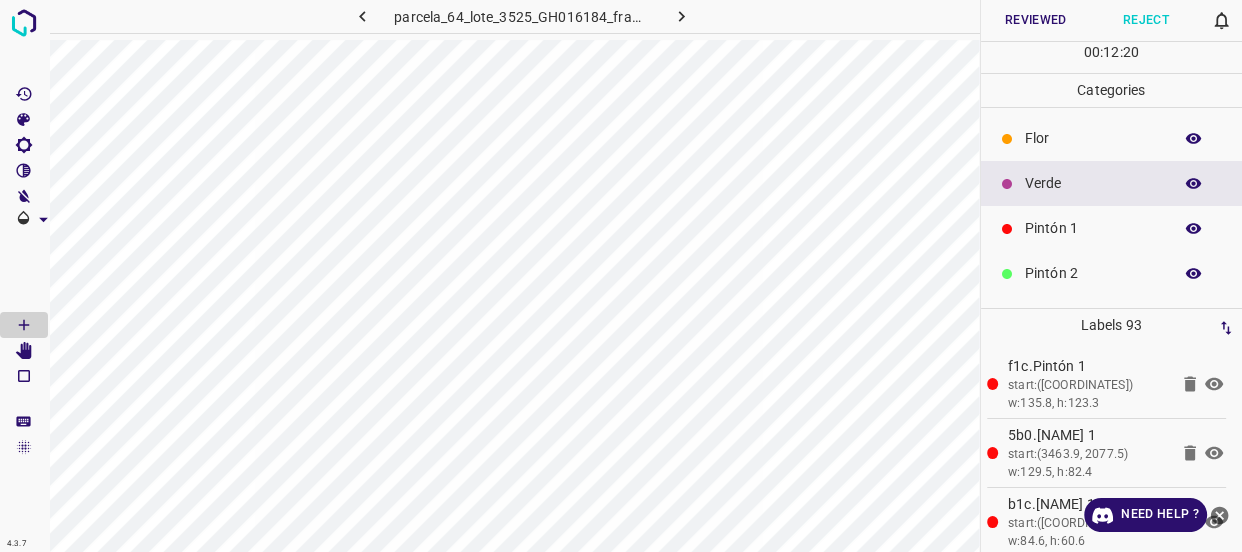 click on "Flor" at bounding box center (1093, 138) 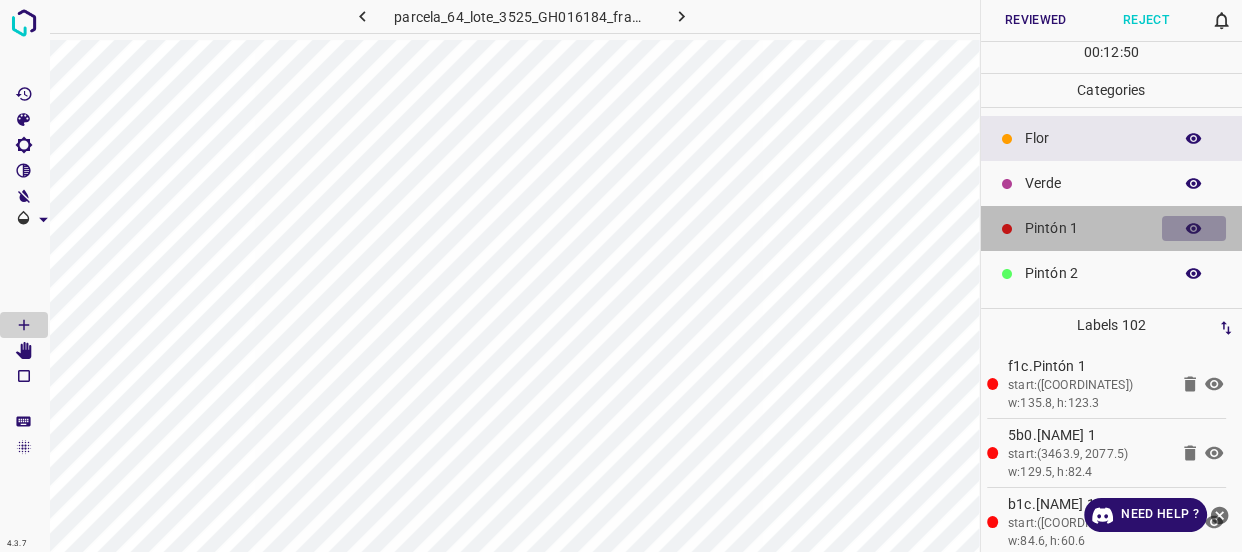click 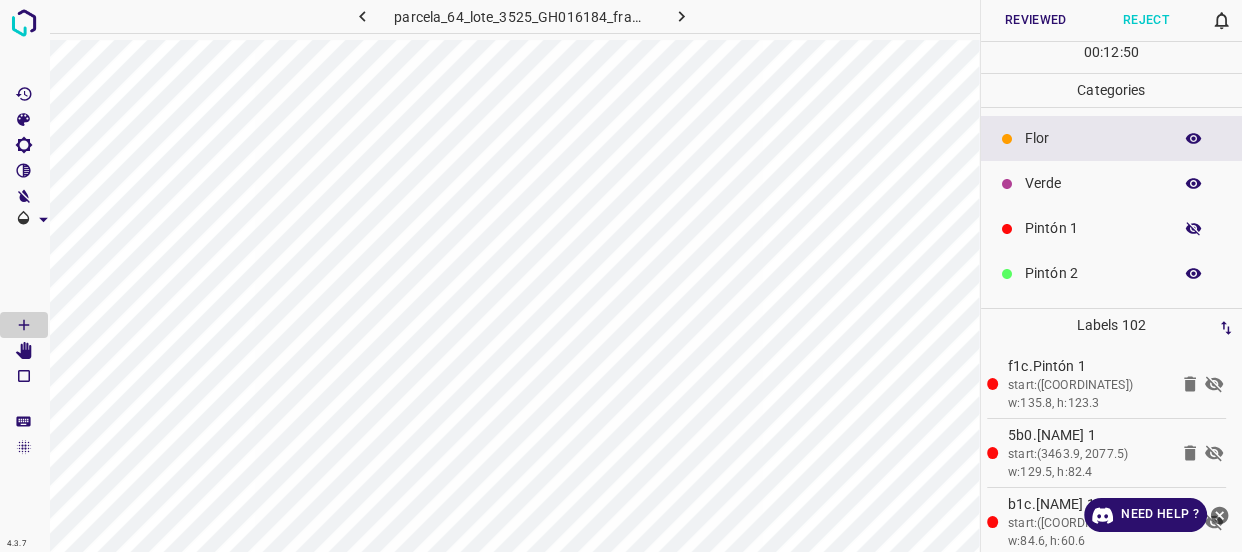 click 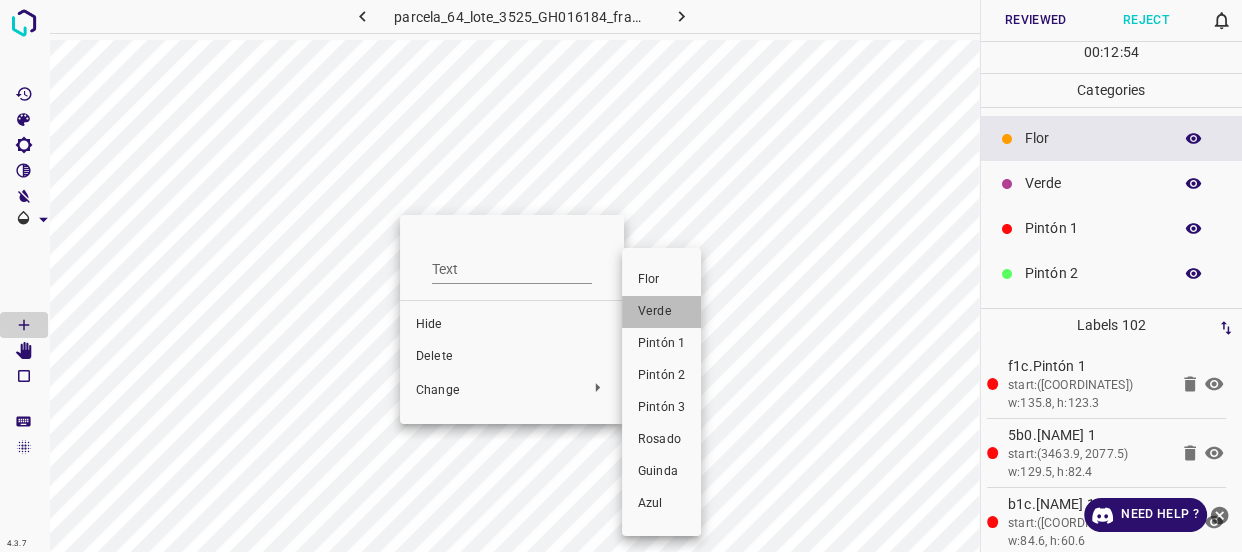 click on "Verde" at bounding box center [661, 312] 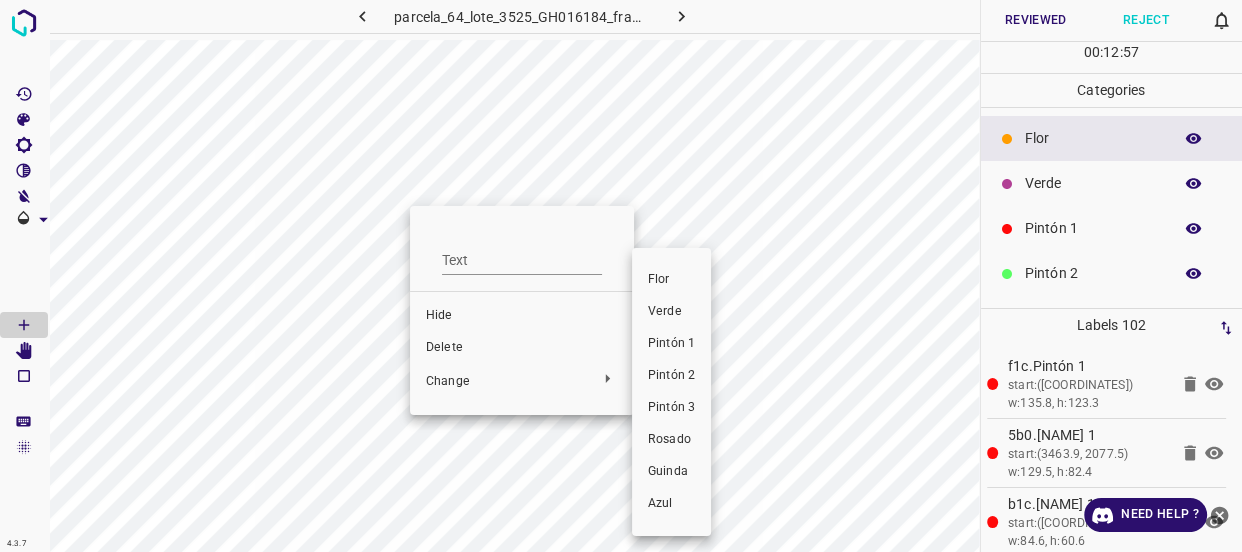 click on "Verde" at bounding box center [671, 312] 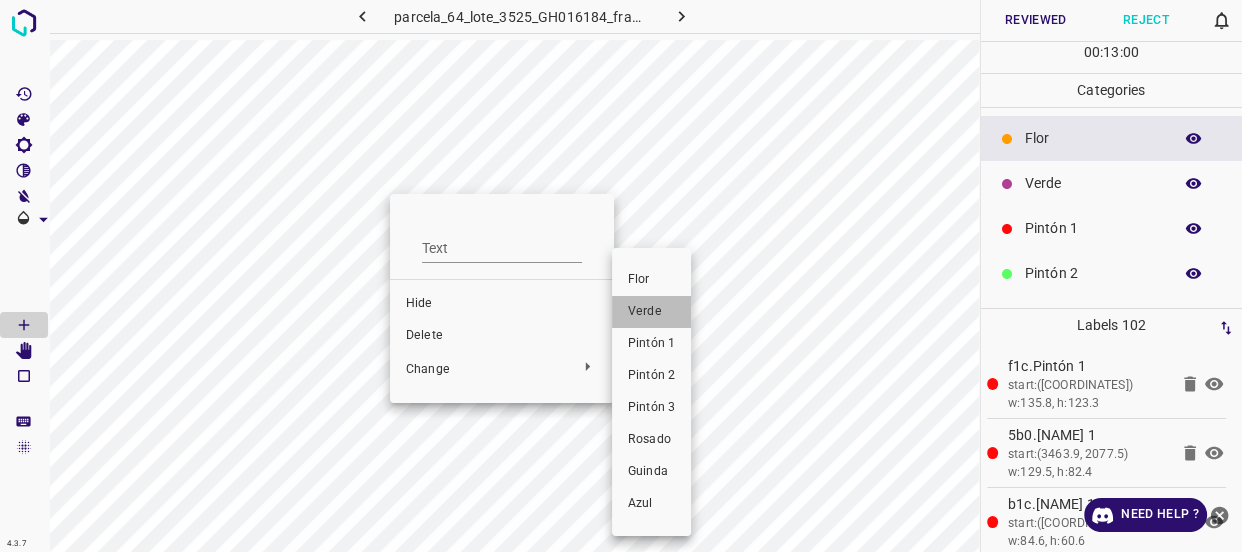 click on "Verde" at bounding box center [651, 312] 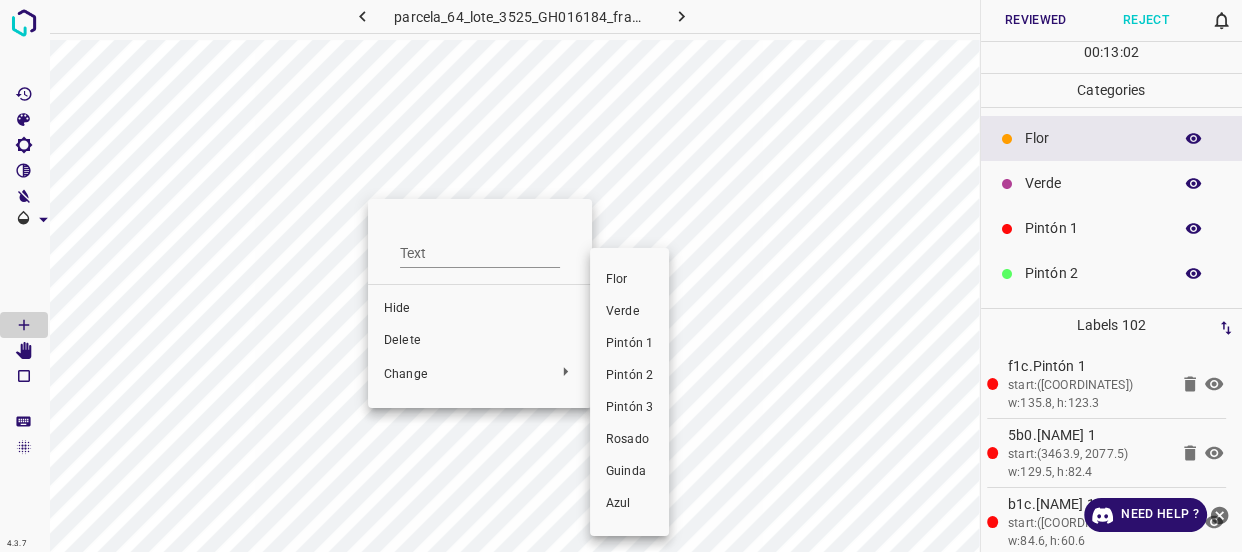 click on "Verde" at bounding box center [629, 312] 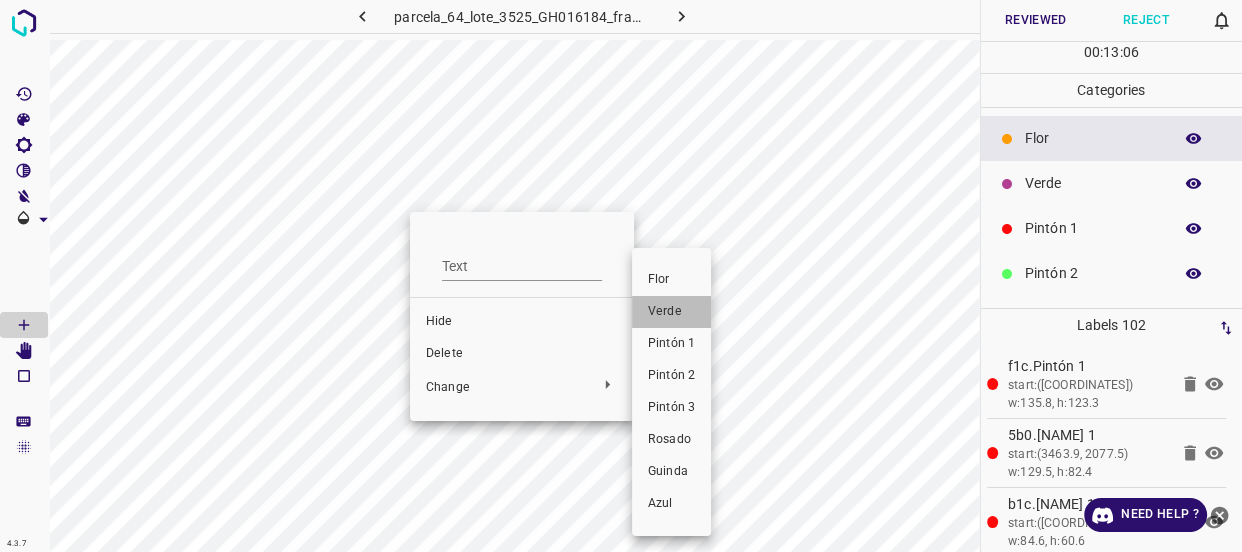 click on "Verde" at bounding box center (671, 312) 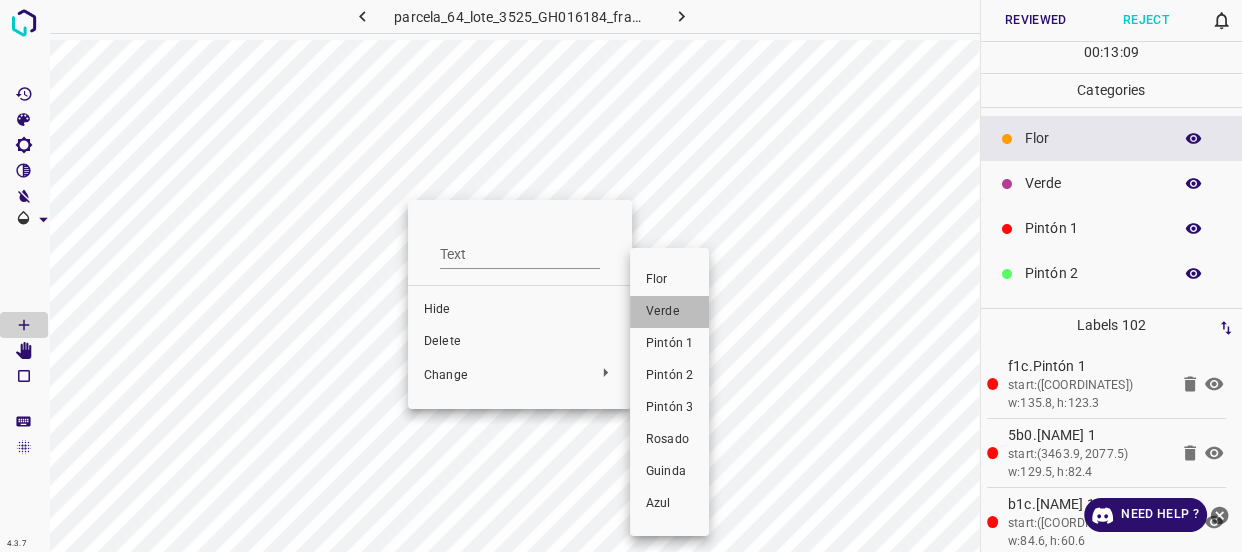 click on "Verde" at bounding box center (669, 312) 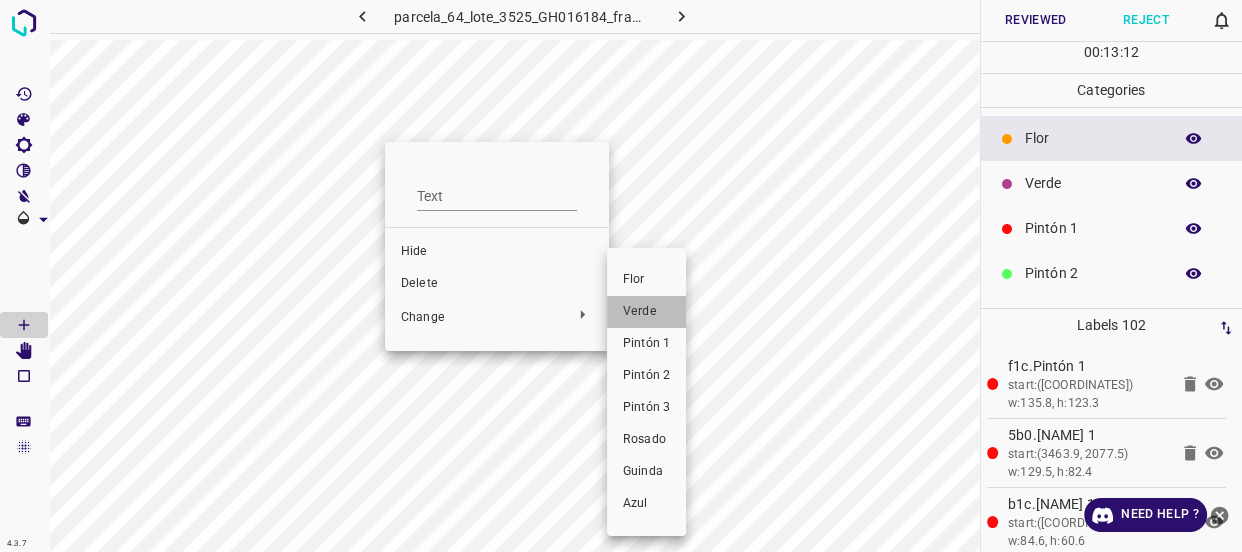 click on "Verde" at bounding box center [646, 312] 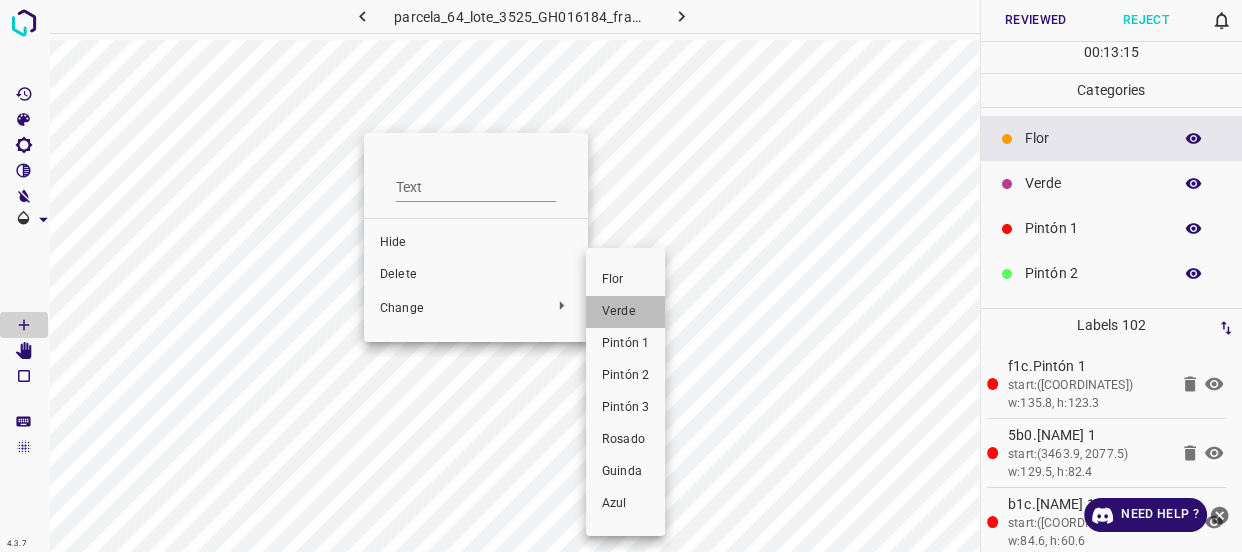 click on "Verde" at bounding box center [625, 312] 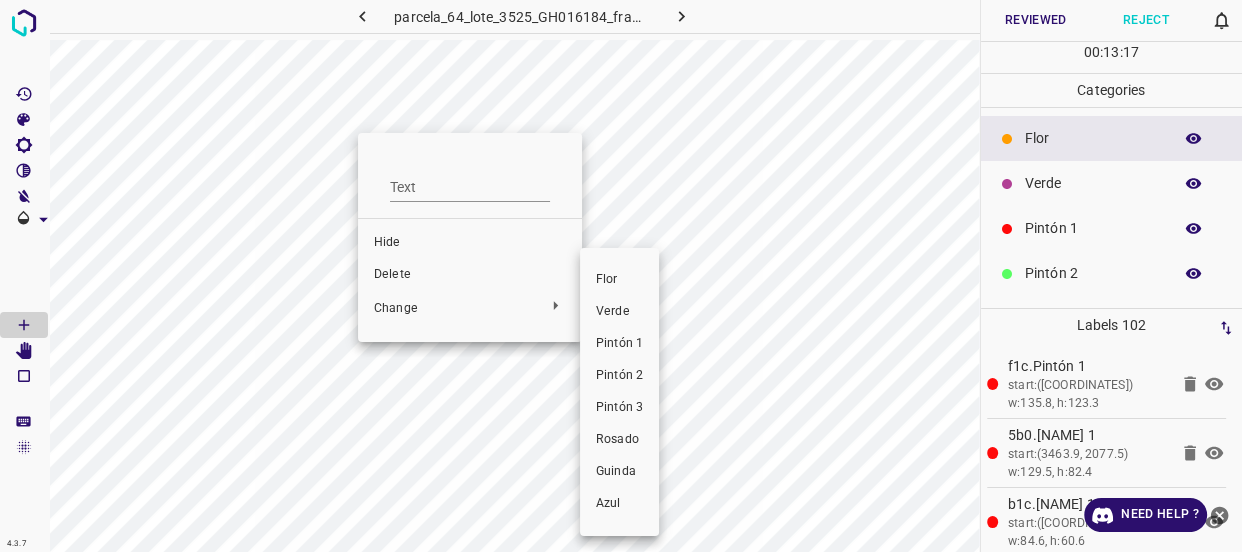 click on "Verde" at bounding box center (619, 312) 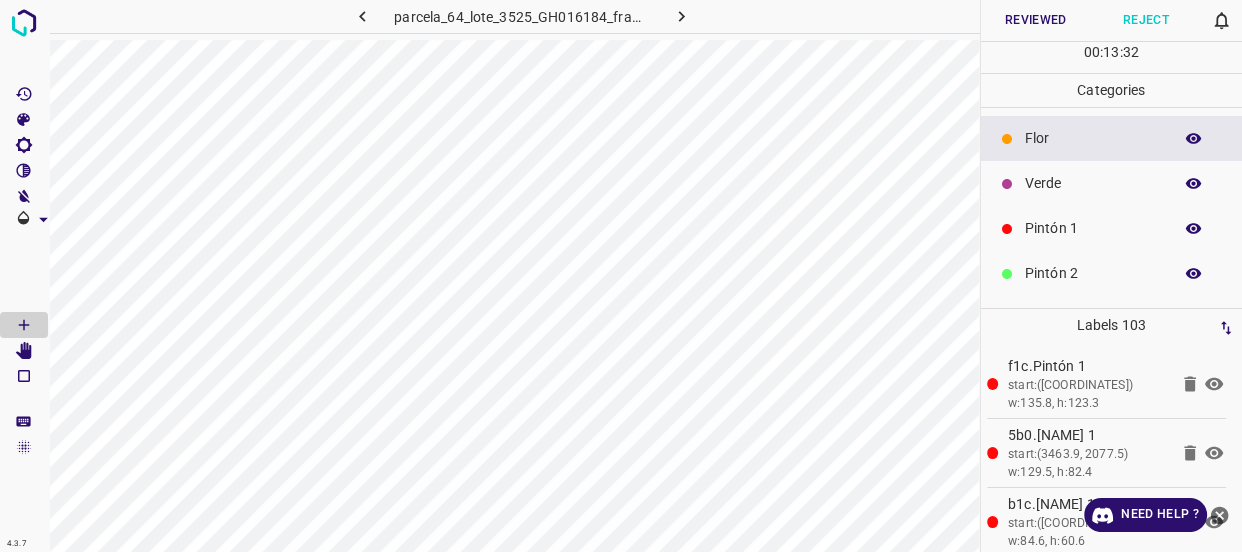 click on "Verde" at bounding box center [1093, 183] 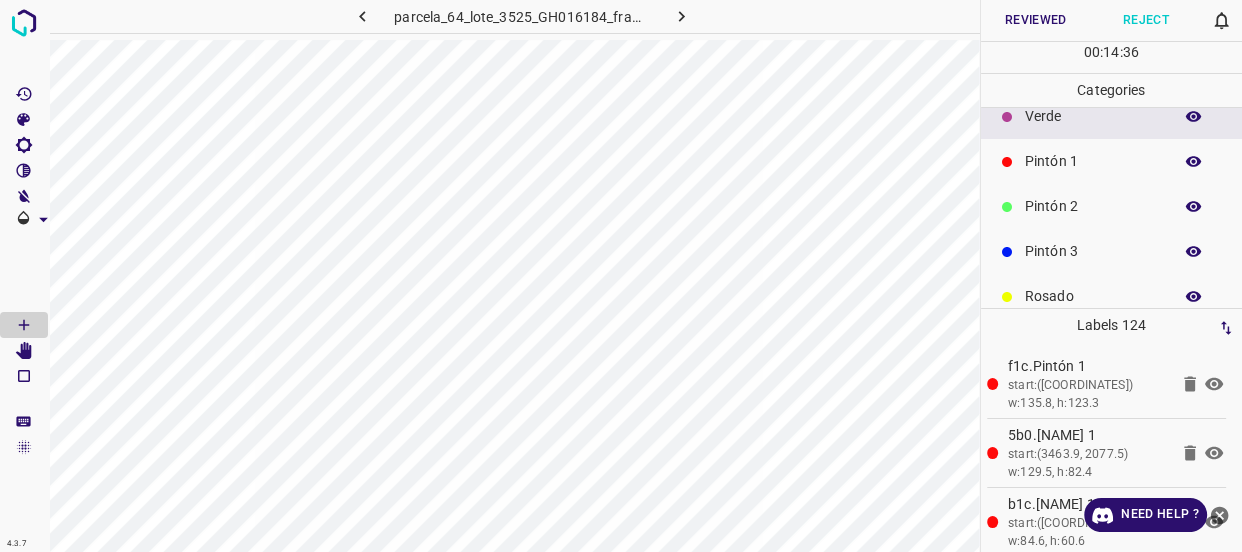 scroll, scrollTop: 175, scrollLeft: 0, axis: vertical 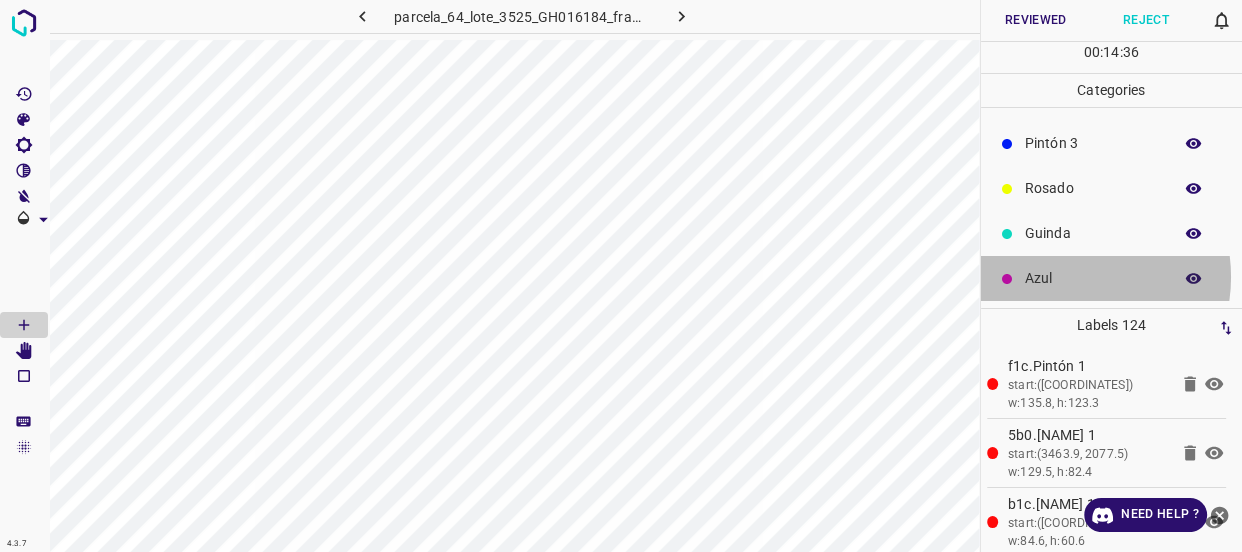 click on "Azul" at bounding box center [1093, 278] 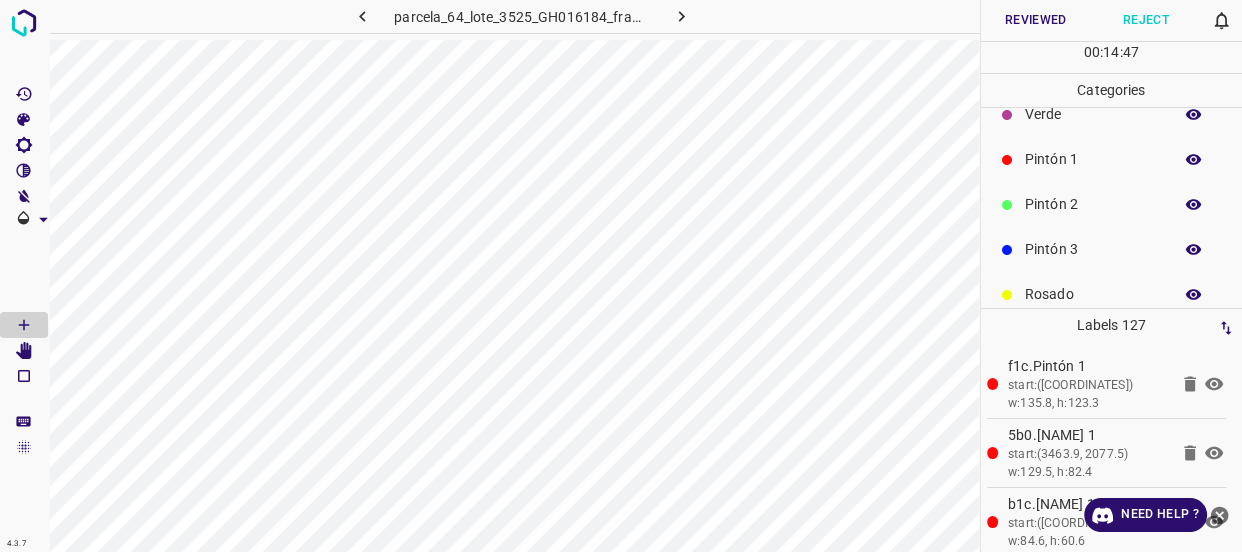 scroll, scrollTop: 0, scrollLeft: 0, axis: both 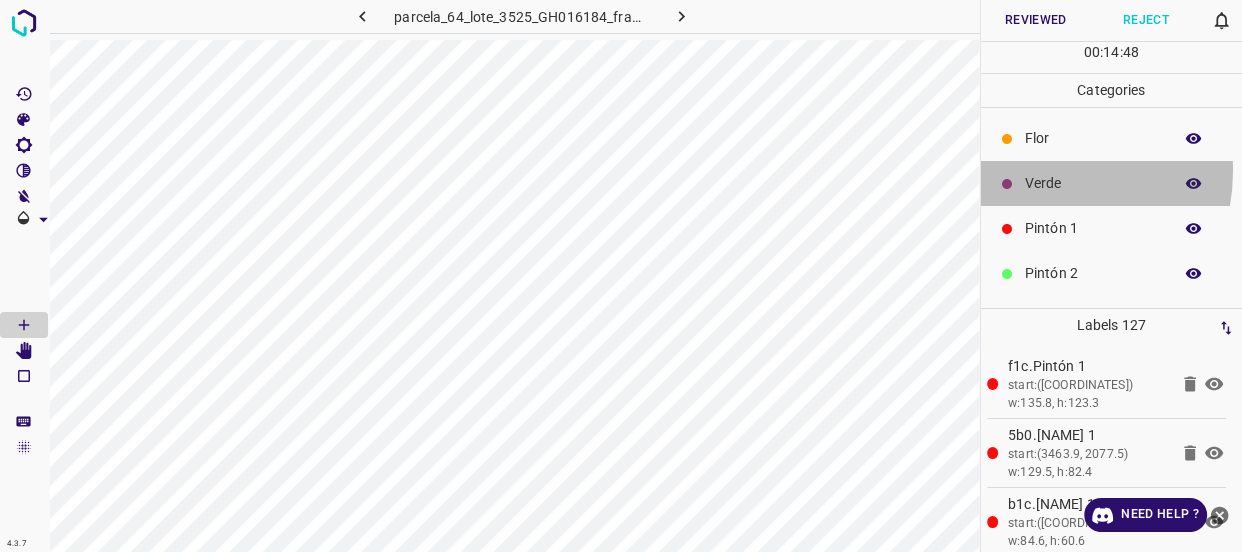 click on "Verde" at bounding box center [1093, 183] 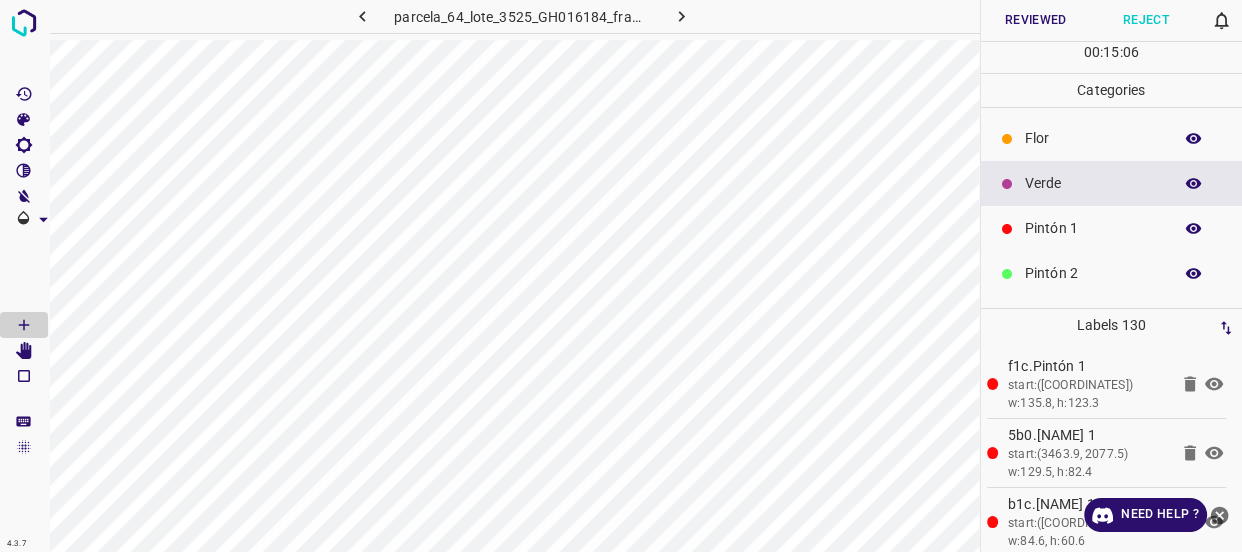 click on "Flor" at bounding box center [1093, 138] 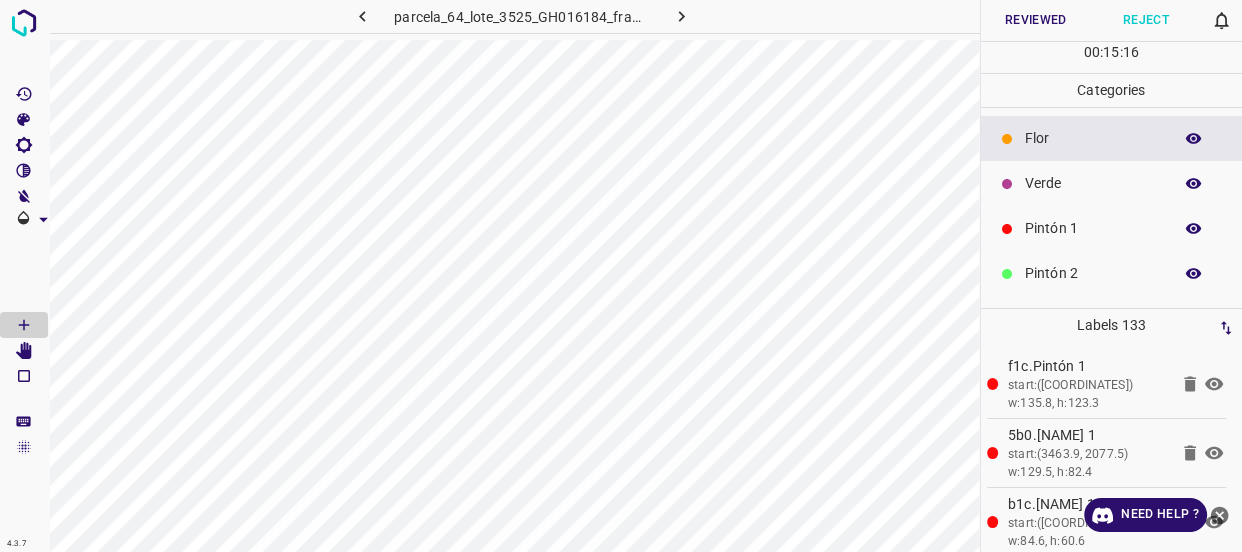 click on "Verde" at bounding box center [1093, 183] 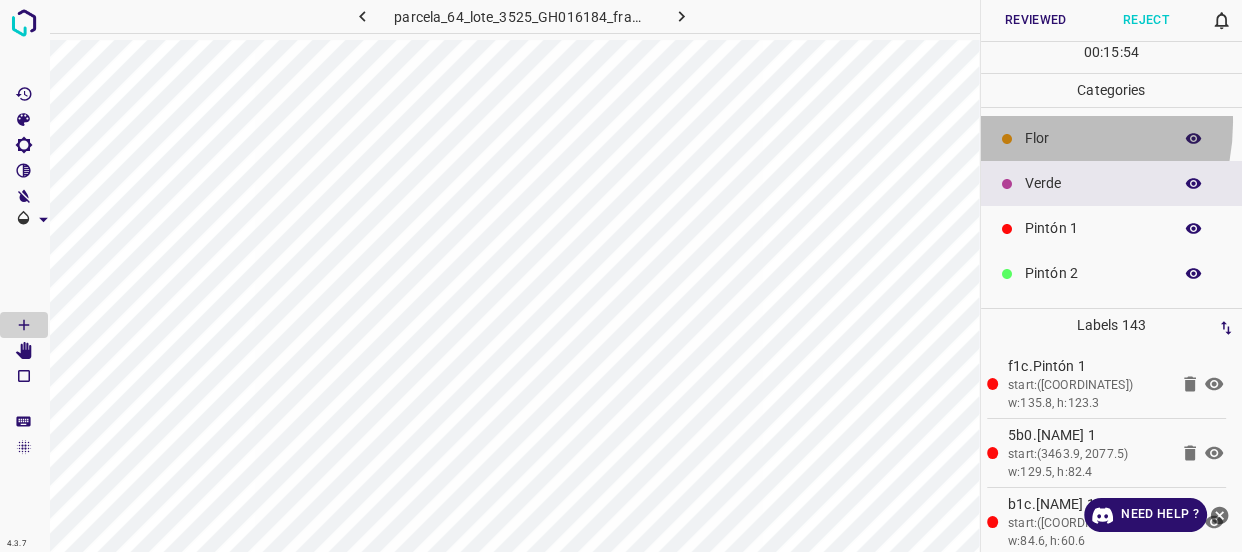 click on "Flor" at bounding box center [1112, 138] 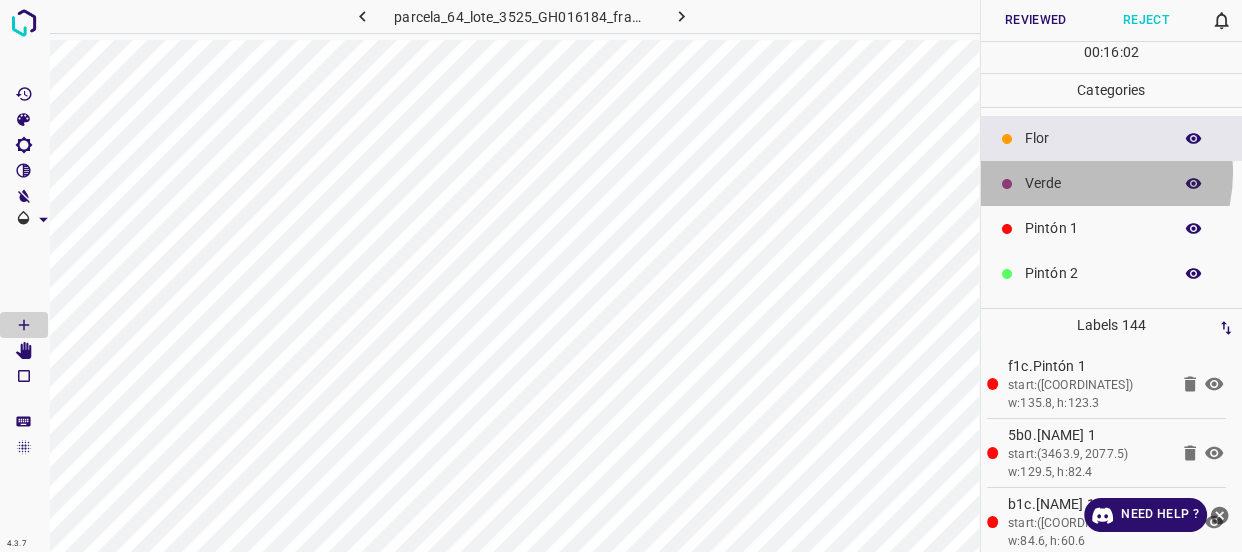 click on "Verde" at bounding box center (1093, 183) 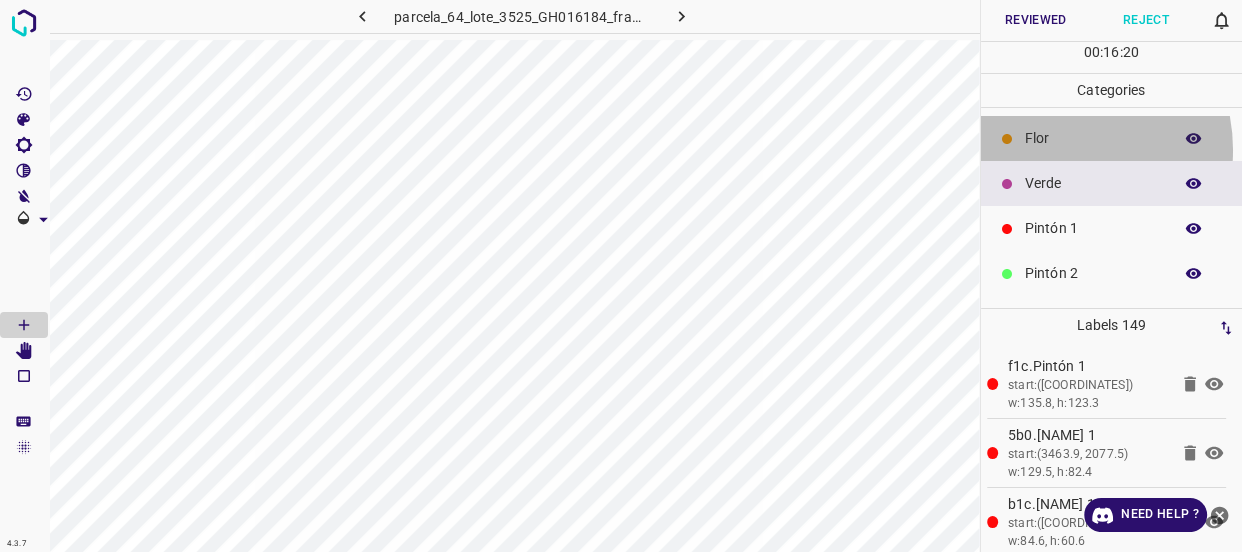 click on "Flor" at bounding box center (1112, 138) 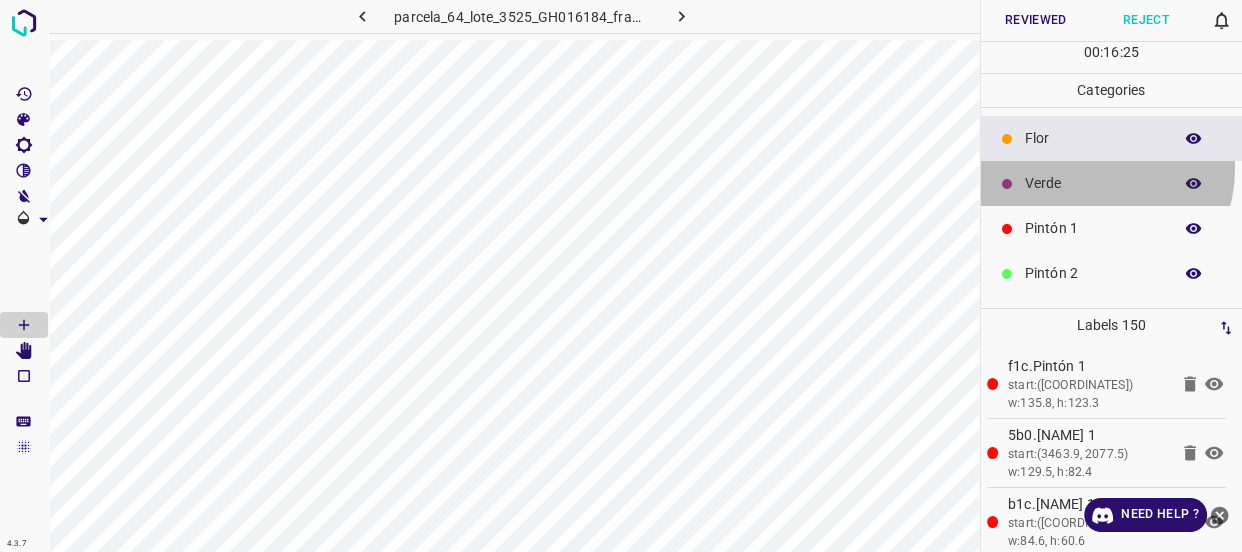 click on "Verde" at bounding box center [1112, 183] 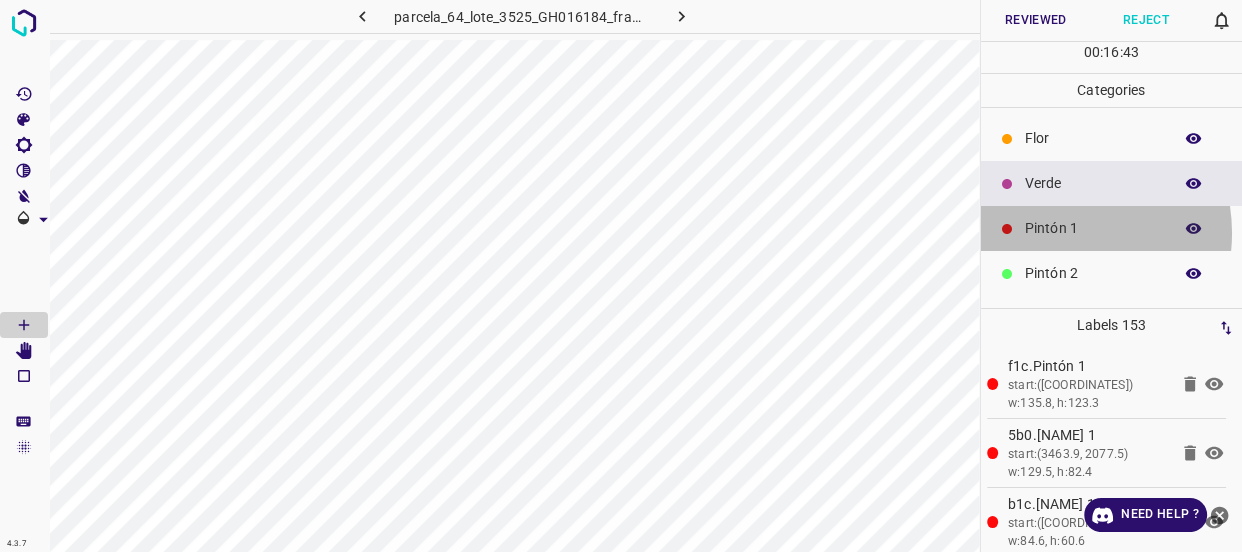 click on "Pintón 1" at bounding box center [1093, 228] 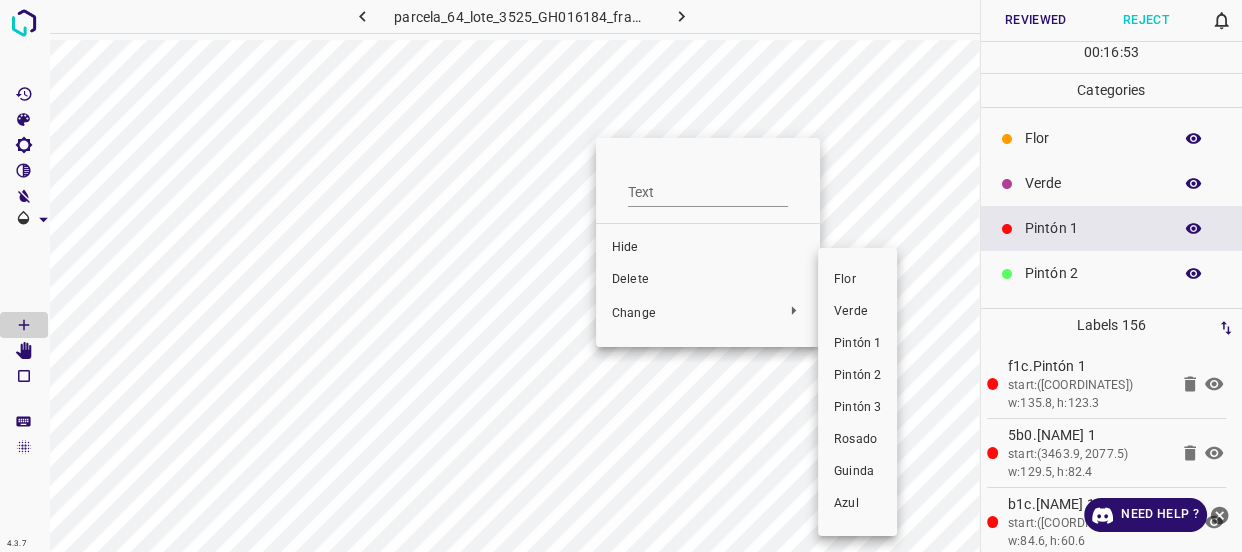 drag, startPoint x: 859, startPoint y: 378, endPoint x: 660, endPoint y: 251, distance: 236.07202 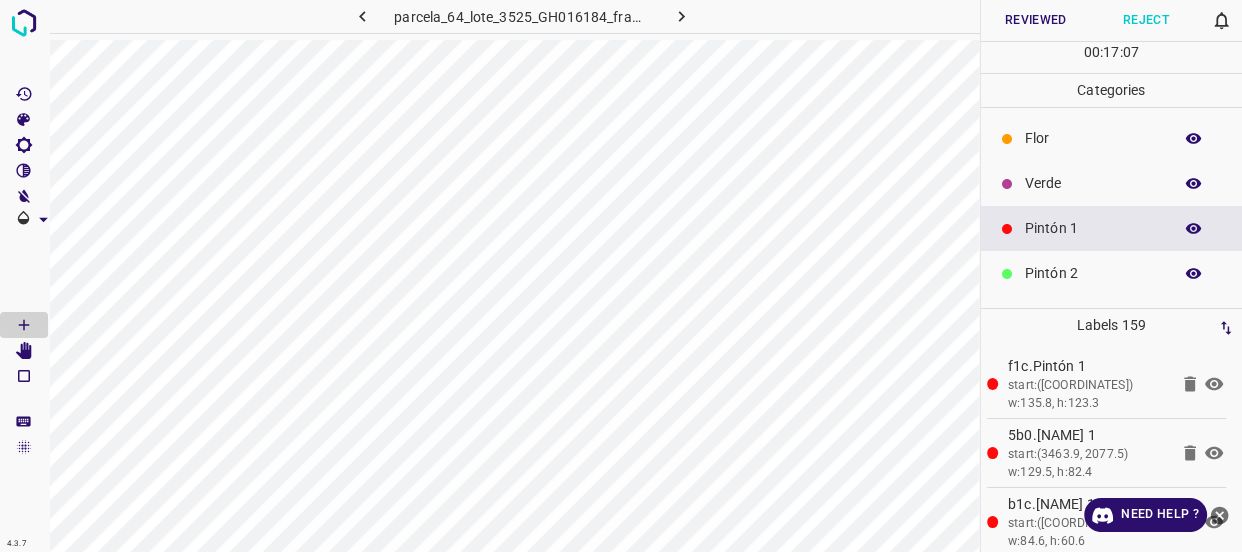 click on "Verde" at bounding box center (1093, 183) 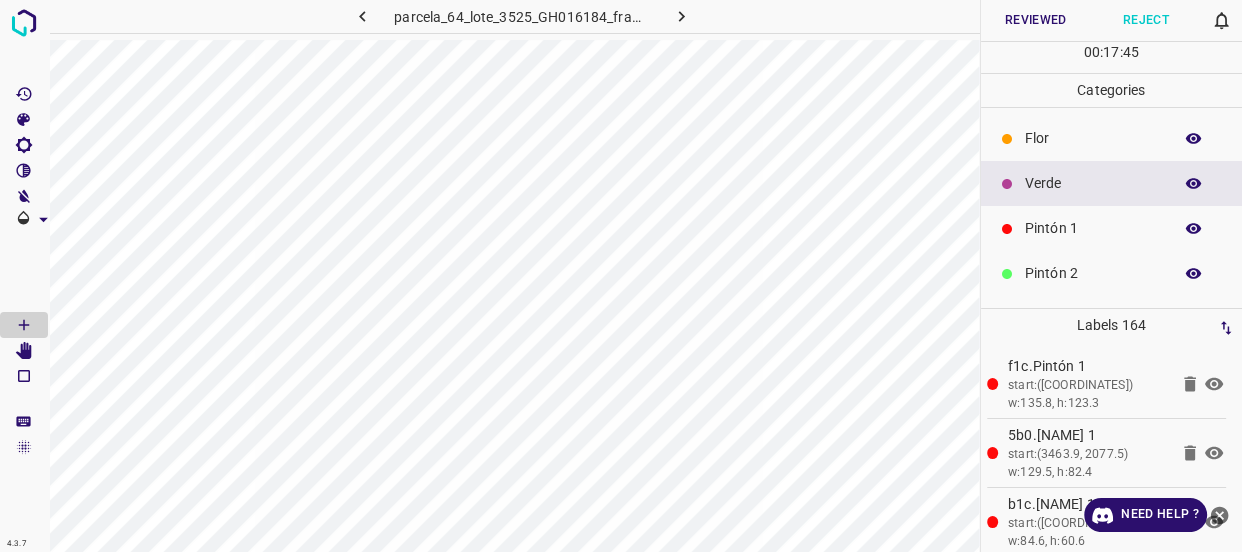 click on "Reviewed" at bounding box center [1036, 20] 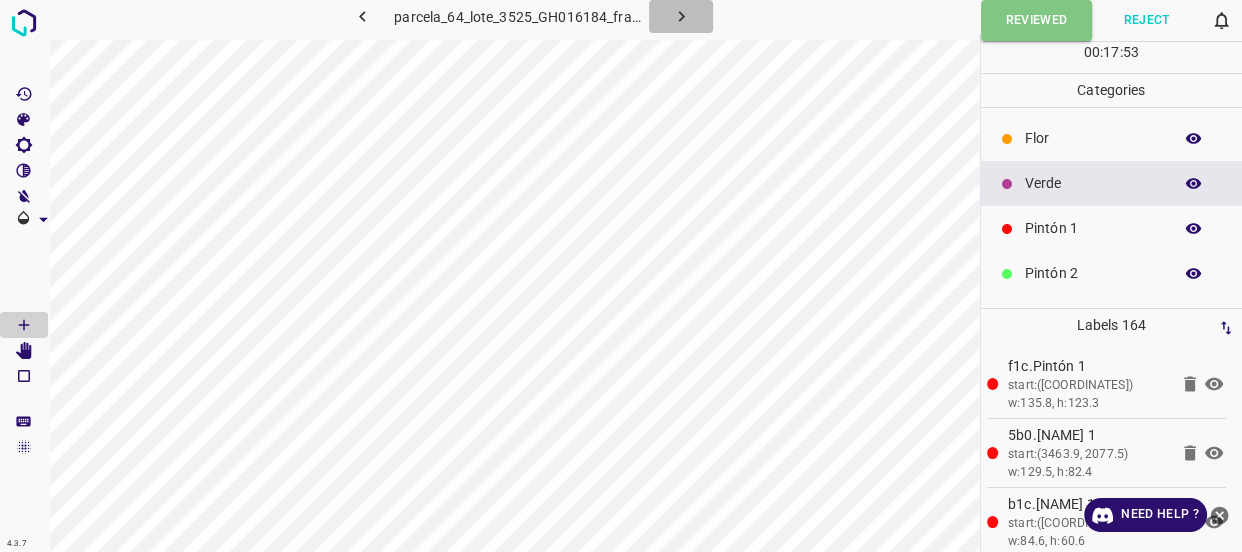 drag, startPoint x: 682, startPoint y: 10, endPoint x: 684, endPoint y: 0, distance: 10.198039 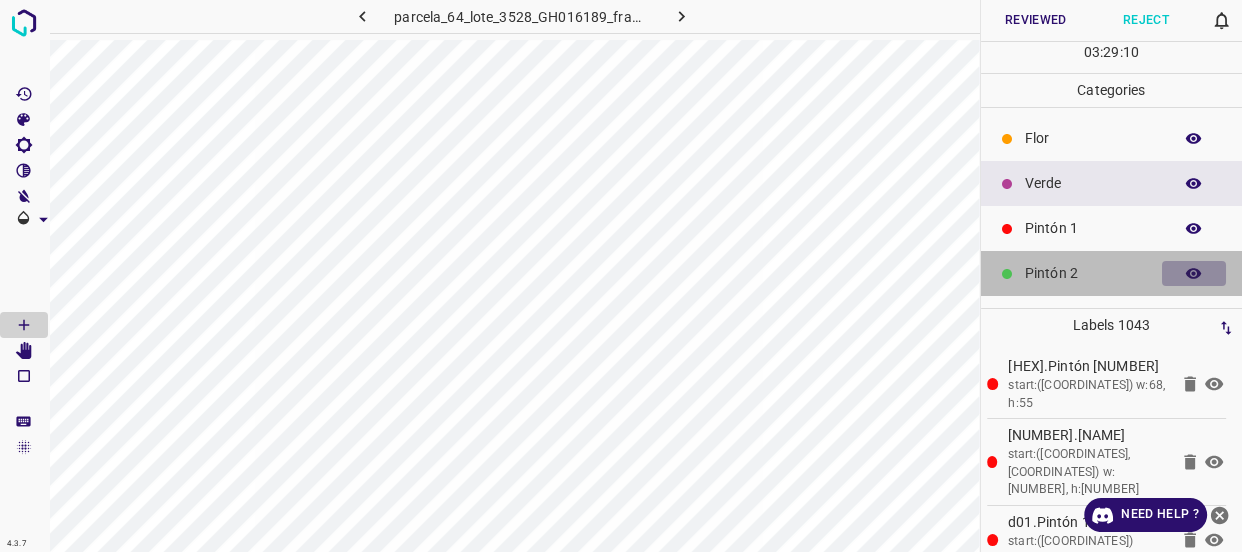 click 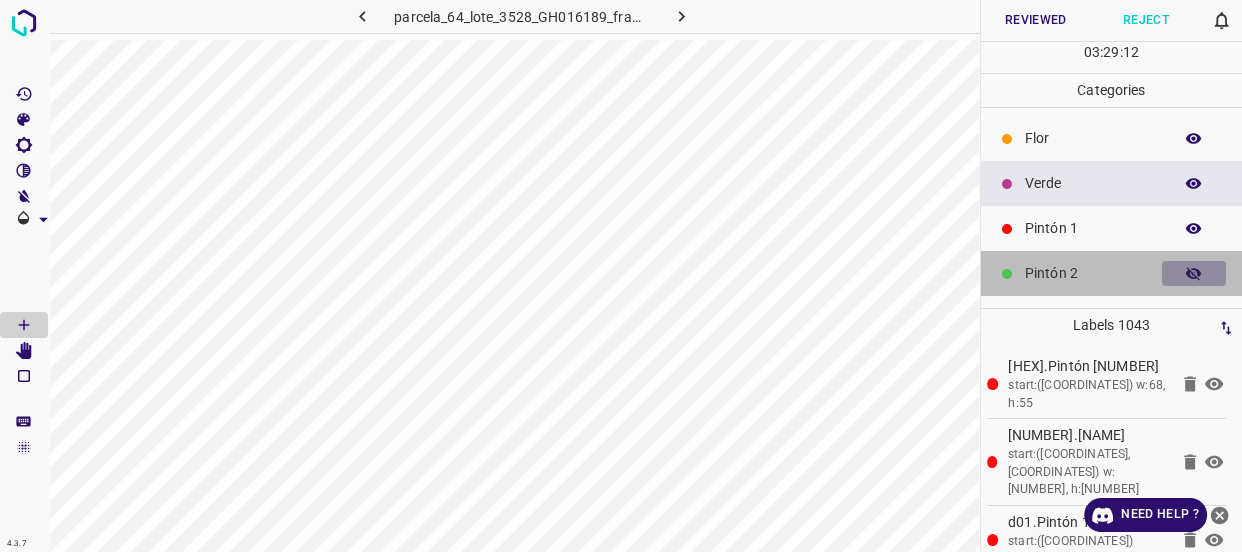 click 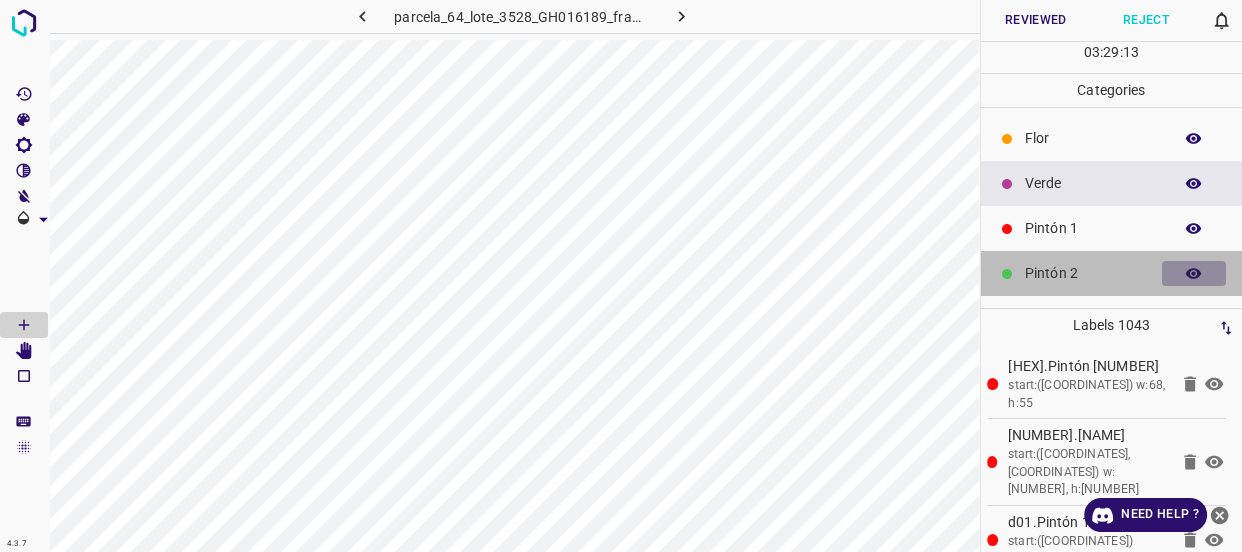 click at bounding box center [1194, 274] 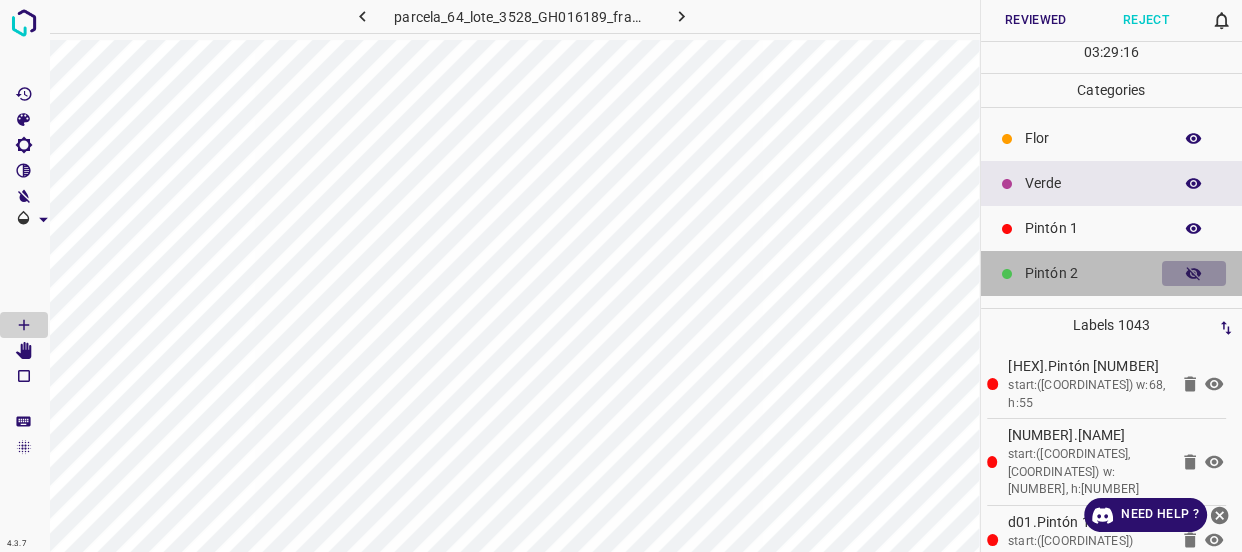 click at bounding box center (1194, 274) 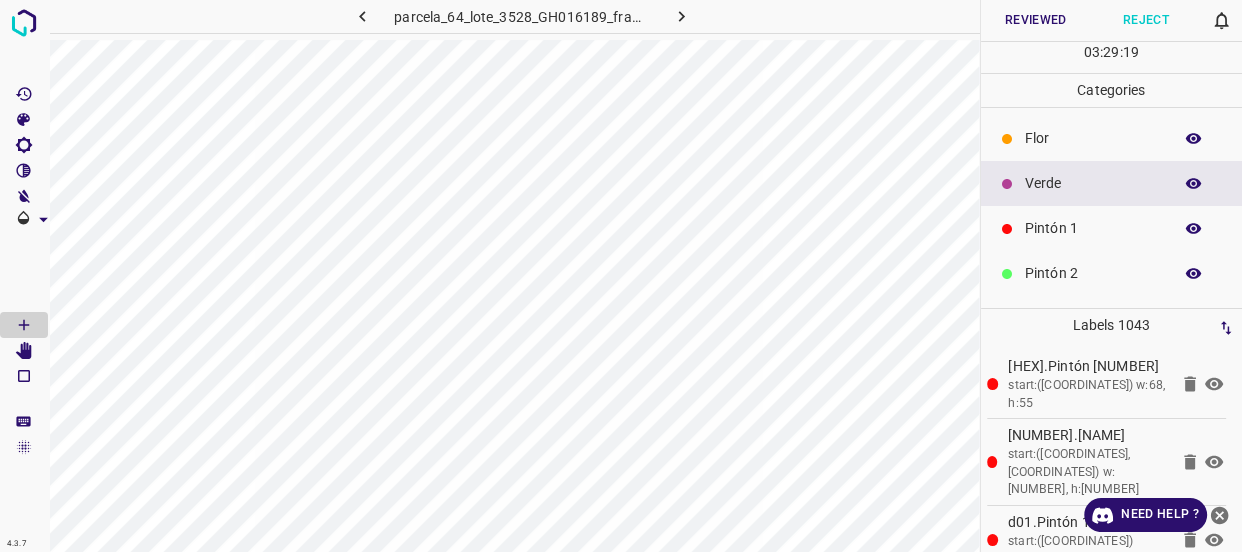scroll, scrollTop: 90, scrollLeft: 0, axis: vertical 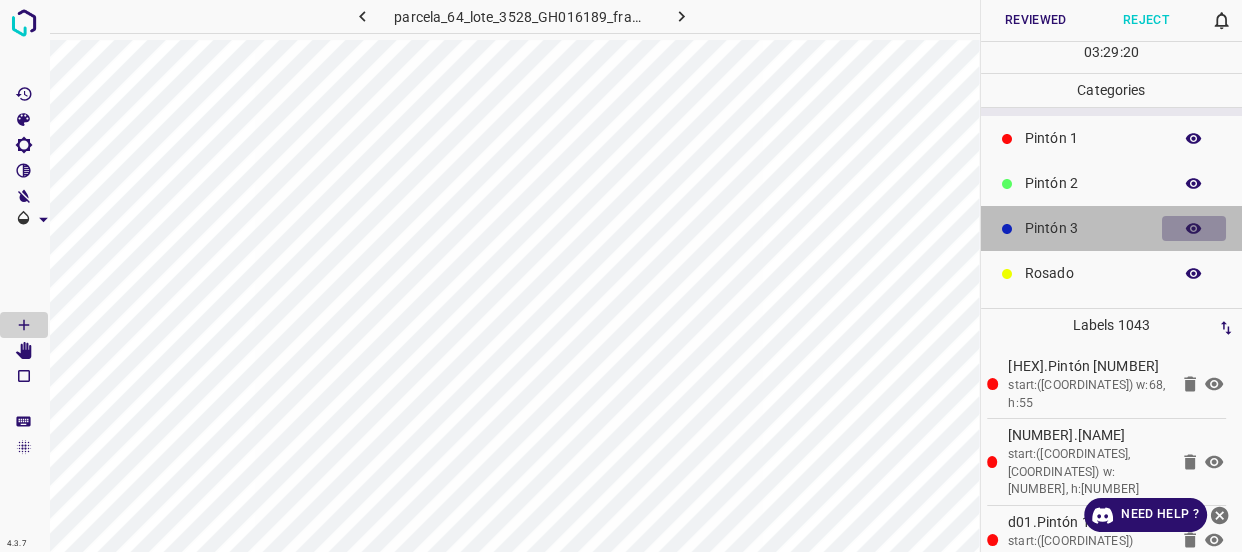 click at bounding box center (1194, 229) 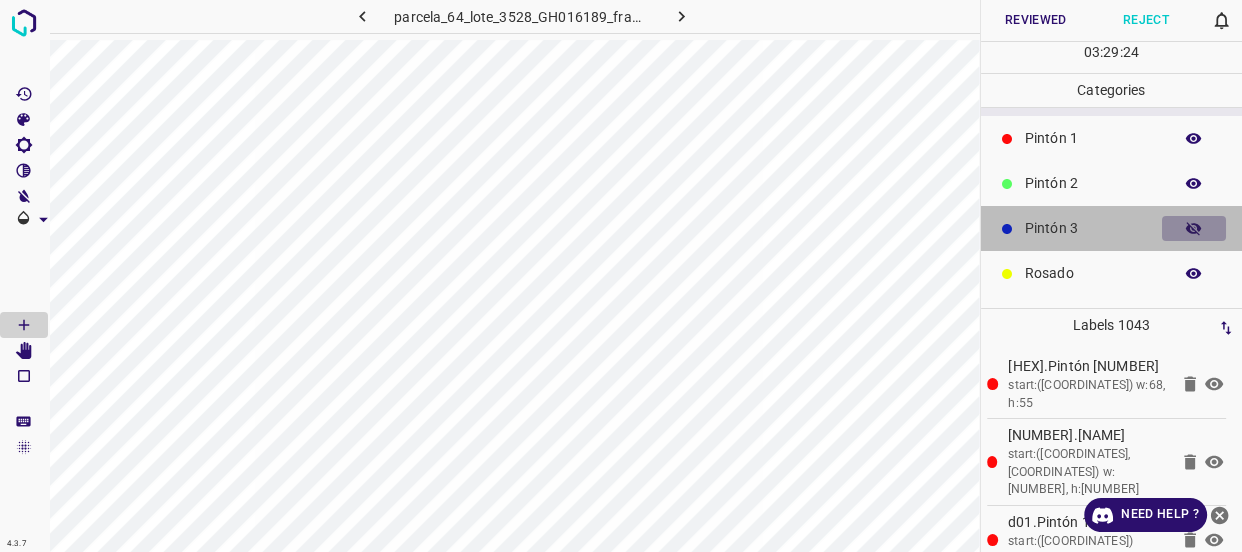 click at bounding box center (1194, 229) 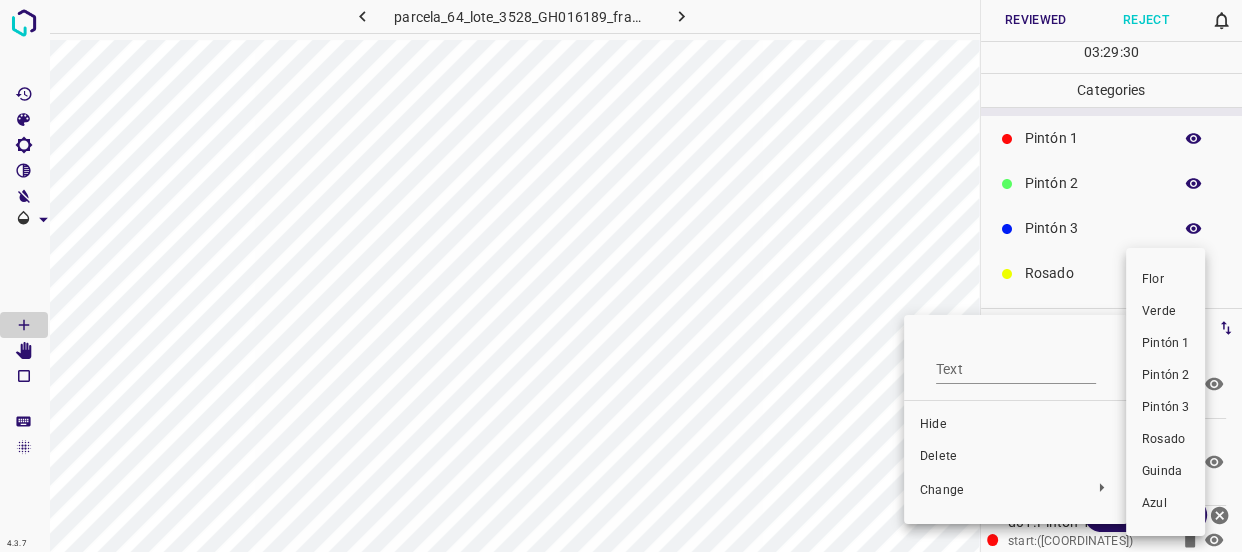 click on "Verde" at bounding box center [1165, 312] 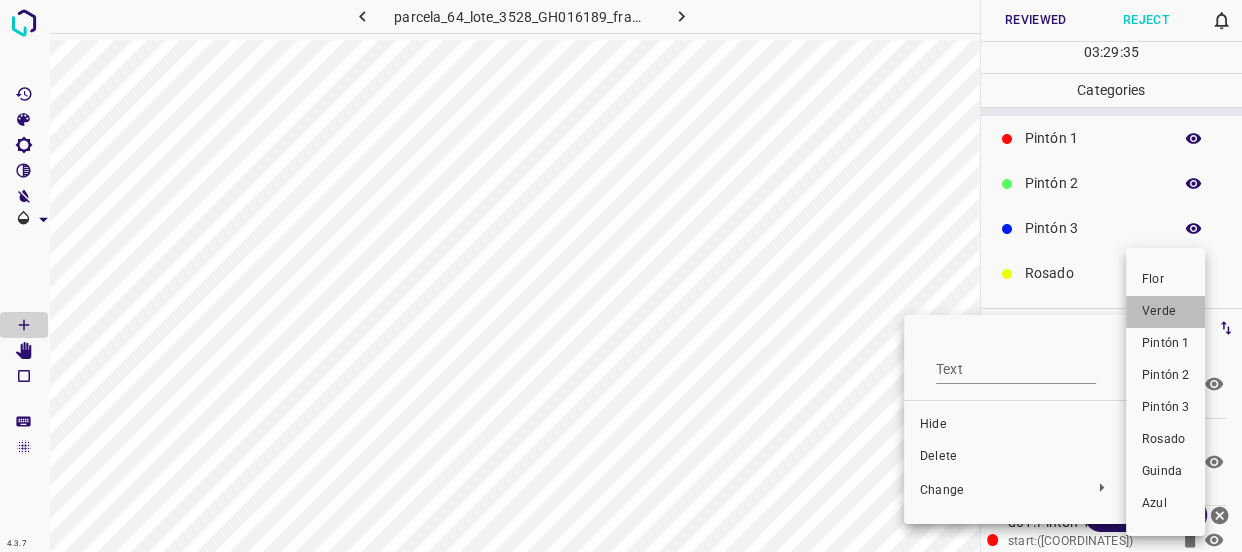 drag, startPoint x: 1166, startPoint y: 318, endPoint x: 890, endPoint y: 331, distance: 276.306 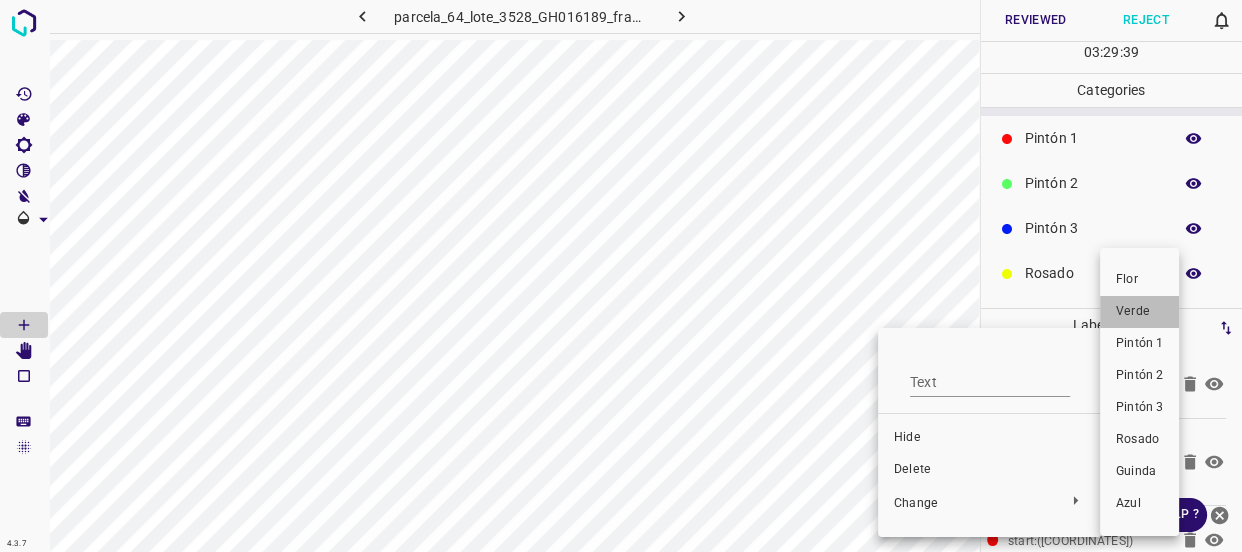 click on "Verde" at bounding box center (1139, 312) 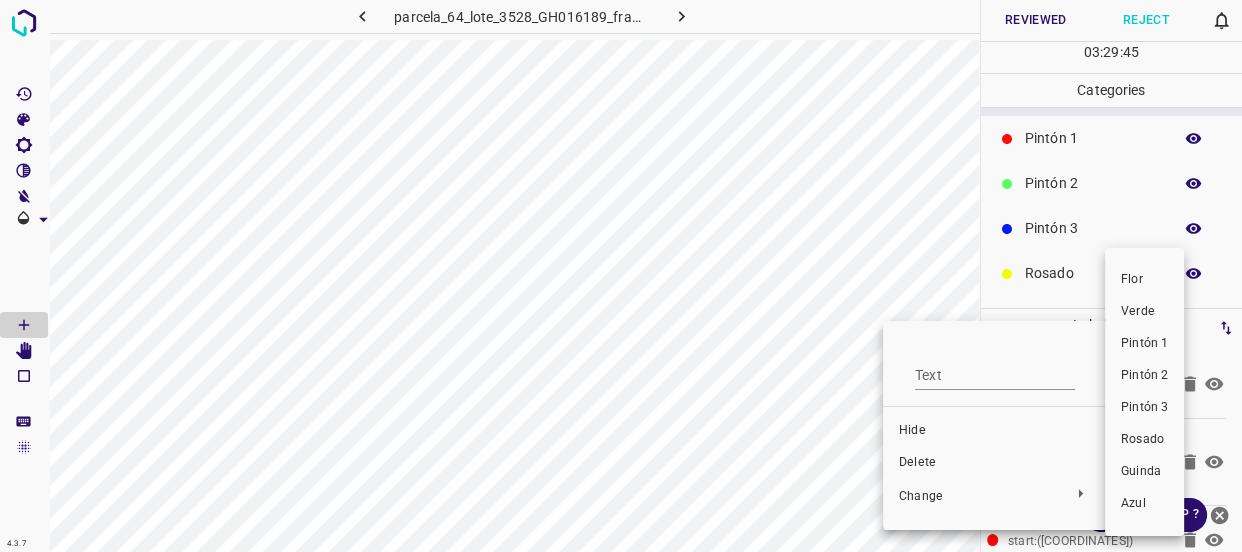 drag, startPoint x: 1129, startPoint y: 315, endPoint x: 750, endPoint y: 259, distance: 383.11487 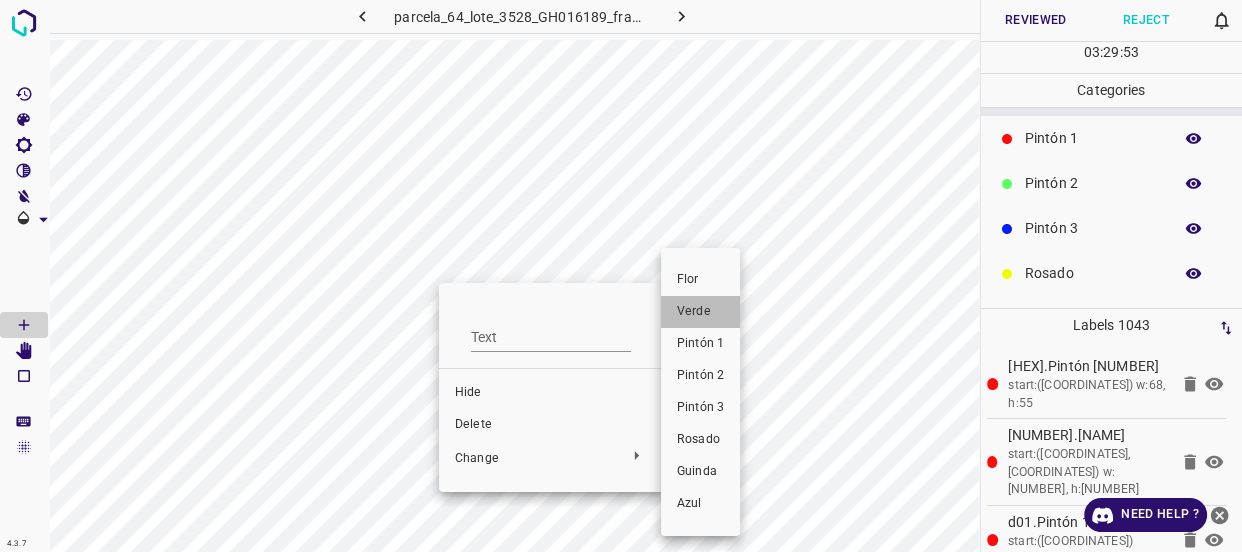 click on "Verde" at bounding box center [700, 312] 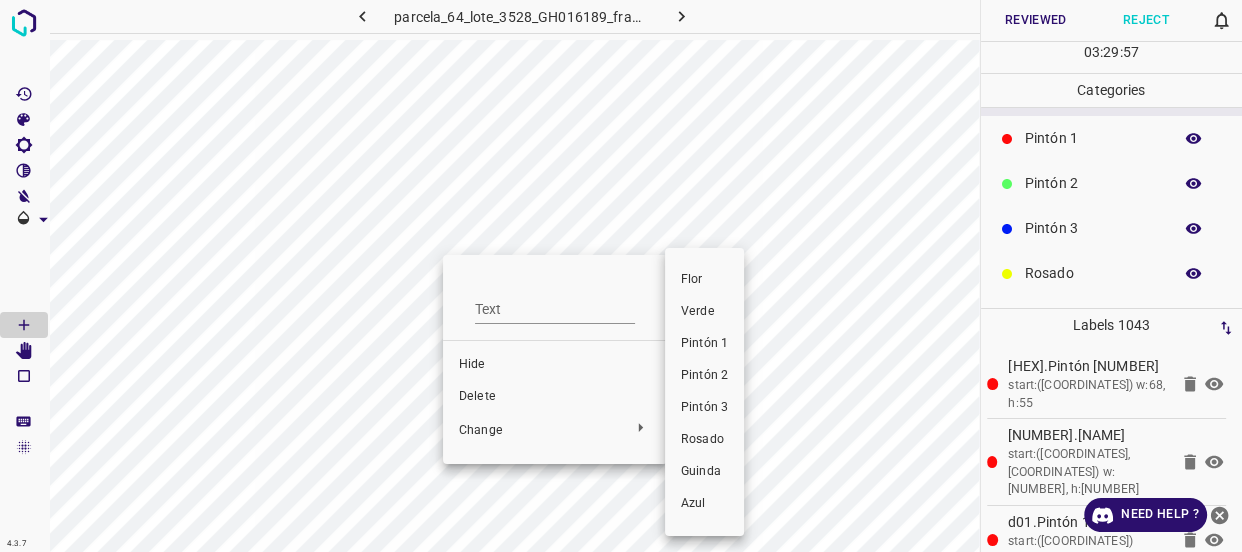 click on "Verde" at bounding box center (704, 312) 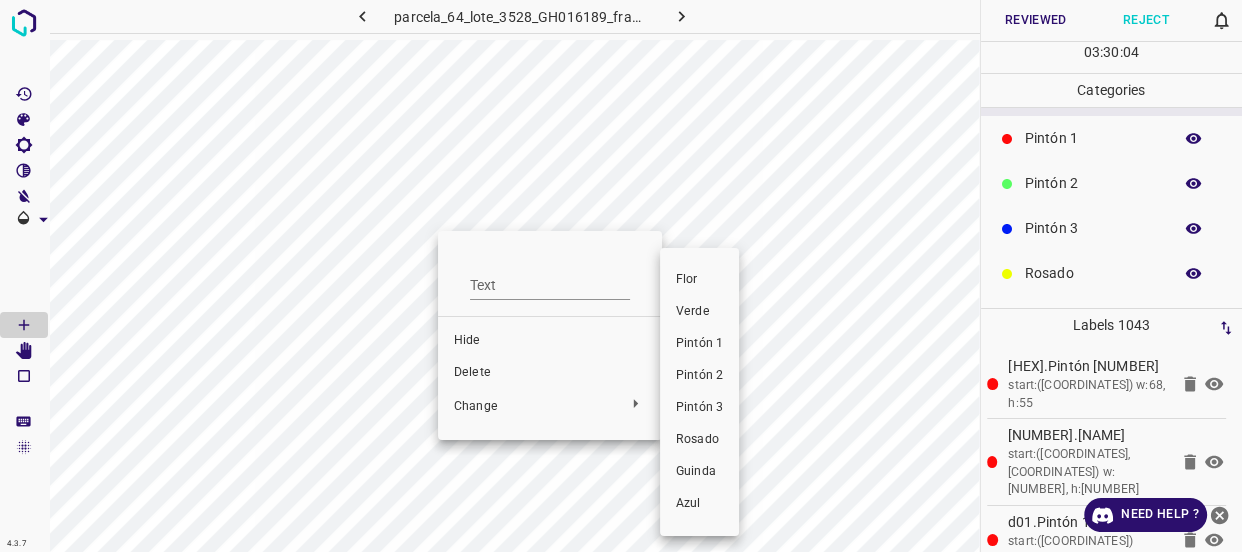 drag, startPoint x: 690, startPoint y: 309, endPoint x: 449, endPoint y: 268, distance: 244.46268 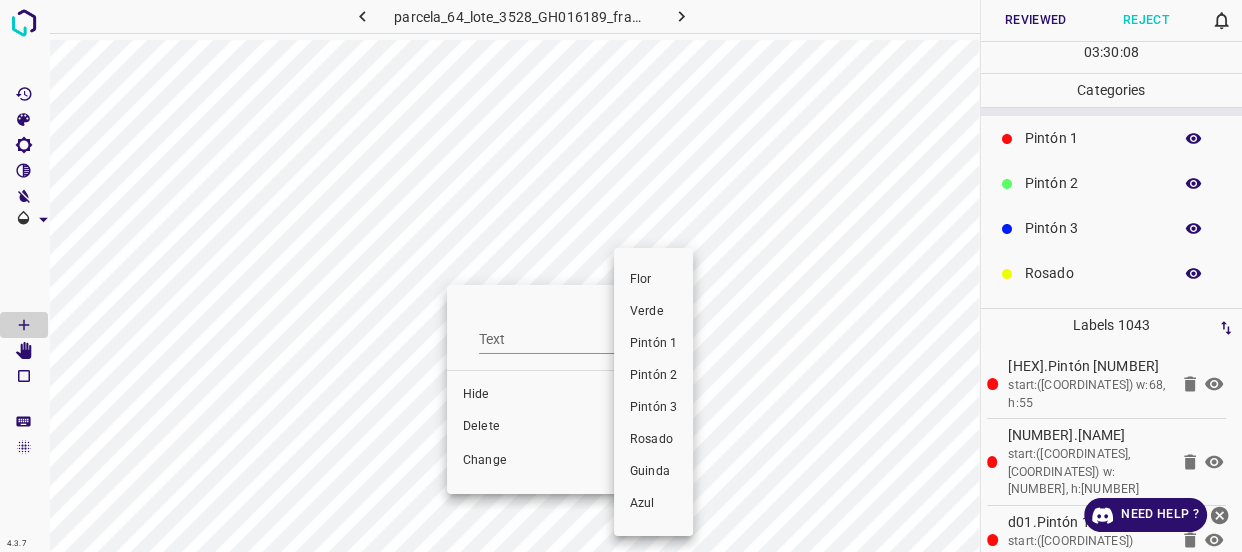 click on "Verde" at bounding box center [653, 312] 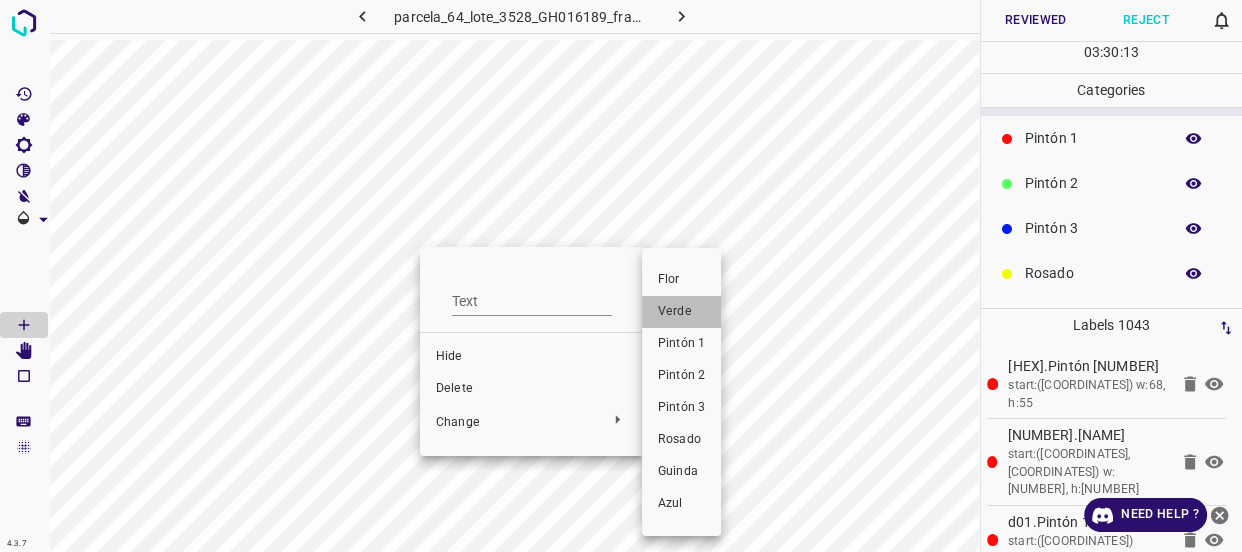click on "Verde" at bounding box center (681, 312) 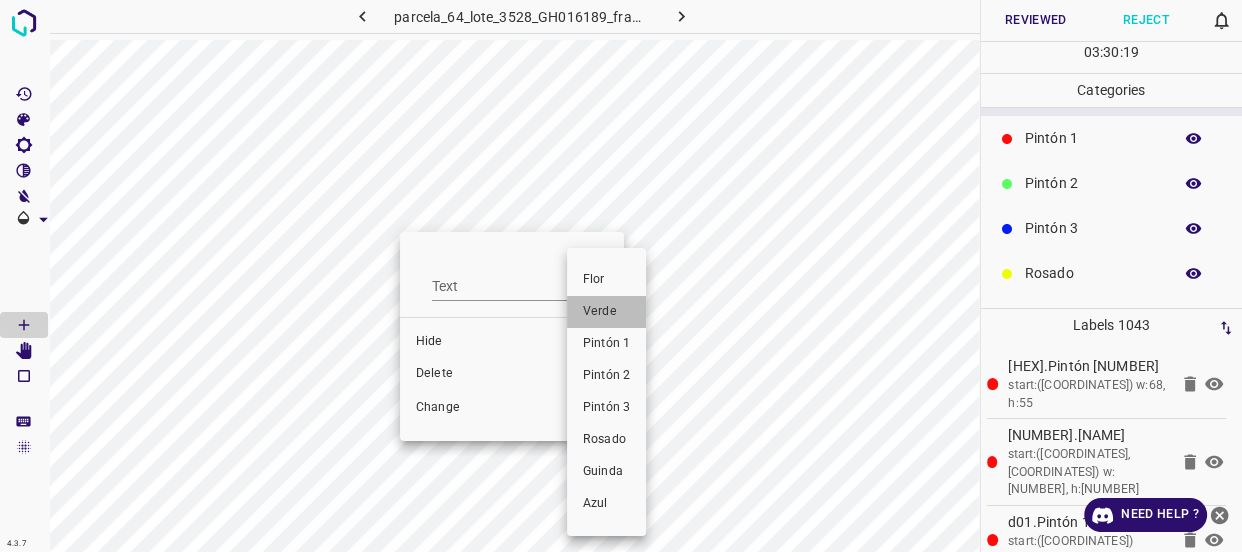 click on "Verde" at bounding box center [606, 312] 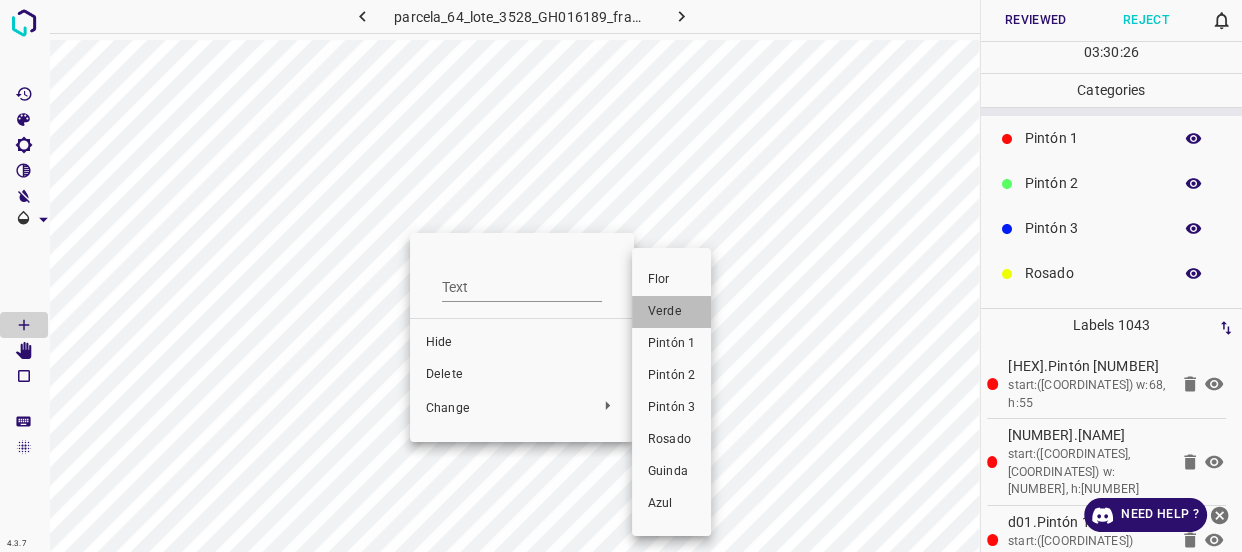 click on "Verde" at bounding box center [671, 312] 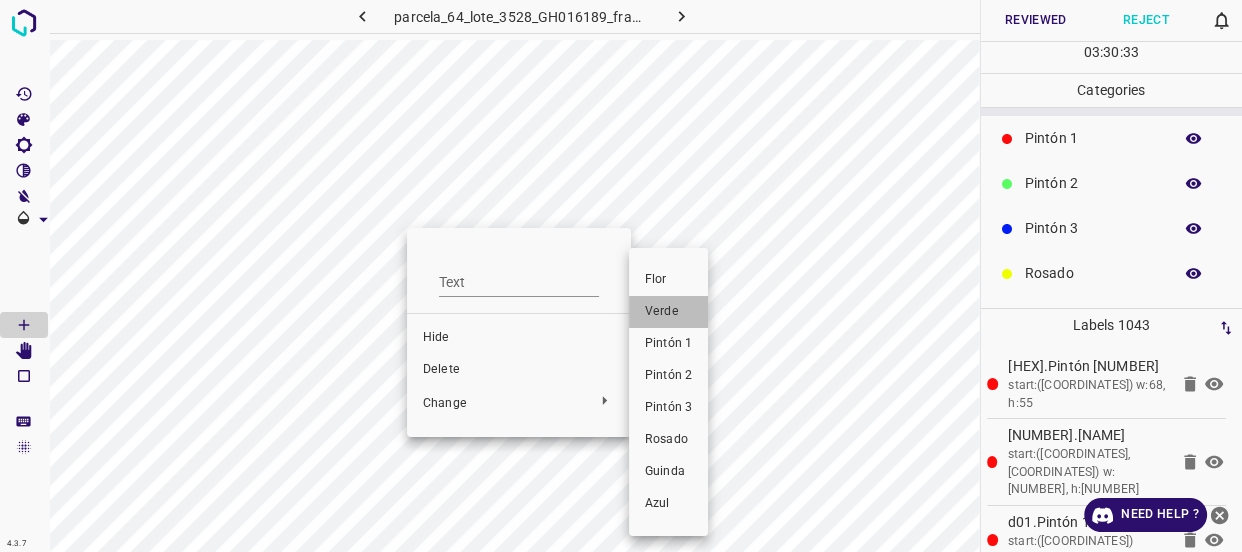click on "Verde" at bounding box center (668, 312) 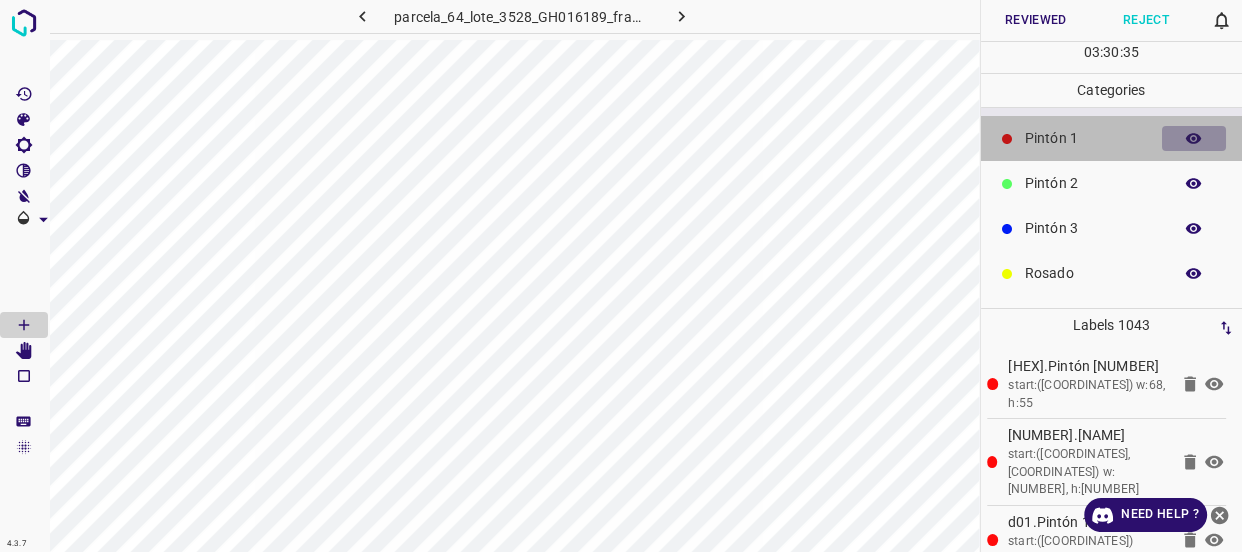 click 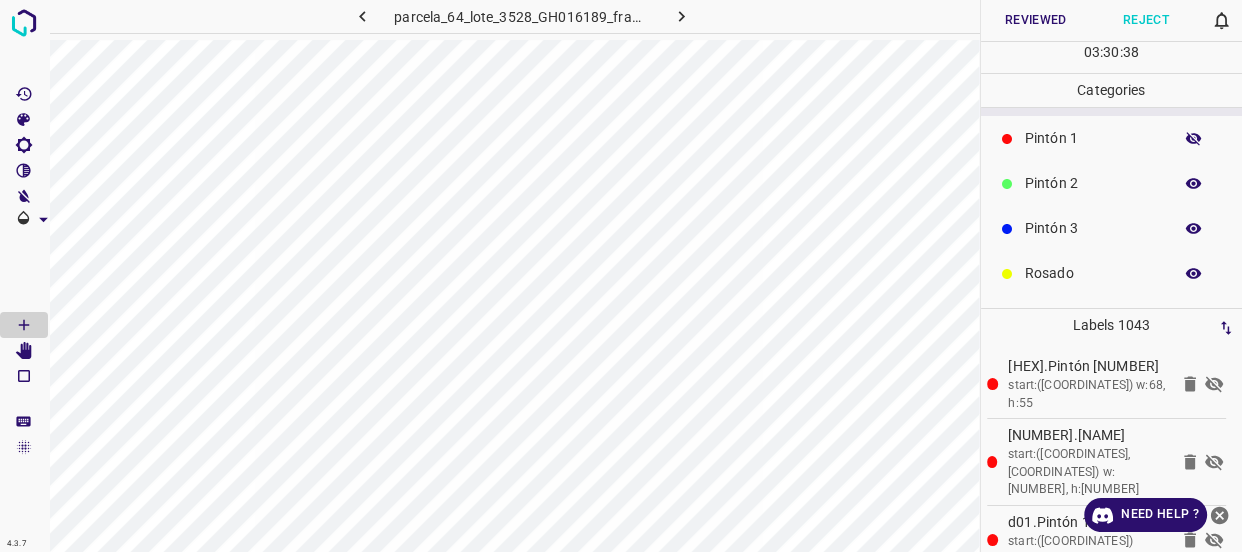 click 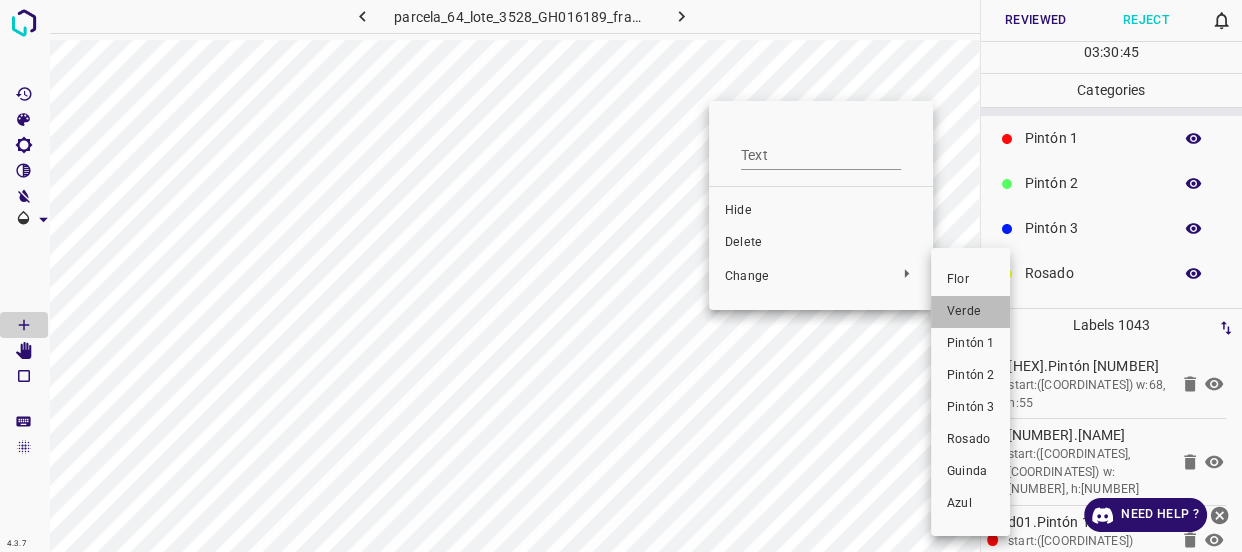 drag, startPoint x: 966, startPoint y: 310, endPoint x: 693, endPoint y: 119, distance: 333.18164 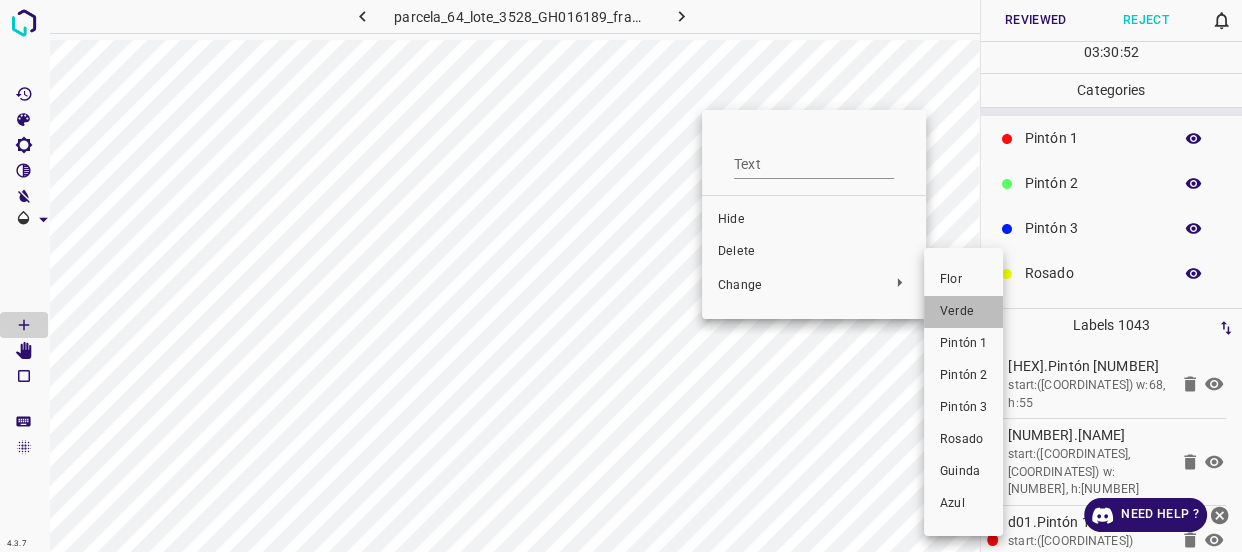 click on "Verde" at bounding box center (963, 312) 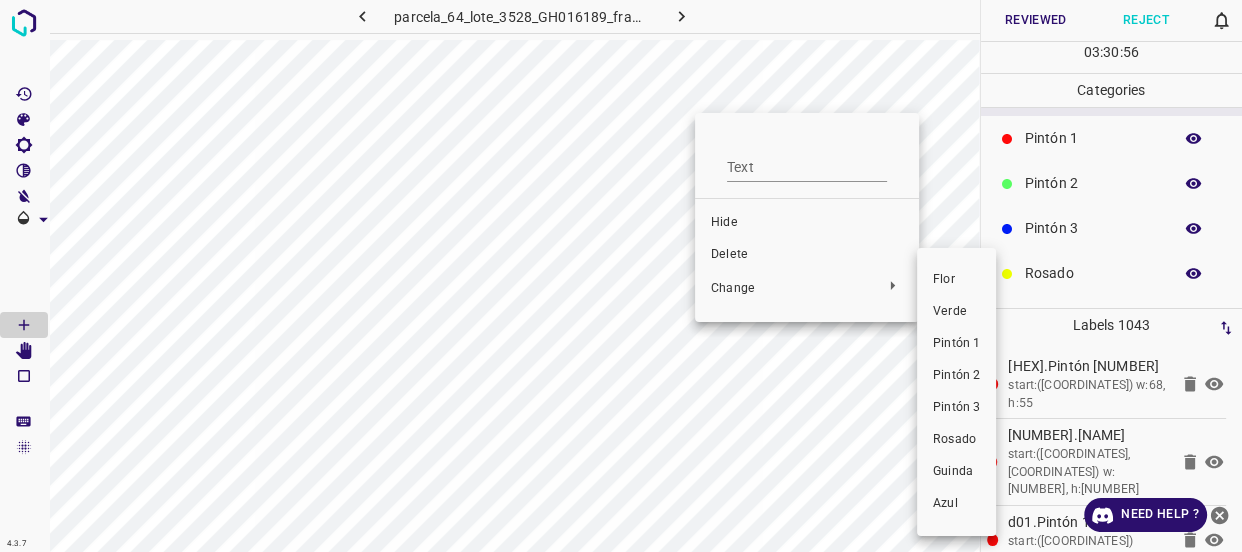 click on "Verde" at bounding box center (956, 312) 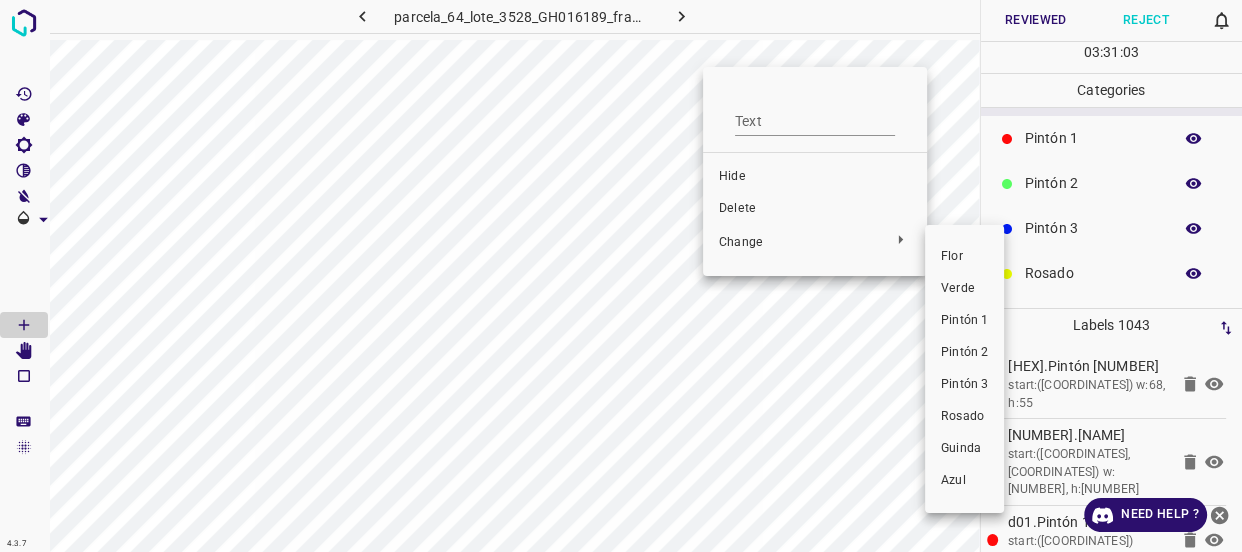 drag, startPoint x: 962, startPoint y: 291, endPoint x: 689, endPoint y: 107, distance: 329.21878 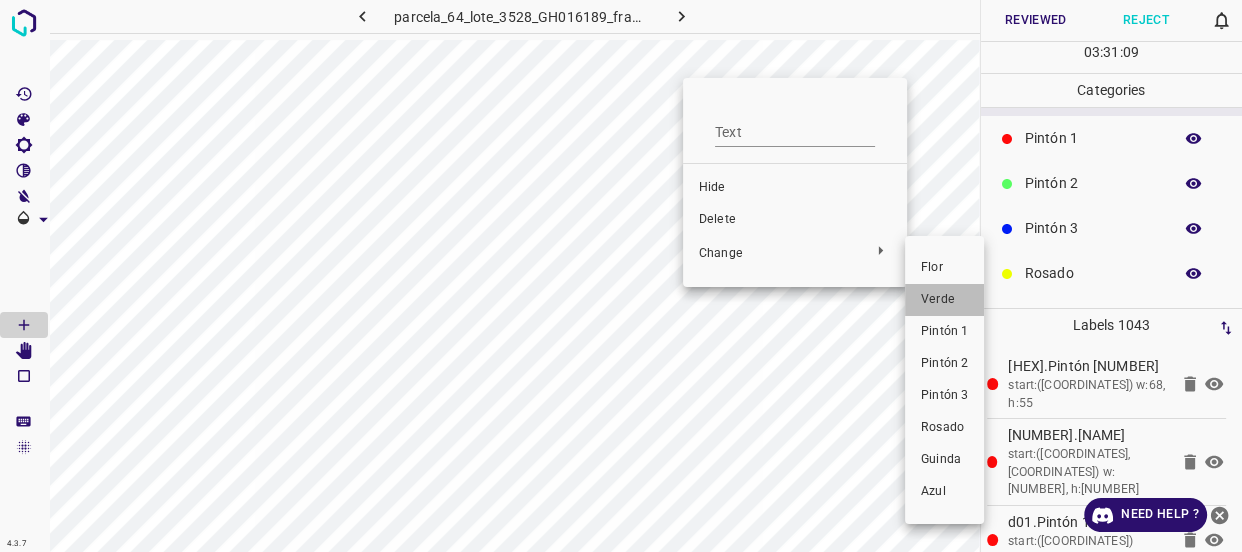 drag, startPoint x: 948, startPoint y: 296, endPoint x: 693, endPoint y: 106, distance: 318.0016 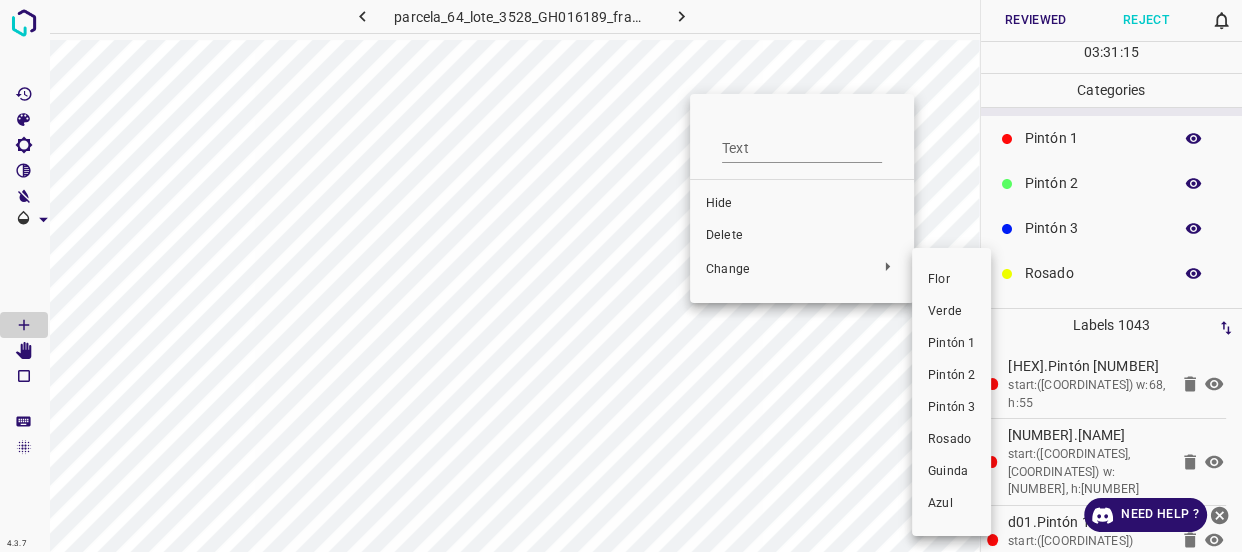 click on "Verde" at bounding box center (951, 312) 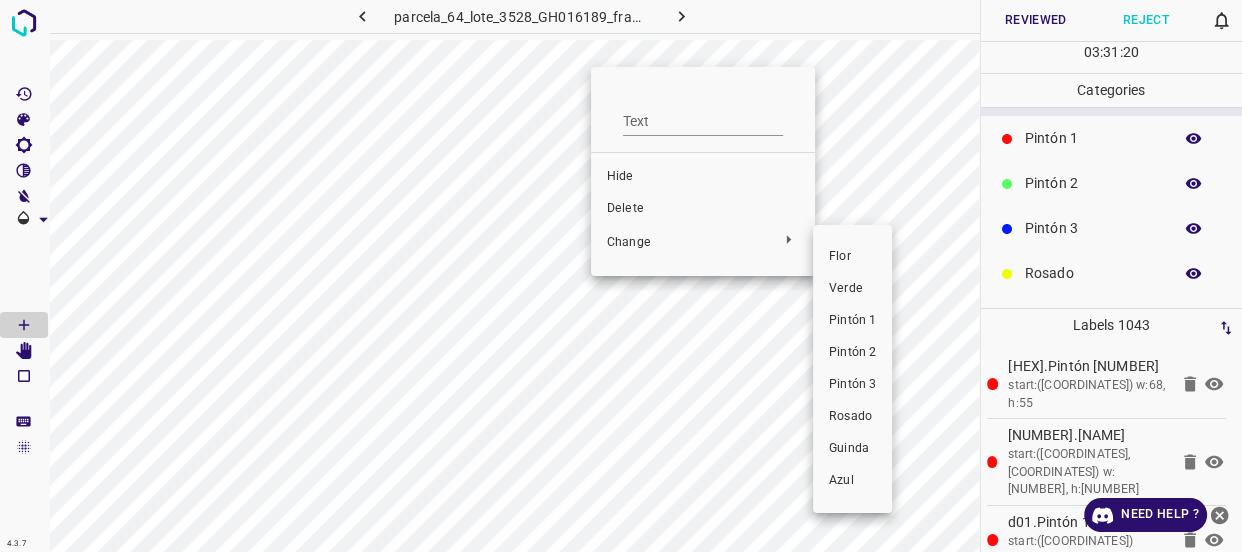 click on "Verde" at bounding box center (852, 289) 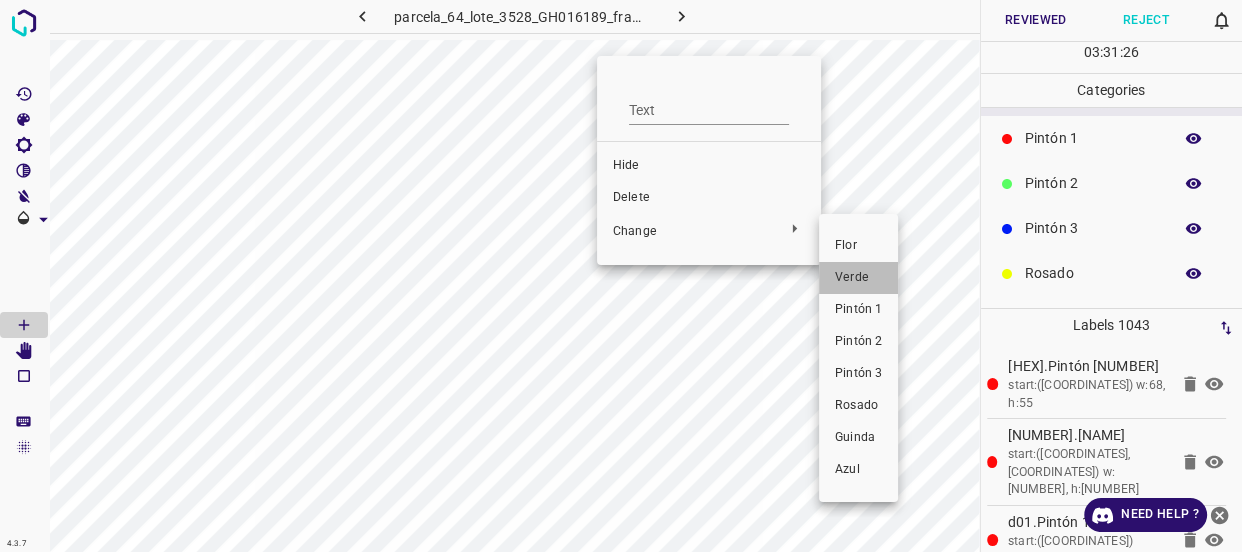 drag, startPoint x: 859, startPoint y: 277, endPoint x: 593, endPoint y: 67, distance: 338.9041 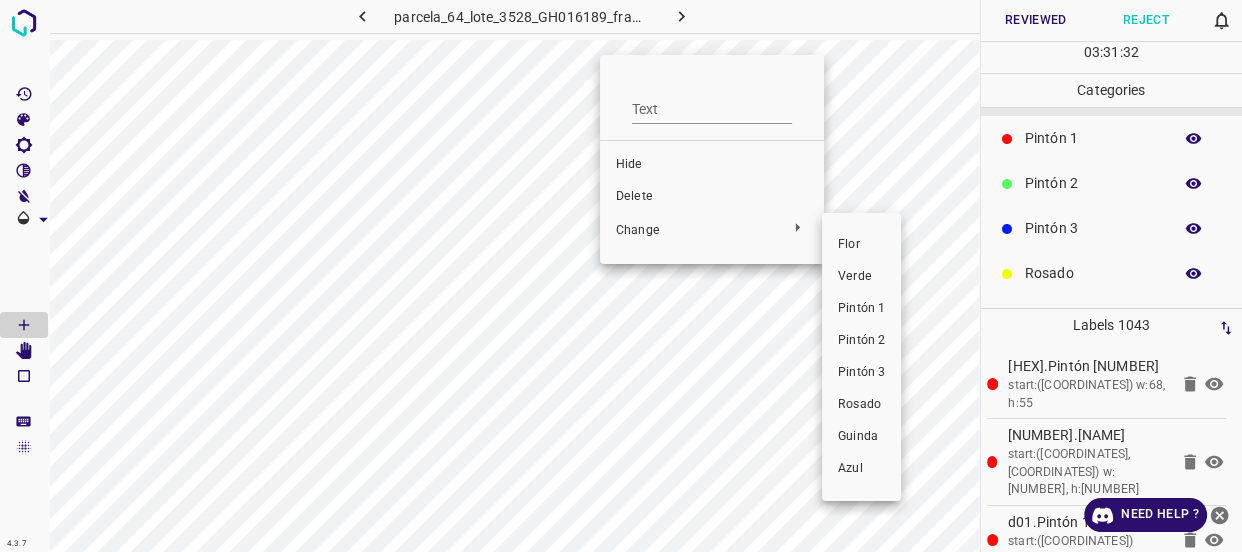 click on "Verde" at bounding box center [861, 277] 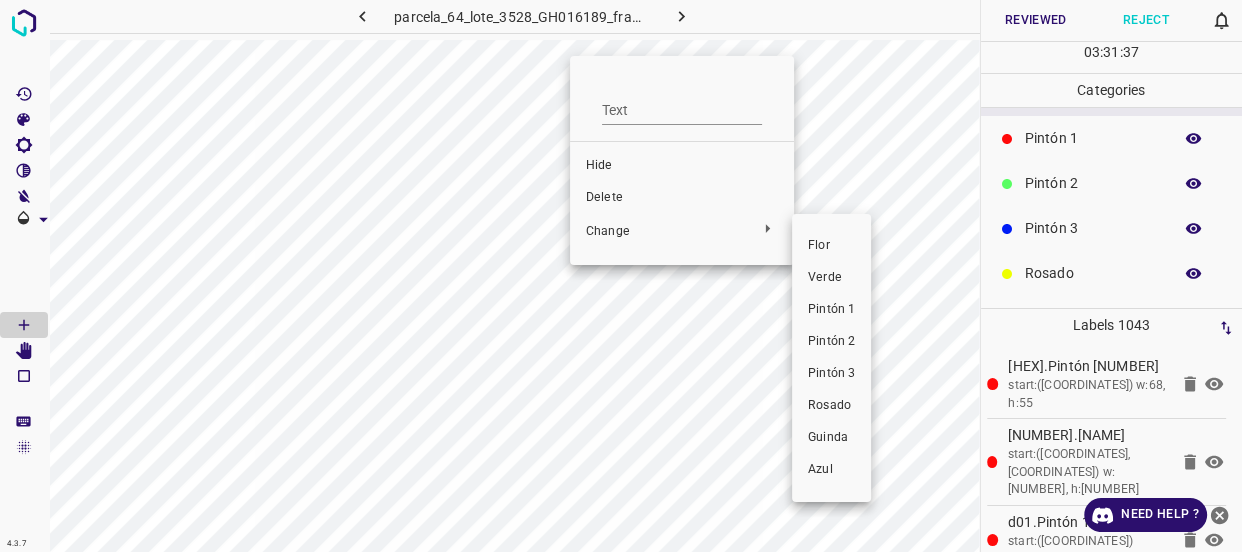 click on "Verde" at bounding box center (831, 278) 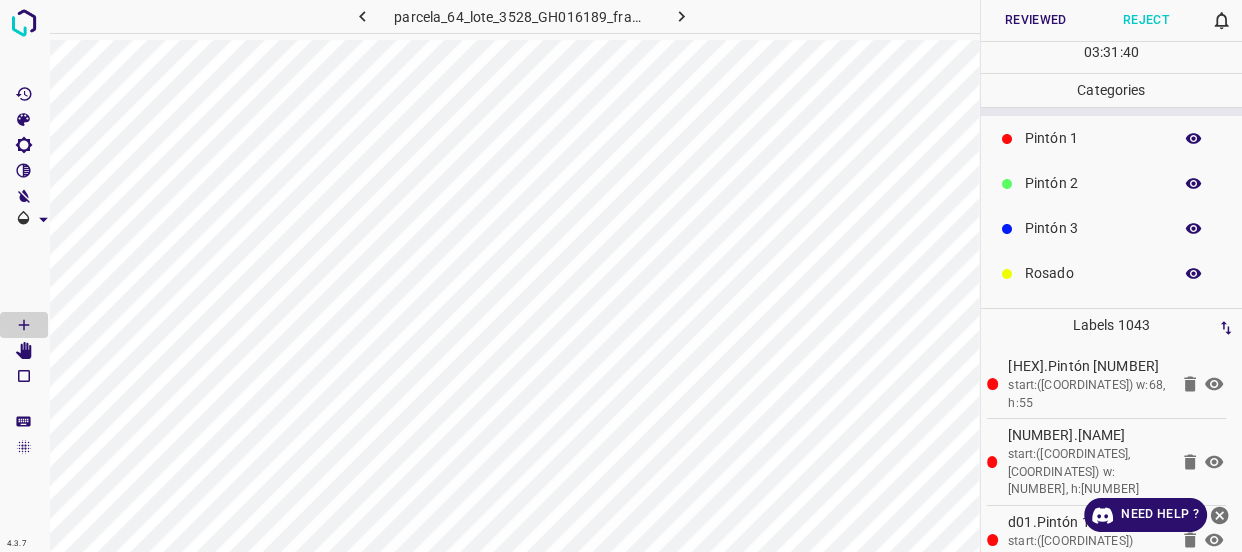 click 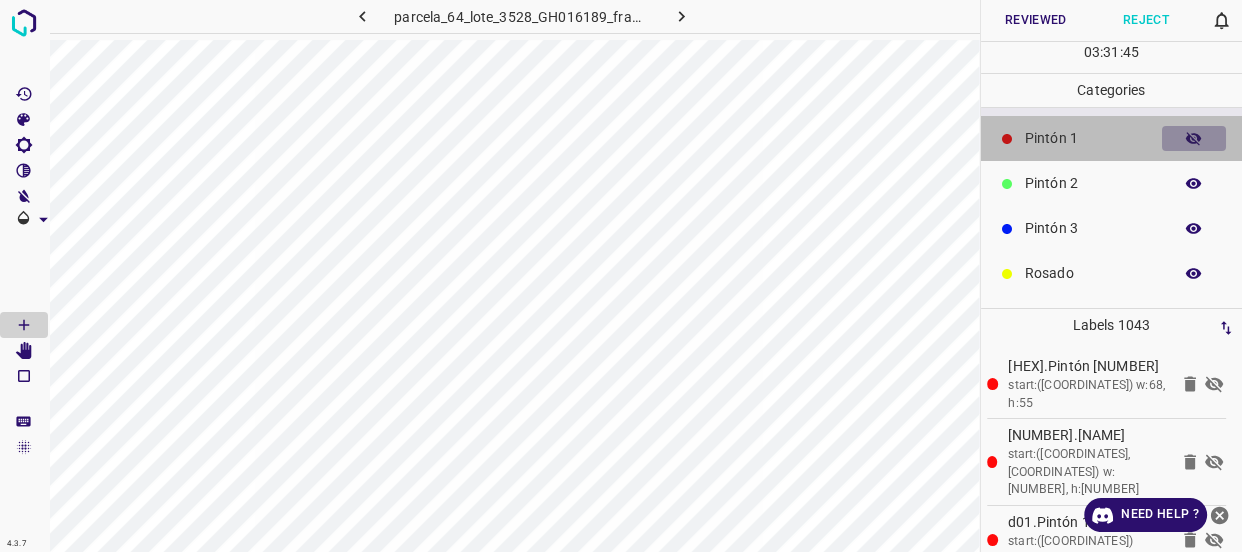 click at bounding box center [1194, 139] 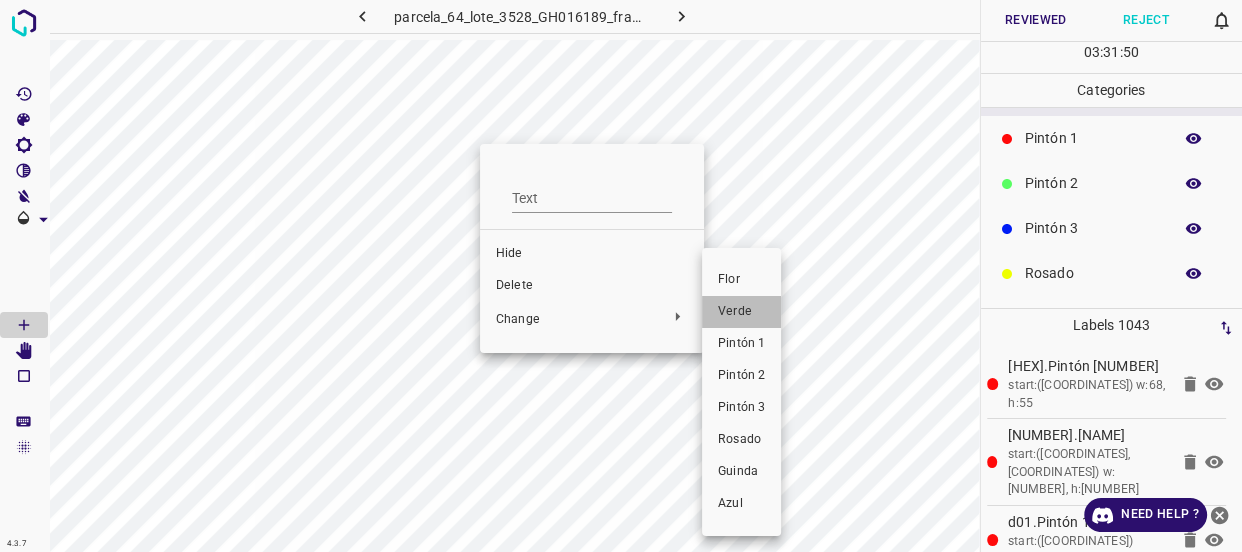 click on "Verde" at bounding box center [741, 312] 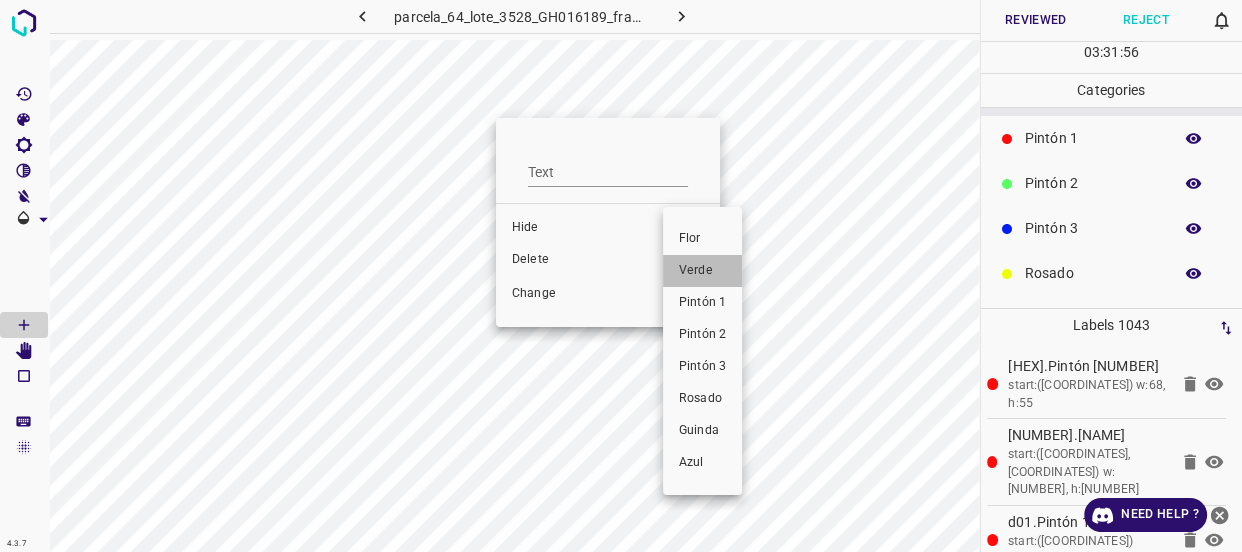 drag, startPoint x: 703, startPoint y: 275, endPoint x: 475, endPoint y: 138, distance: 265.99435 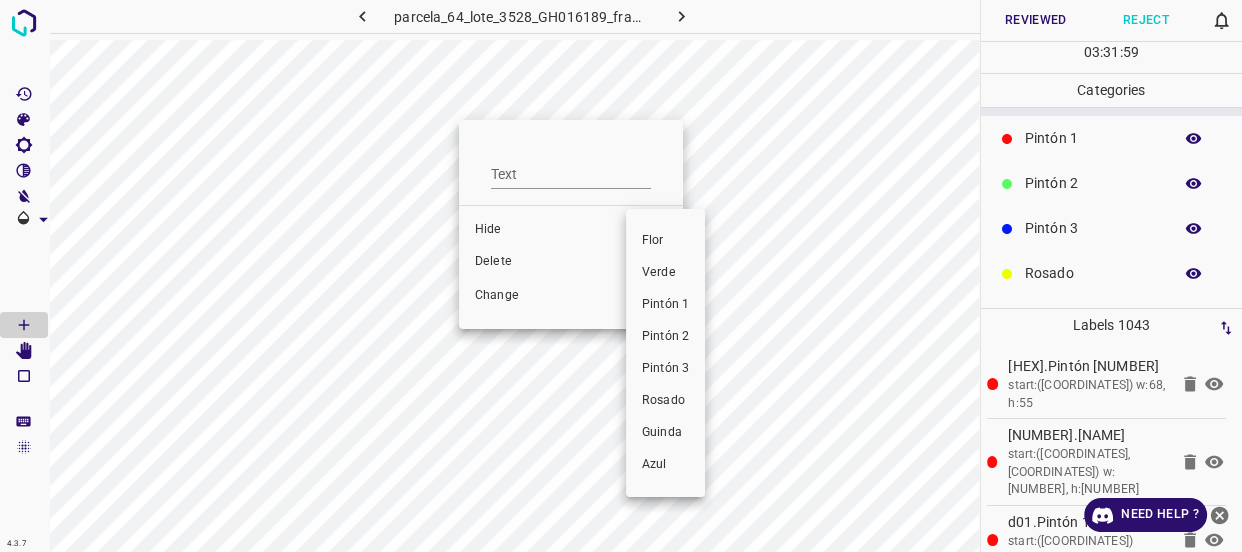 click on "Verde" at bounding box center (665, 273) 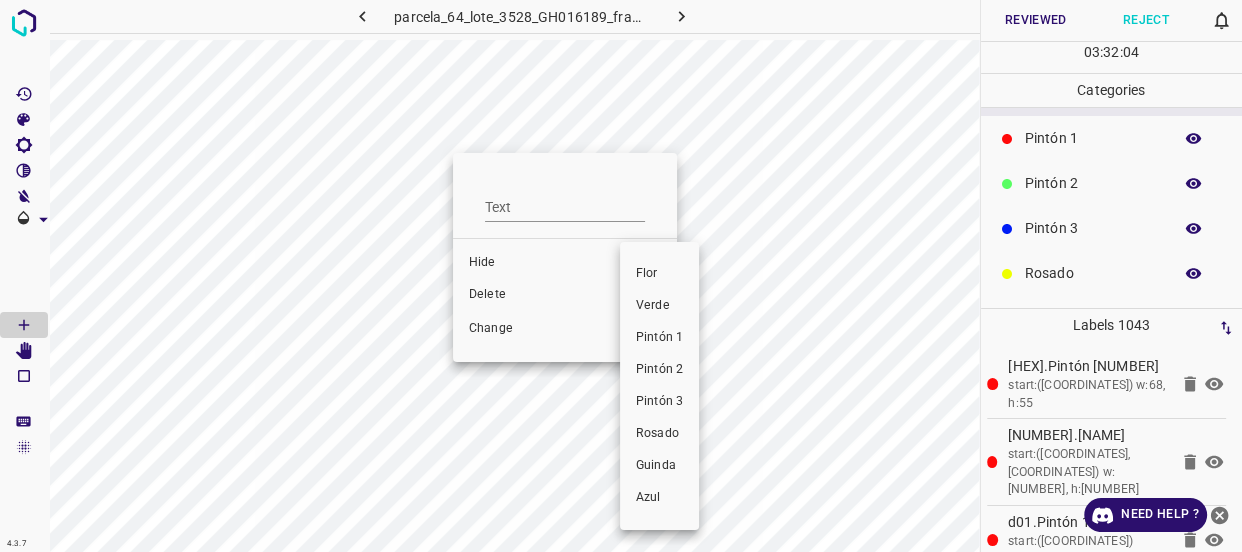 click on "Verde" at bounding box center (659, 306) 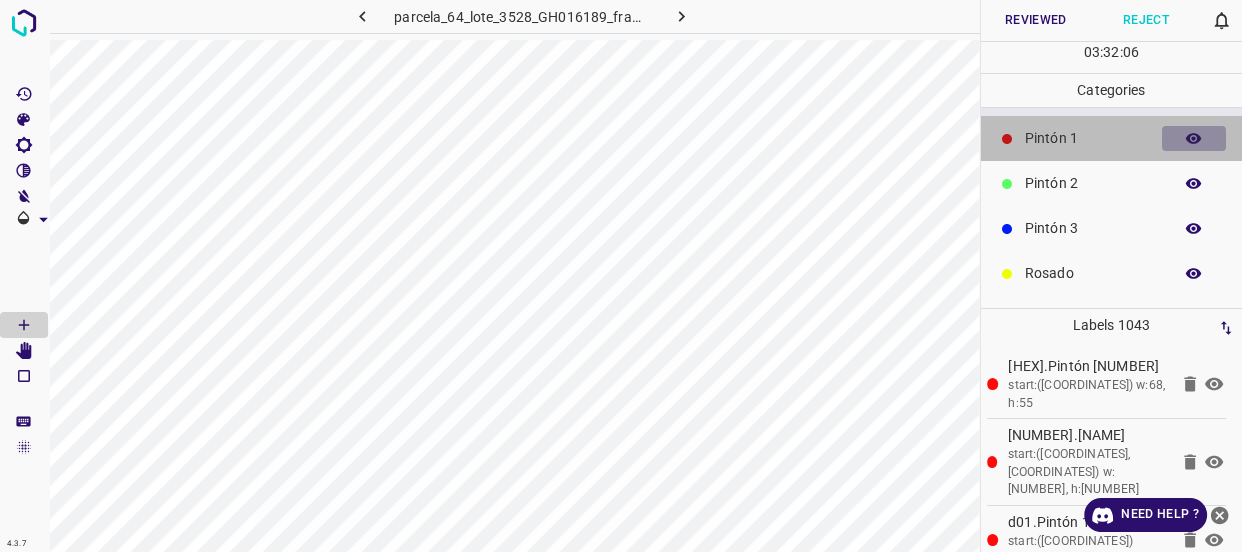 click 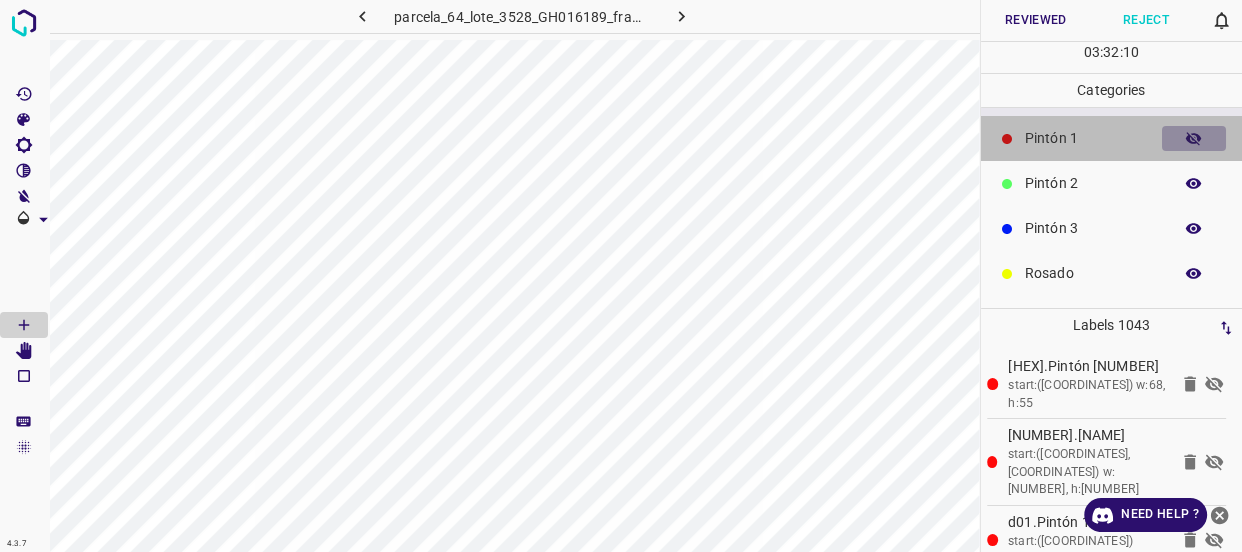 click 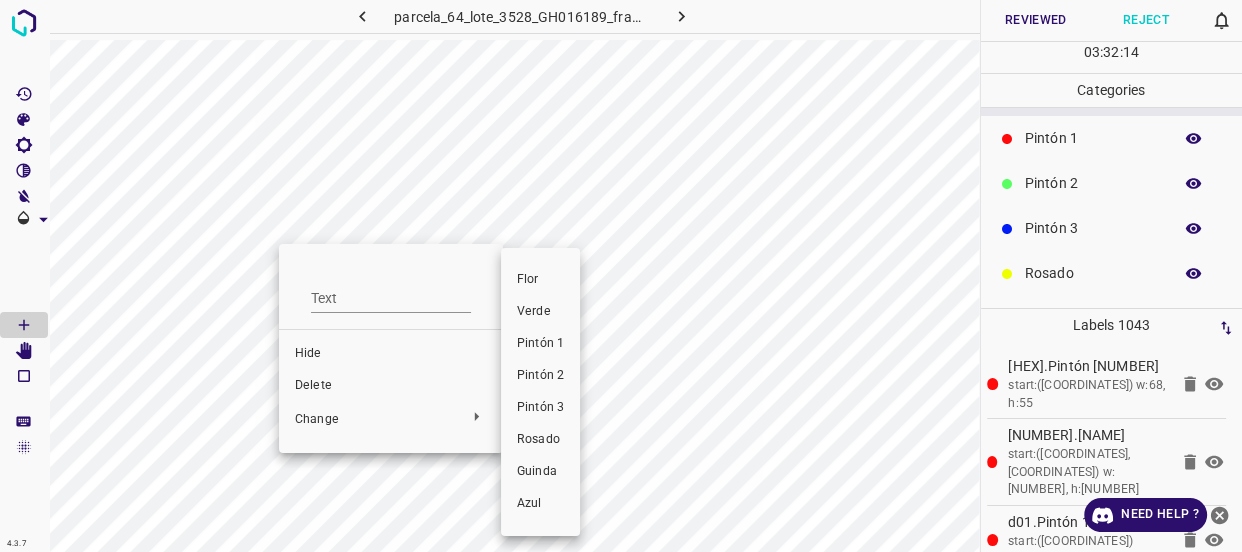 click on "Verde" at bounding box center (540, 312) 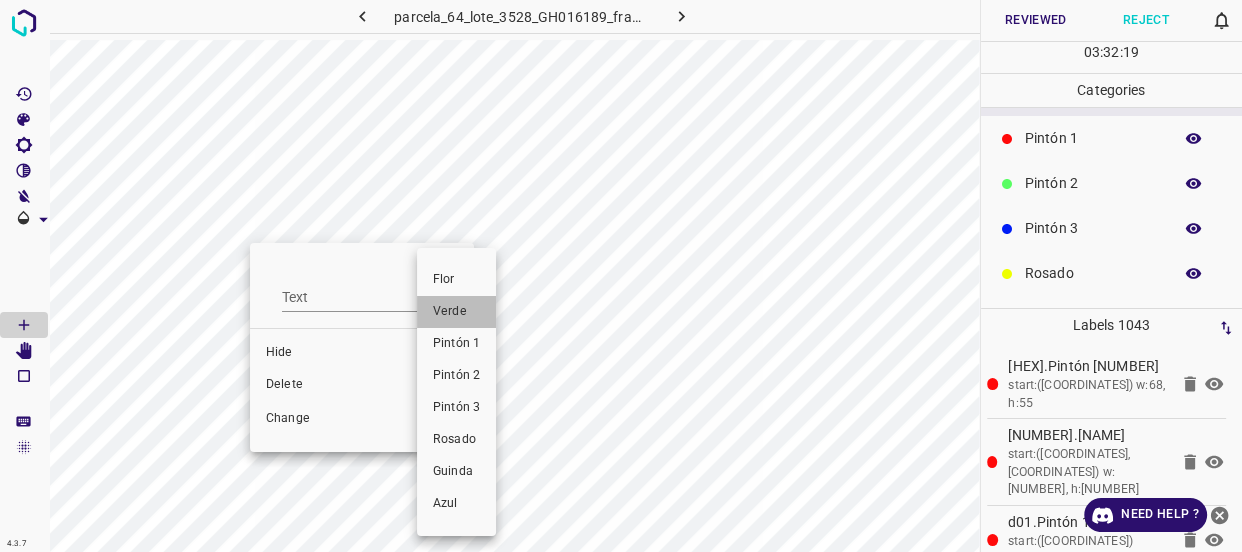 drag, startPoint x: 437, startPoint y: 318, endPoint x: 289, endPoint y: 310, distance: 148.21606 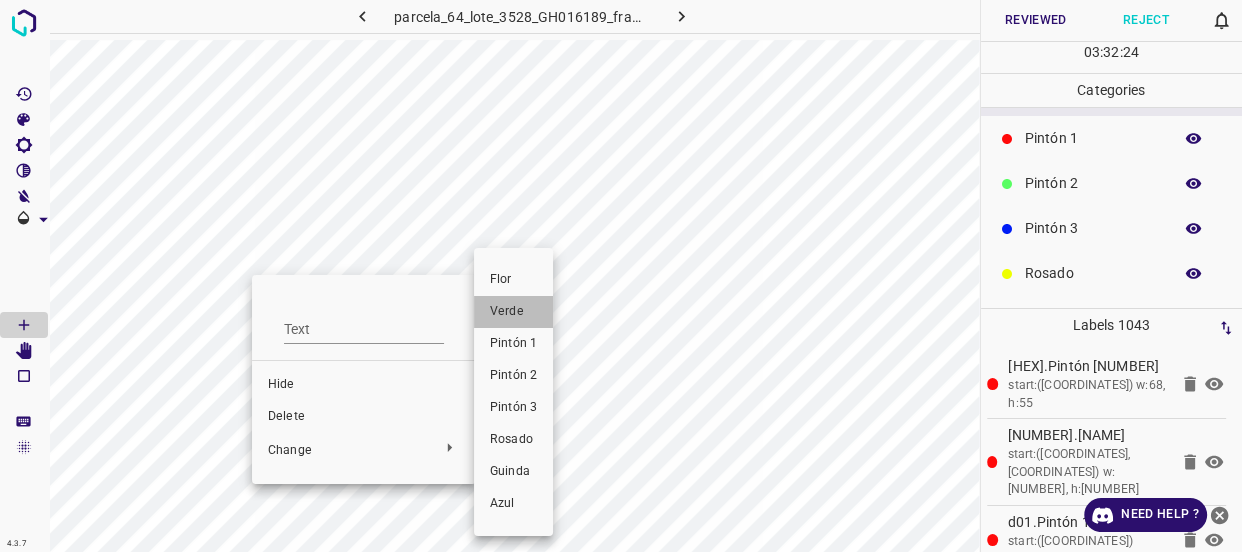 click on "Verde" at bounding box center [513, 312] 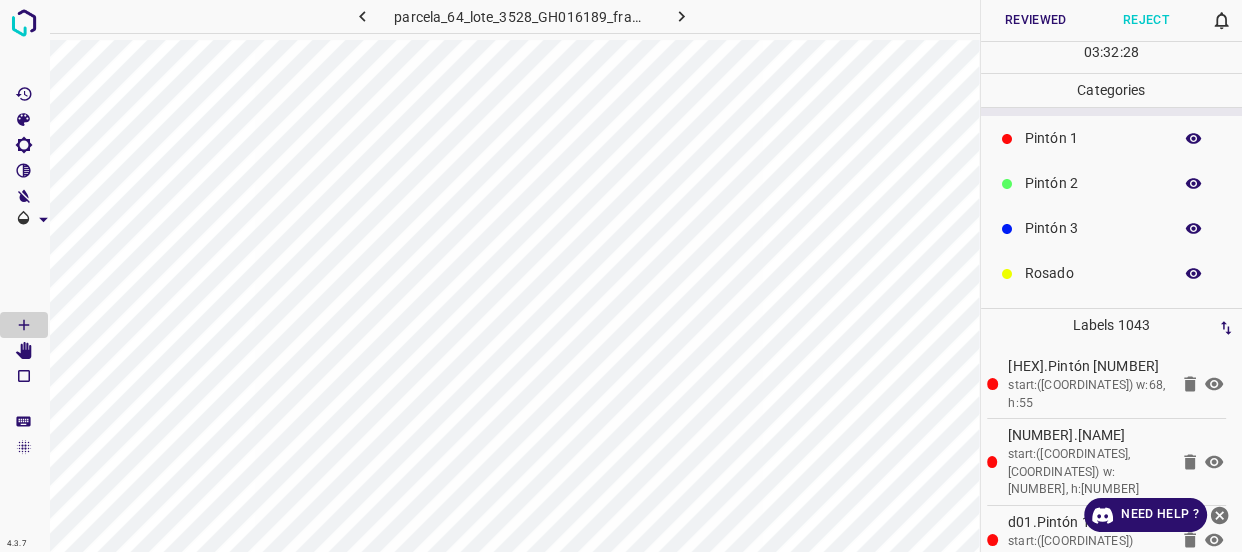 click 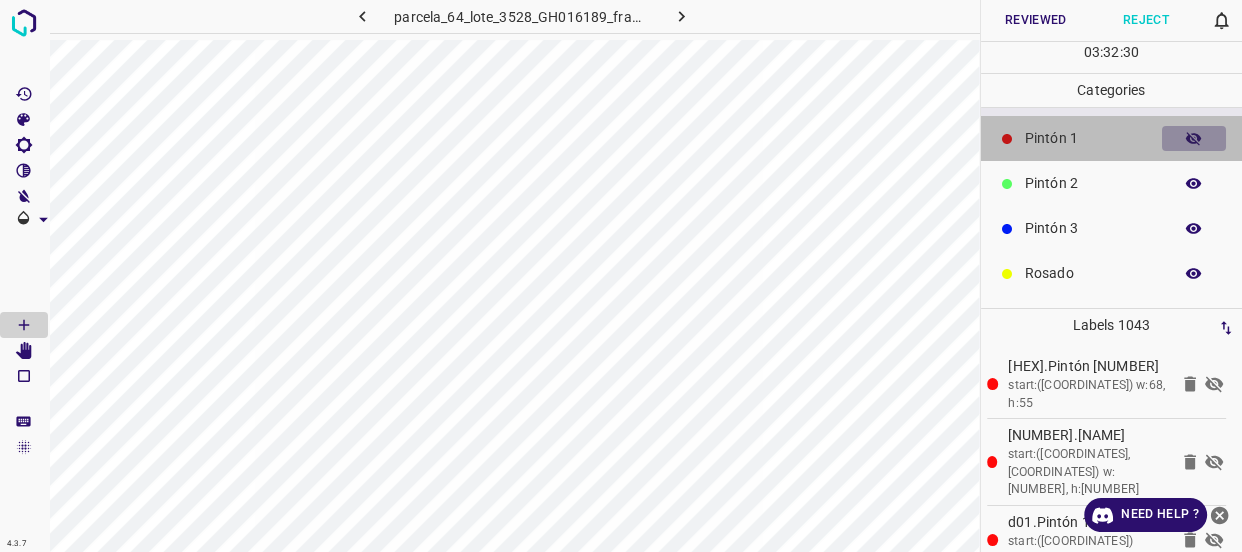 click 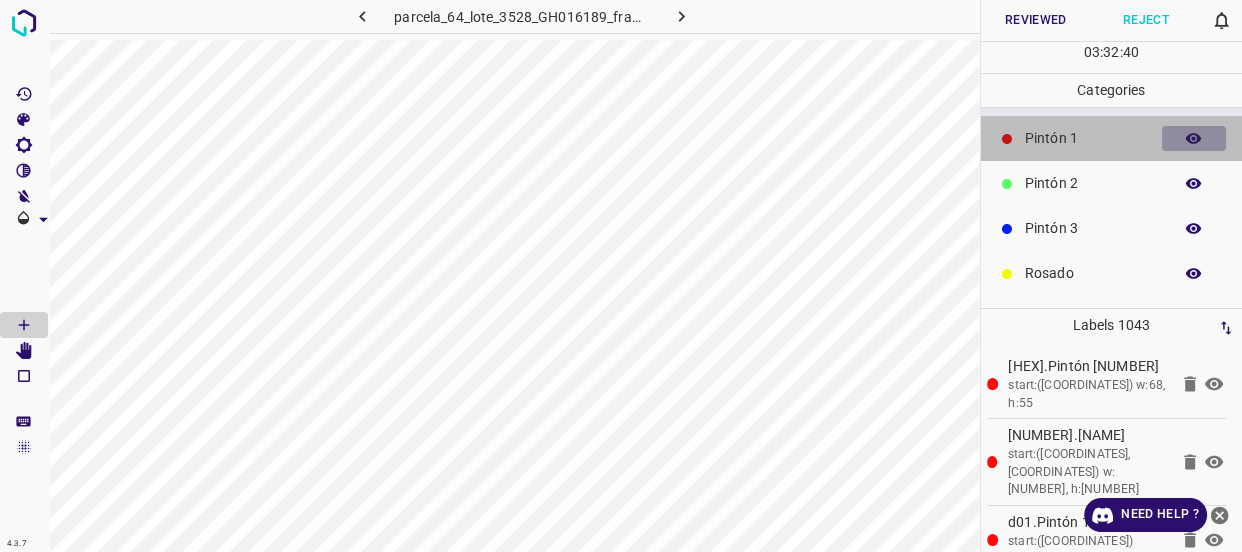 click 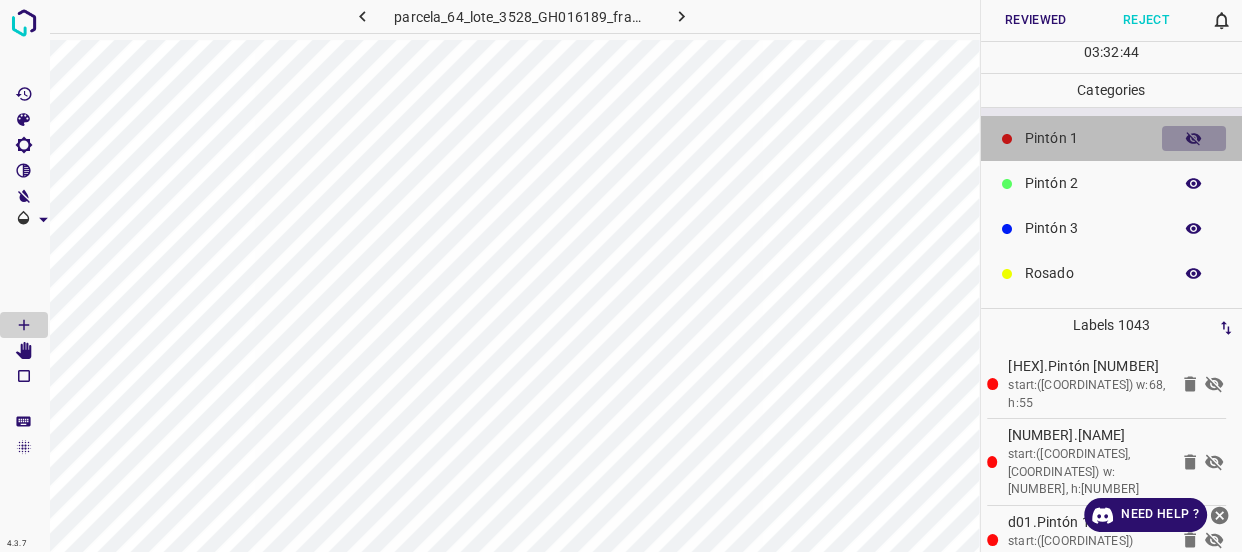 click 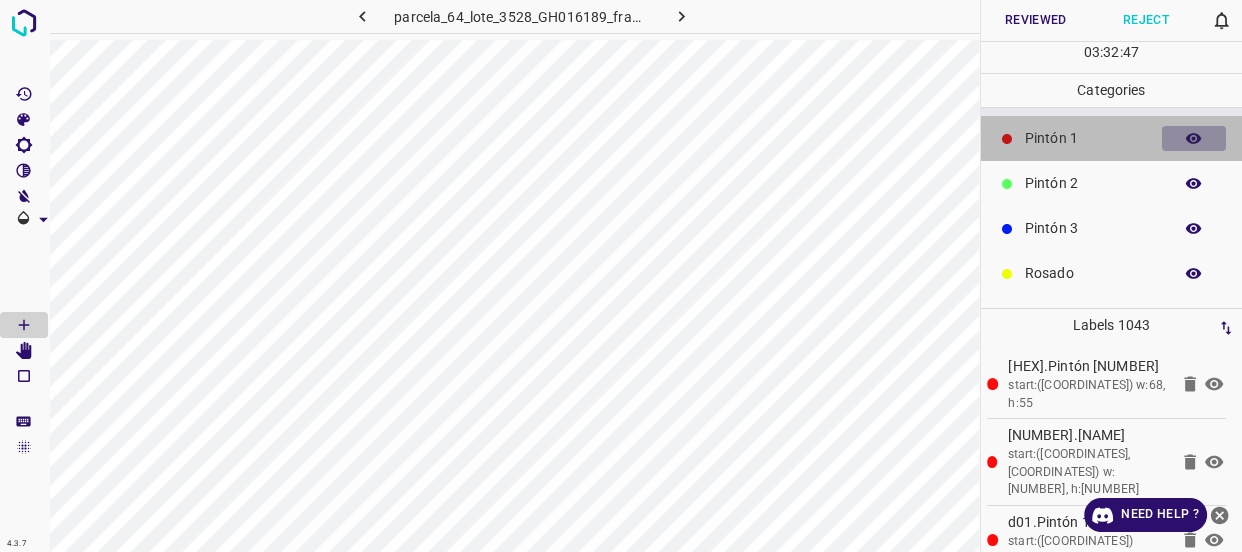 click 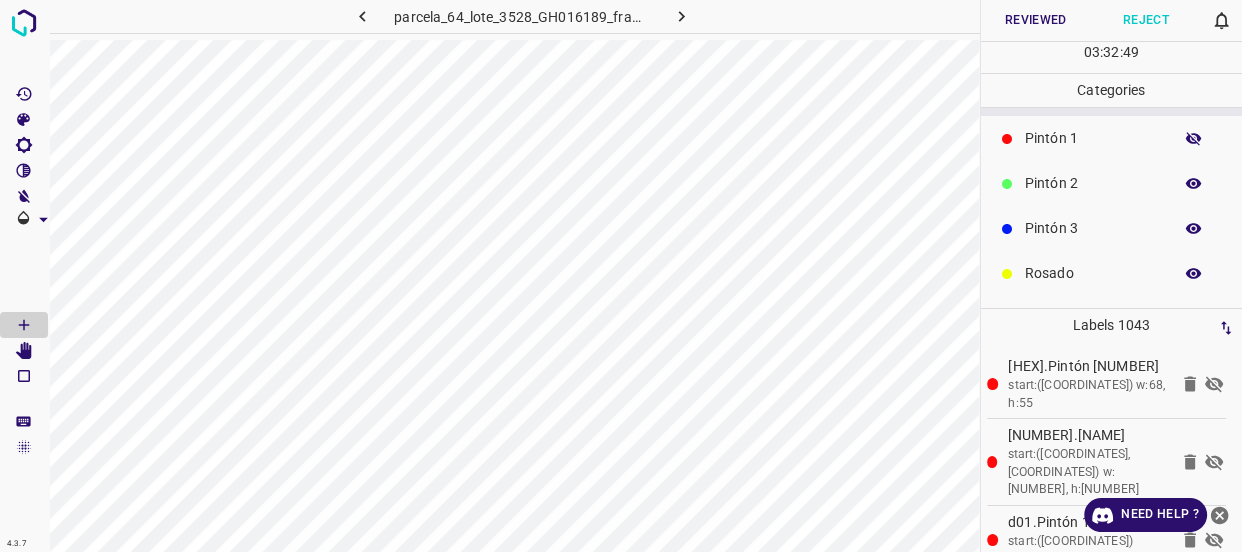 click 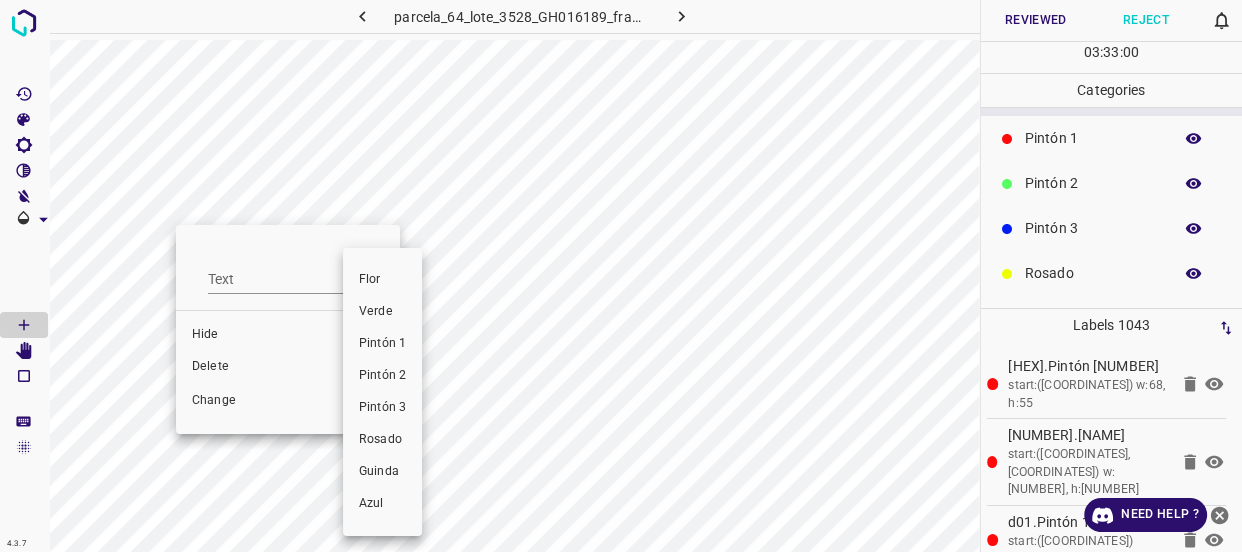 click on "Verde" at bounding box center (382, 312) 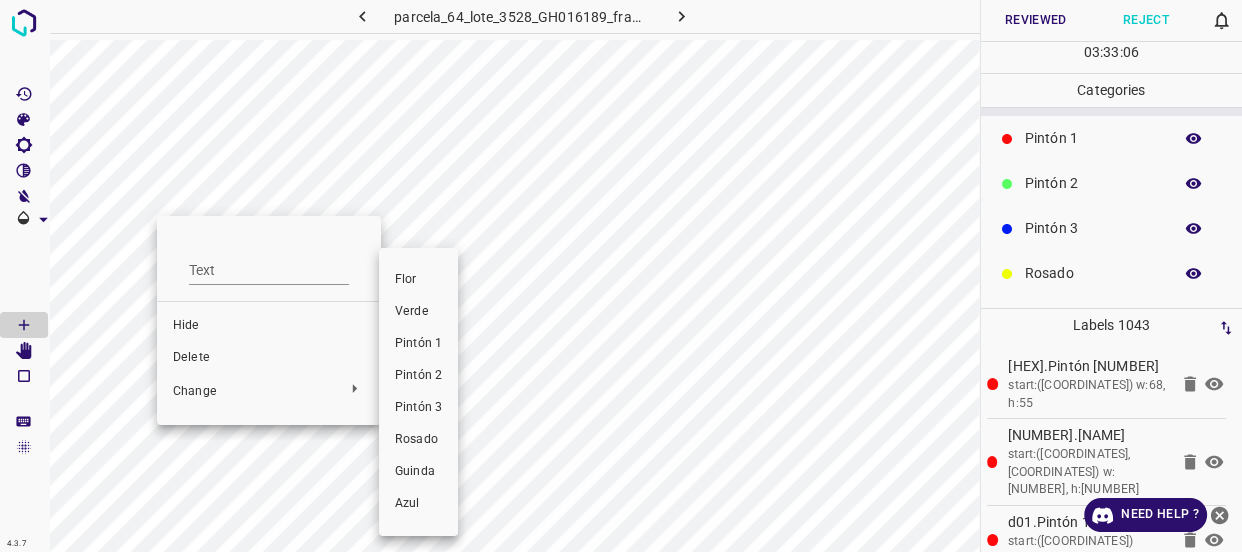 click on "Verde" at bounding box center (418, 312) 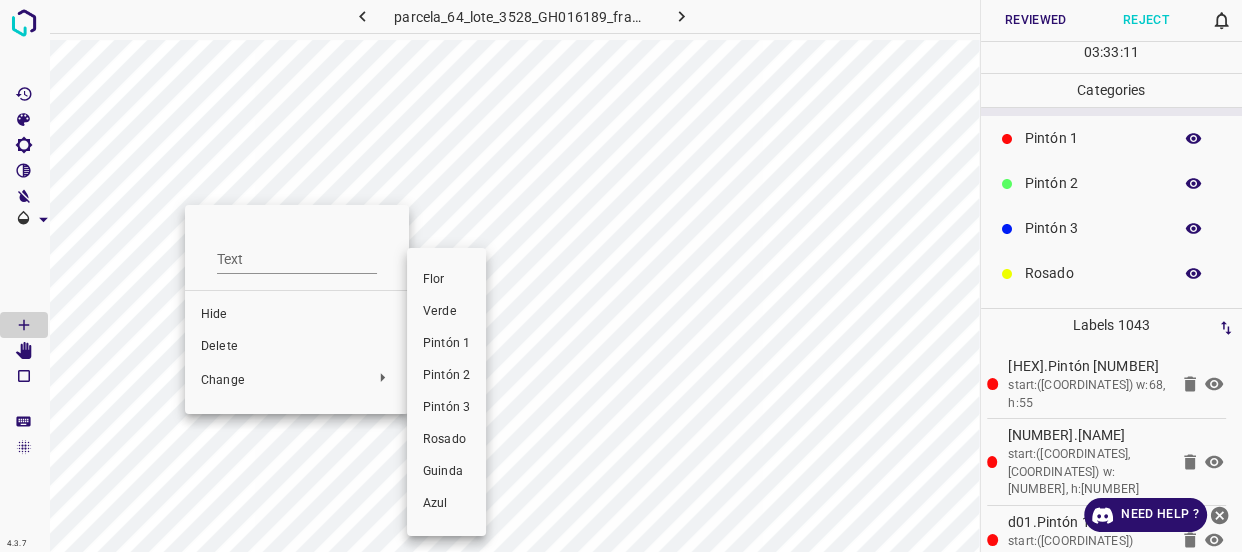 click on "Verde" at bounding box center (446, 312) 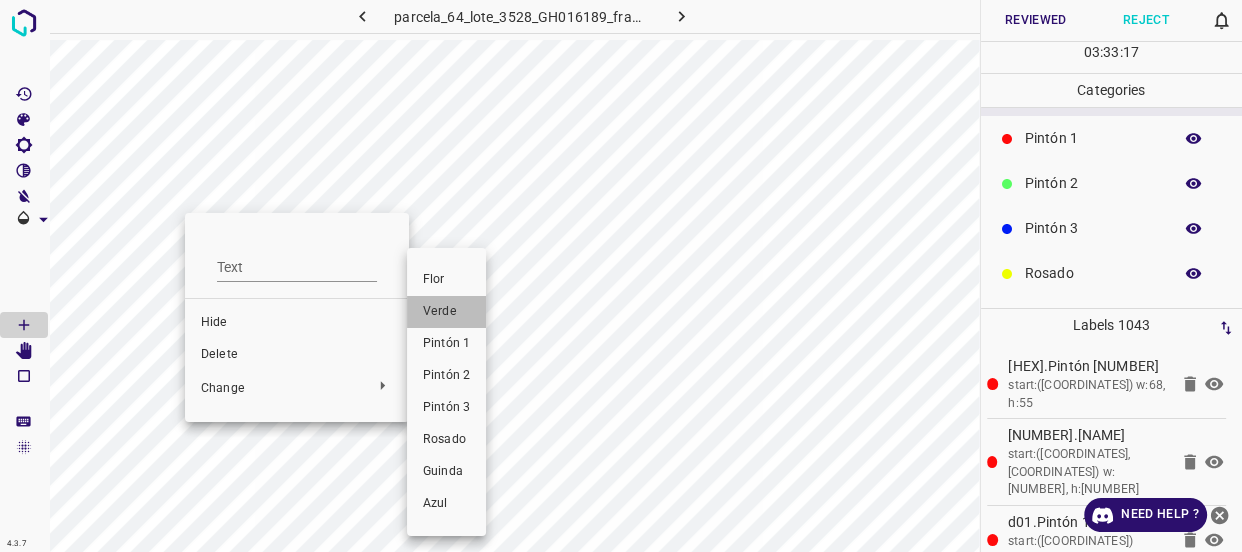 click on "Verde" at bounding box center (446, 312) 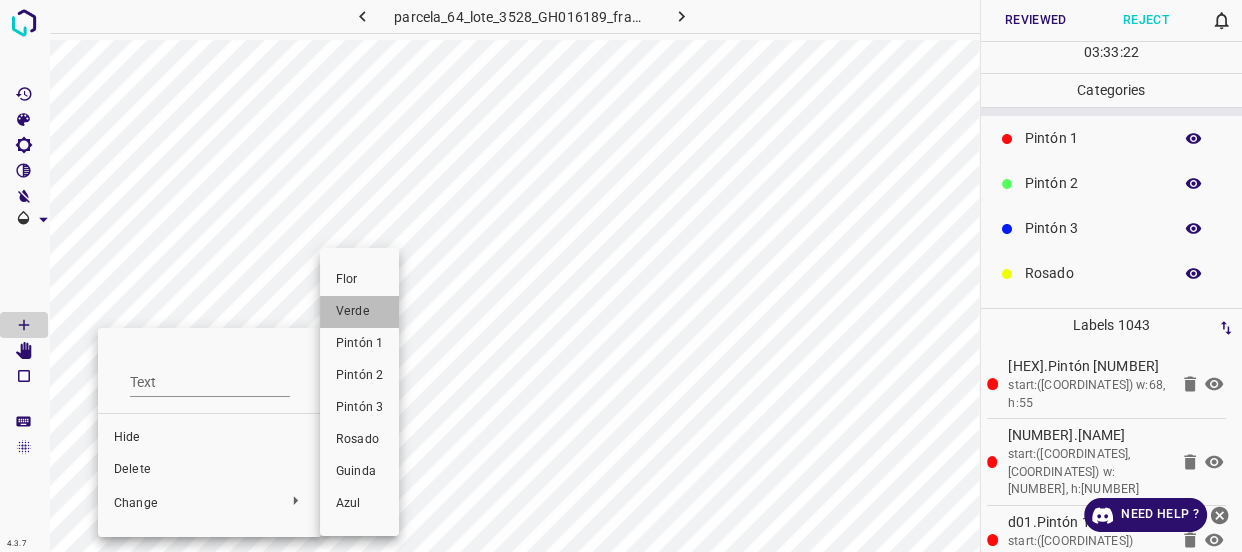 click on "Verde" at bounding box center (359, 312) 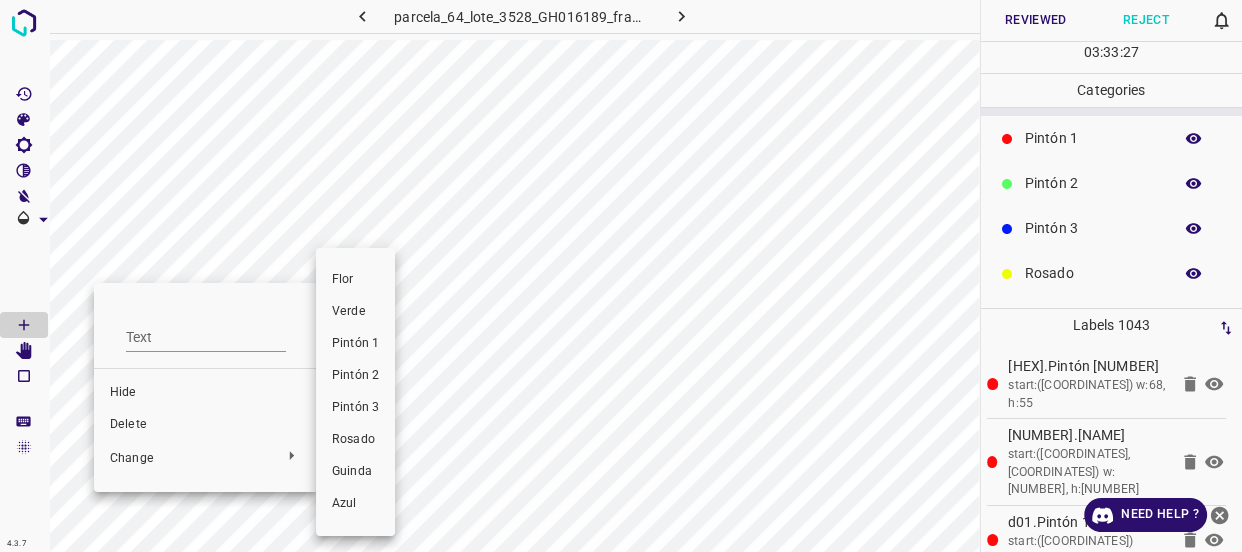 click on "Verde" at bounding box center (355, 312) 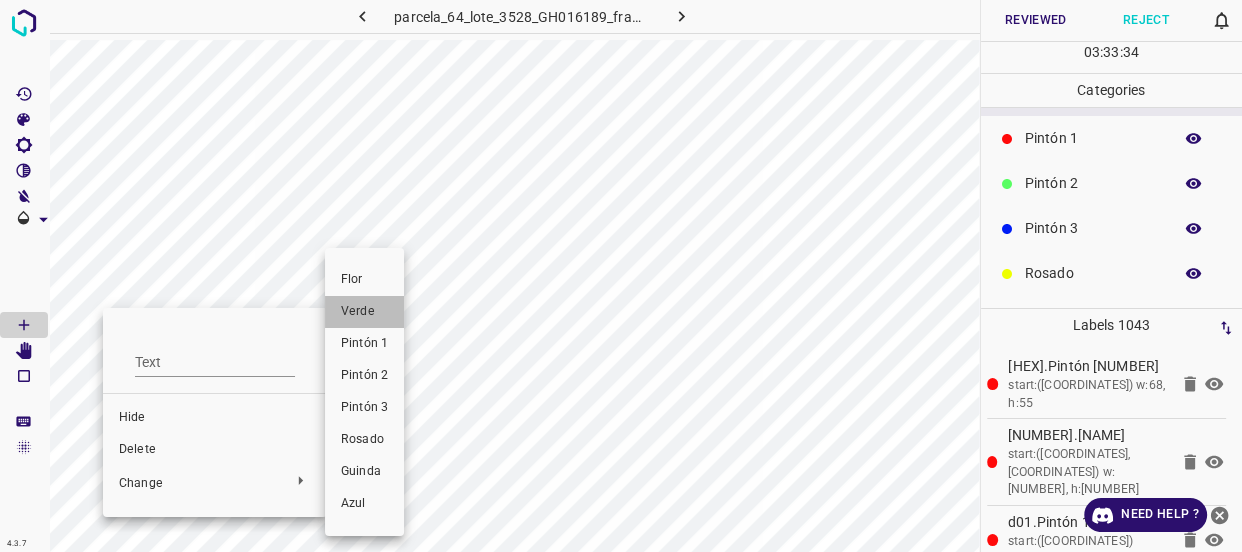 click on "Verde" at bounding box center [364, 312] 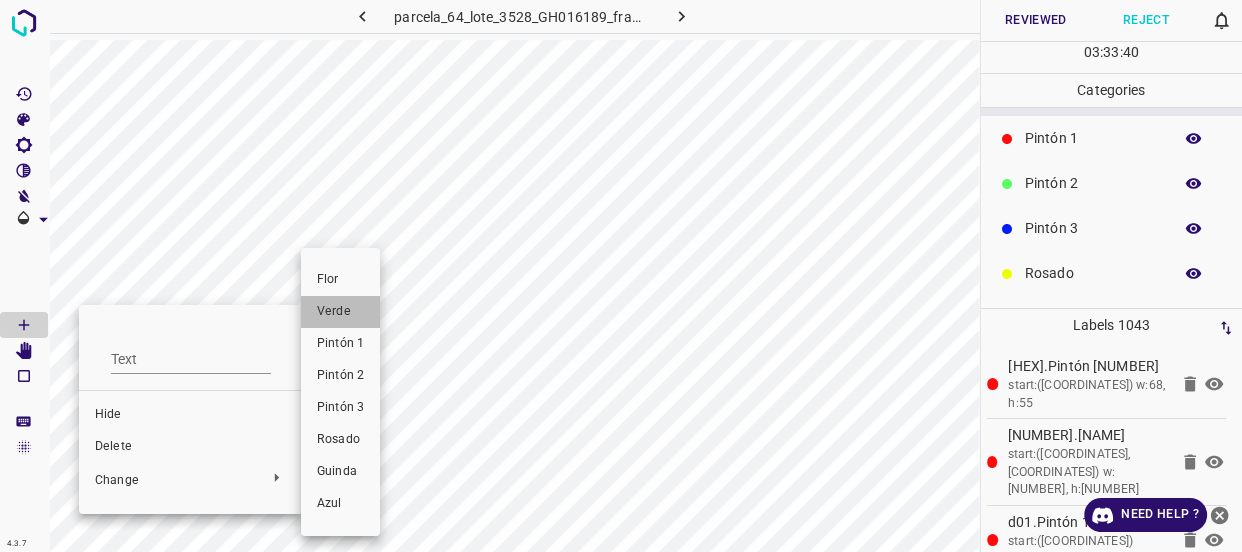 click on "Verde" at bounding box center (340, 312) 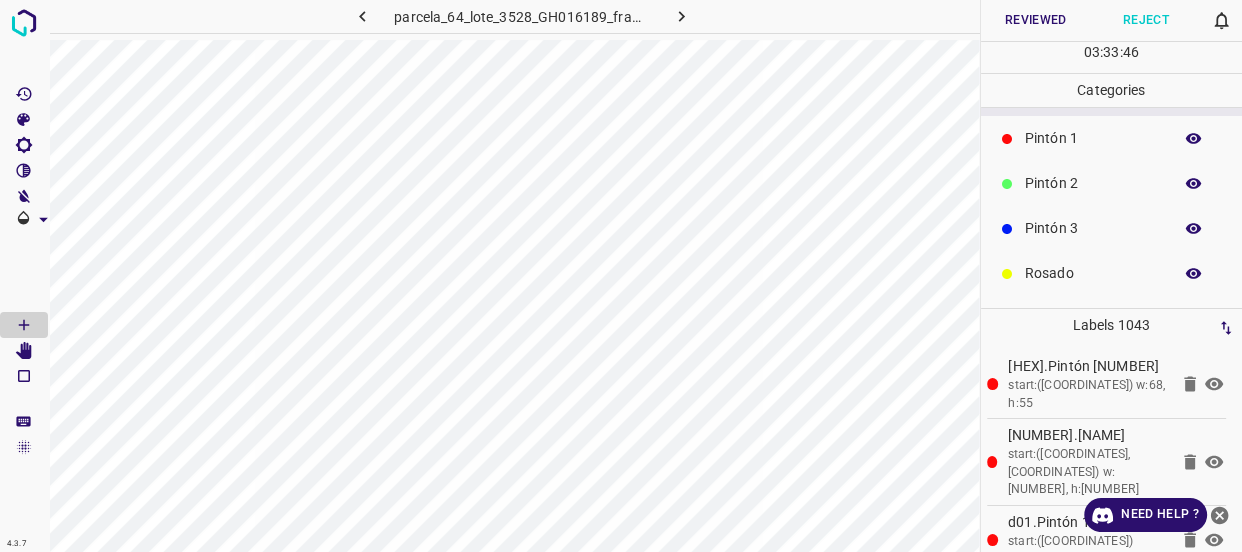 scroll, scrollTop: 0, scrollLeft: 0, axis: both 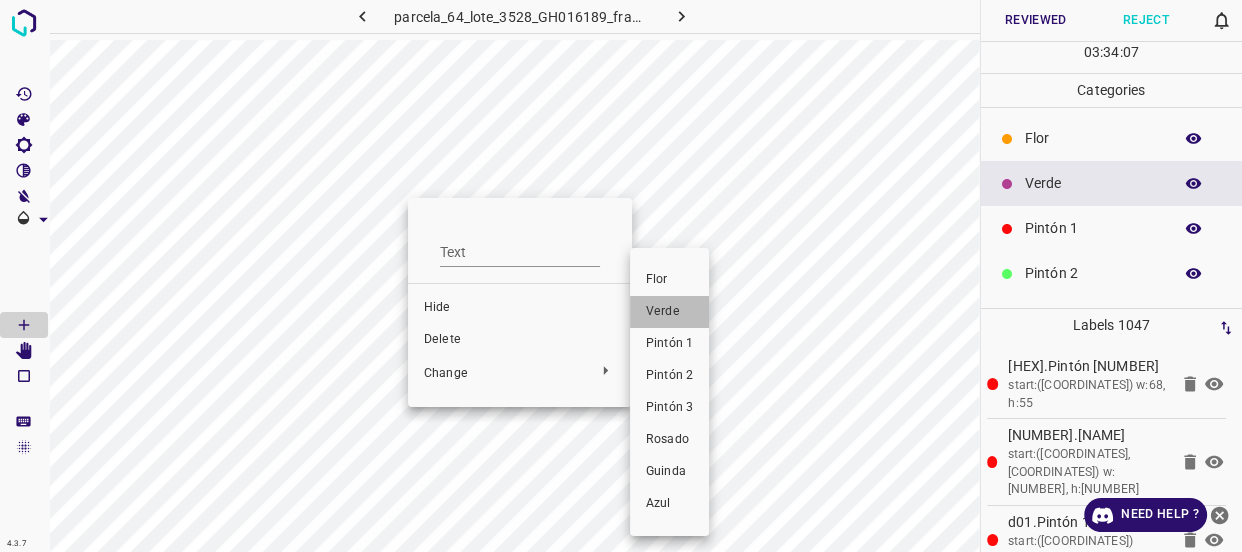 click on "Verde" at bounding box center (669, 312) 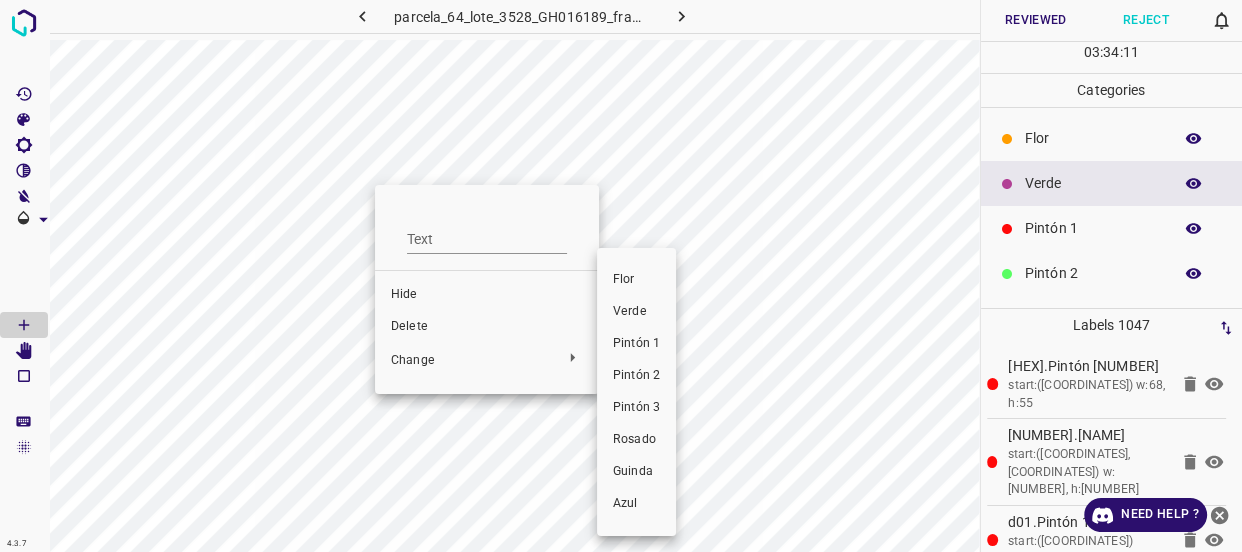 click on "Verde" at bounding box center [636, 312] 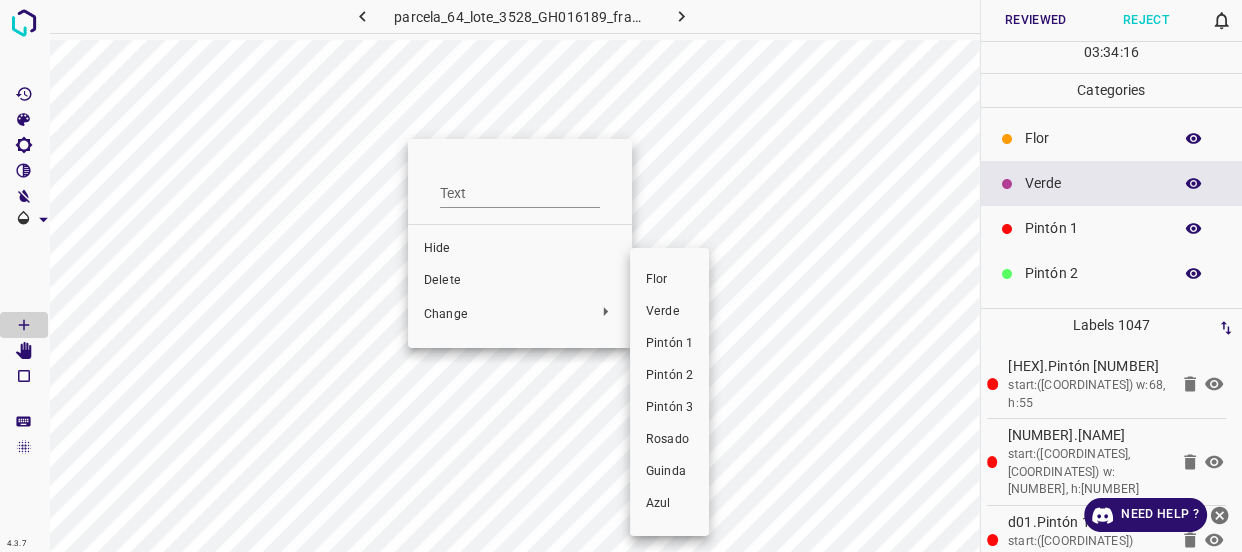 click on "Verde" at bounding box center (669, 312) 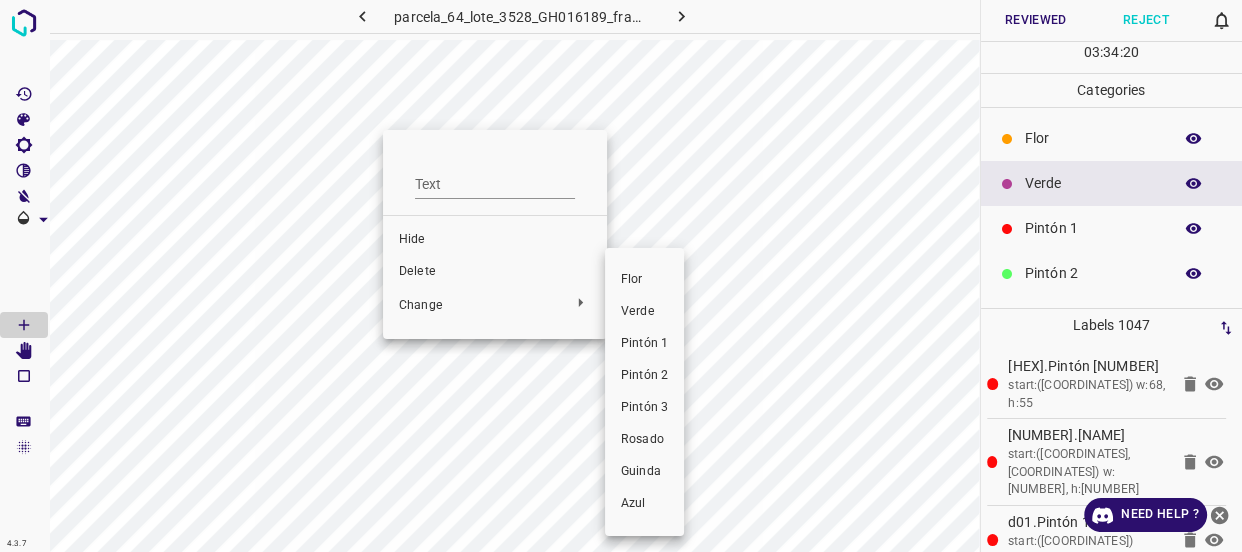 click on "Verde" at bounding box center (644, 312) 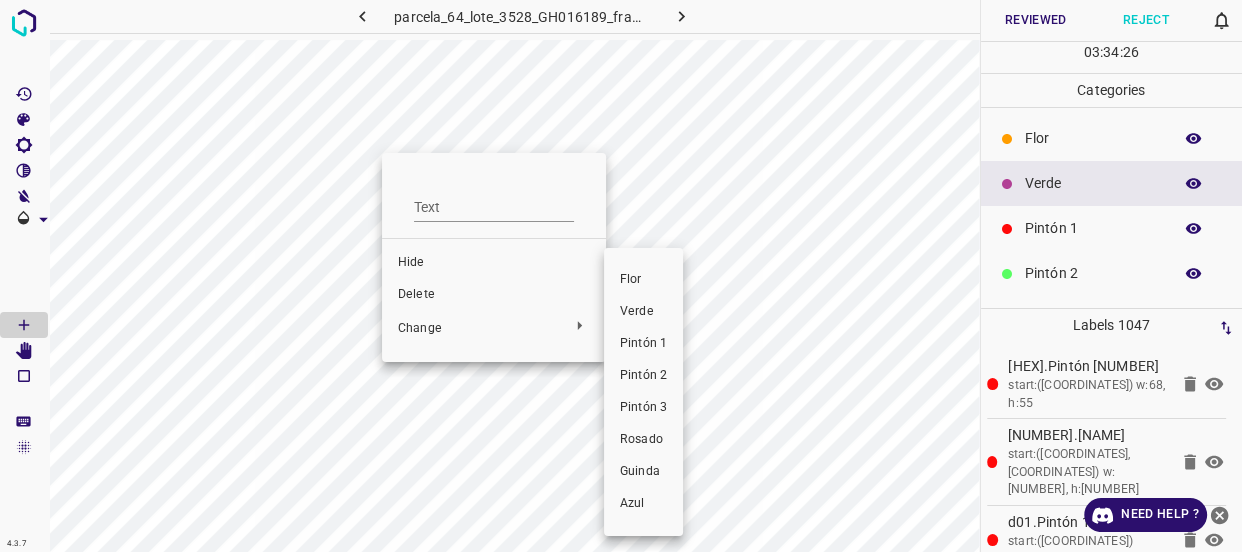 click on "Verde" at bounding box center [643, 312] 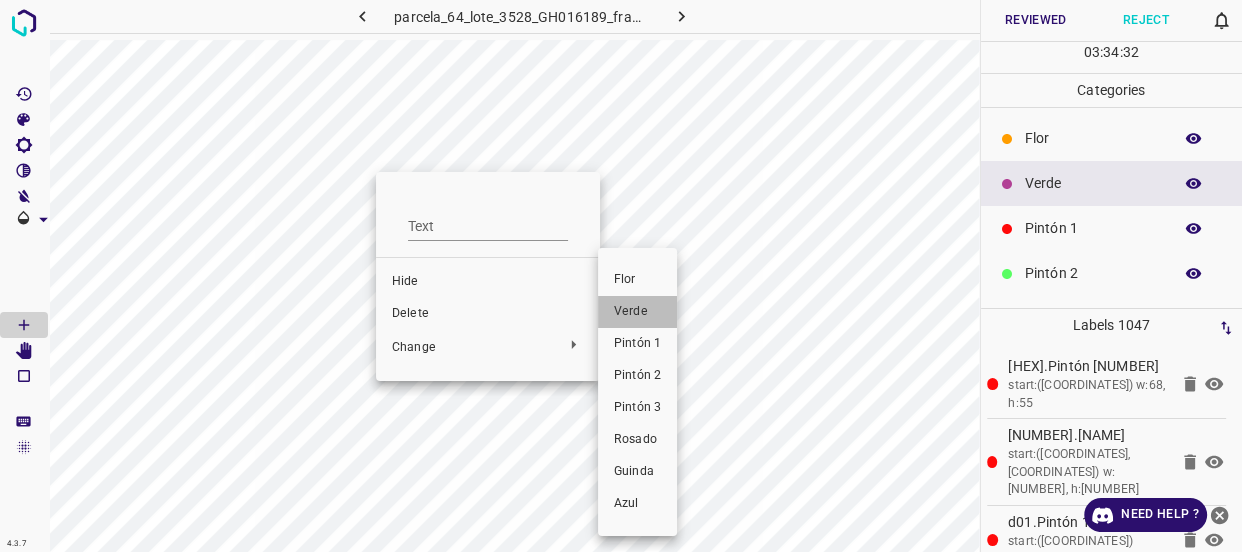 drag, startPoint x: 647, startPoint y: 323, endPoint x: 342, endPoint y: 189, distance: 333.13812 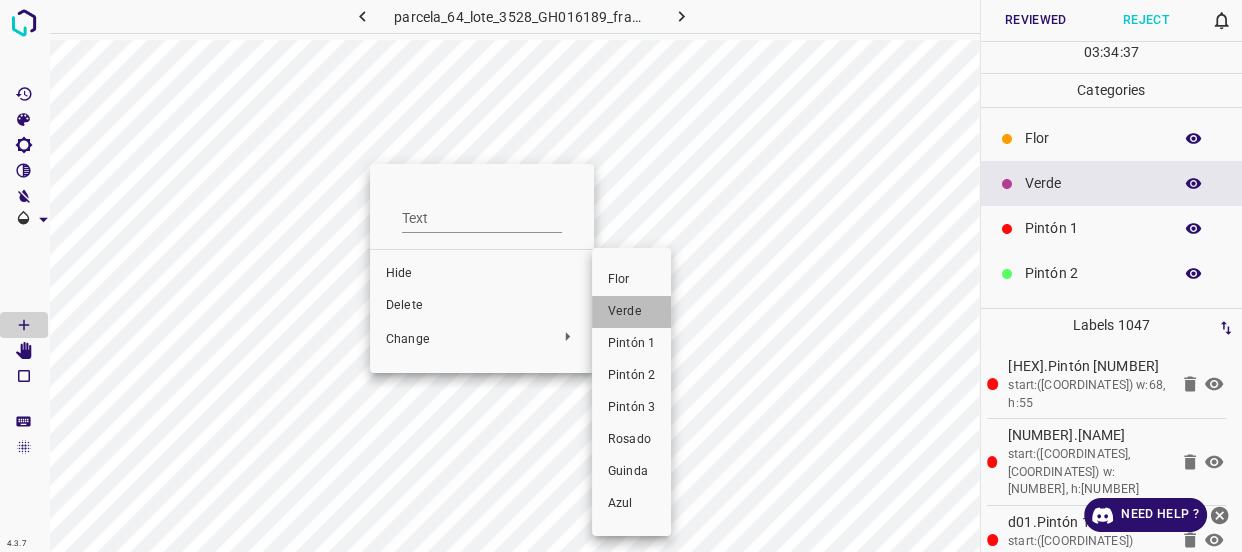 click on "Verde" at bounding box center [631, 312] 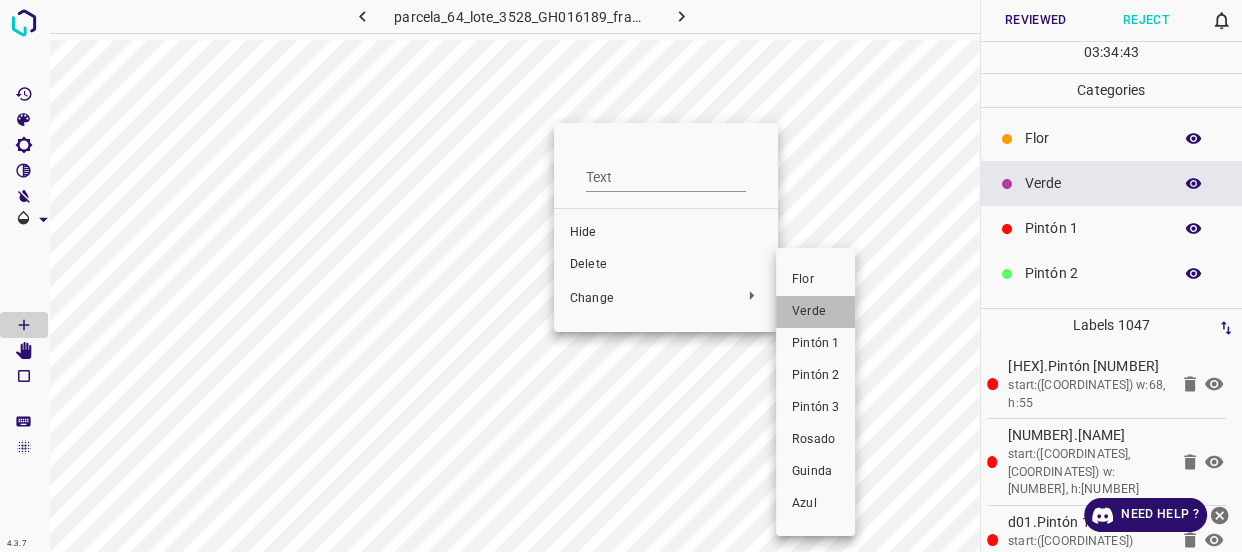 drag, startPoint x: 811, startPoint y: 310, endPoint x: 590, endPoint y: 135, distance: 281.89716 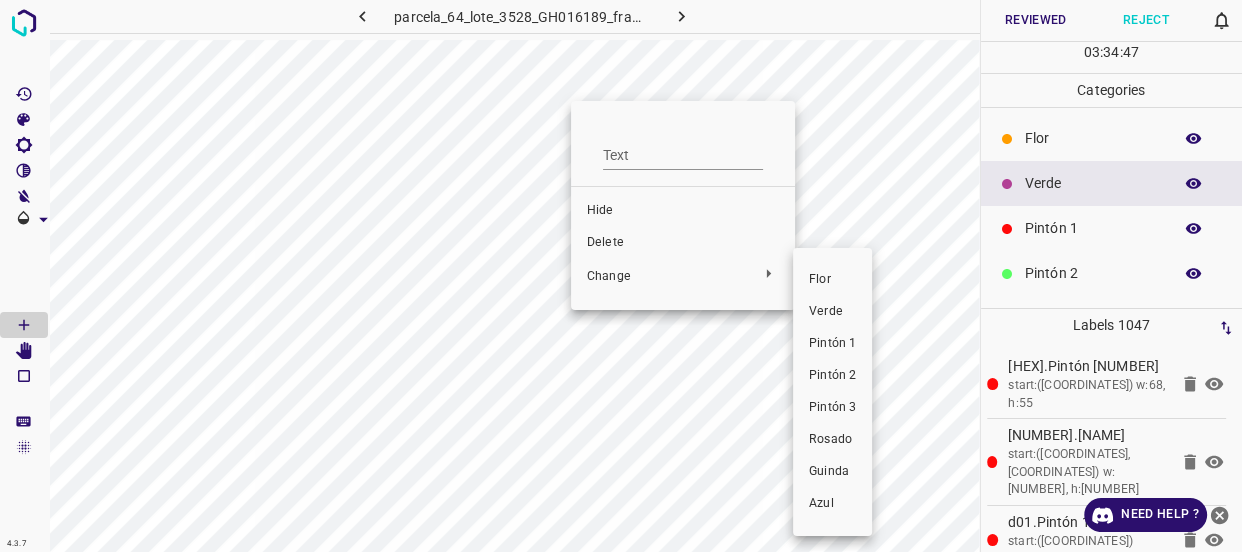 drag, startPoint x: 830, startPoint y: 310, endPoint x: 559, endPoint y: 119, distance: 331.54486 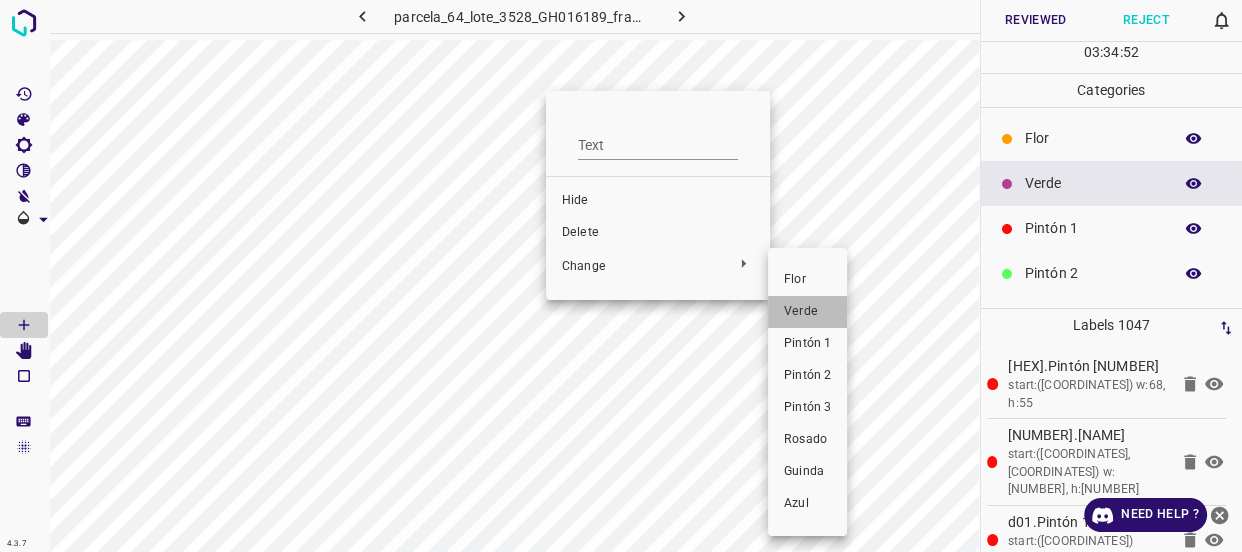 drag, startPoint x: 801, startPoint y: 315, endPoint x: 532, endPoint y: 109, distance: 338.81705 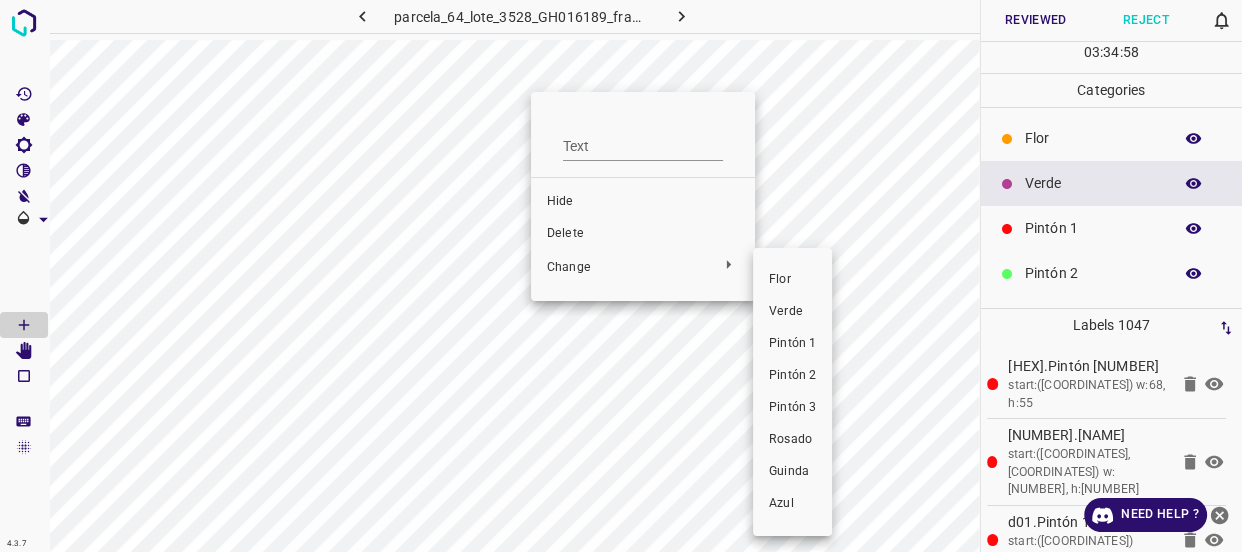 drag, startPoint x: 780, startPoint y: 307, endPoint x: 503, endPoint y: 126, distance: 330.89273 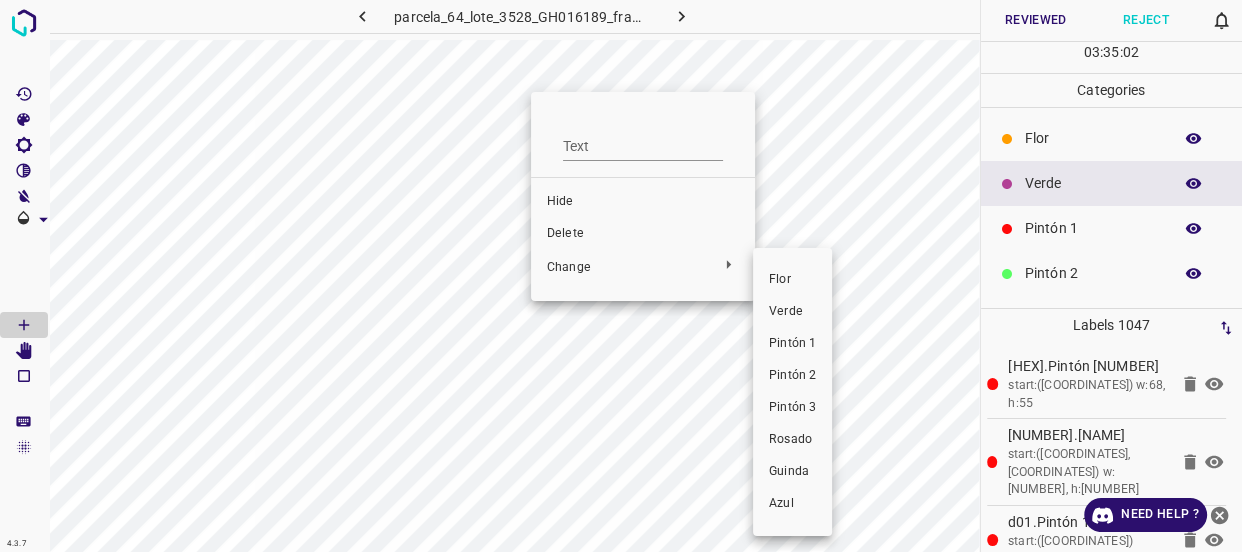 click on "Verde" at bounding box center [792, 312] 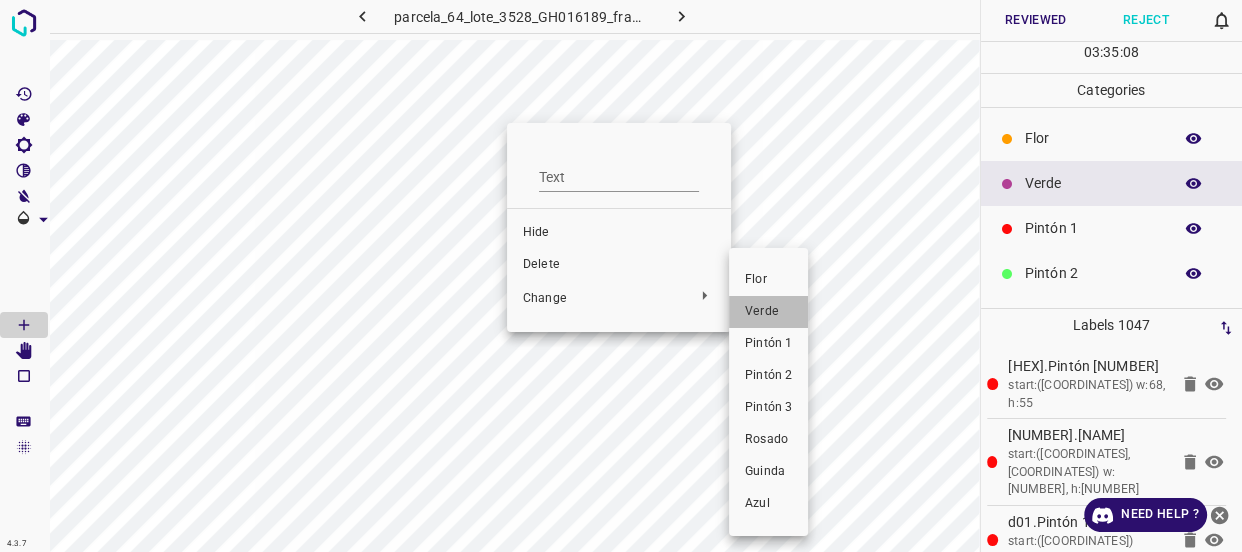 click on "Verde" at bounding box center (768, 312) 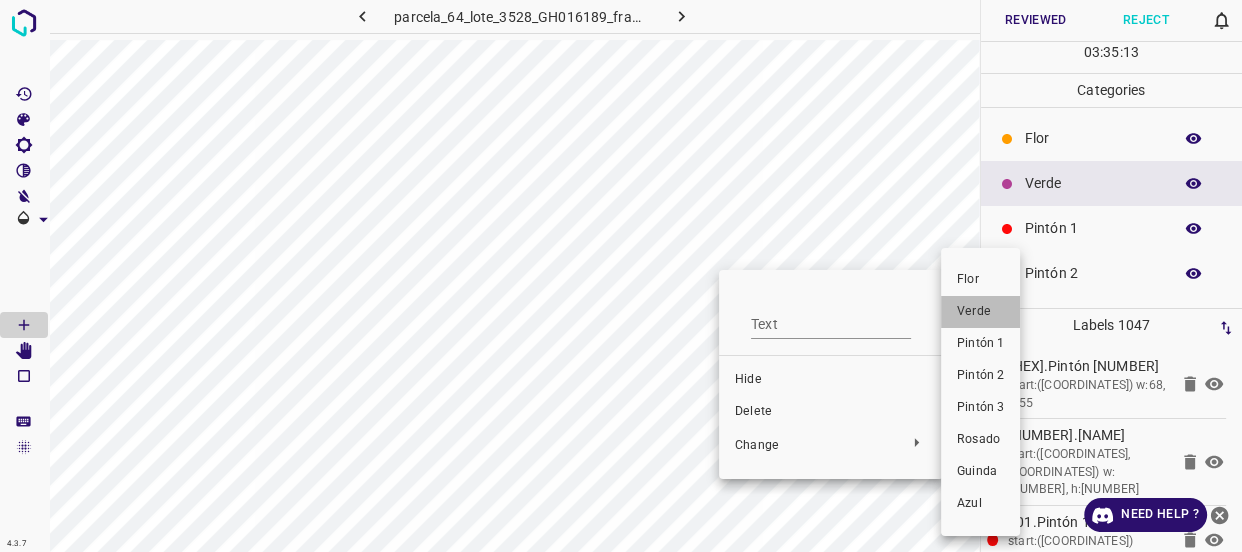 click on "Verde" at bounding box center (980, 312) 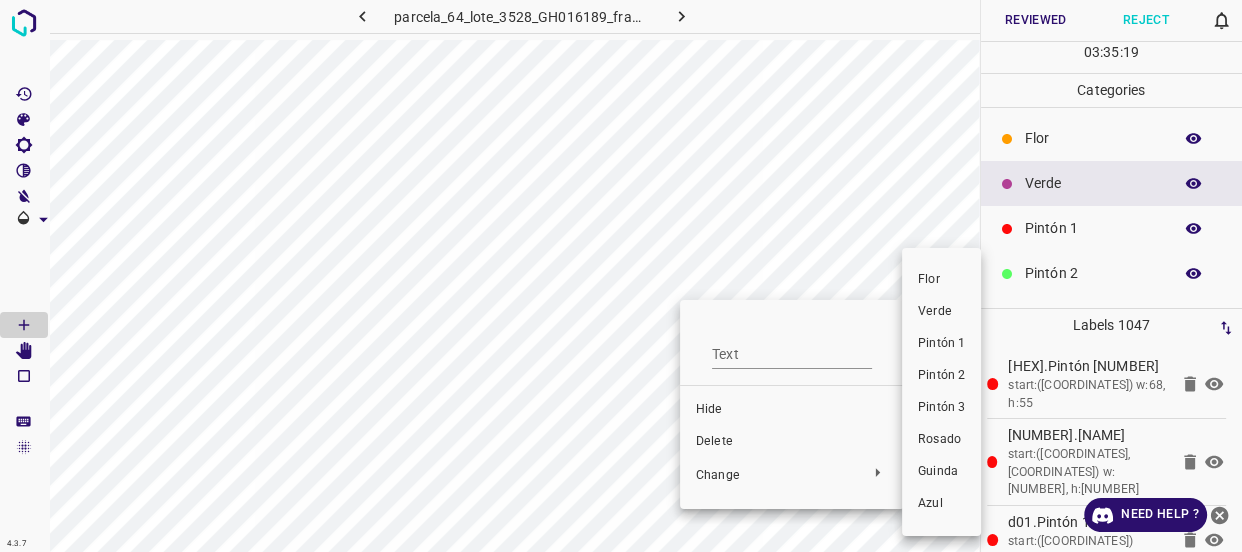 click on "Verde" at bounding box center (941, 312) 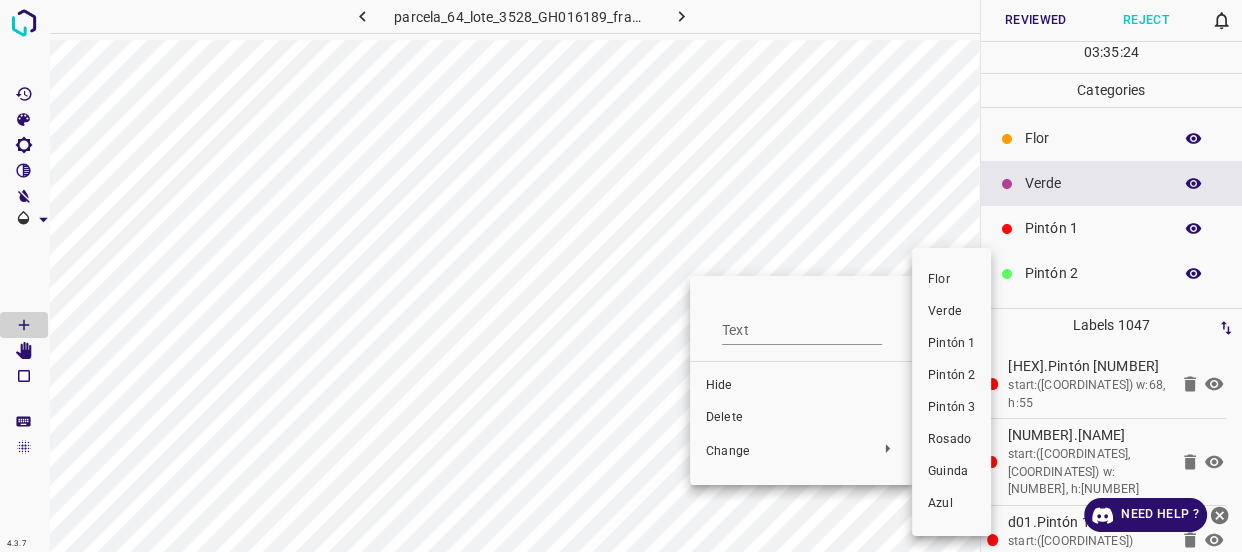 click on "Verde" at bounding box center (951, 312) 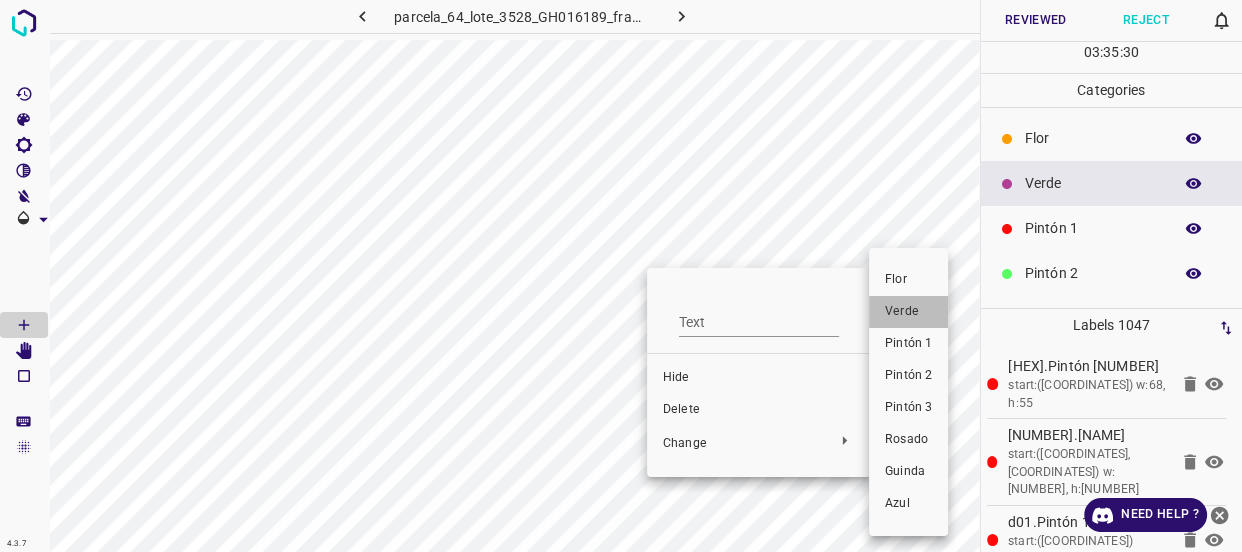 click on "Verde" at bounding box center [908, 312] 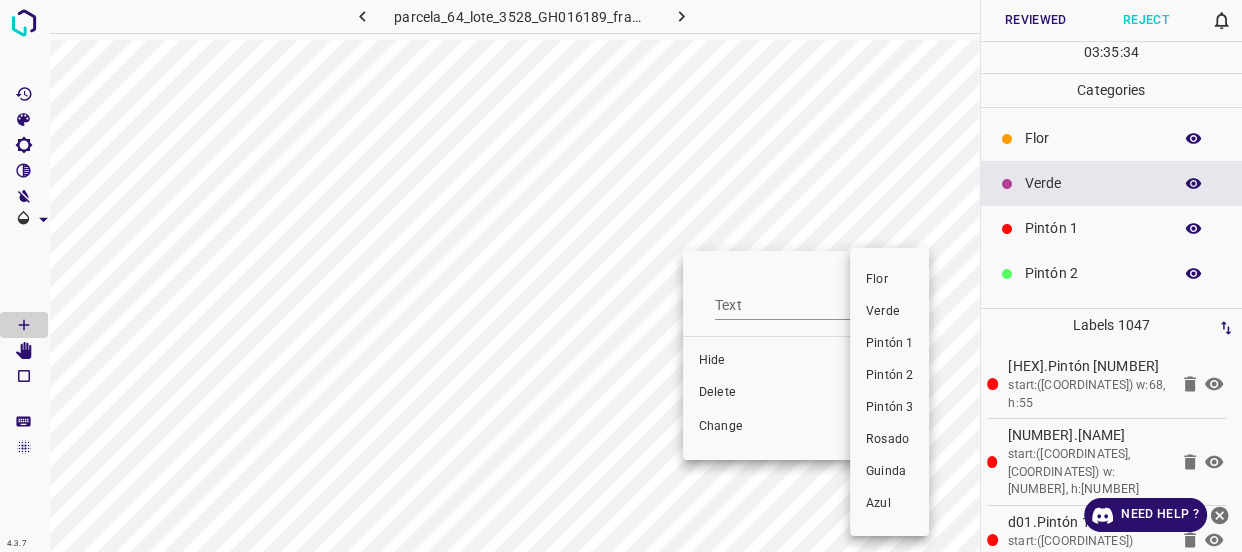 click on "Verde" at bounding box center (889, 312) 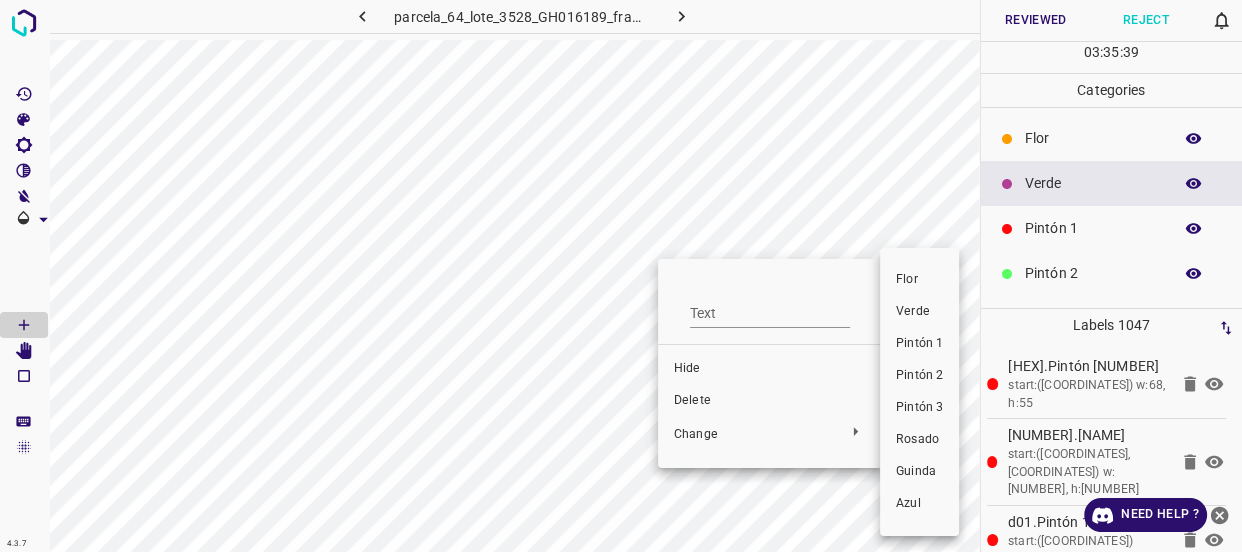 click on "Verde" at bounding box center (919, 312) 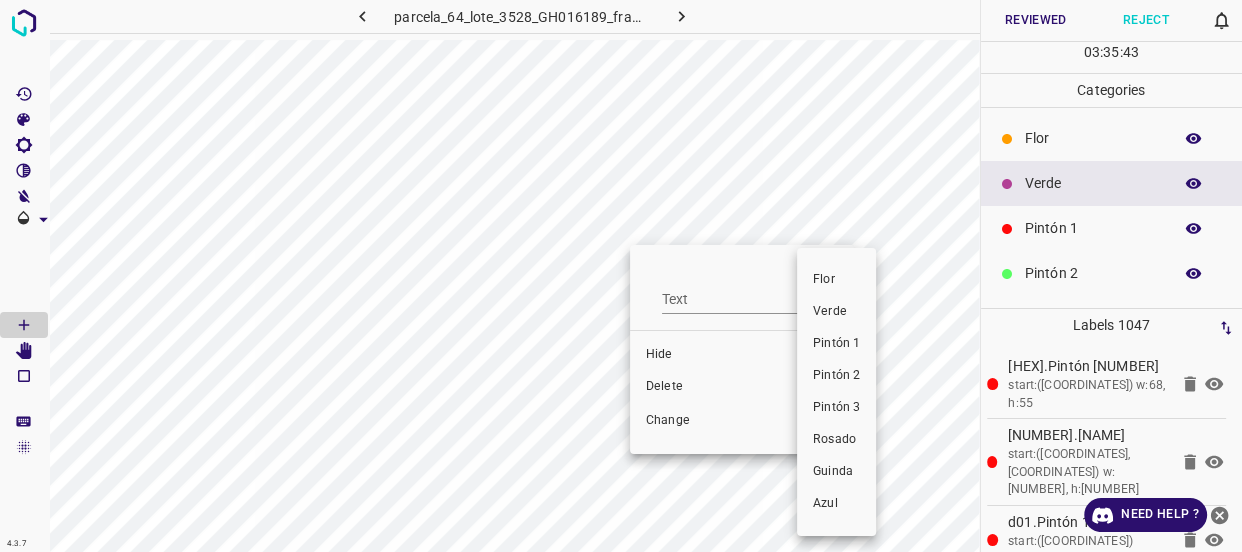click on "Verde" at bounding box center (836, 312) 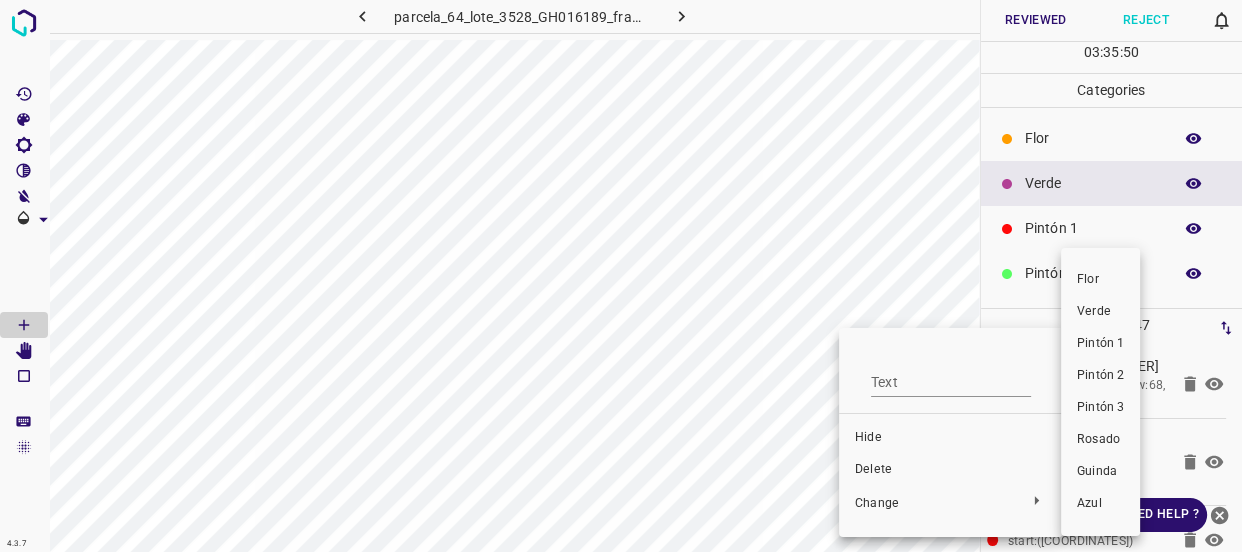 click on "Verde" at bounding box center [1100, 312] 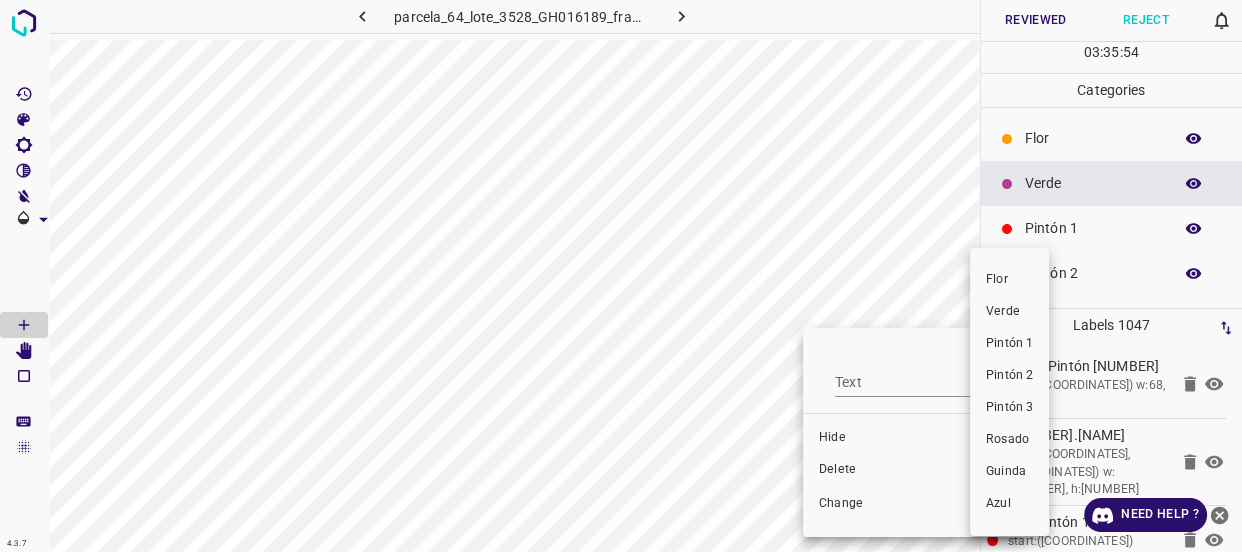 click on "Verde" at bounding box center (1009, 312) 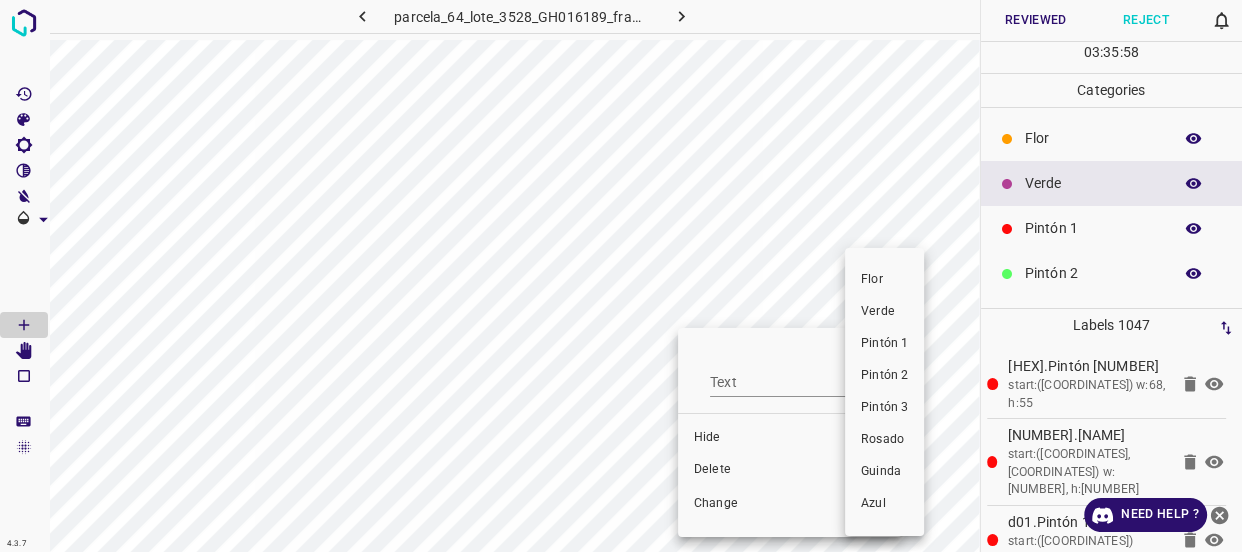 click on "Verde" at bounding box center [884, 312] 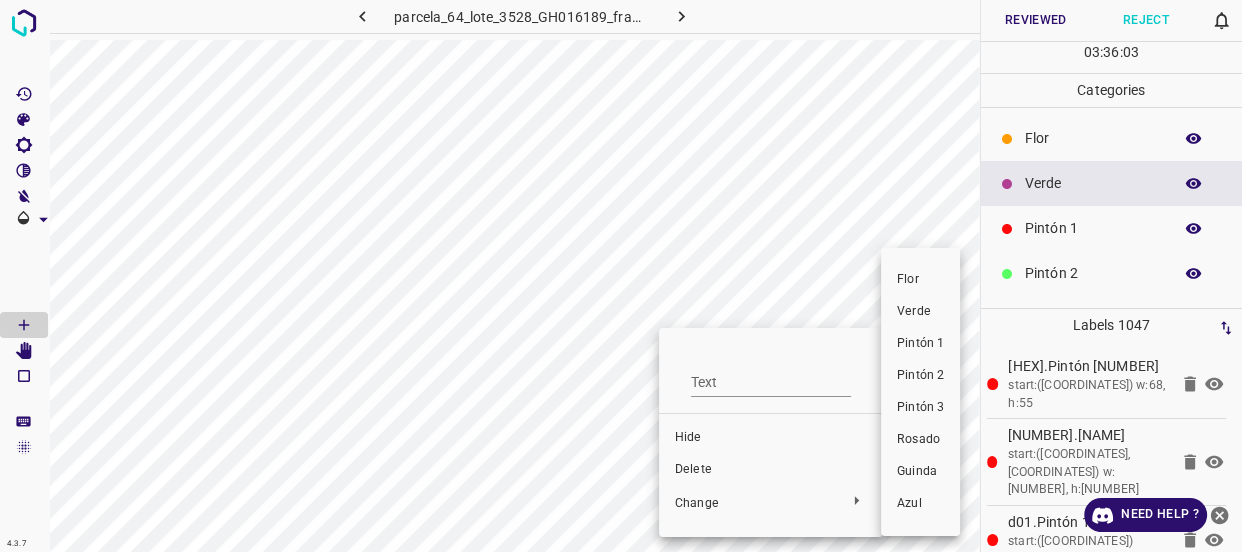 click on "Verde" at bounding box center (920, 312) 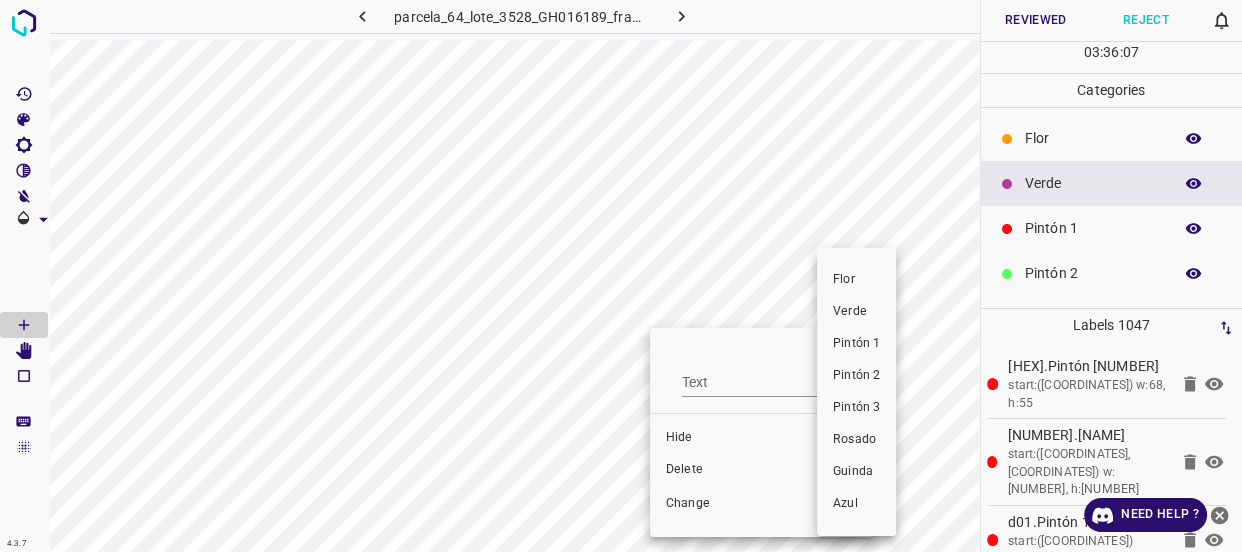 click on "Verde" at bounding box center (856, 312) 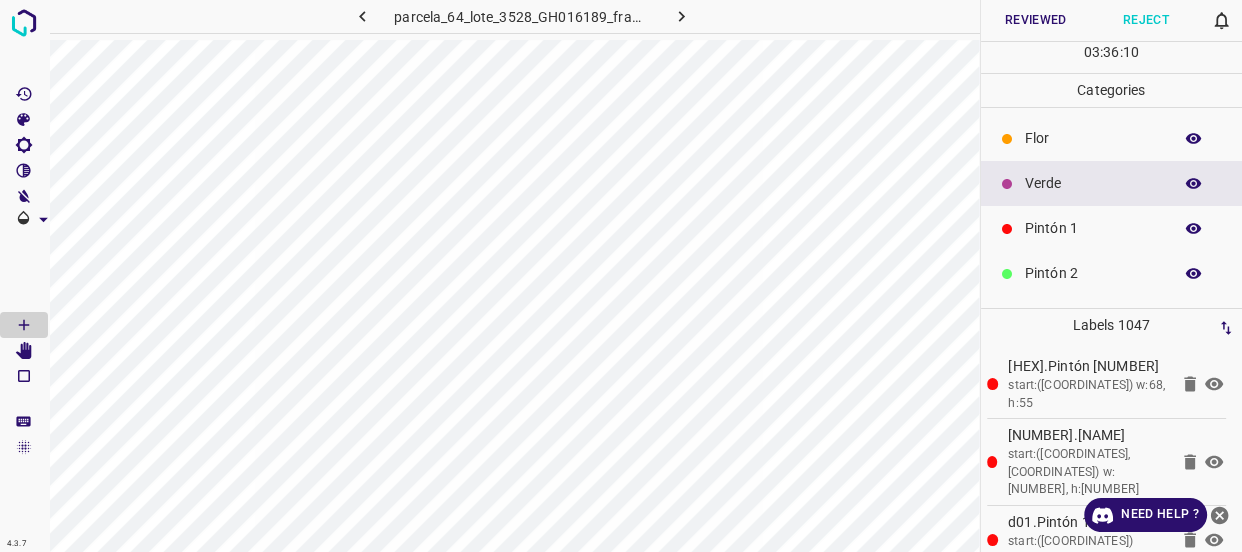 click 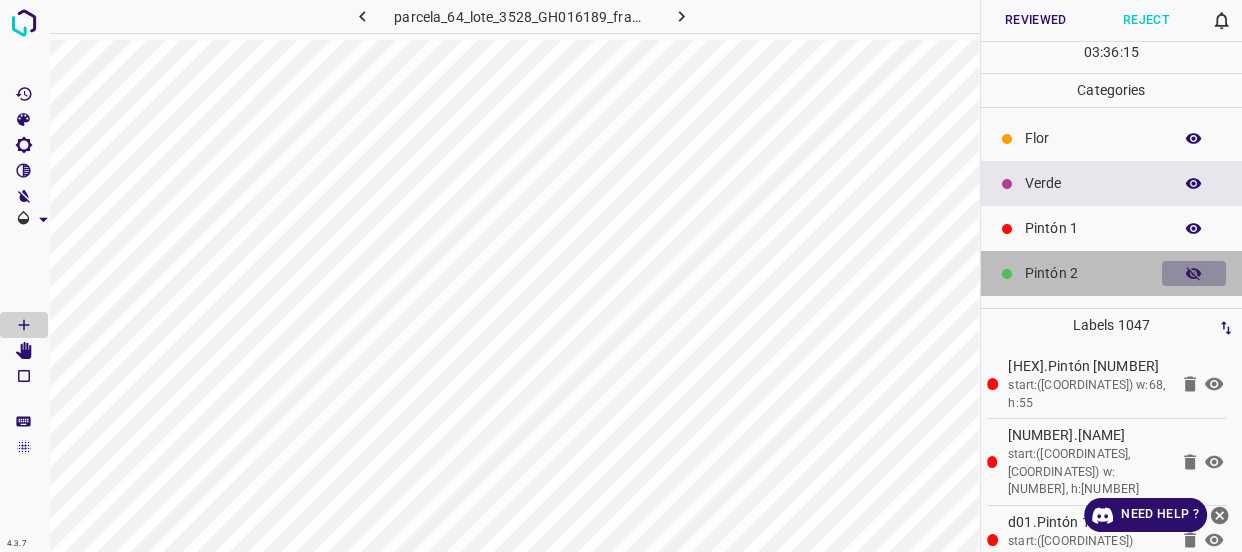 click 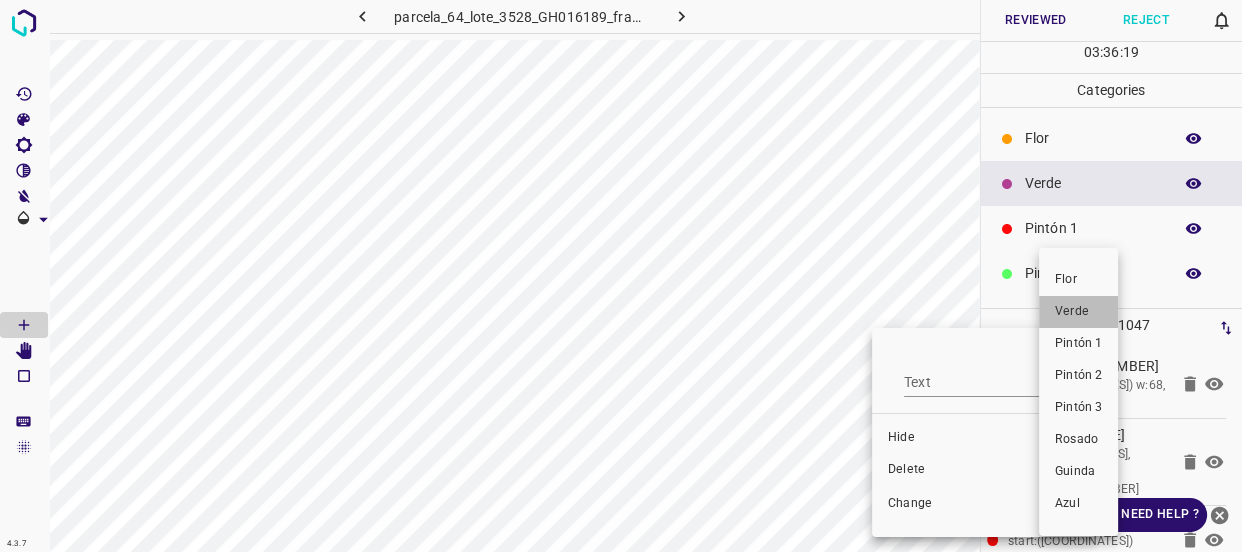 click on "Verde" at bounding box center (1078, 312) 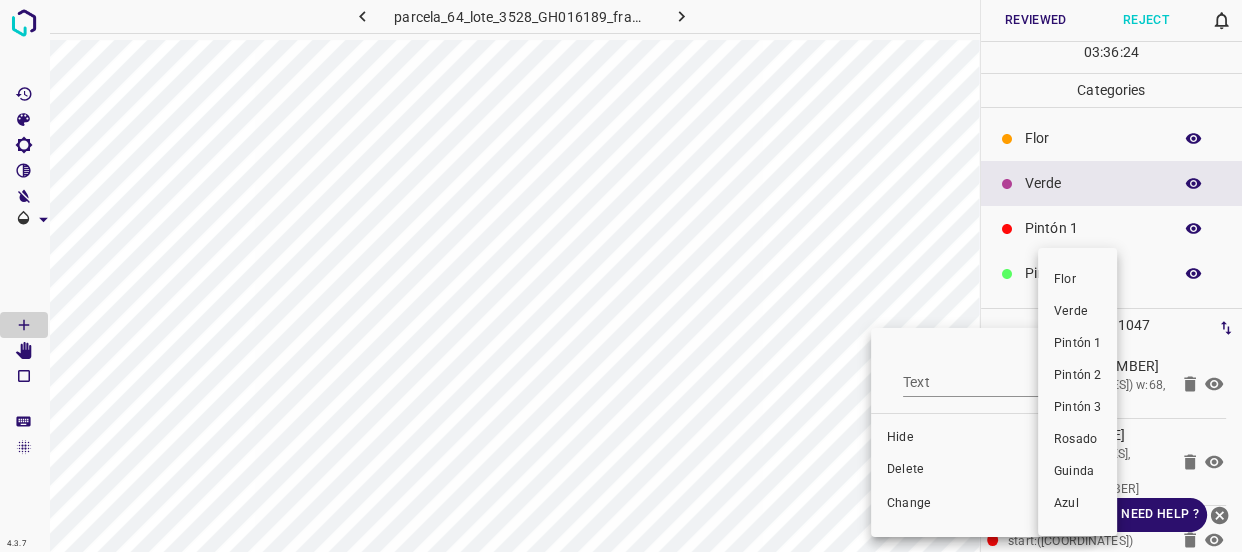click on "Verde" at bounding box center [1077, 312] 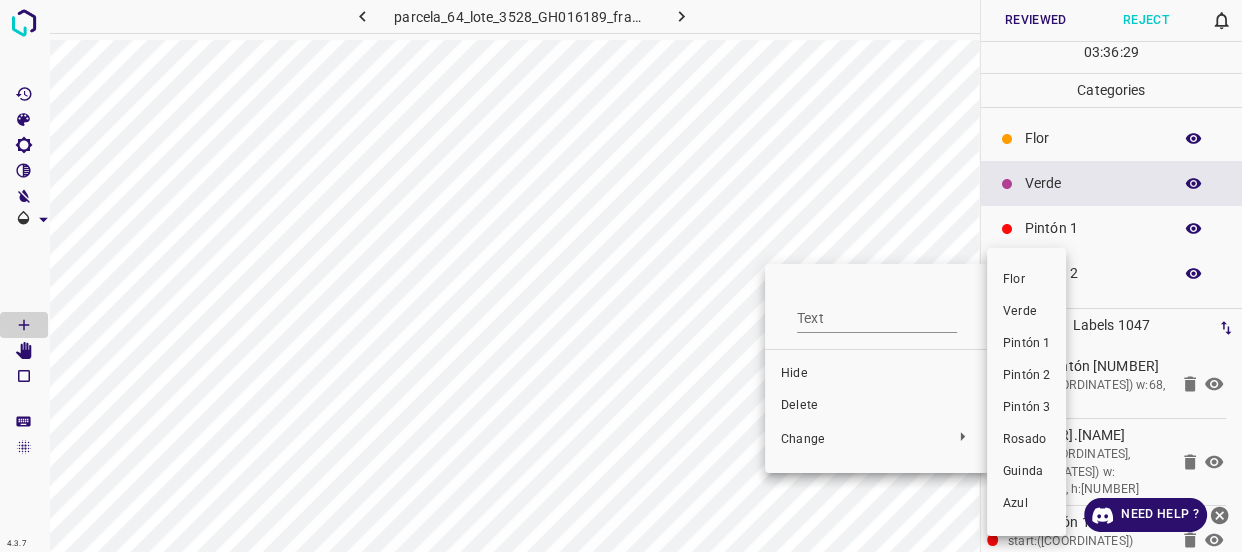 click on "Verde" at bounding box center [1026, 312] 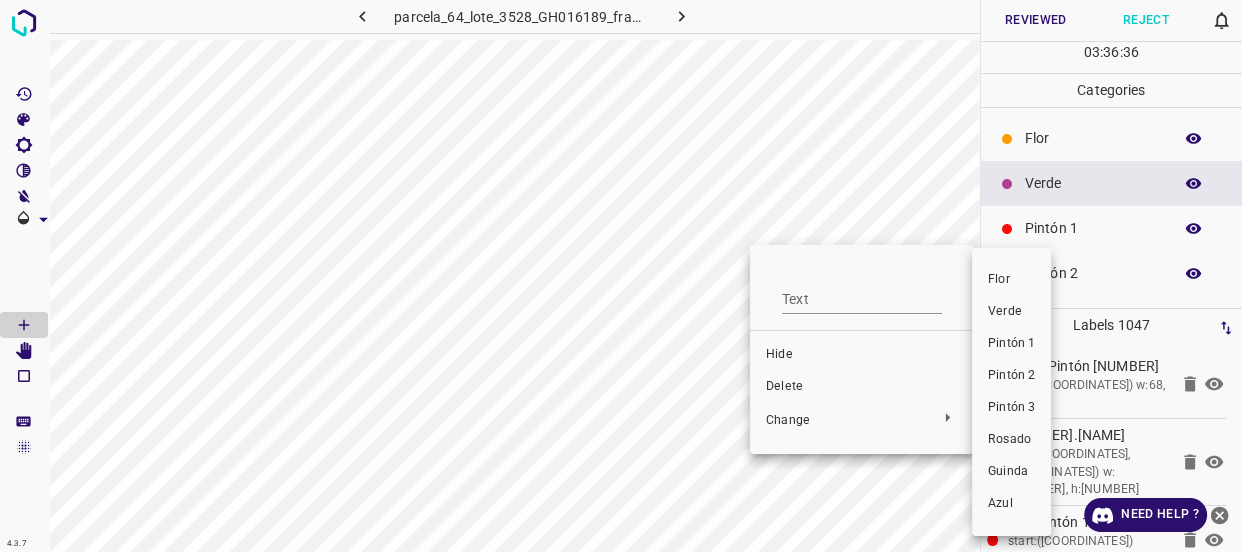 click on "Verde" at bounding box center [1011, 312] 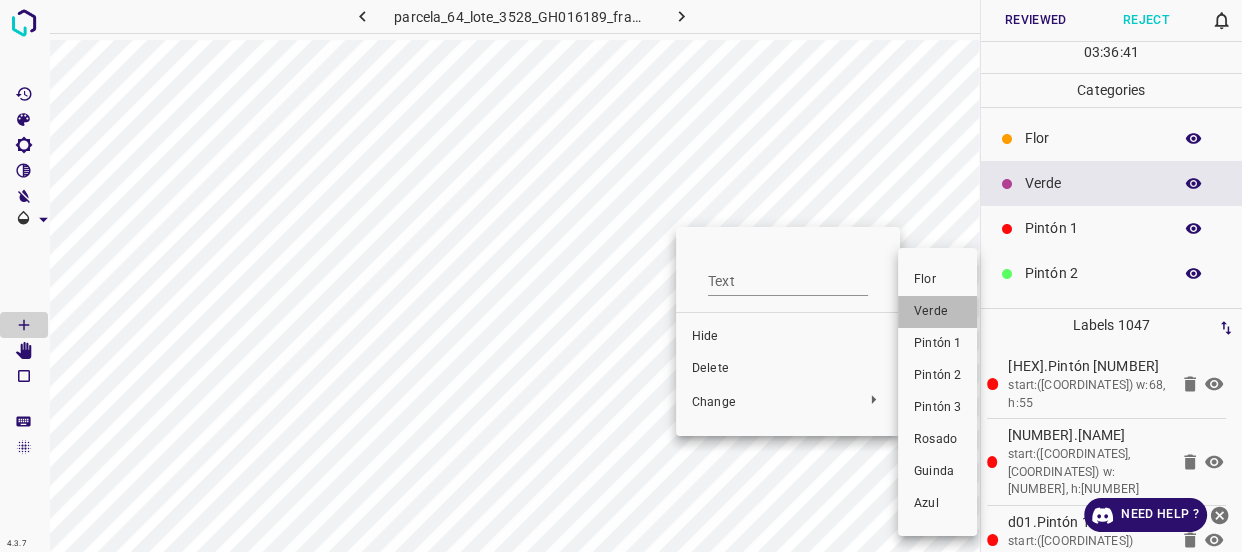 click on "Verde" at bounding box center [937, 312] 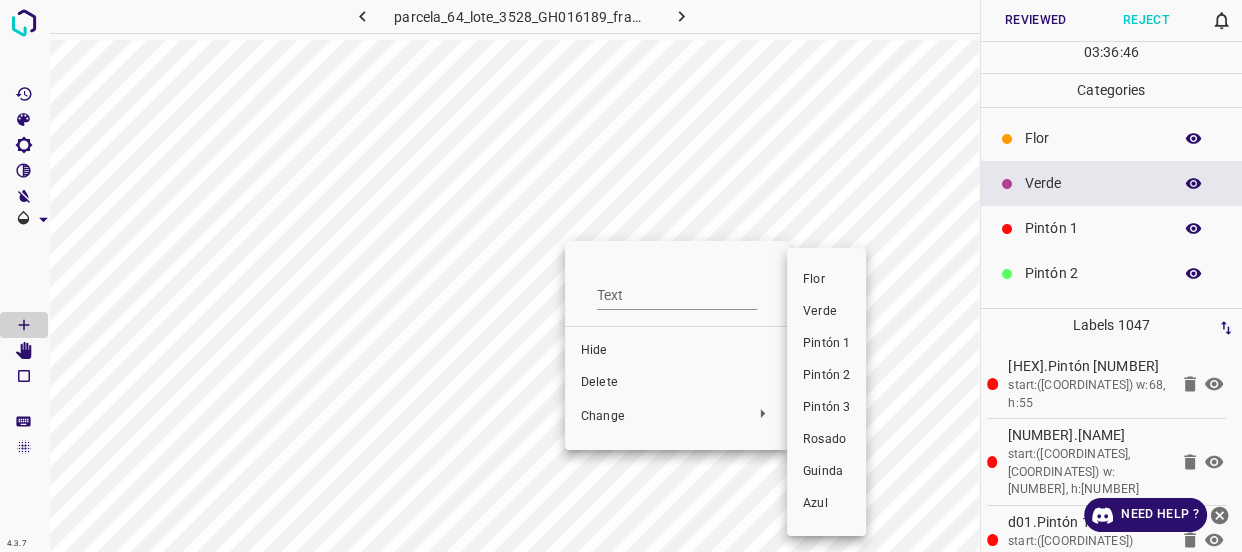 click on "Verde" at bounding box center [826, 312] 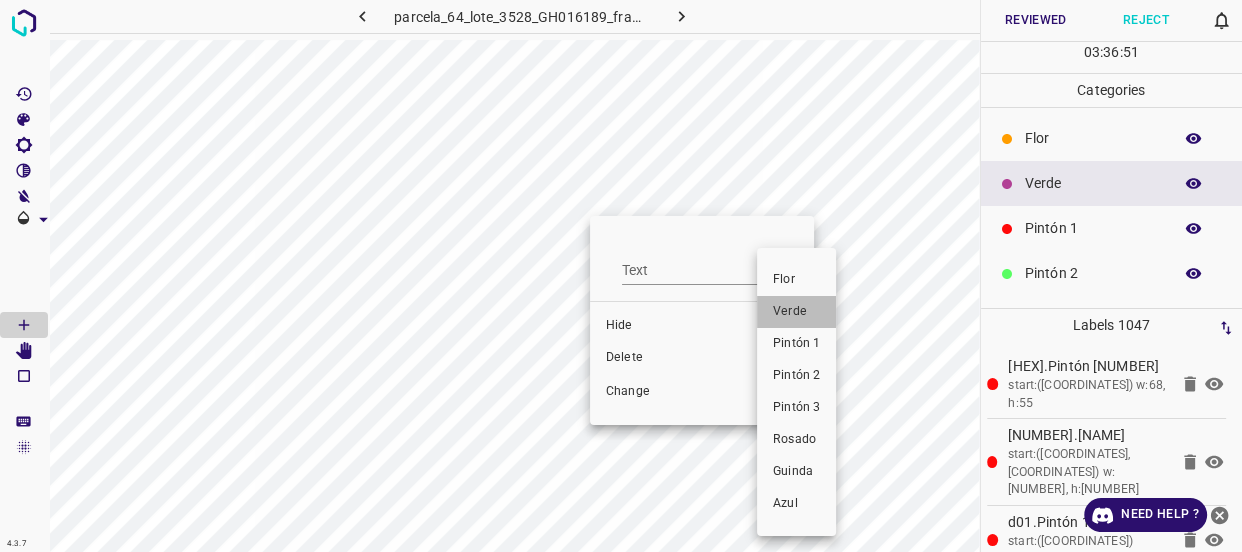 click on "Verde" at bounding box center (796, 312) 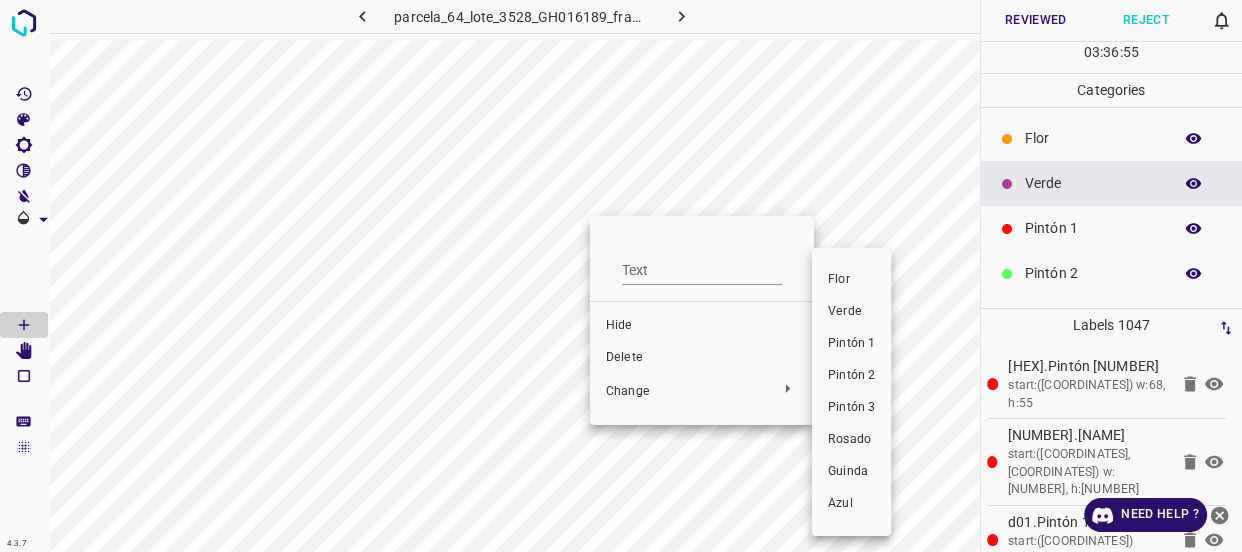 drag, startPoint x: 836, startPoint y: 316, endPoint x: 518, endPoint y: 211, distance: 334.88654 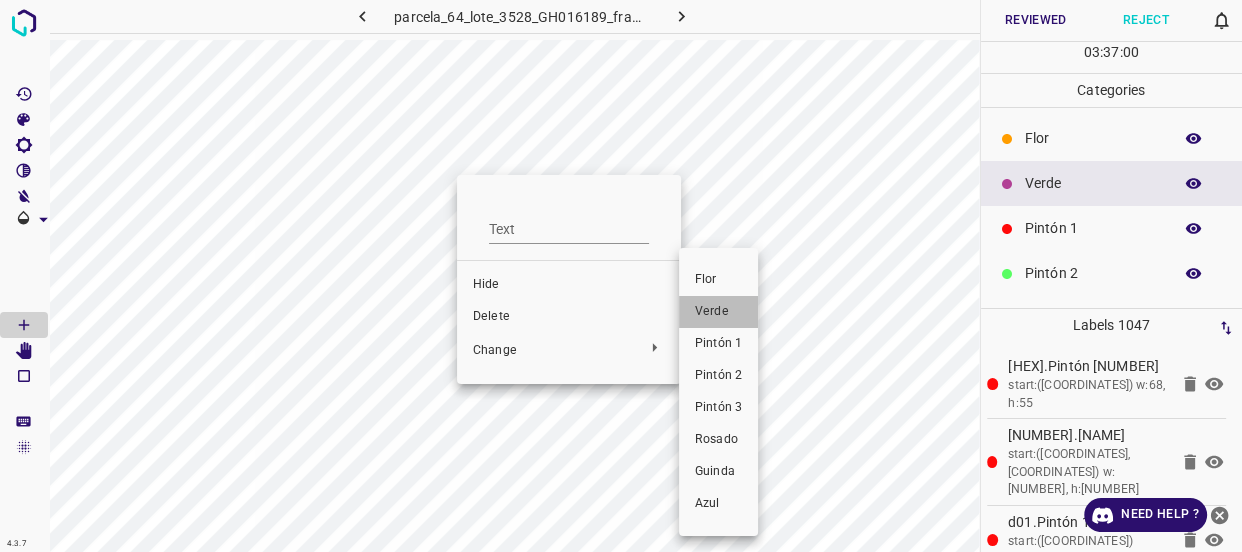 drag, startPoint x: 695, startPoint y: 305, endPoint x: 427, endPoint y: 190, distance: 291.63162 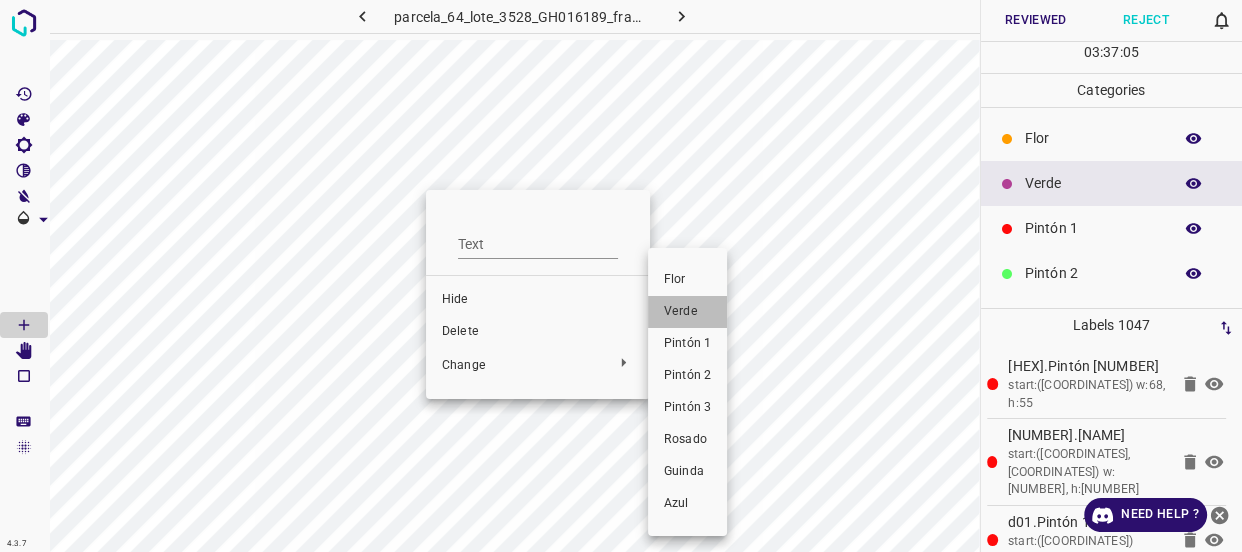 click on "Verde" at bounding box center [687, 312] 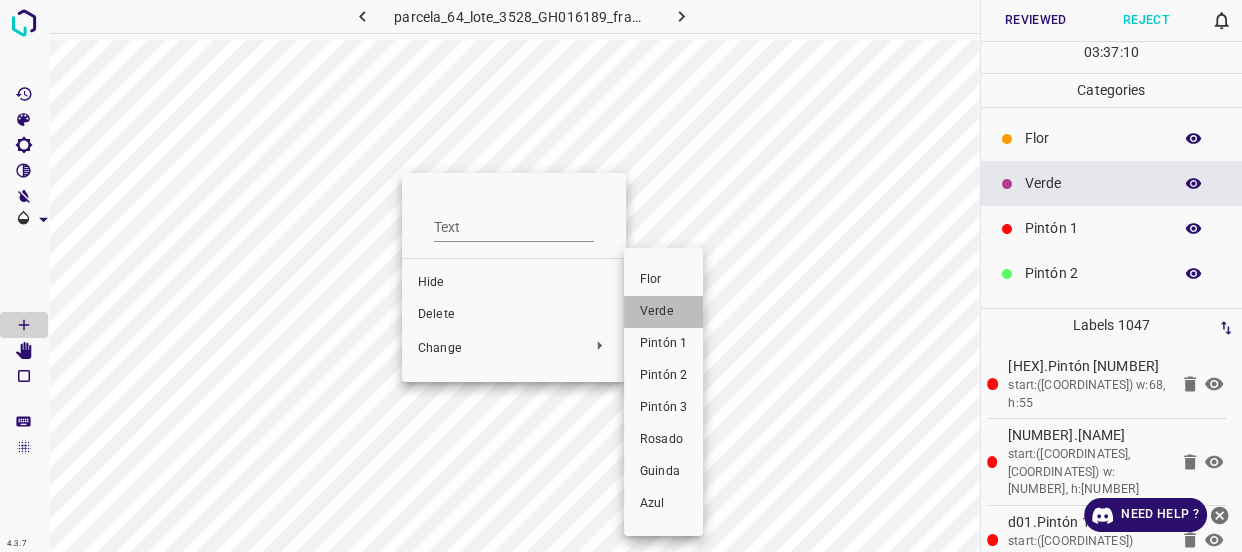 click on "Verde" at bounding box center [663, 312] 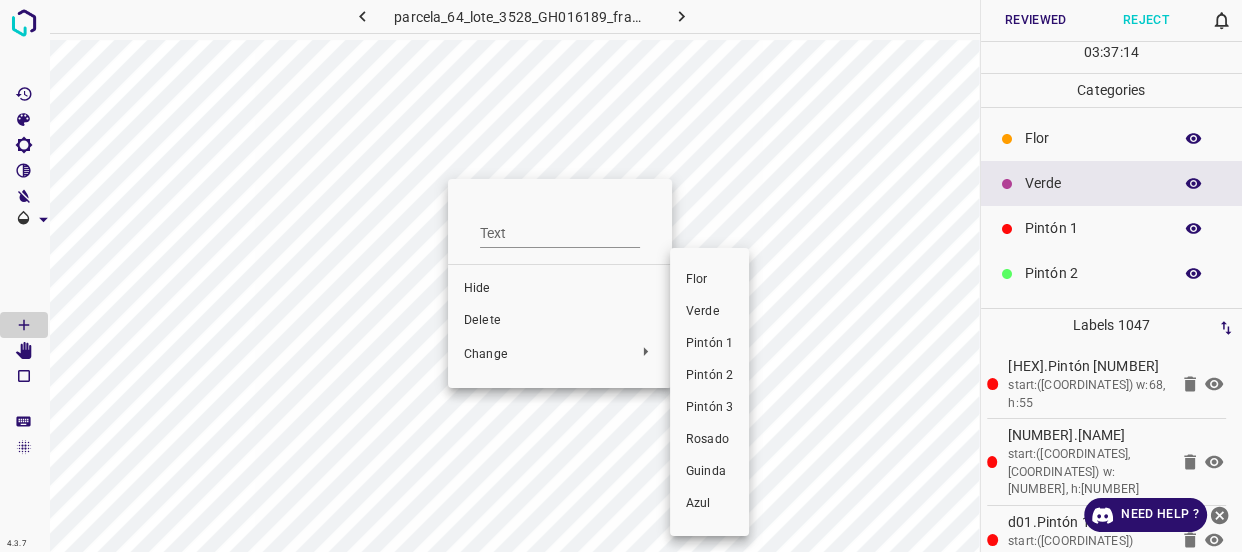 click on "Verde" at bounding box center [709, 312] 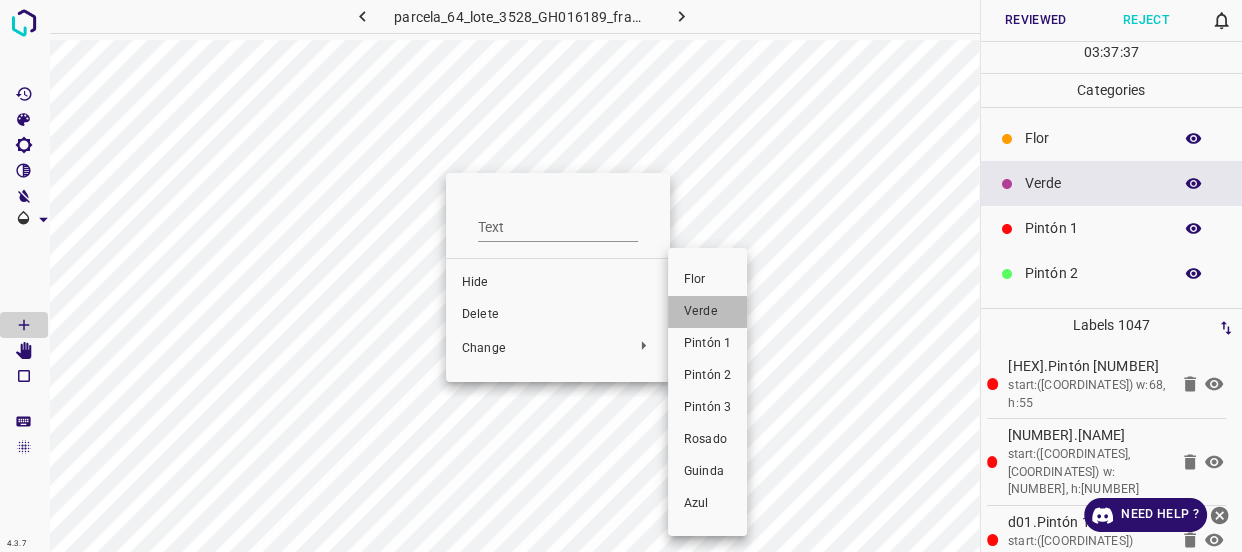 click on "Verde" at bounding box center (707, 312) 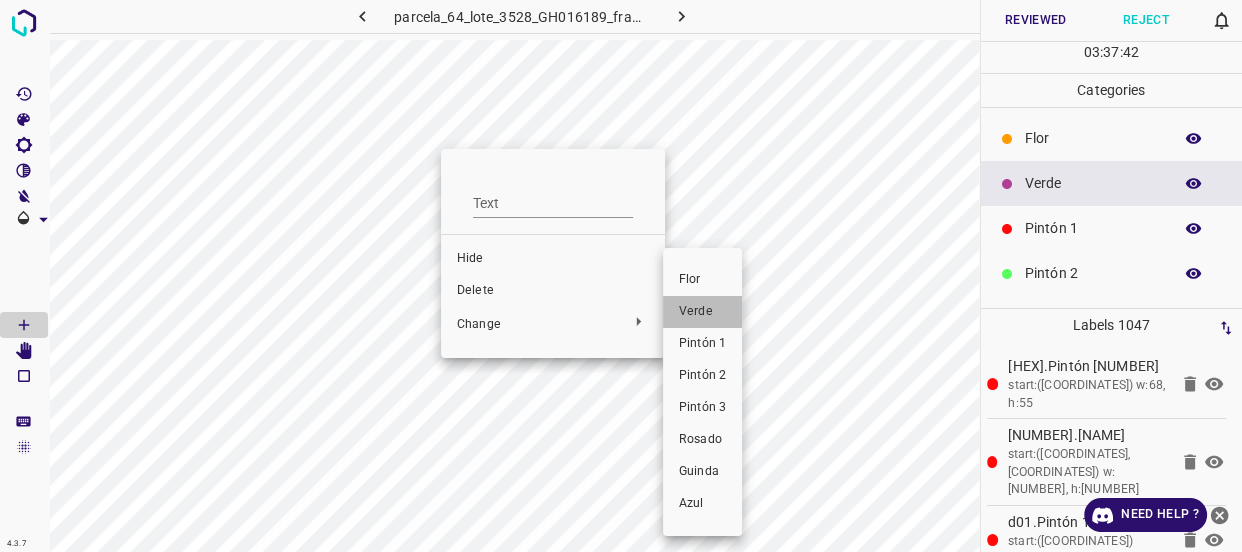 click on "Verde" at bounding box center [702, 312] 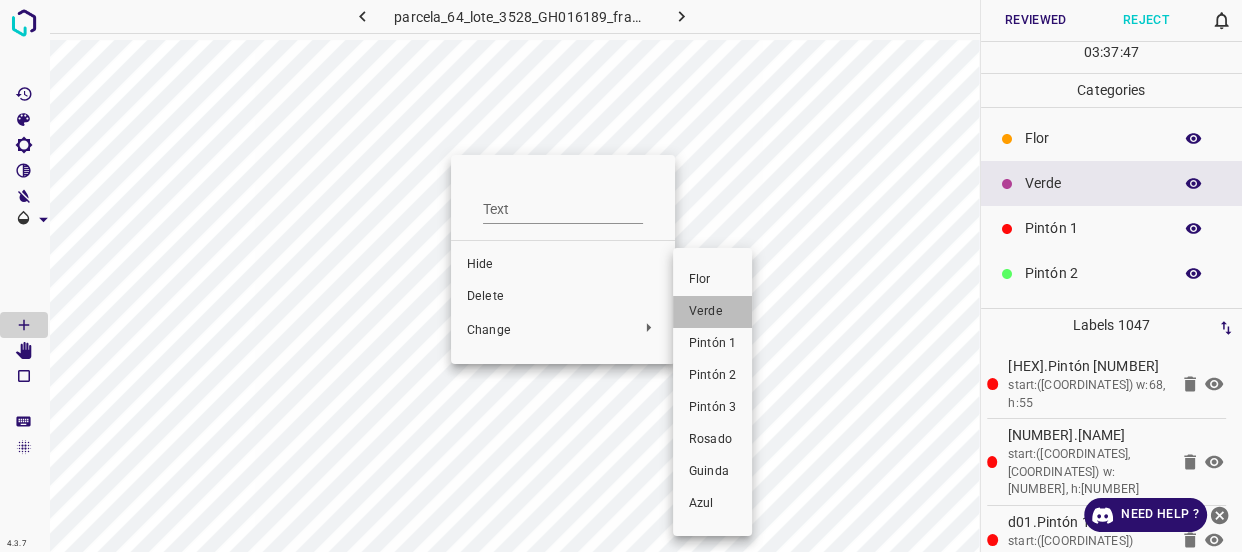 click on "Verde" at bounding box center [712, 312] 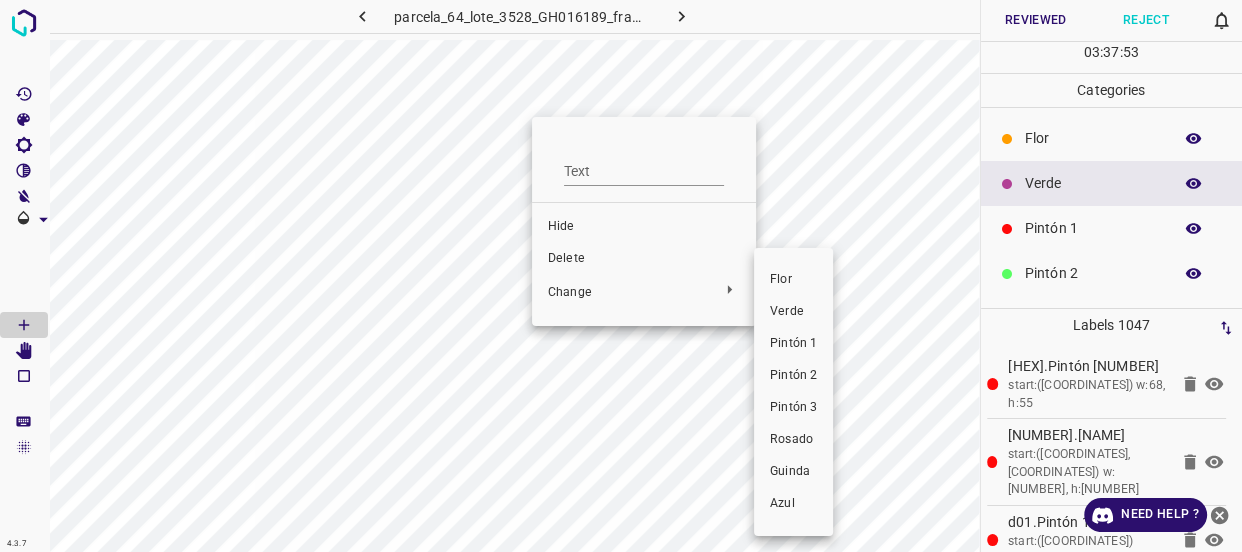click on "Verde" at bounding box center [793, 312] 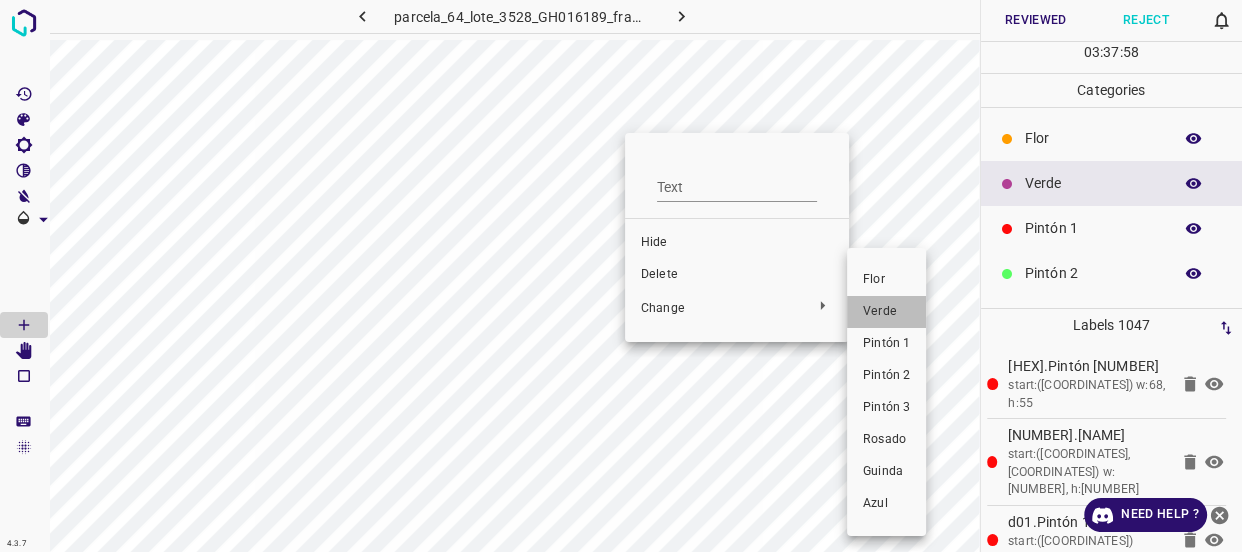 click on "Verde" at bounding box center [886, 312] 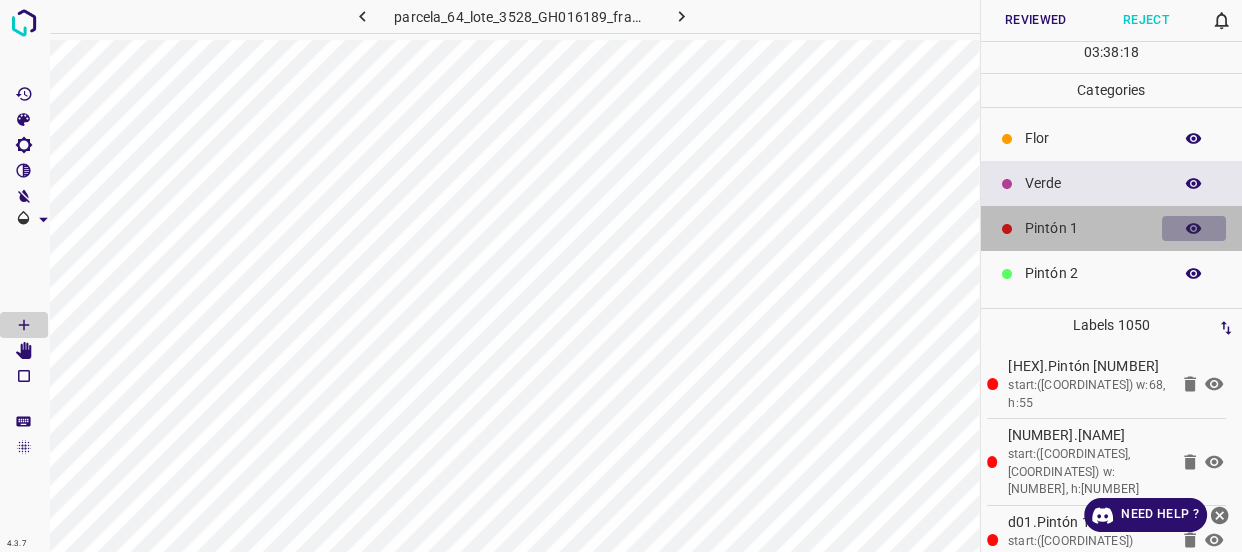 click 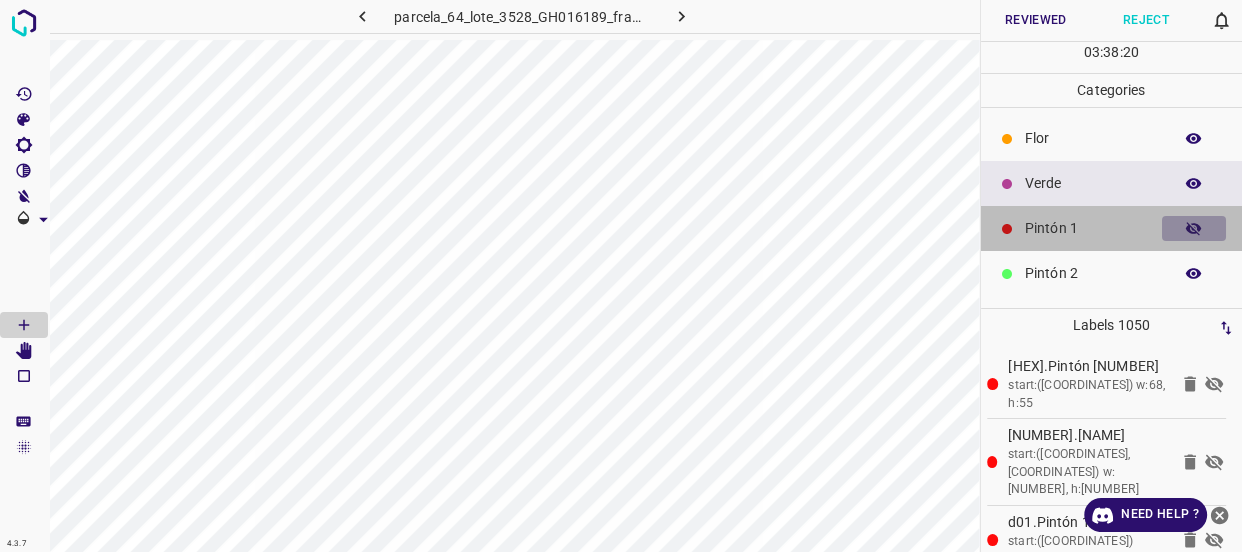 click 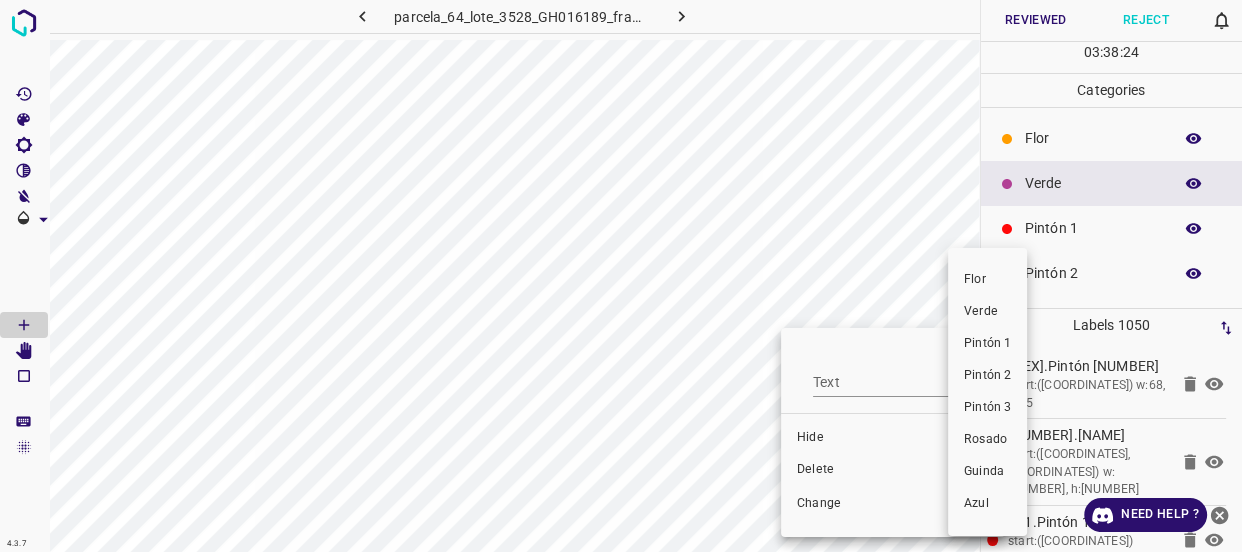 click on "Verde" at bounding box center (987, 312) 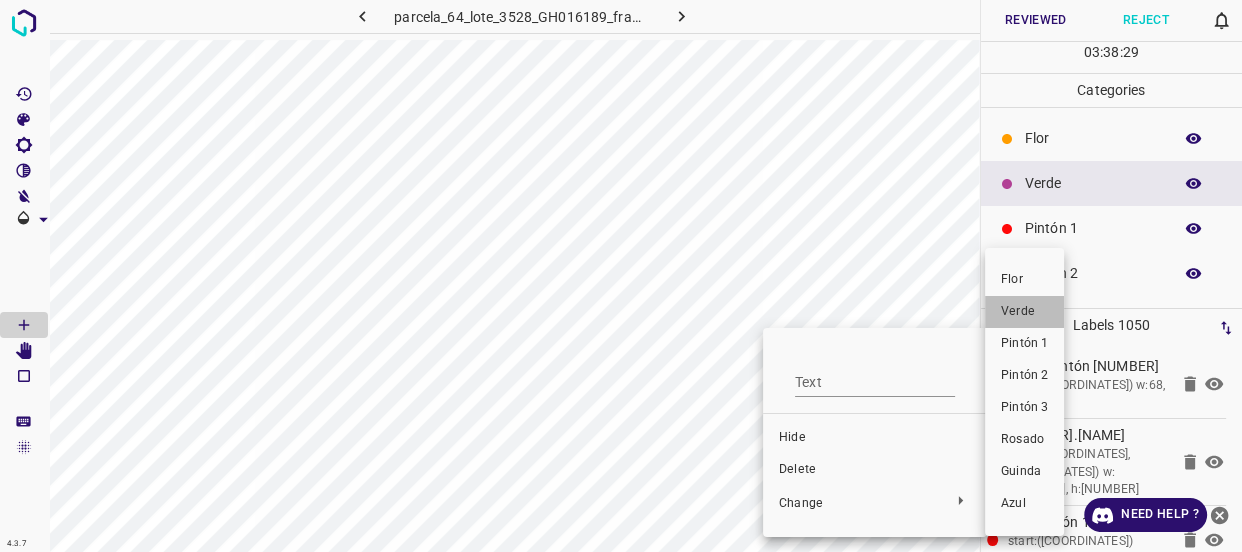 click on "Verde" at bounding box center (1024, 312) 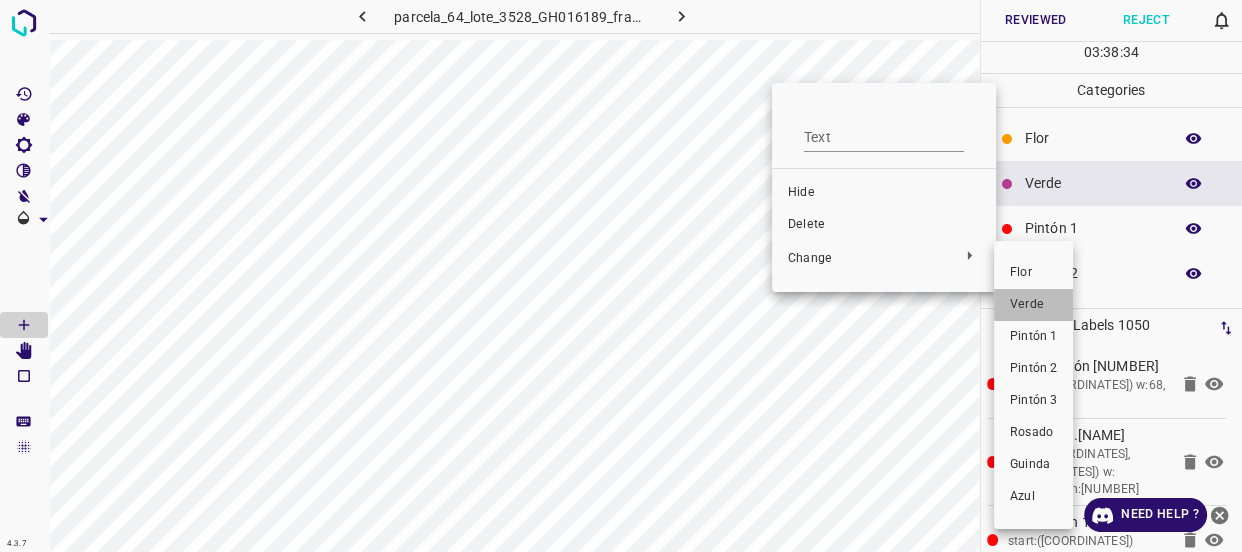 drag, startPoint x: 1030, startPoint y: 300, endPoint x: 751, endPoint y: 48, distance: 375.95877 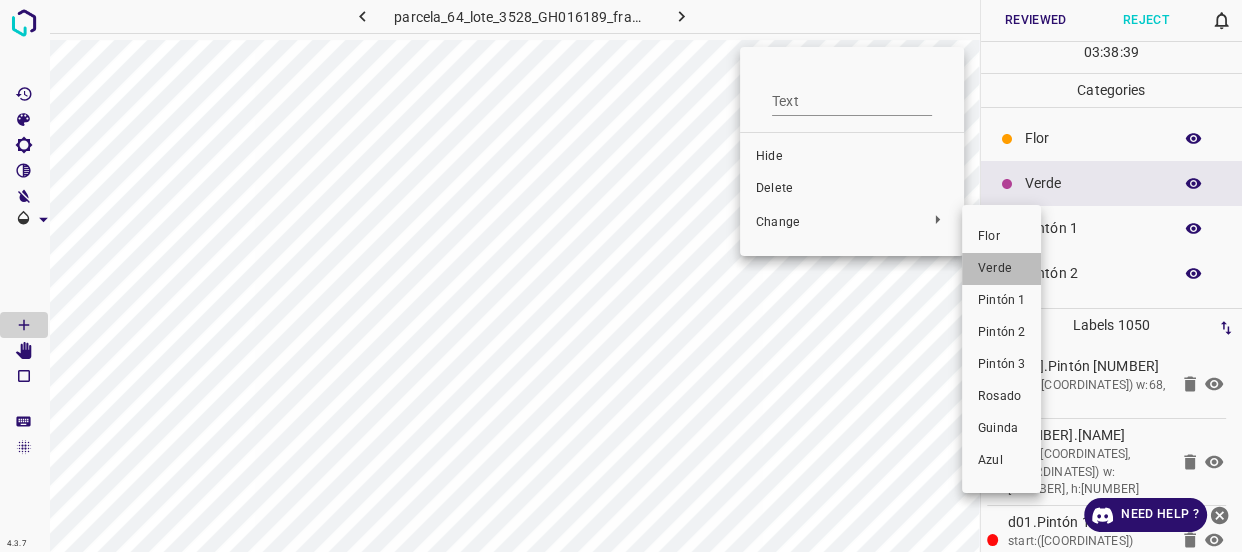 click on "Verde" at bounding box center (1001, 269) 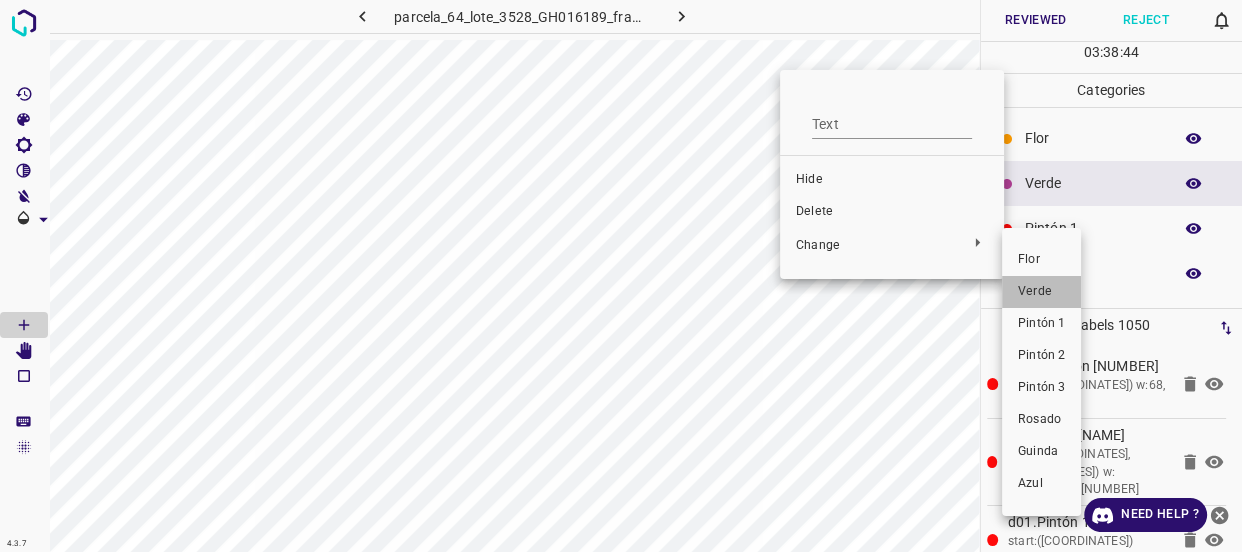 click on "Verde" at bounding box center [1041, 292] 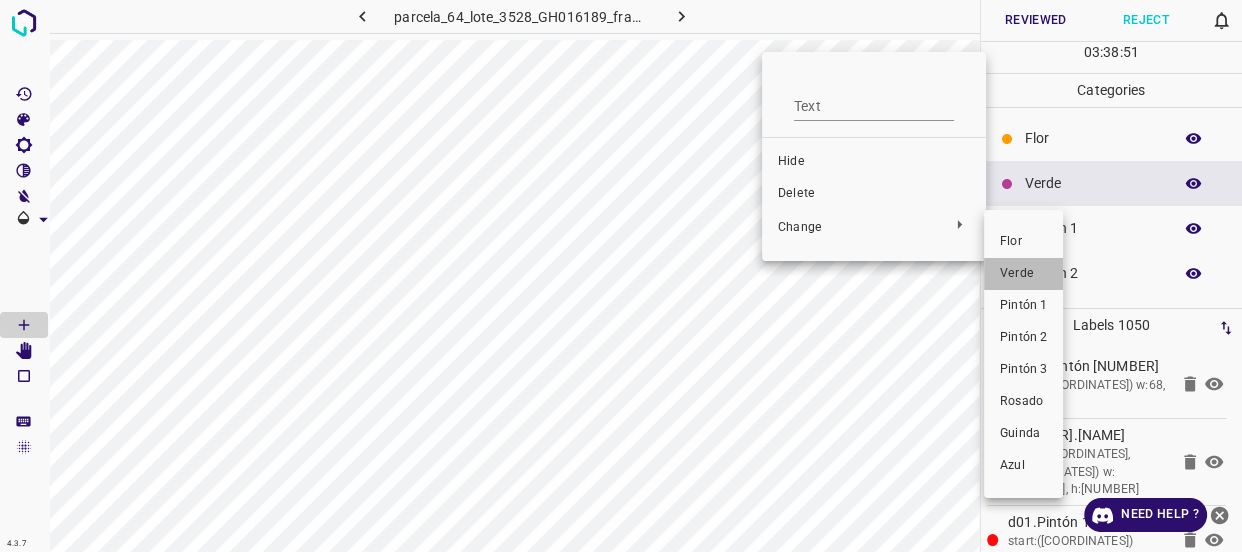 click on "Verde" at bounding box center [1023, 274] 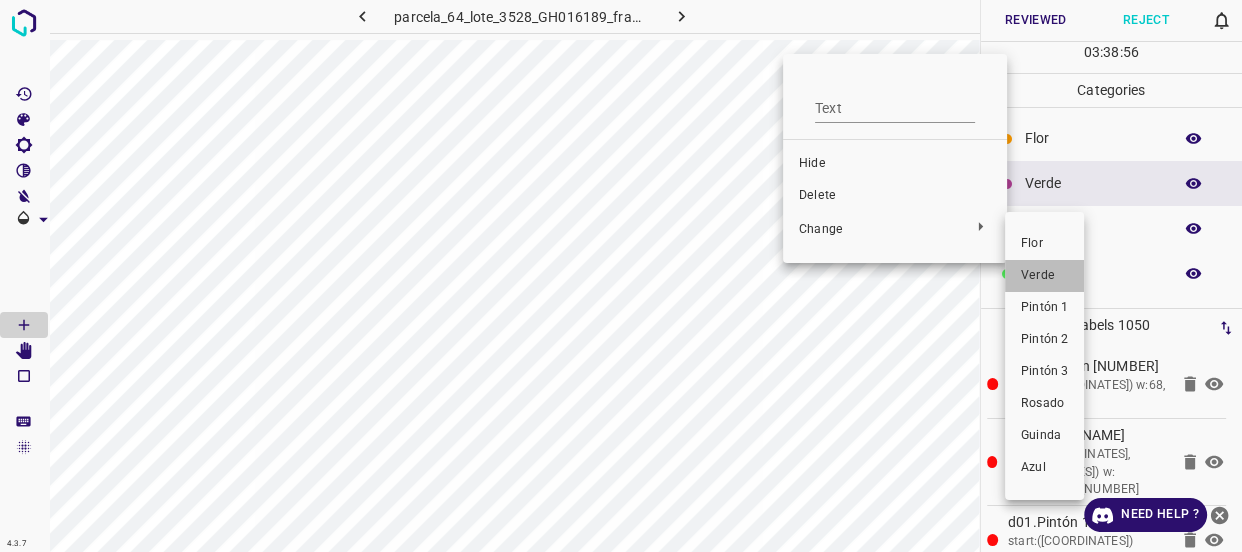drag, startPoint x: 1041, startPoint y: 277, endPoint x: 664, endPoint y: 100, distance: 416.48288 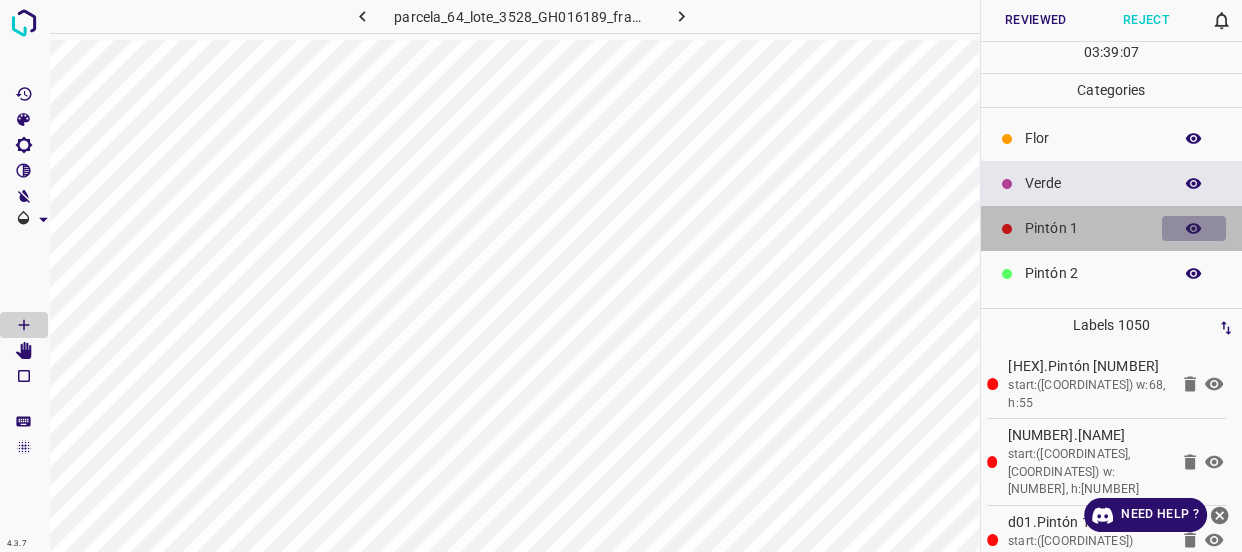 click 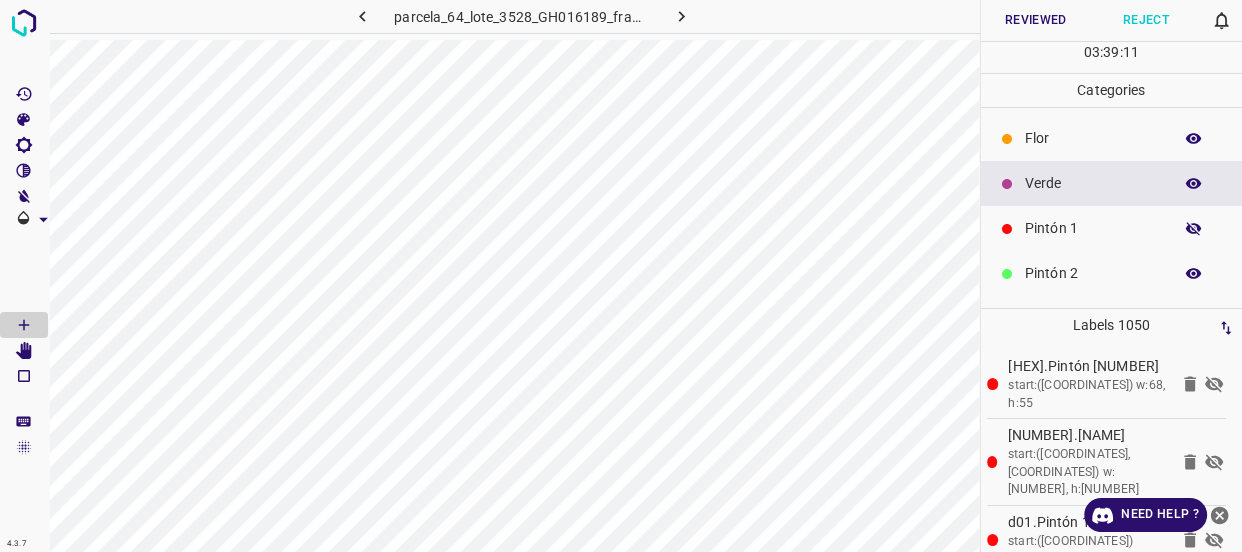 click 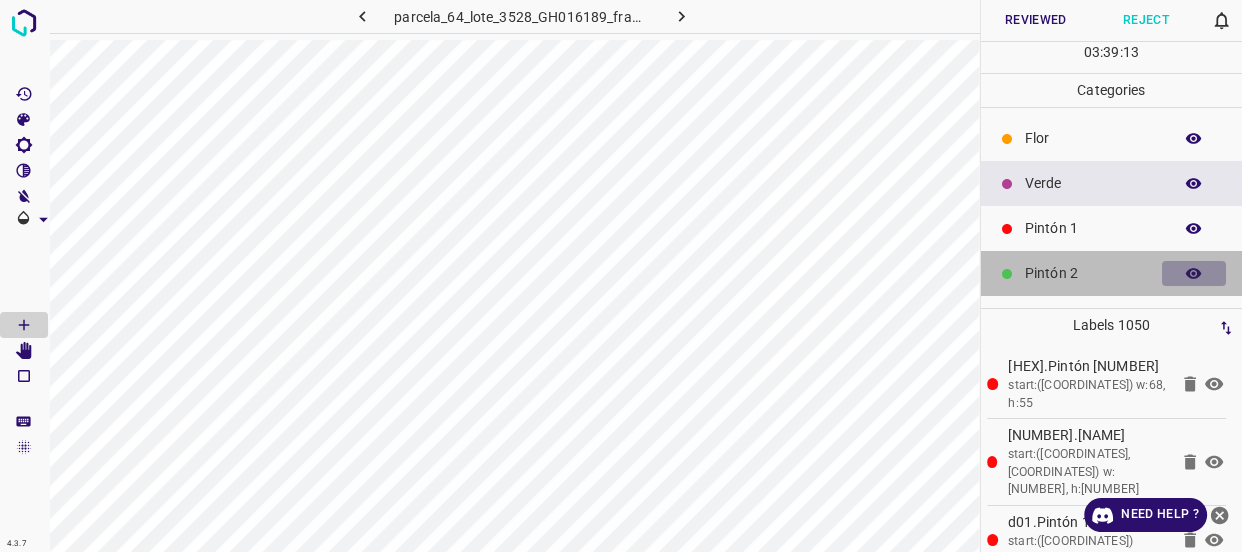 click 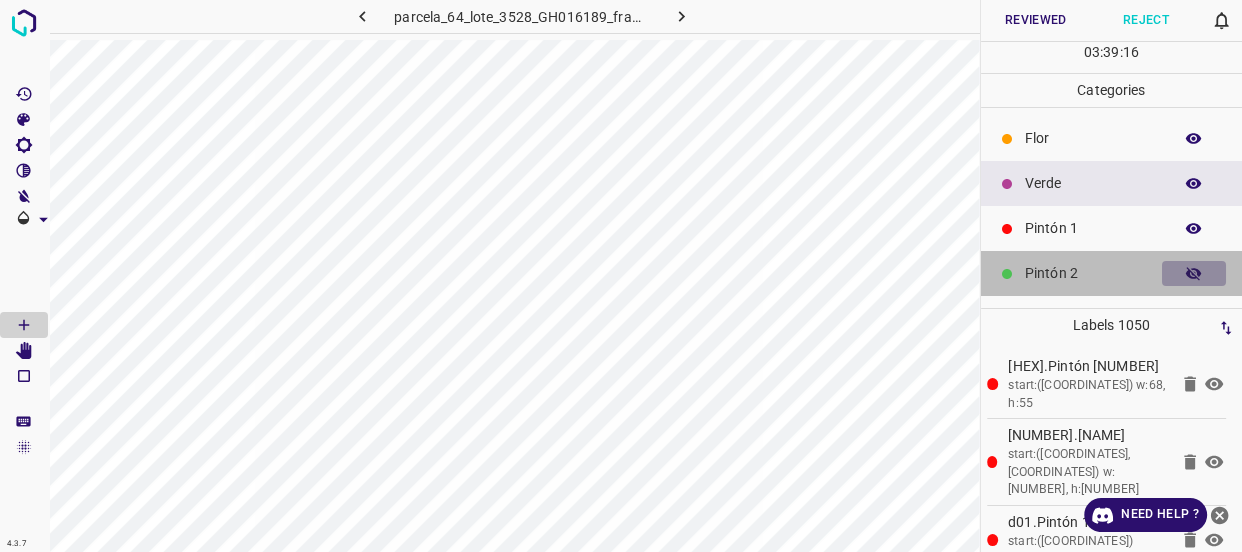 click 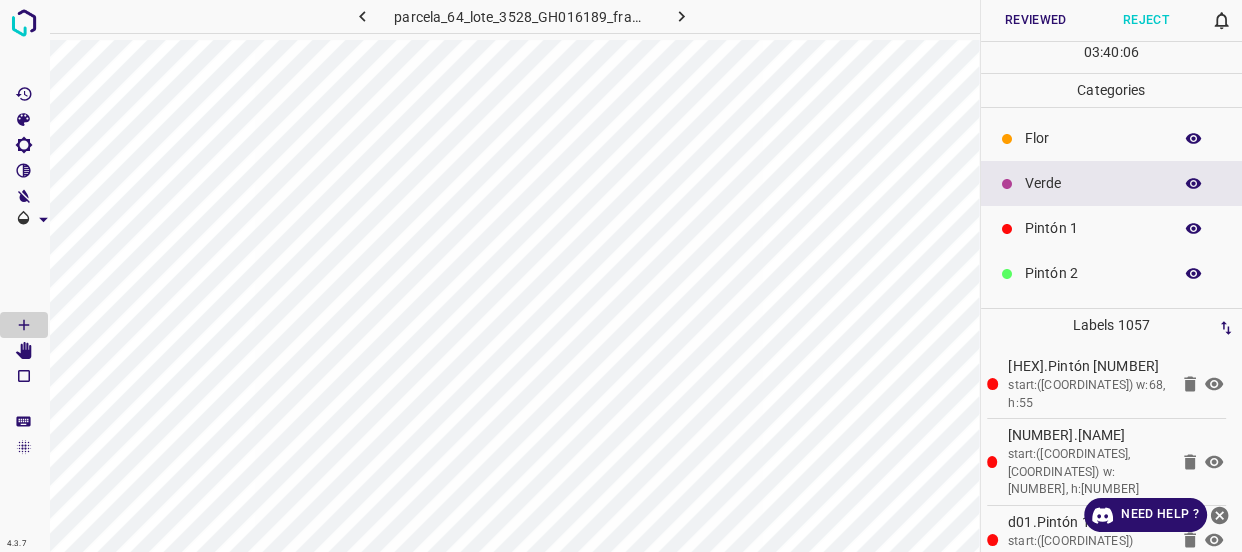 click 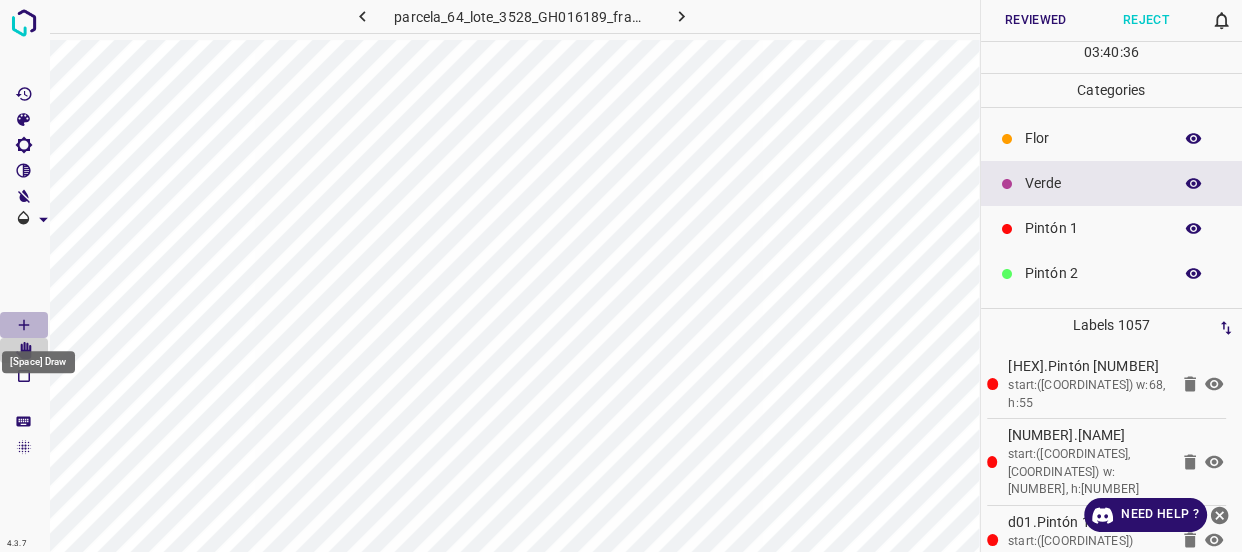 click 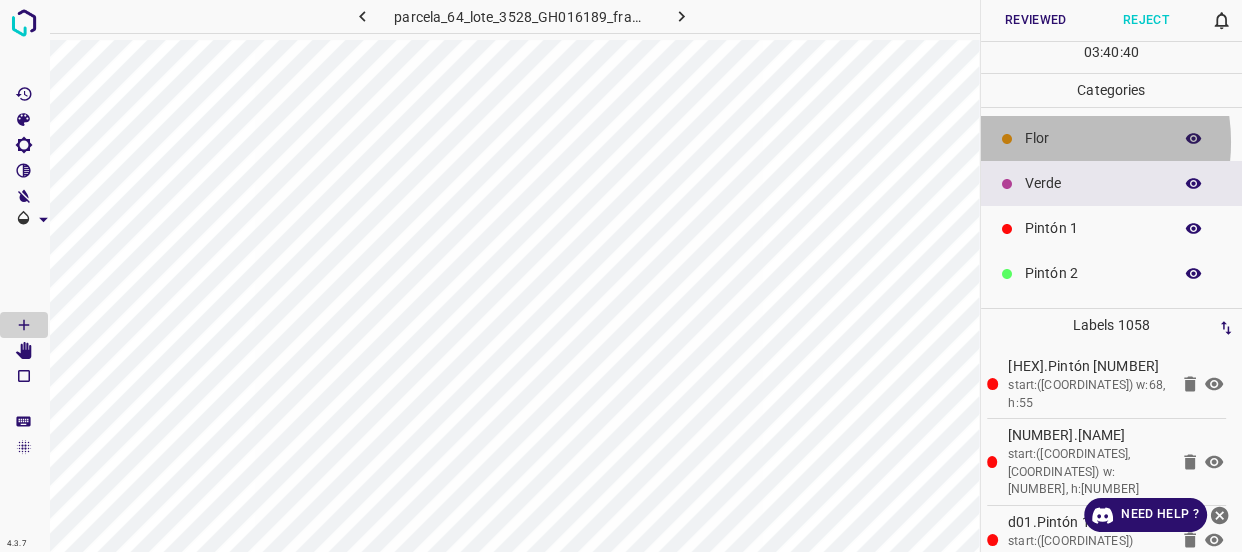click on "Flor" at bounding box center (1093, 138) 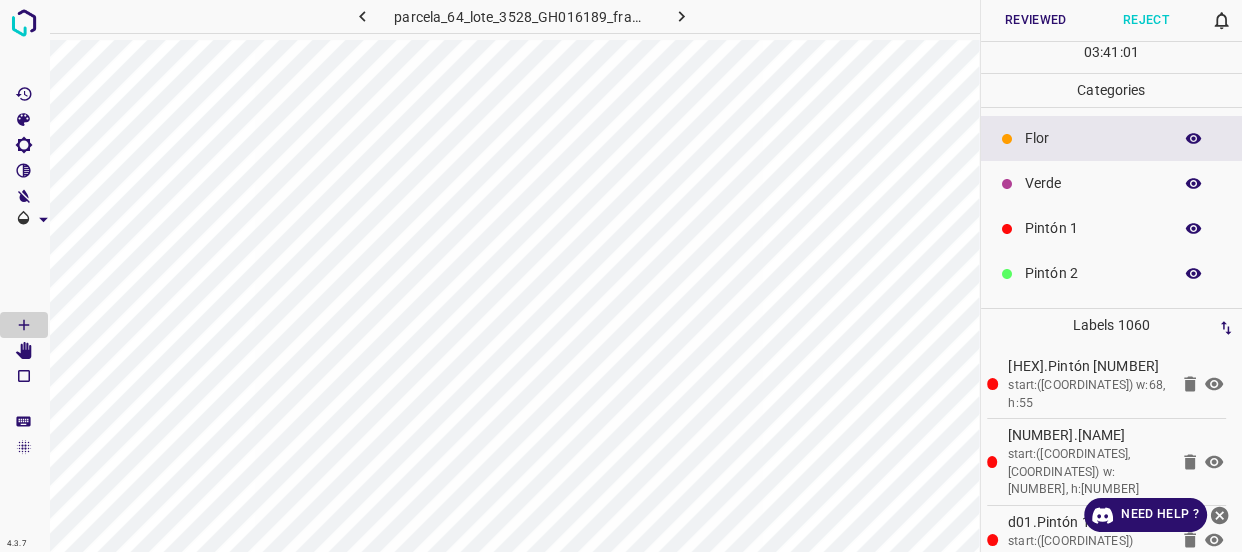 click 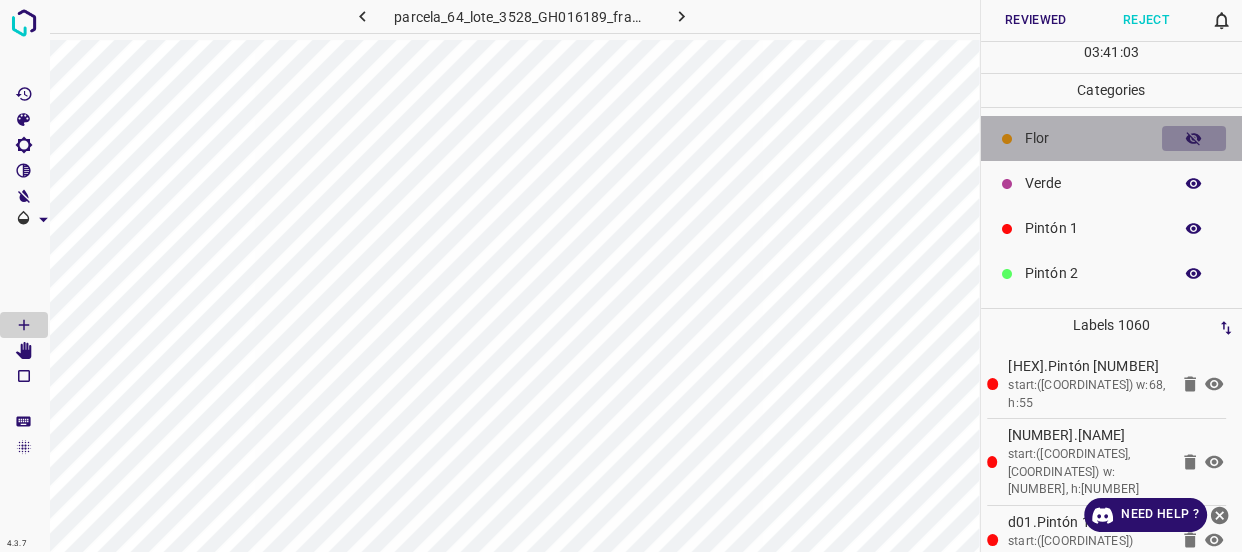 click 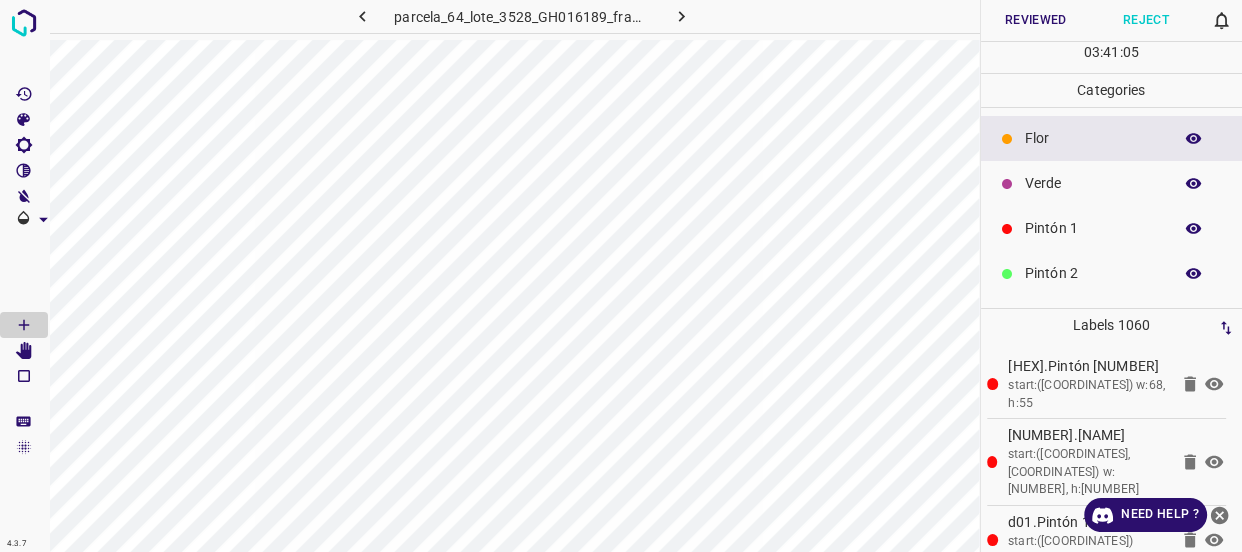 click 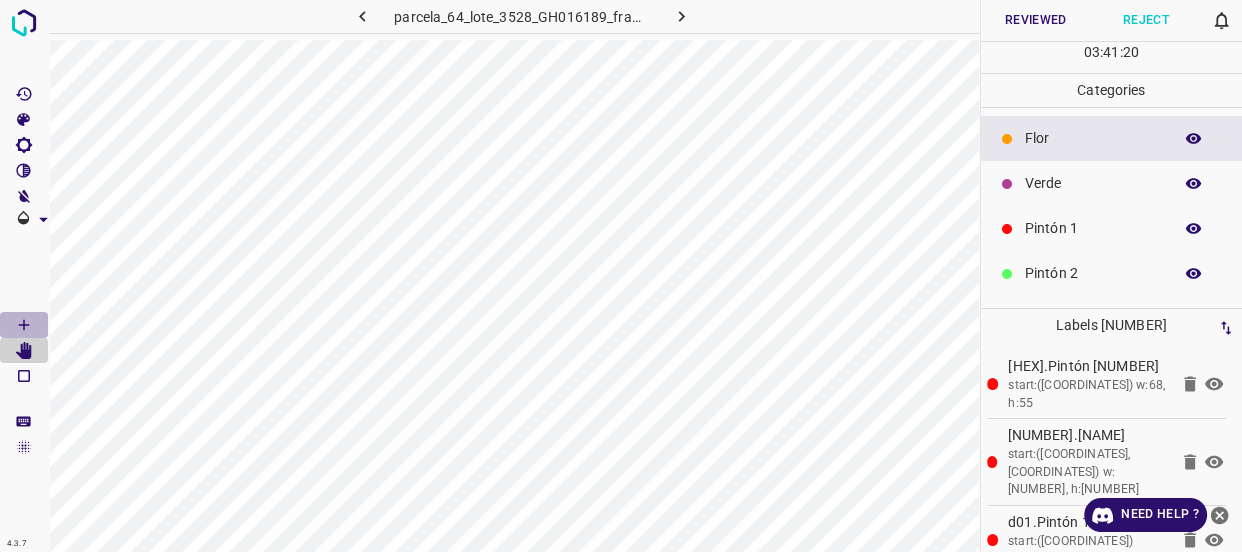 click 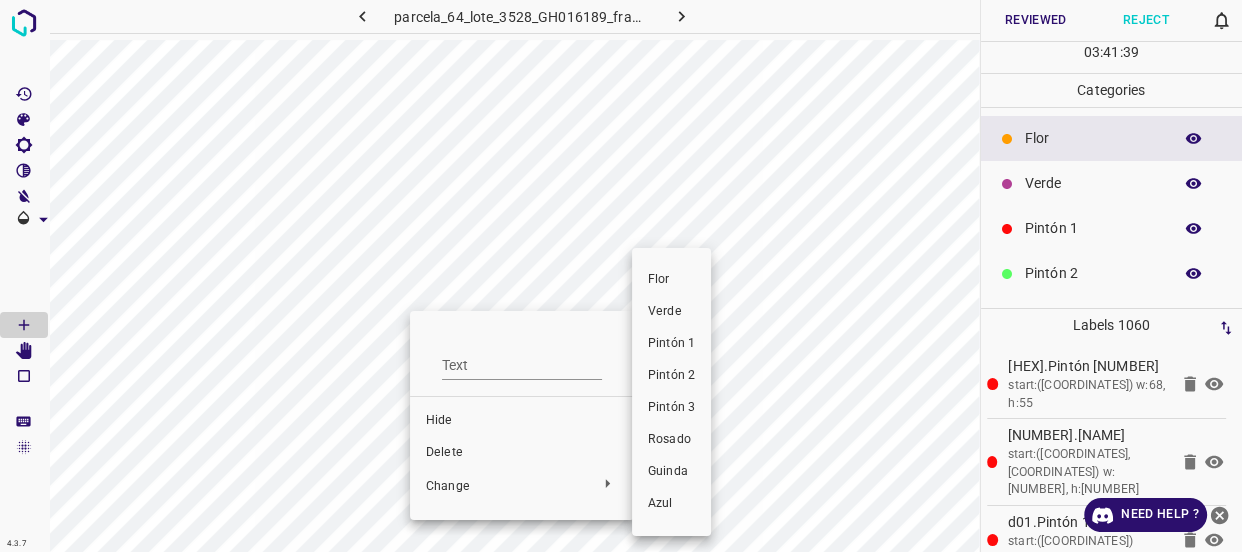 click on "Verde" at bounding box center (671, 312) 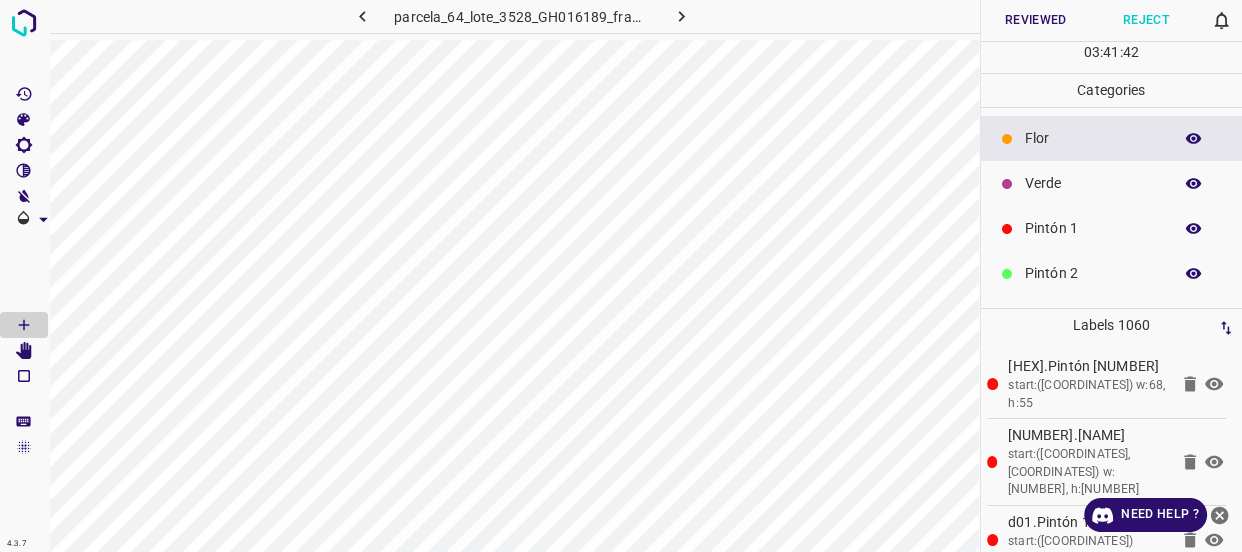 click on "Verde" at bounding box center [1093, 183] 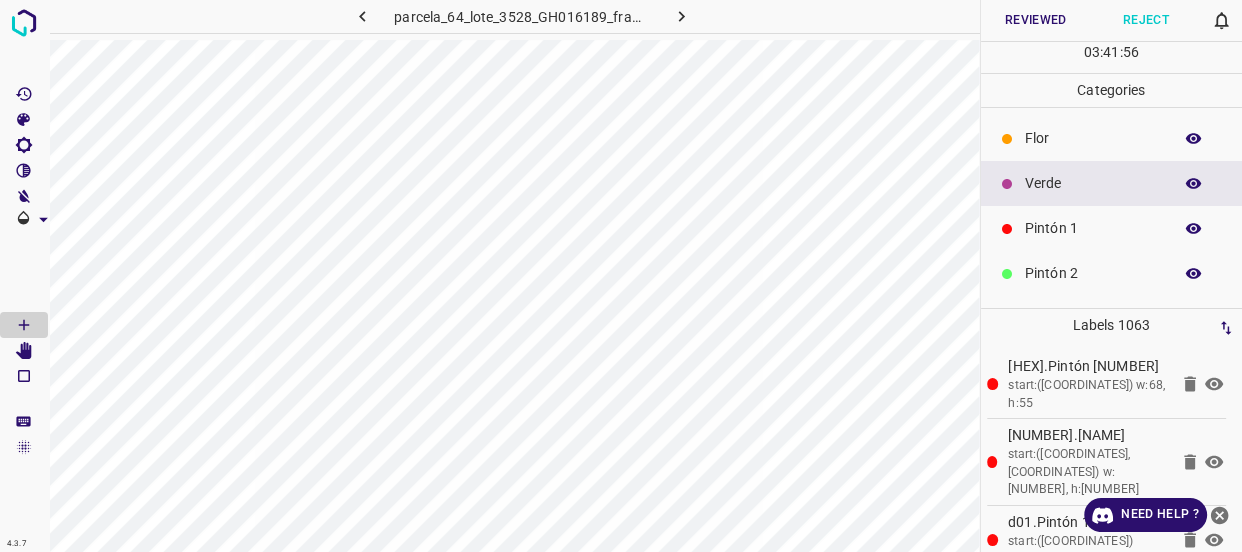 click 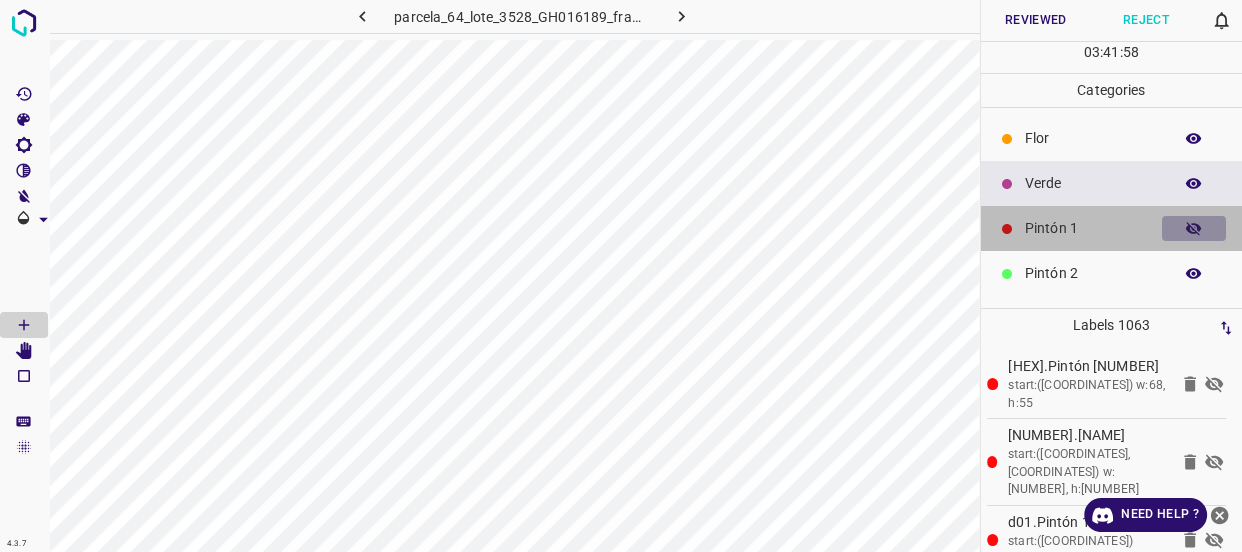 click 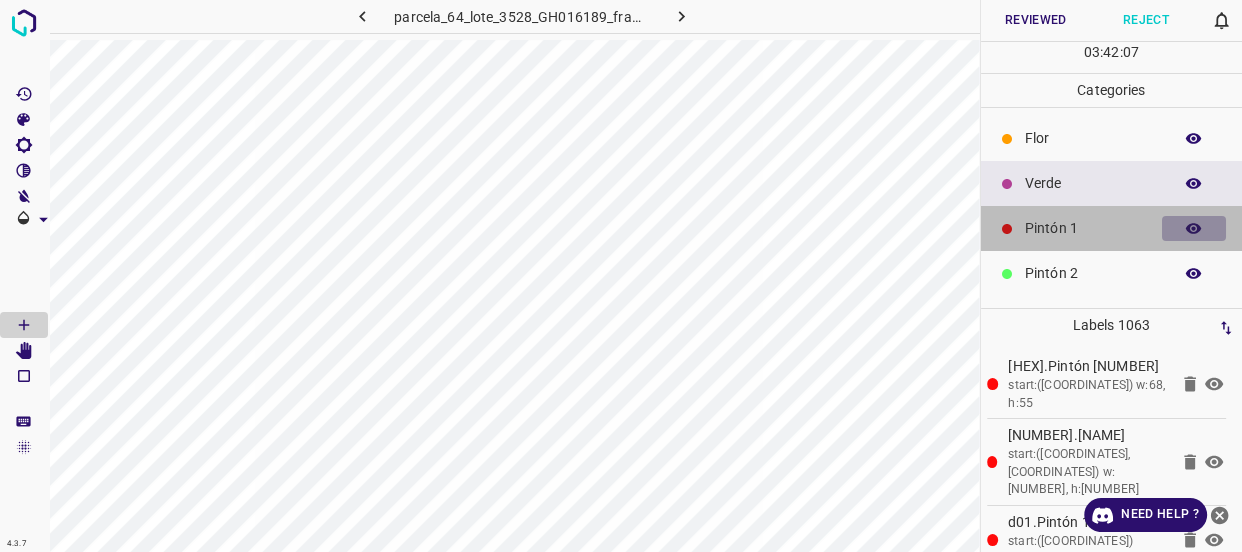 click 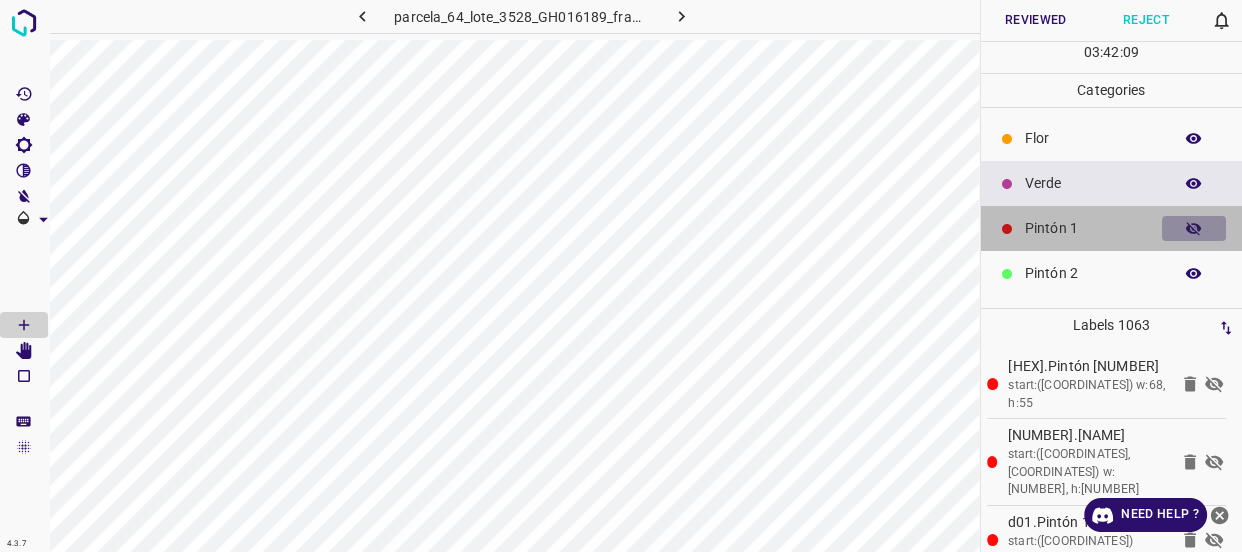click 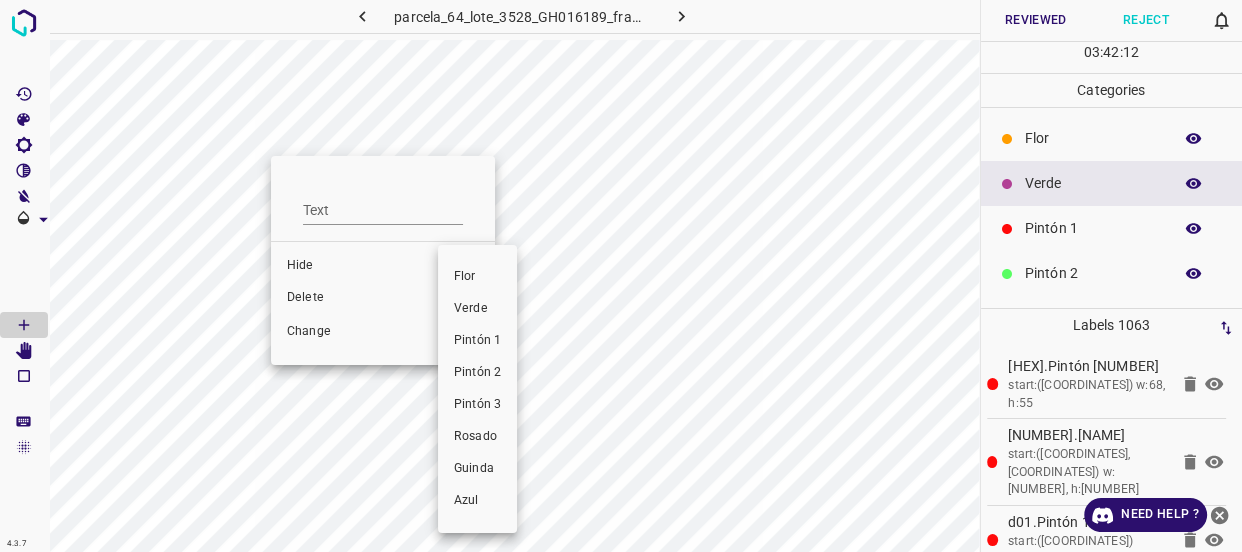 click on "Verde" at bounding box center (477, 309) 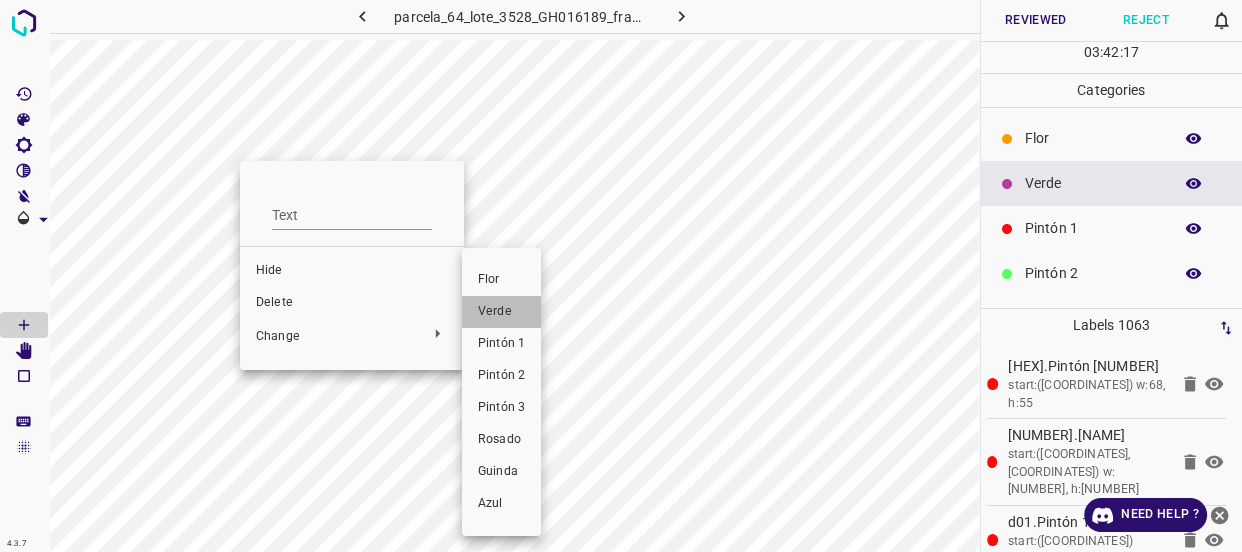 click on "Verde" at bounding box center [501, 312] 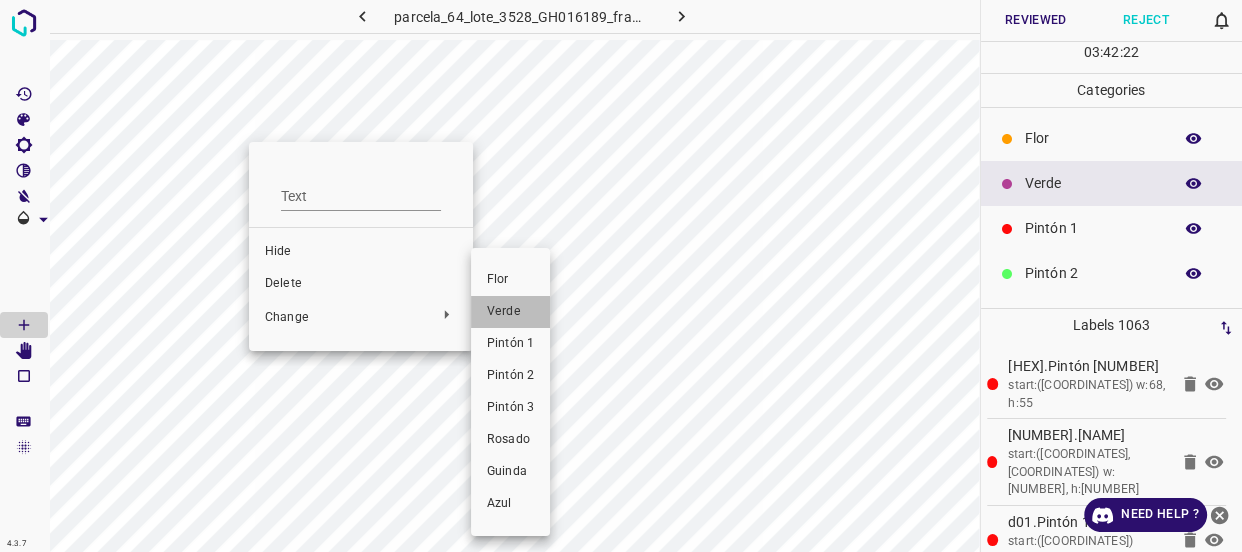 click on "Verde" at bounding box center (510, 312) 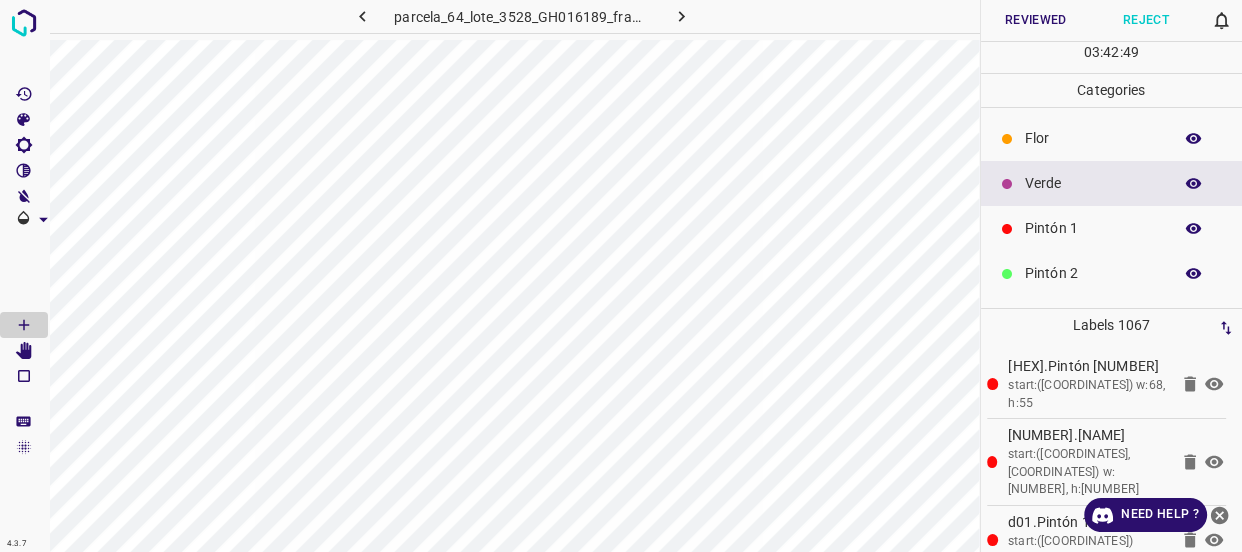 click on "Flor" at bounding box center [1093, 138] 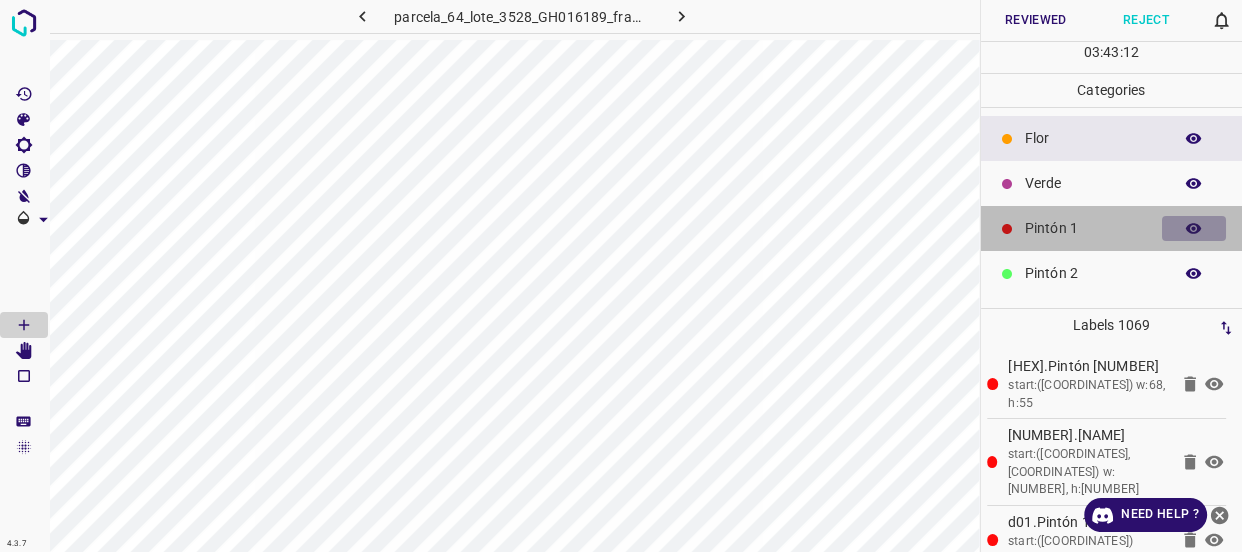 click 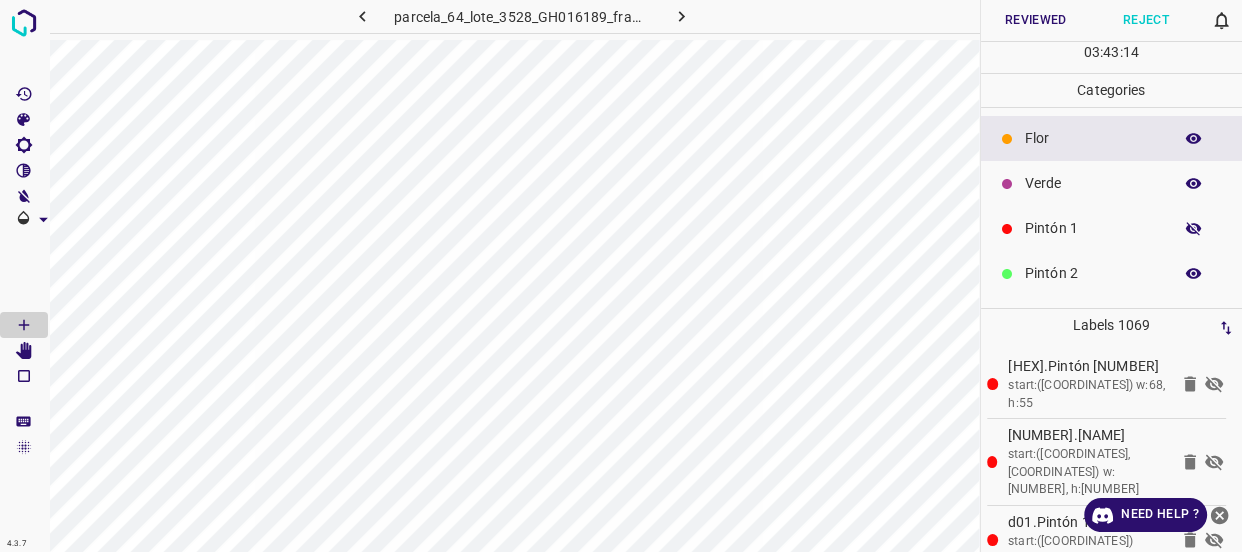 click 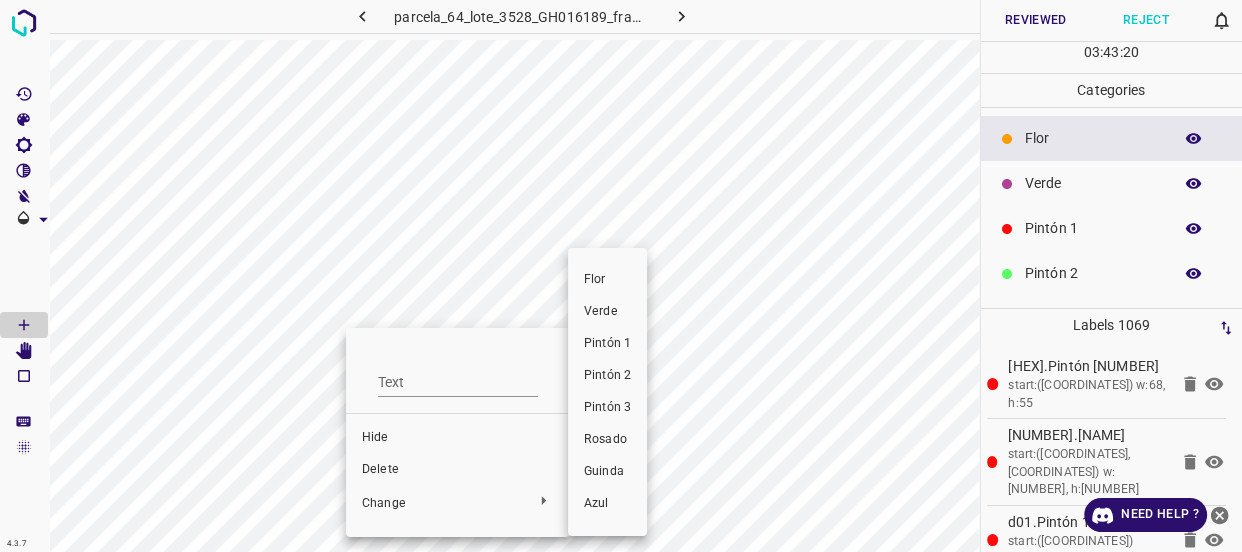 click on "Verde" at bounding box center [607, 312] 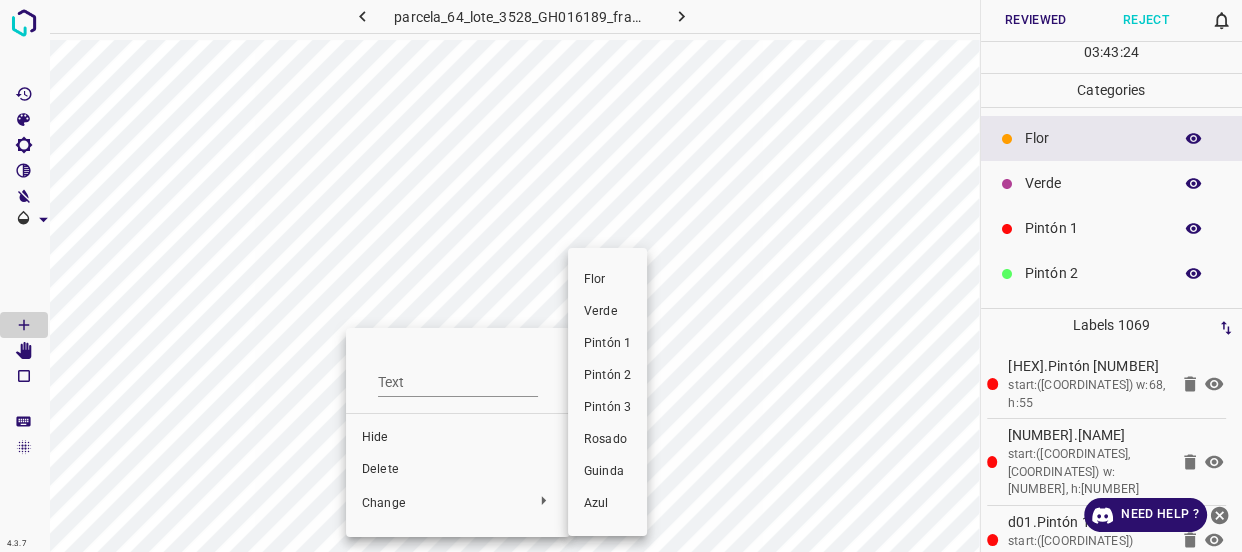 click on "Verde" at bounding box center [607, 312] 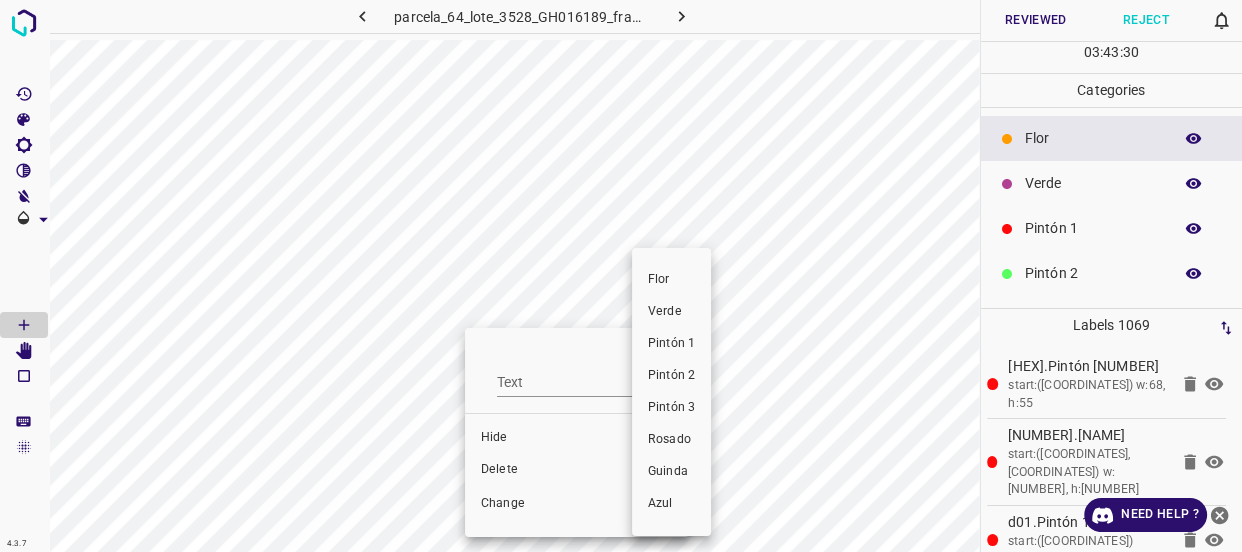 click on "Verde" at bounding box center [671, 312] 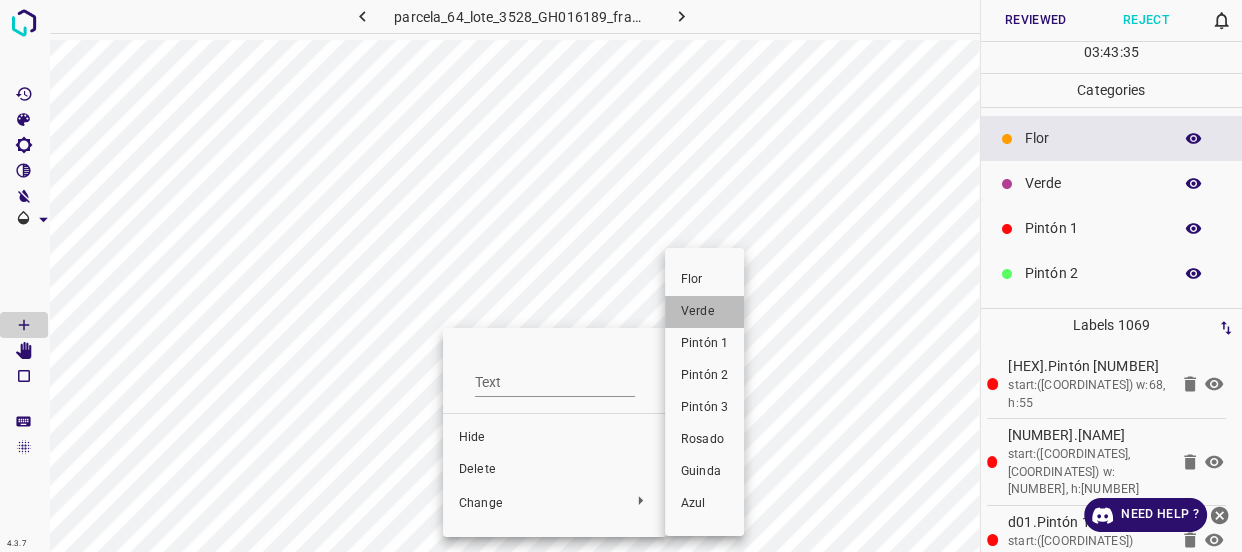 click on "Verde" at bounding box center [704, 312] 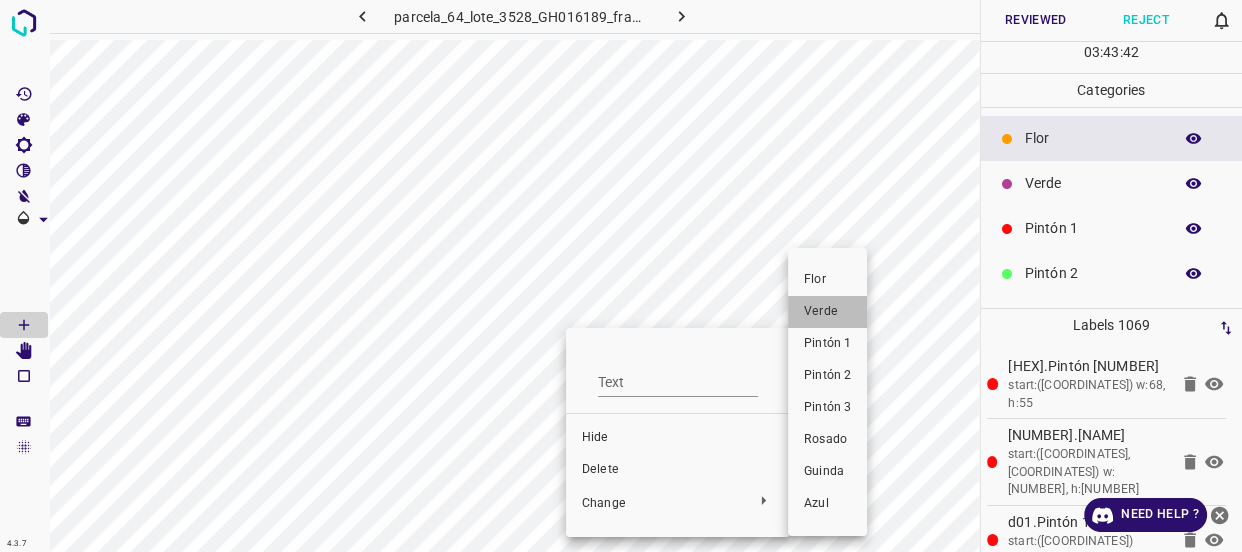 click on "Verde" at bounding box center (827, 312) 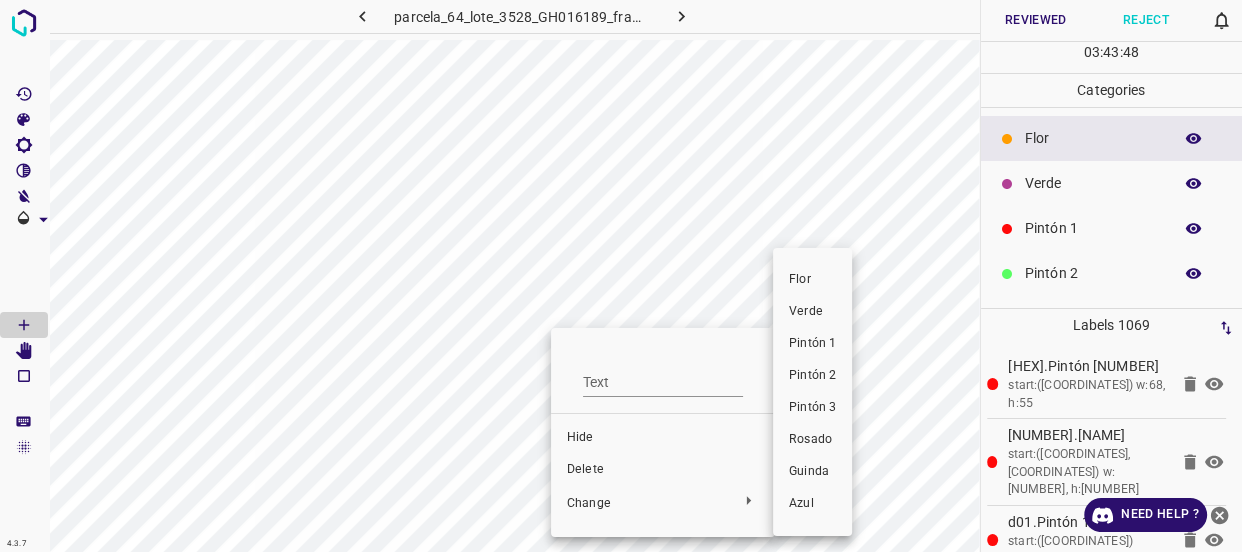 click on "Verde" at bounding box center (812, 312) 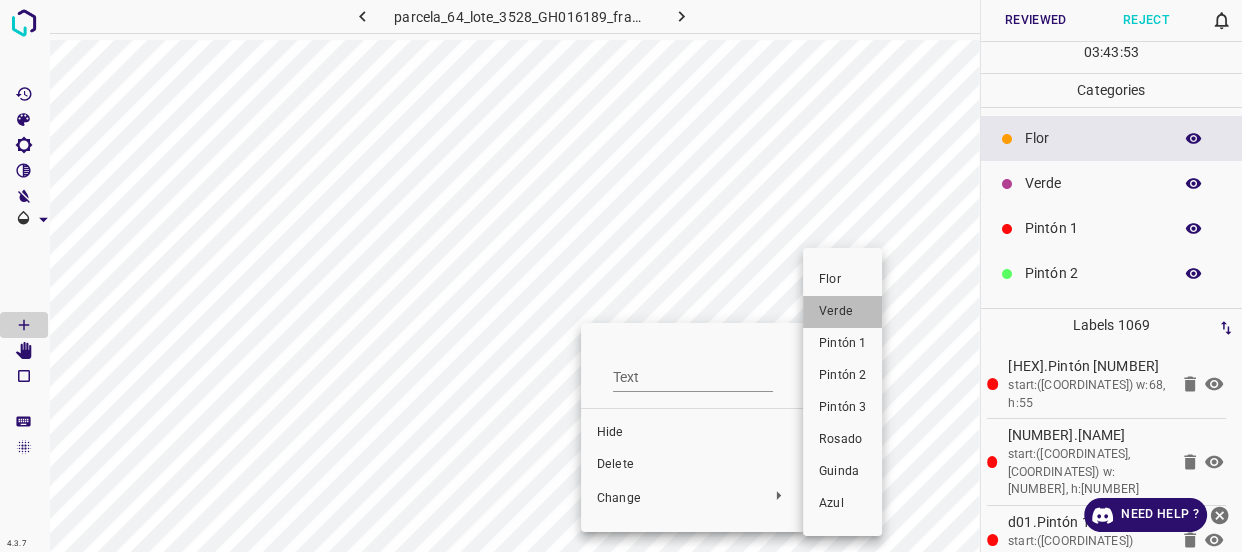 click on "Verde" at bounding box center (842, 312) 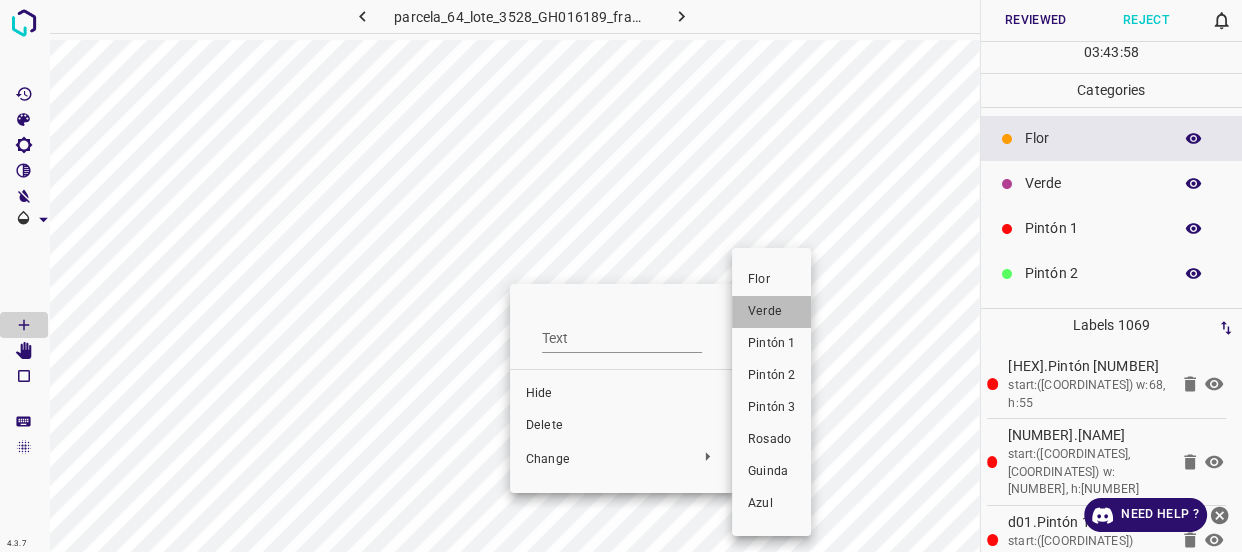 click on "Verde" at bounding box center (771, 312) 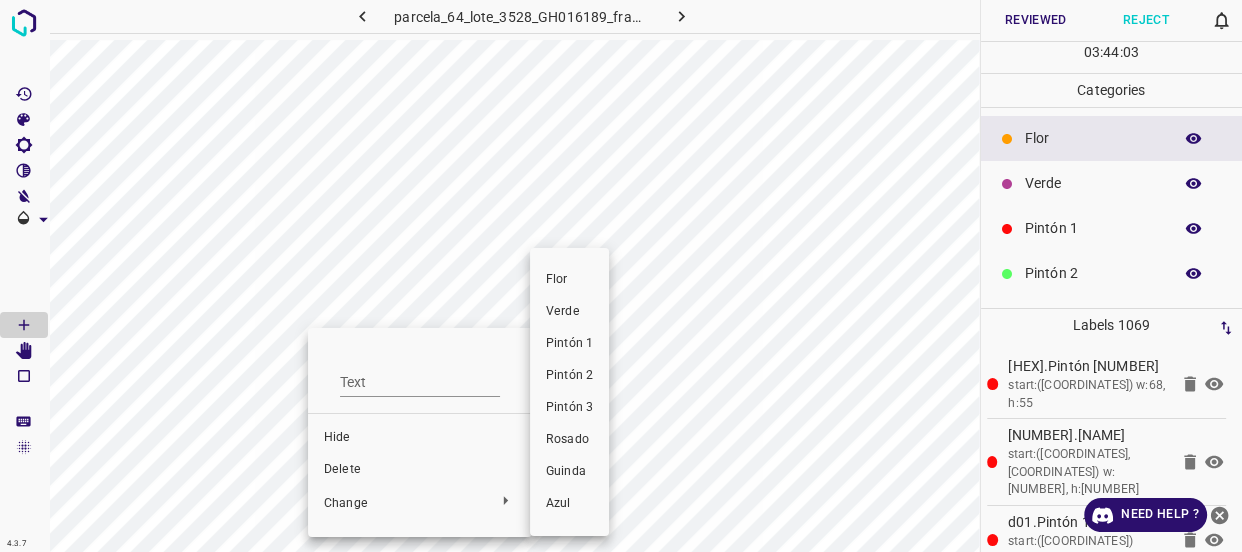 click on "Verde" at bounding box center [569, 312] 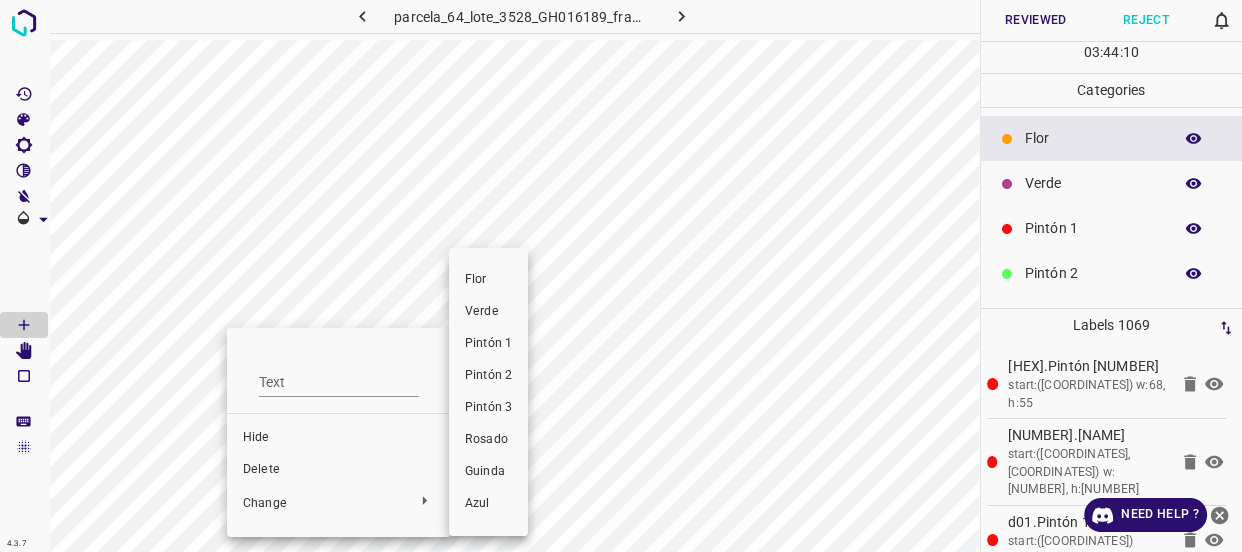 click on "Verde" at bounding box center (488, 312) 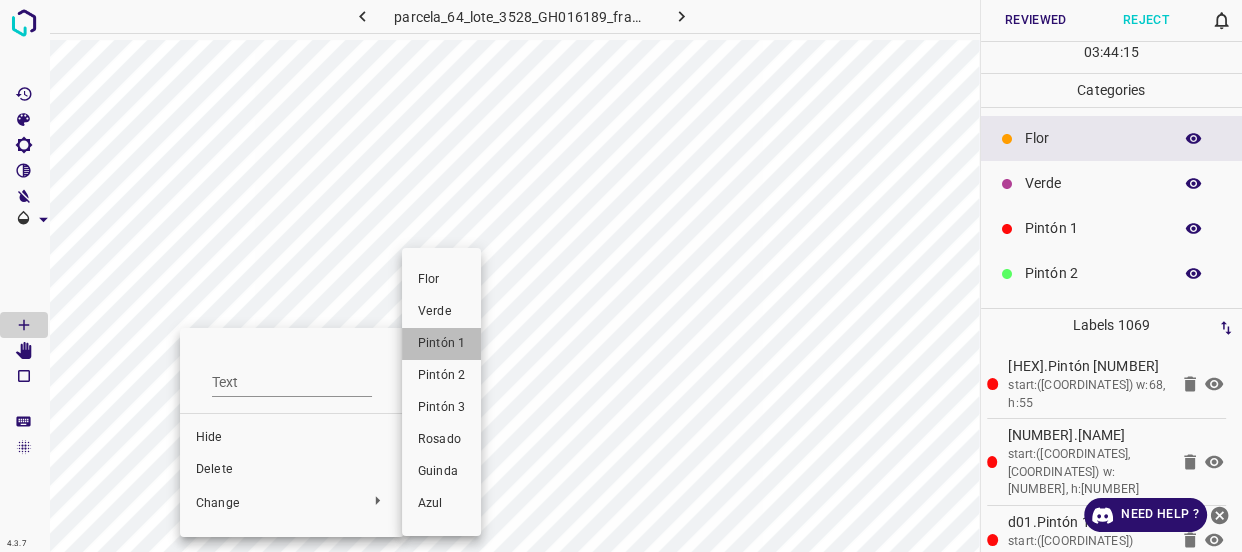 click on "Pintón 1" at bounding box center (441, 344) 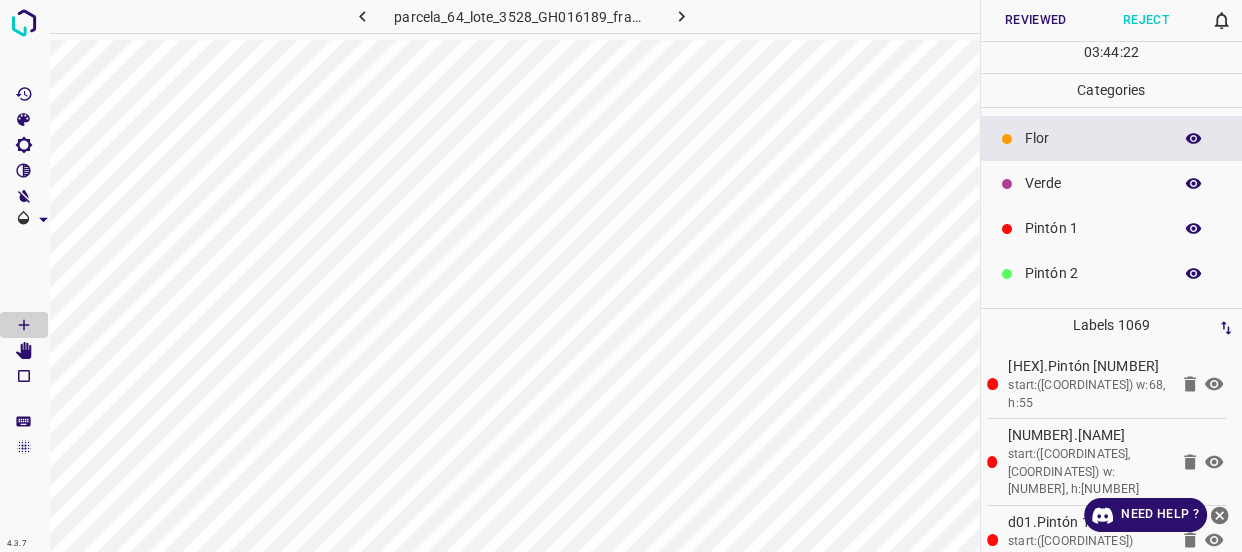 click on "Verde" at bounding box center [1093, 183] 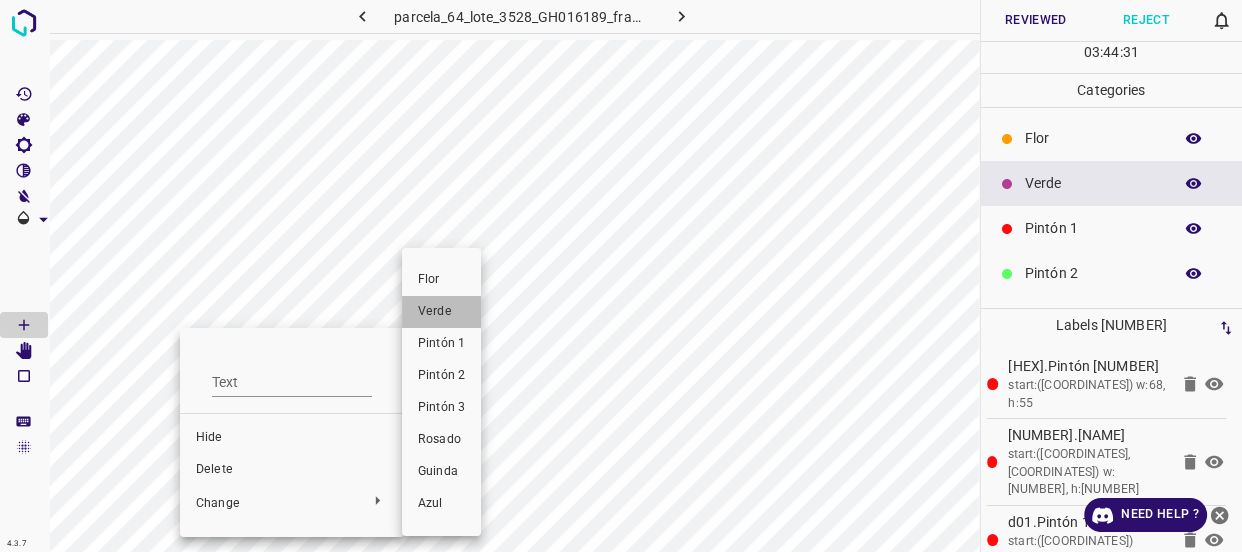 click on "Verde" at bounding box center (441, 312) 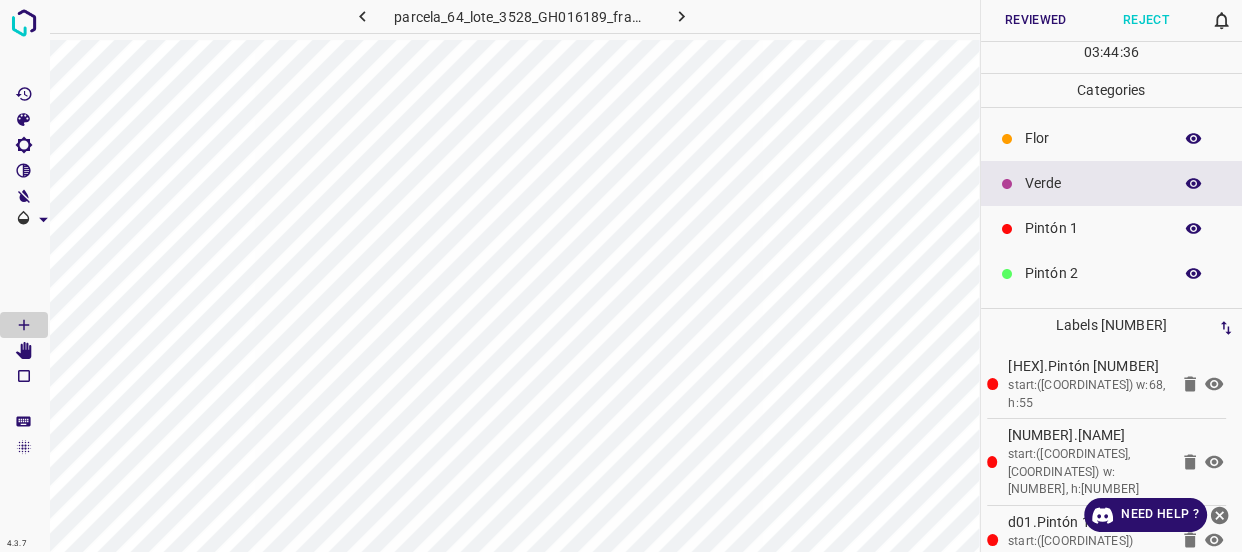 click 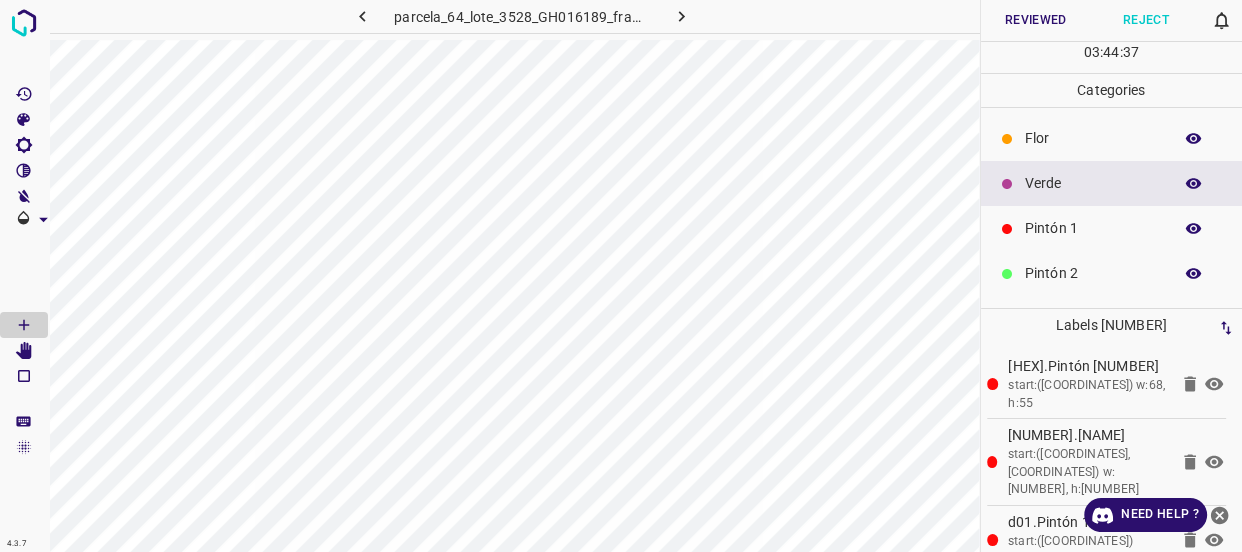 scroll, scrollTop: 175, scrollLeft: 0, axis: vertical 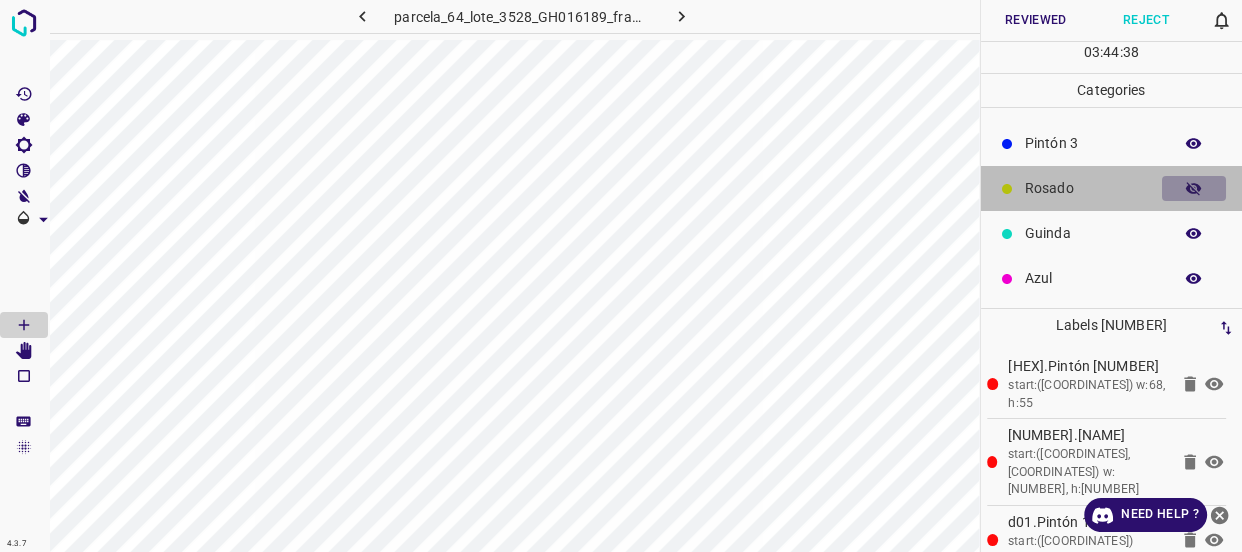 click 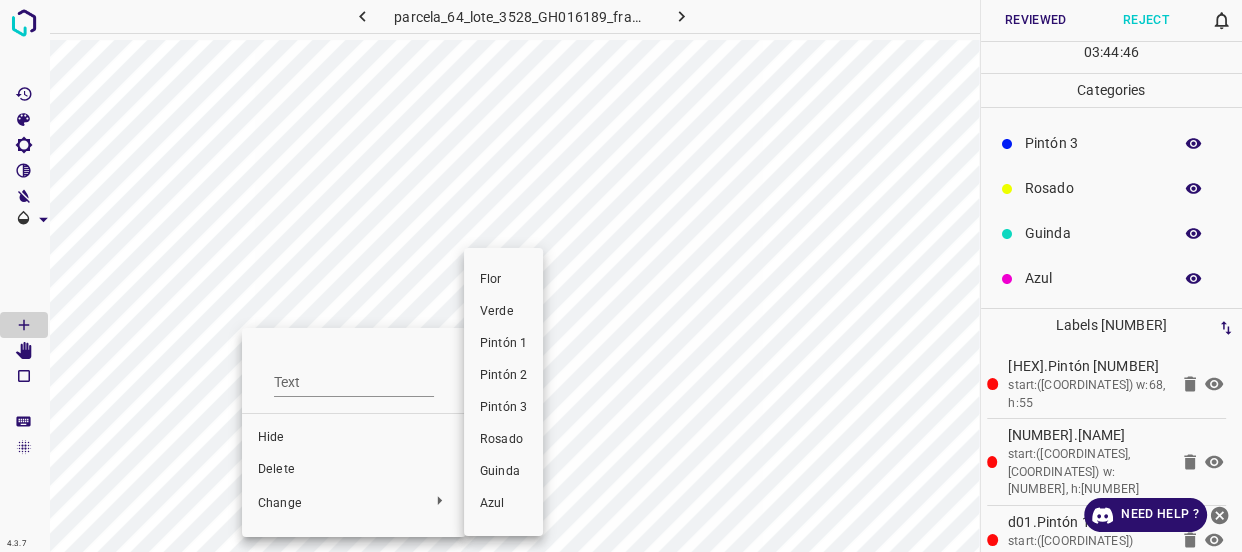 click on "Verde" at bounding box center (503, 312) 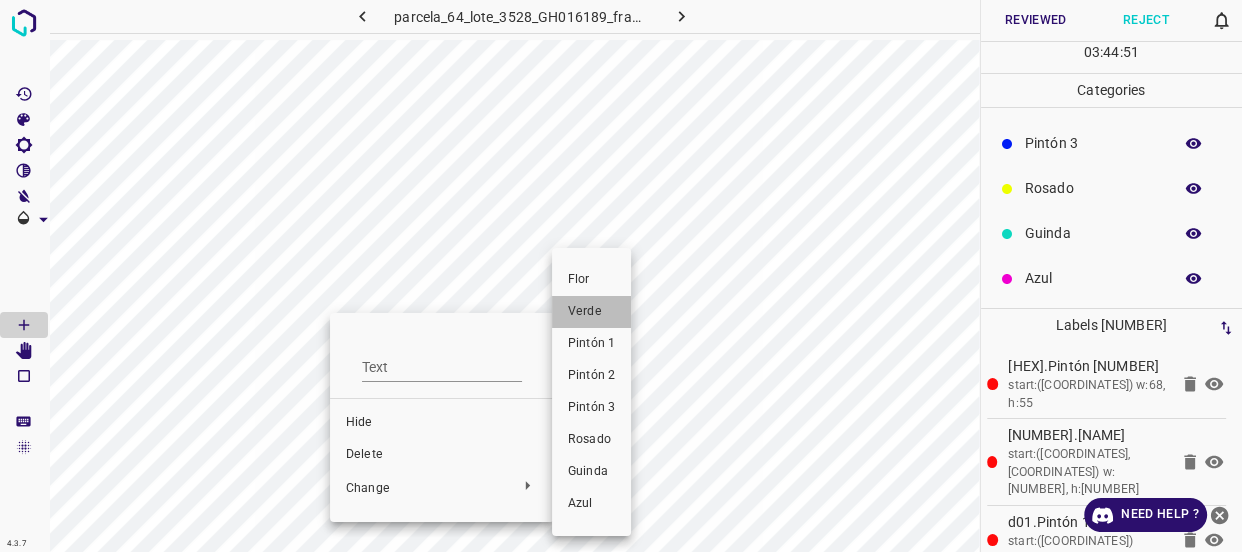 click on "Verde" at bounding box center [591, 312] 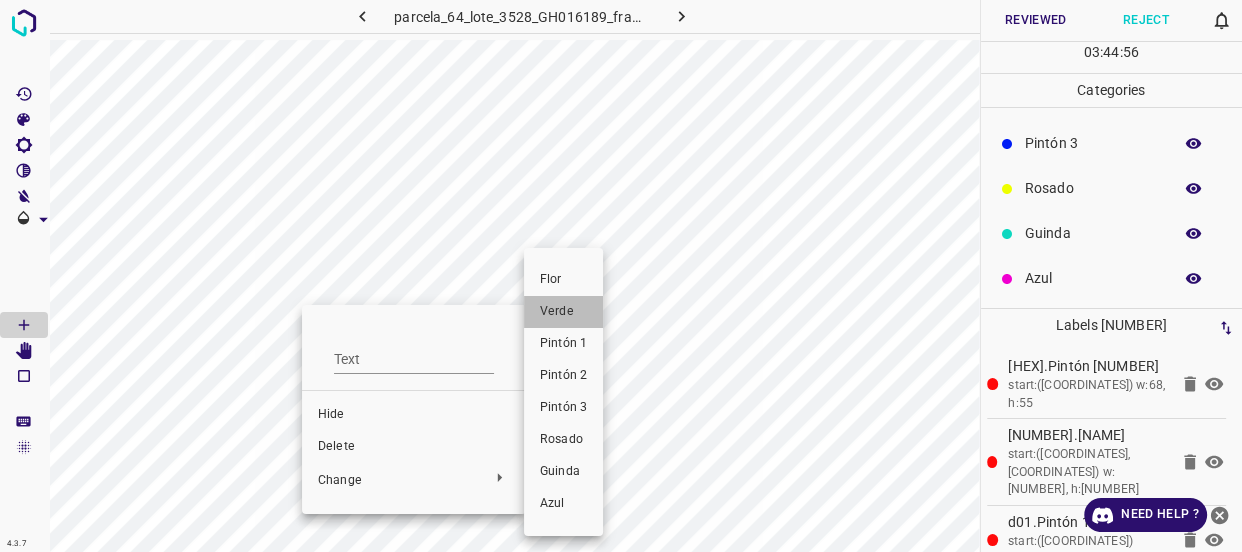 drag, startPoint x: 568, startPoint y: 314, endPoint x: 567, endPoint y: 331, distance: 17.029387 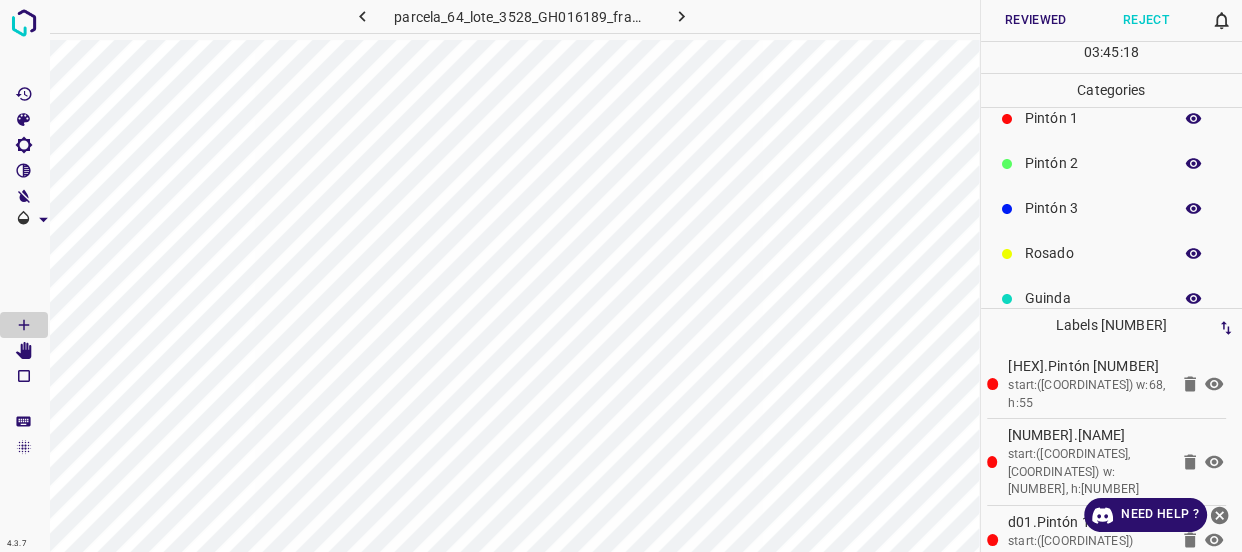 scroll, scrollTop: 0, scrollLeft: 0, axis: both 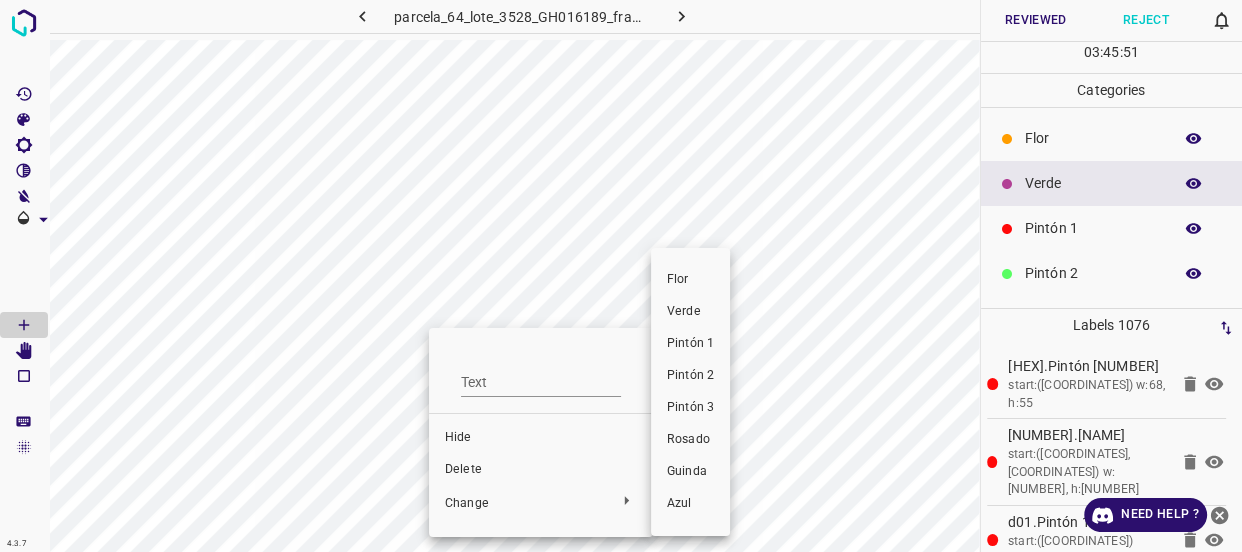 click on "Verde" at bounding box center [690, 312] 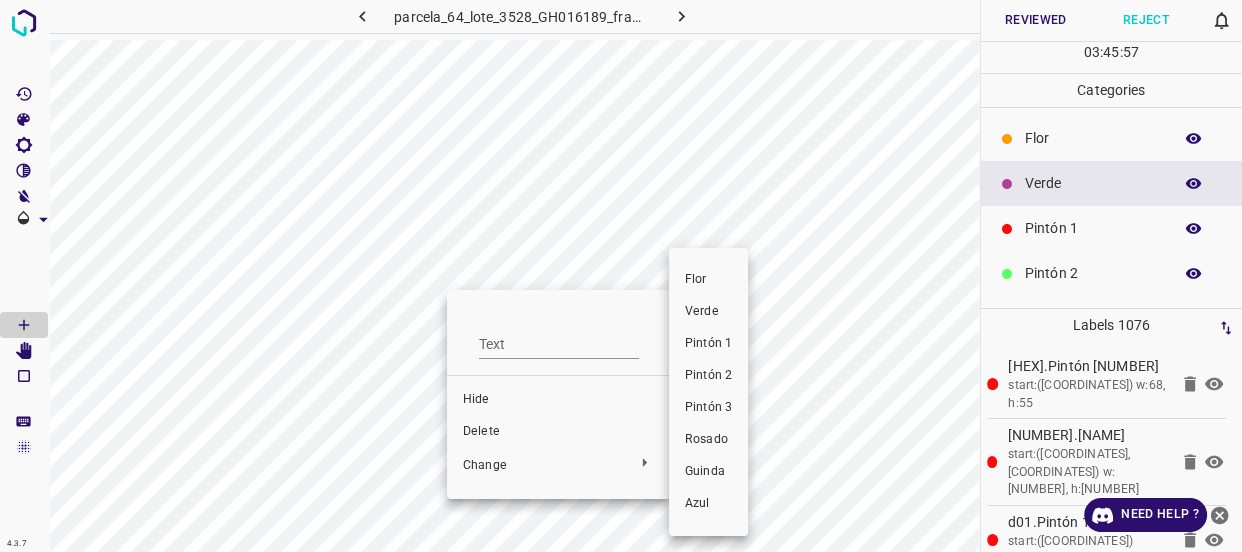 click on "Verde" at bounding box center (708, 312) 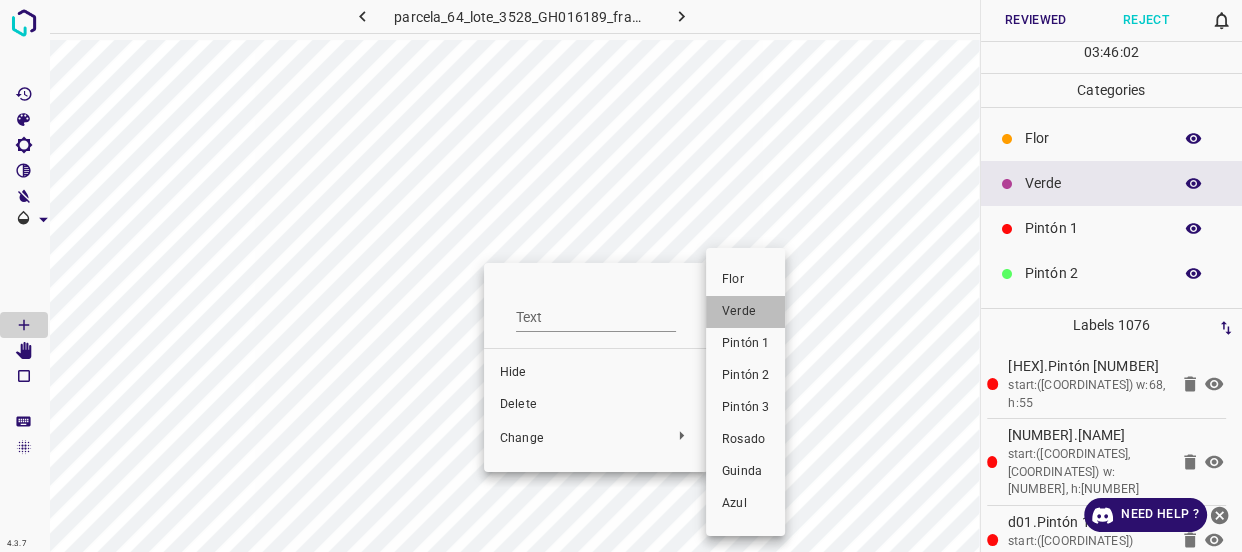 click on "Verde" at bounding box center [745, 312] 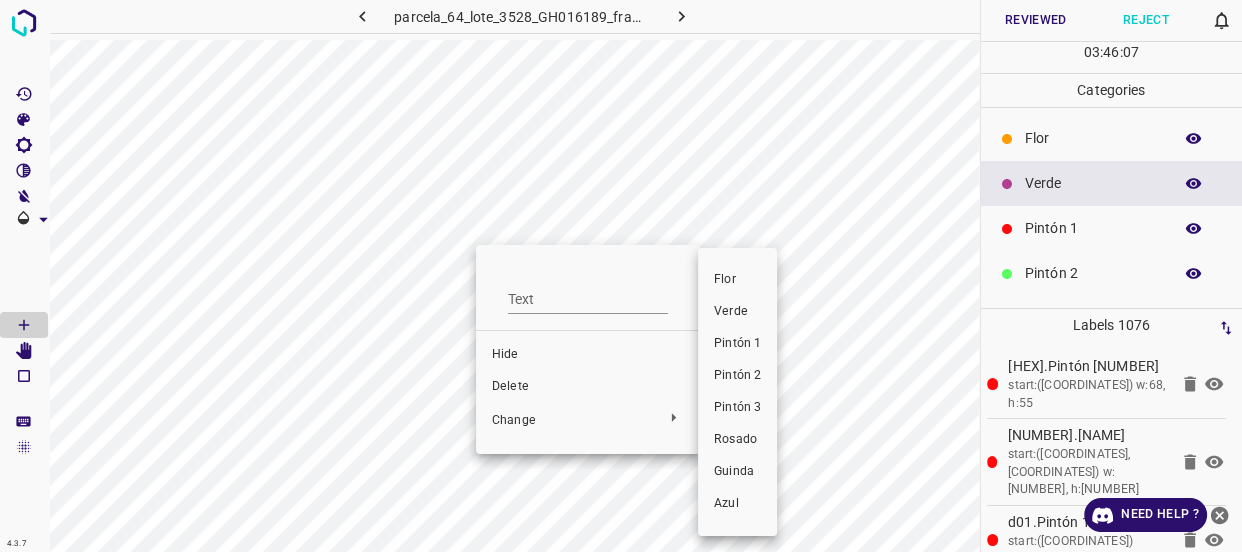 click on "Verde" at bounding box center [737, 312] 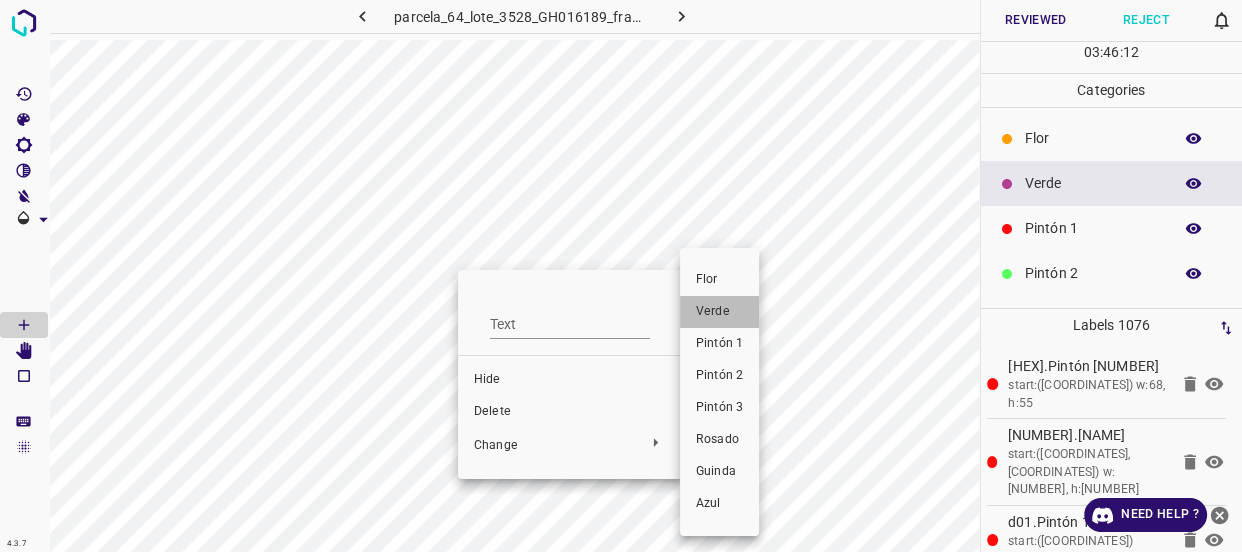 drag, startPoint x: 710, startPoint y: 314, endPoint x: 444, endPoint y: 310, distance: 266.03006 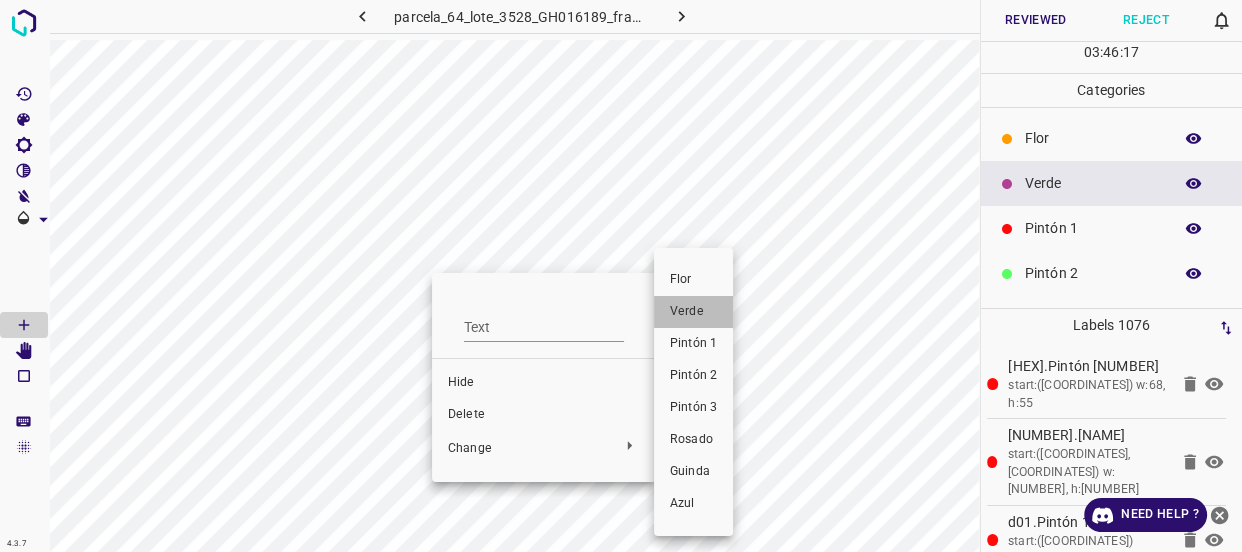 click on "Verde" at bounding box center (693, 312) 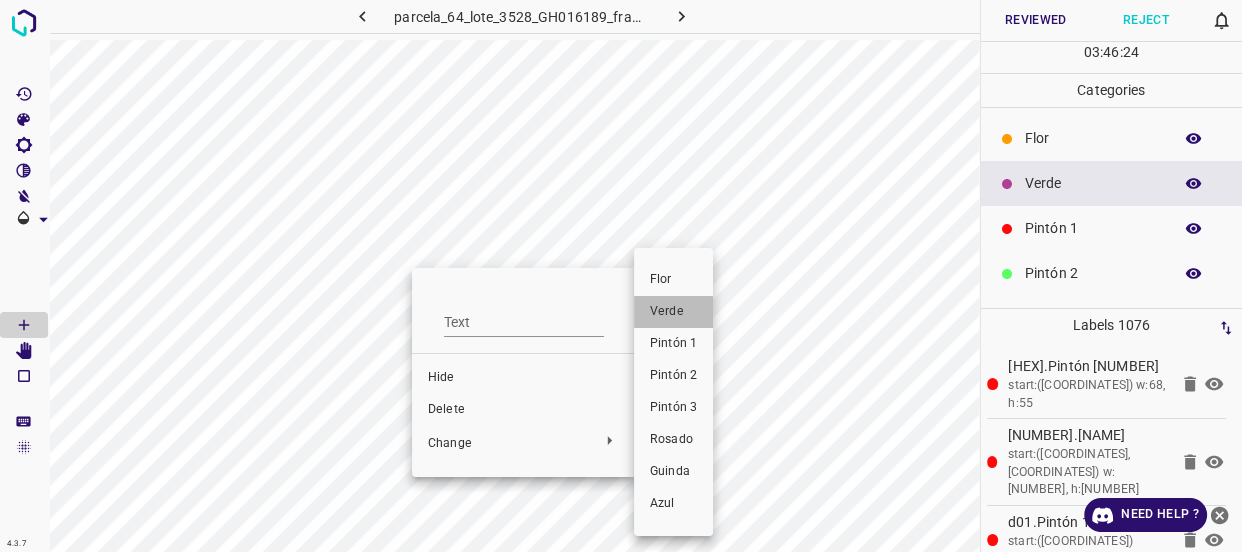 click on "Verde" at bounding box center (673, 312) 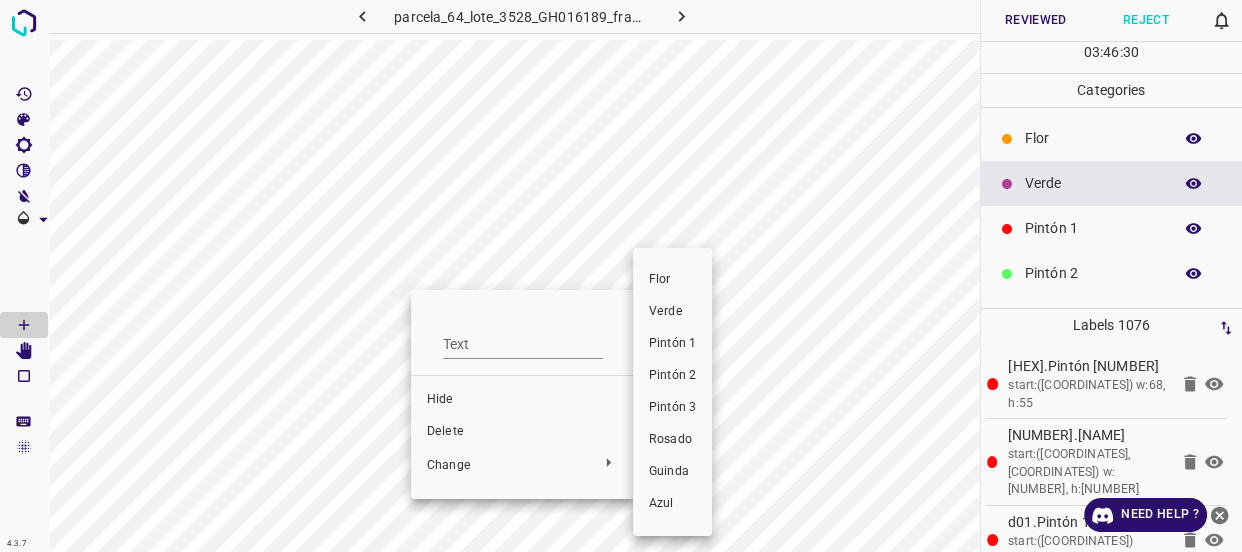 click on "Verde" at bounding box center (672, 312) 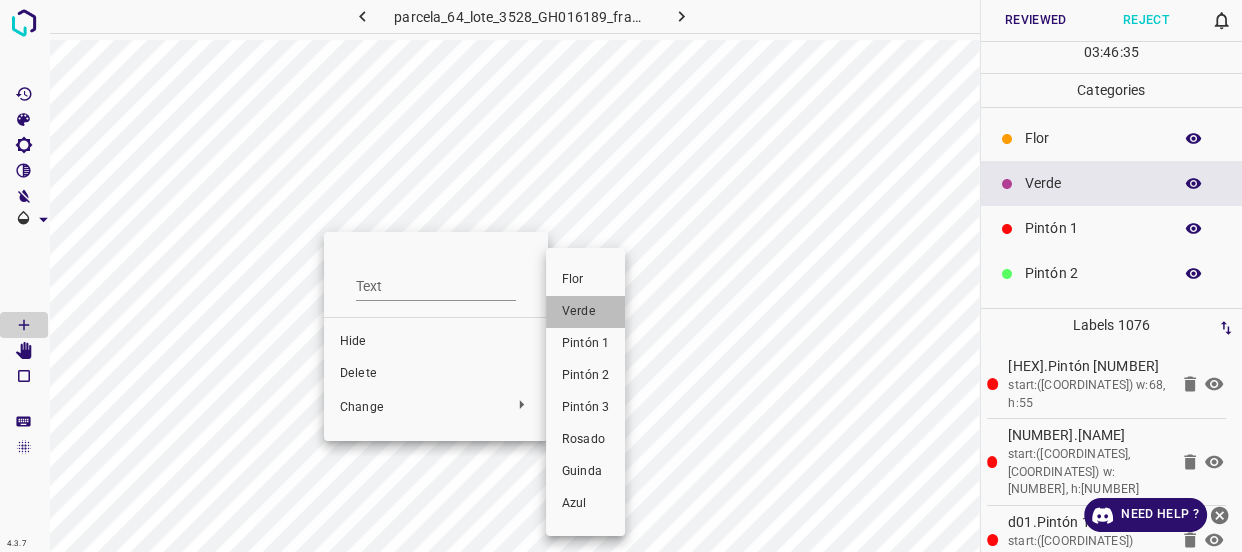 click on "Verde" at bounding box center (585, 312) 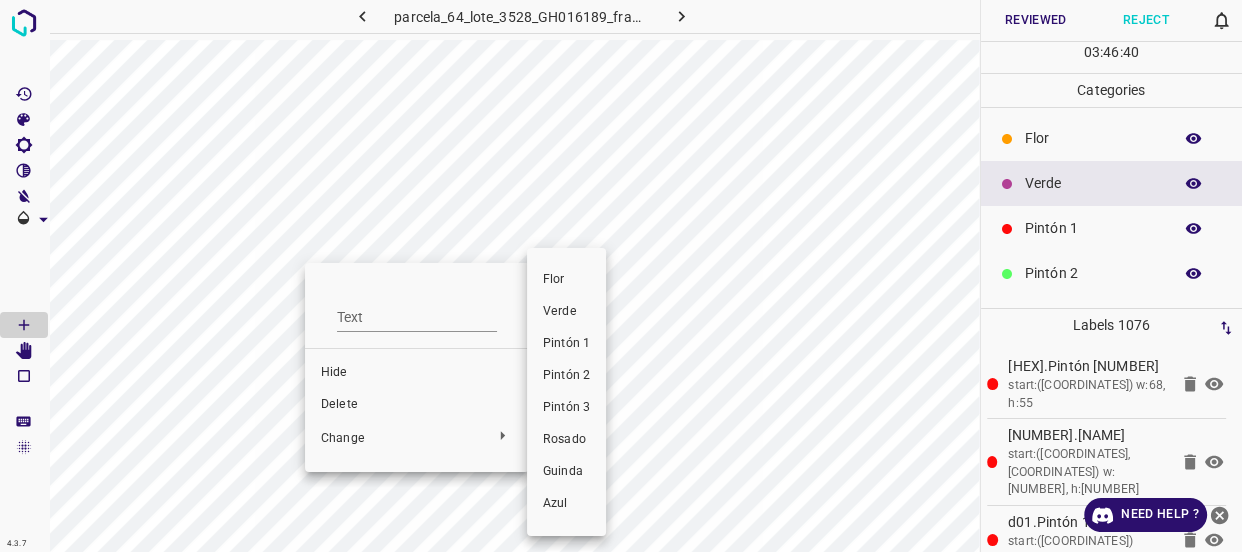 click on "Verde" at bounding box center (566, 312) 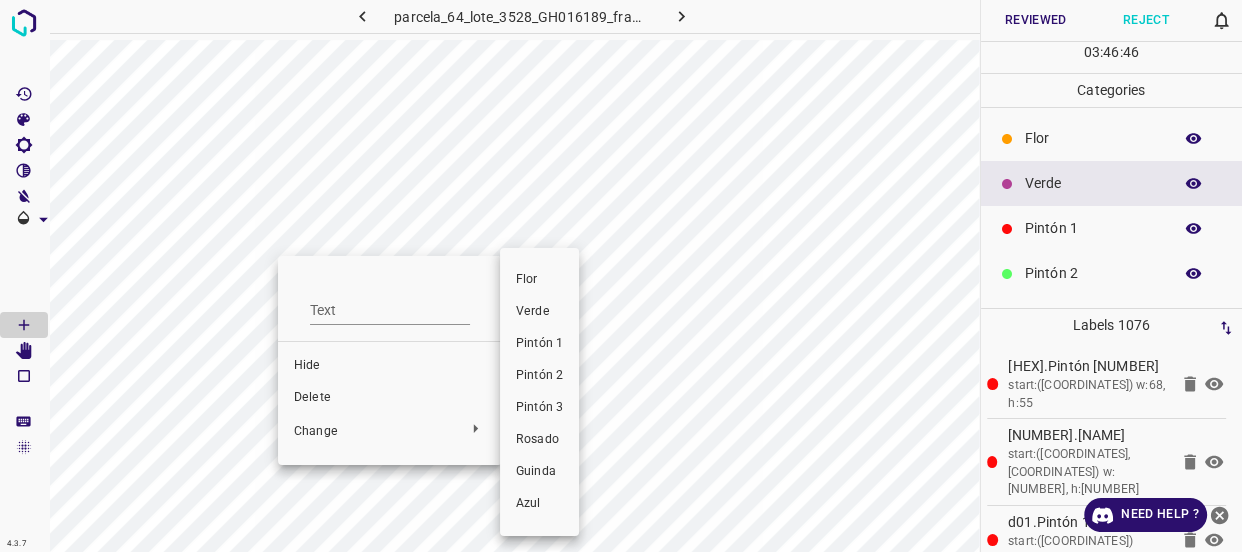 click on "Verde" at bounding box center [539, 312] 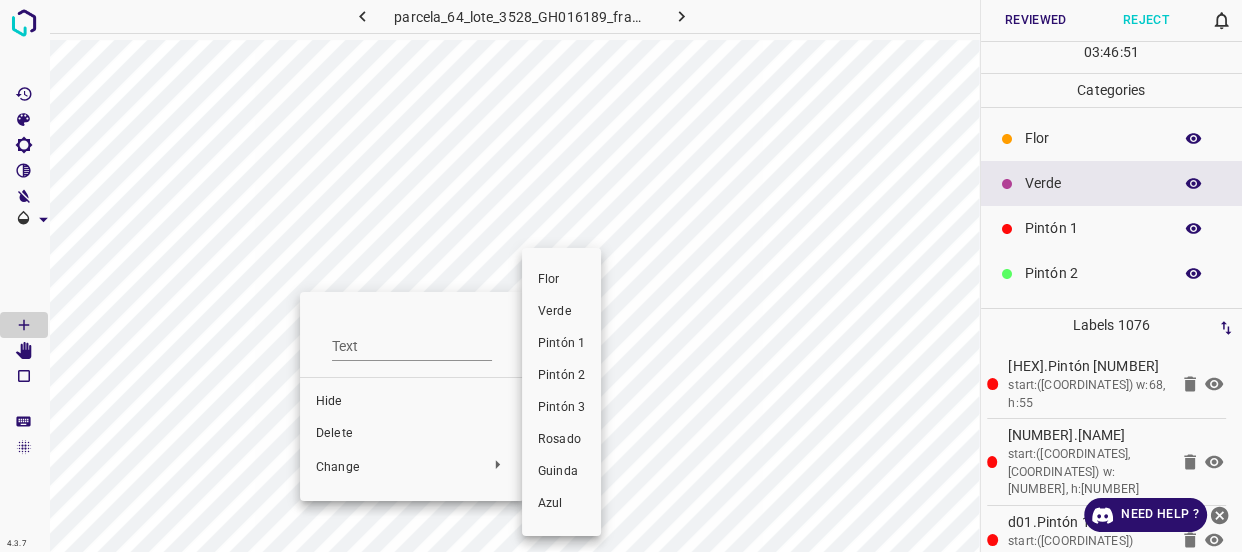 click on "Verde" at bounding box center (561, 312) 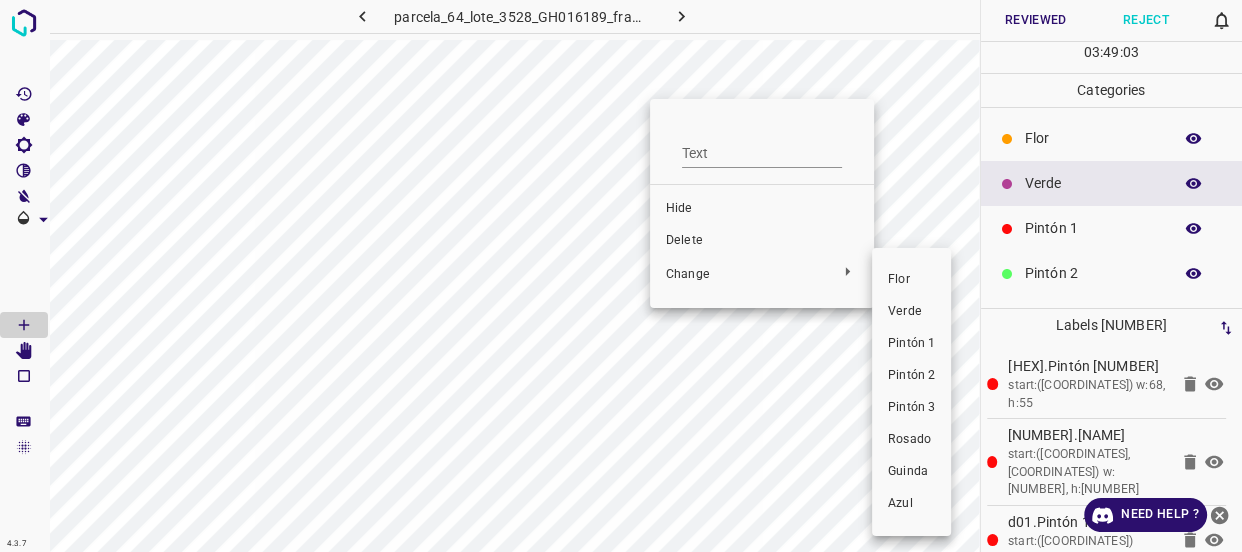 drag, startPoint x: 900, startPoint y: 314, endPoint x: 625, endPoint y: 179, distance: 306.3495 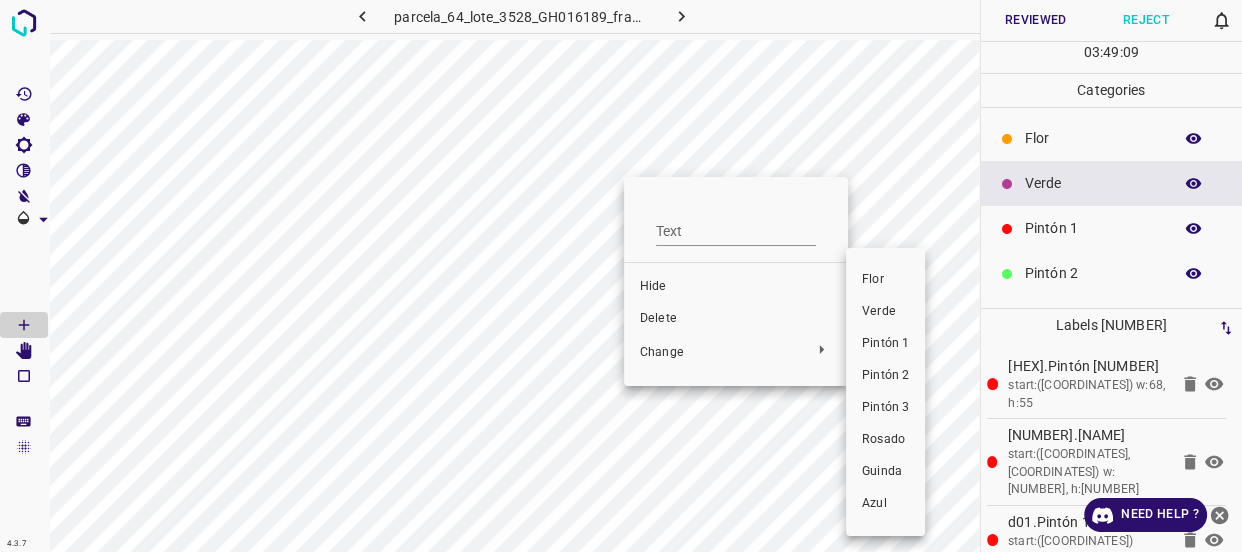 click on "Verde" at bounding box center [885, 312] 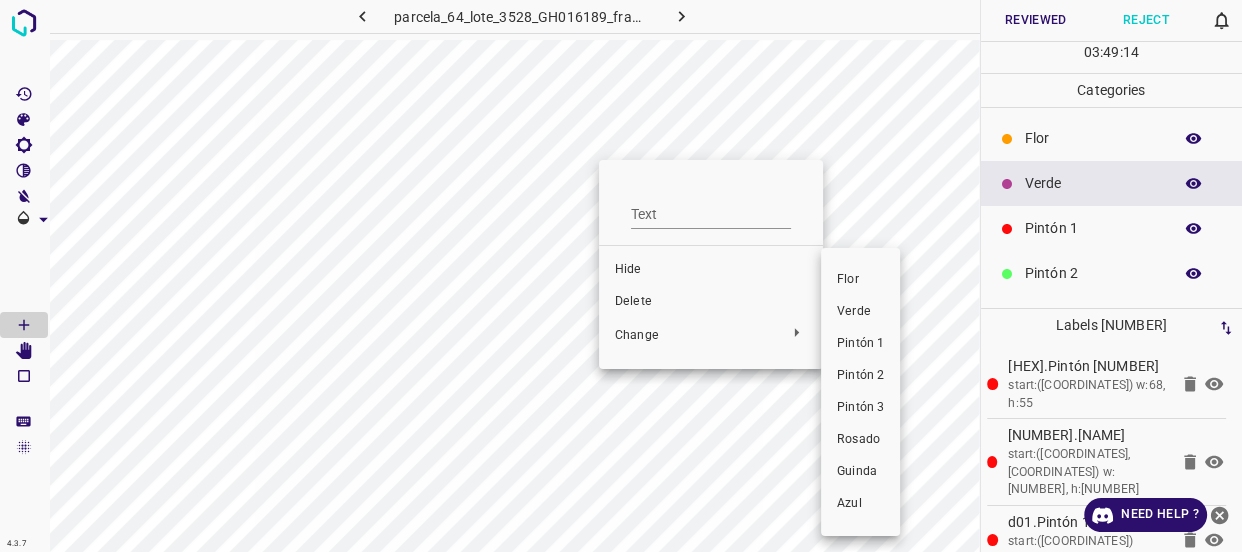 drag, startPoint x: 861, startPoint y: 316, endPoint x: 584, endPoint y: 216, distance: 294.49786 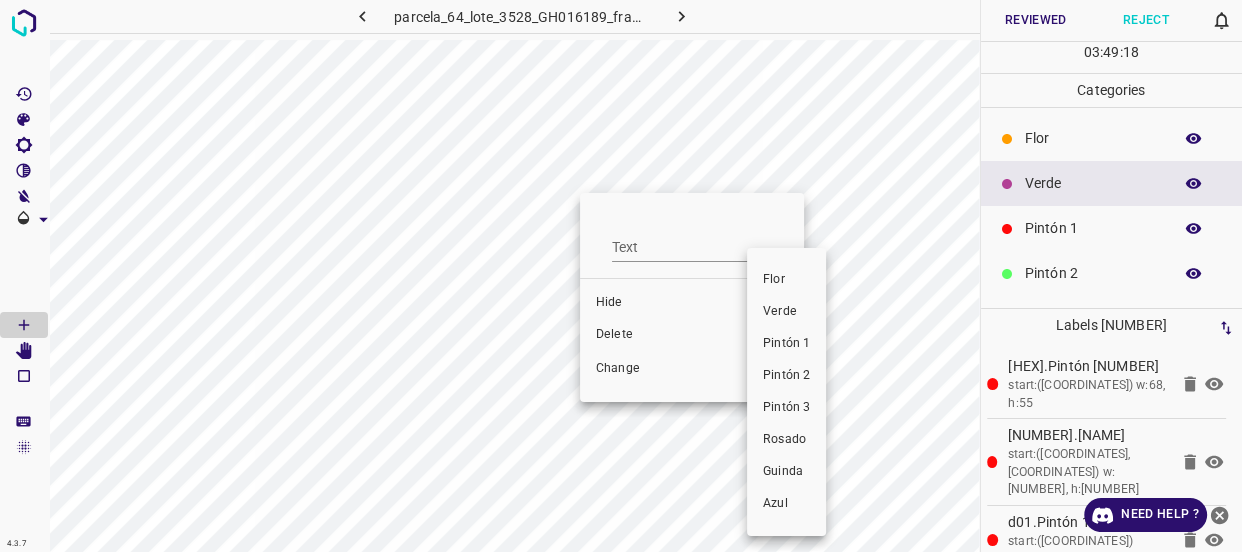 click on "Verde" at bounding box center [786, 312] 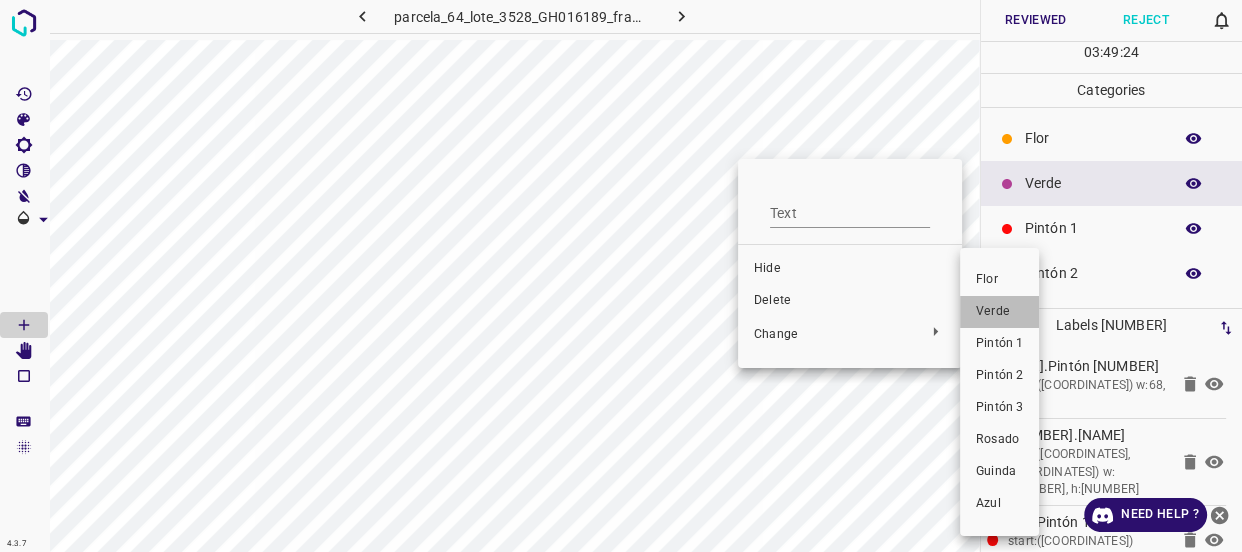 drag, startPoint x: 989, startPoint y: 314, endPoint x: 804, endPoint y: 135, distance: 257.42184 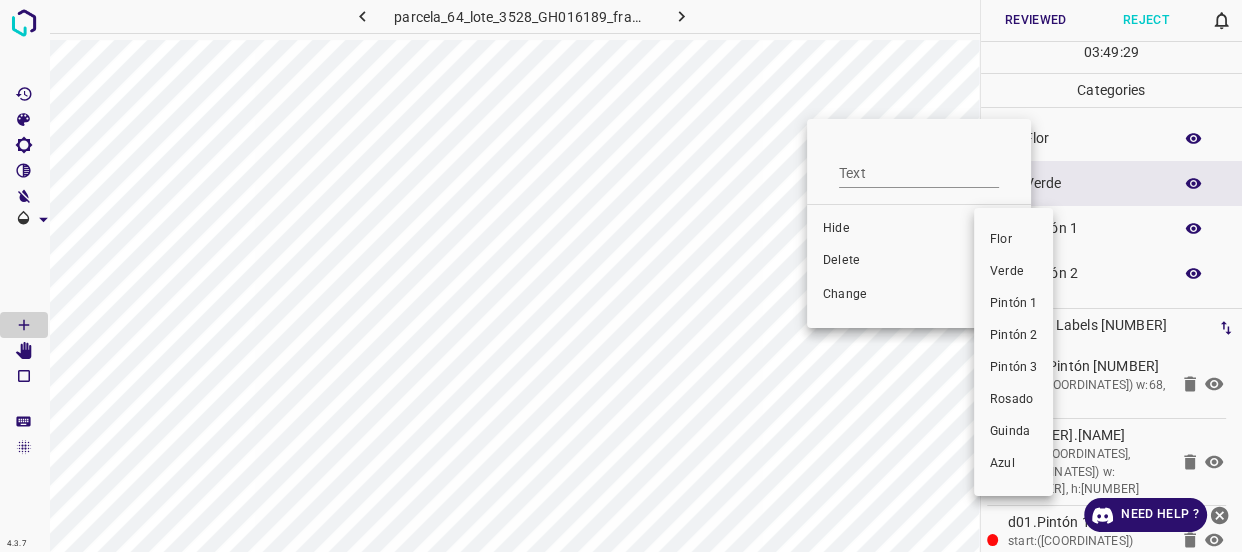 drag, startPoint x: 999, startPoint y: 275, endPoint x: 758, endPoint y: 293, distance: 241.67126 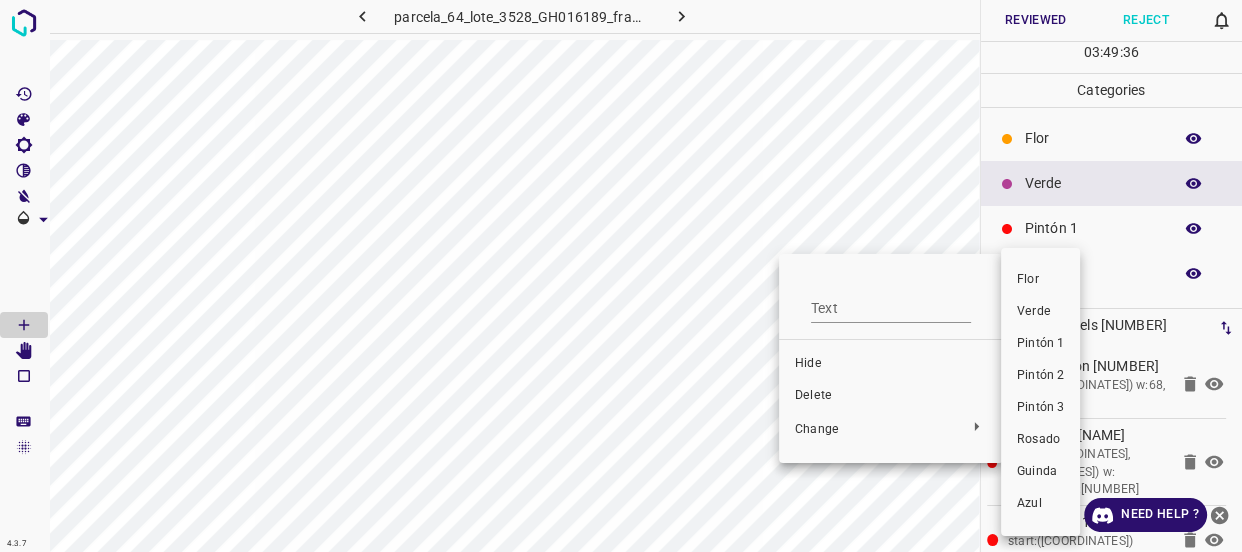 drag, startPoint x: 1027, startPoint y: 307, endPoint x: 890, endPoint y: 373, distance: 152.06906 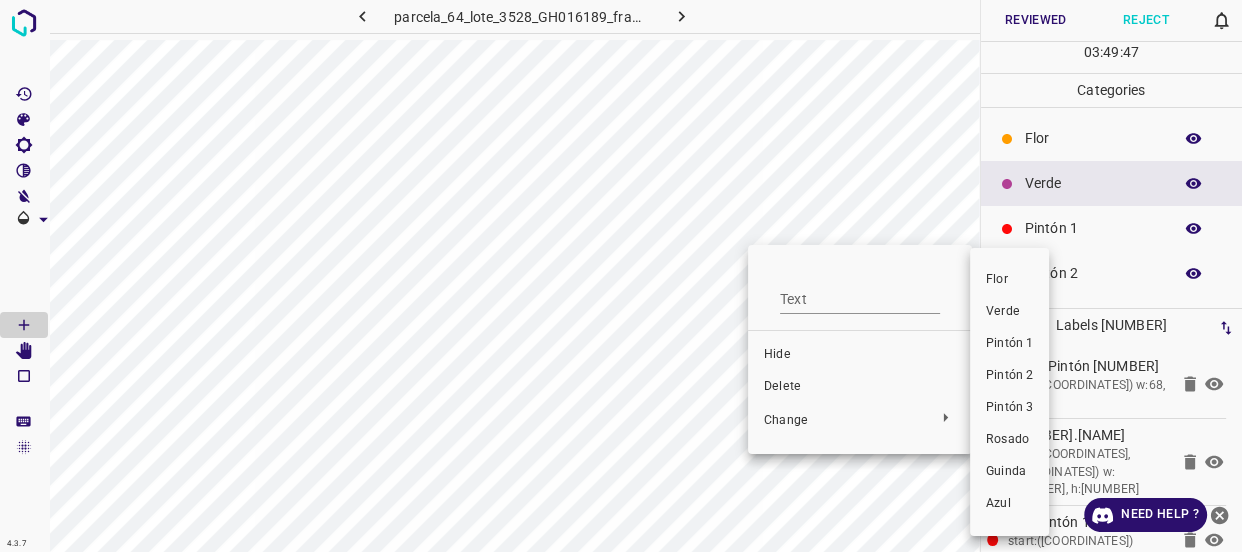 click on "Verde" at bounding box center [1009, 312] 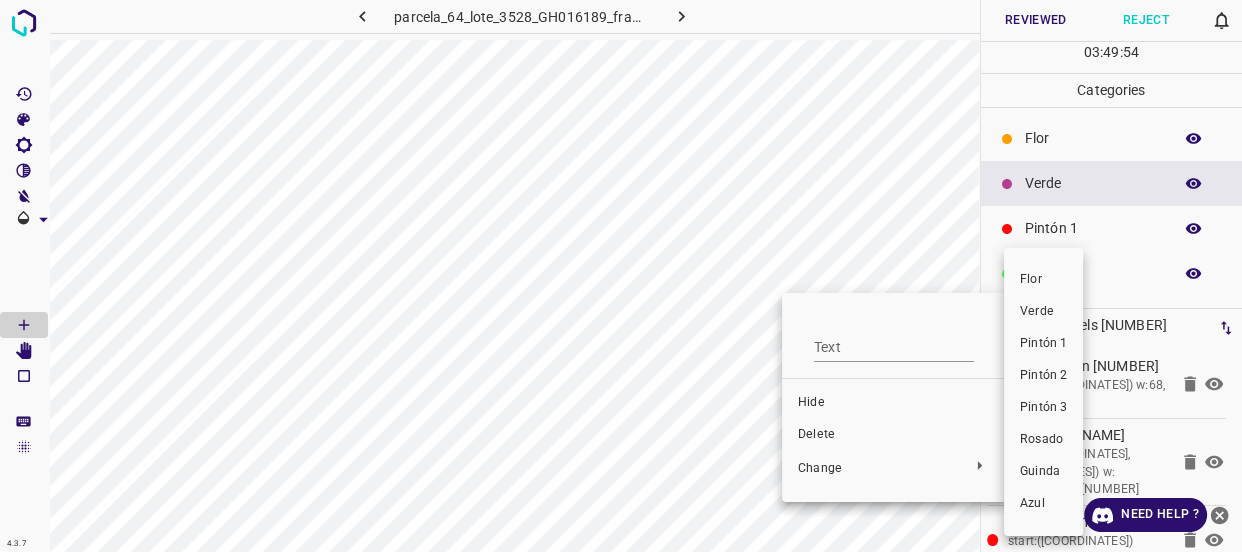 drag, startPoint x: 1023, startPoint y: 317, endPoint x: 846, endPoint y: 356, distance: 181.2457 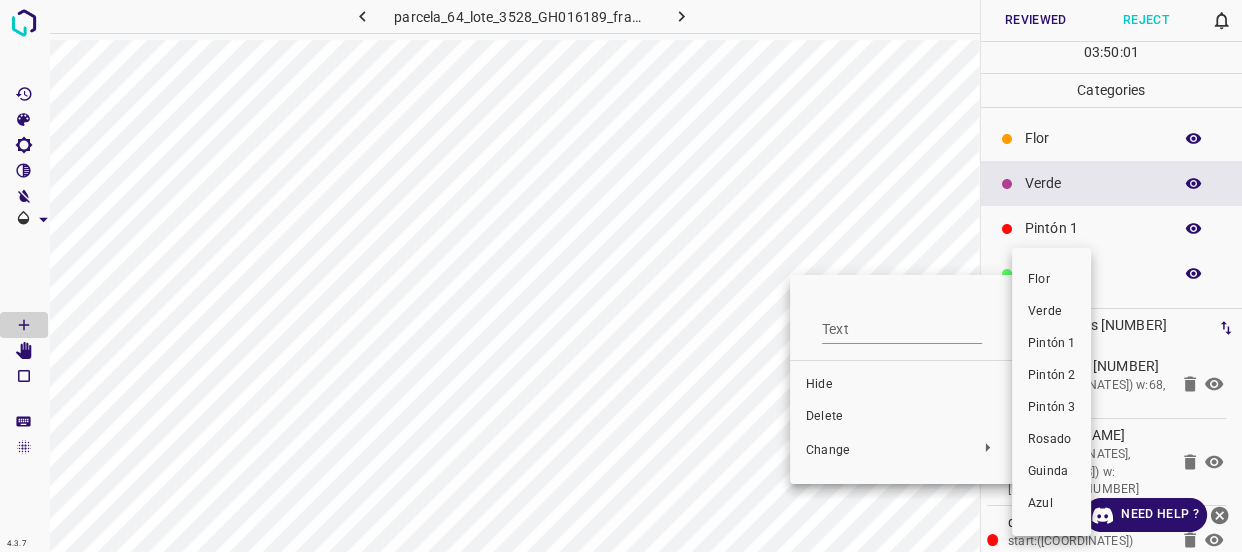 click on "Verde" at bounding box center (1051, 312) 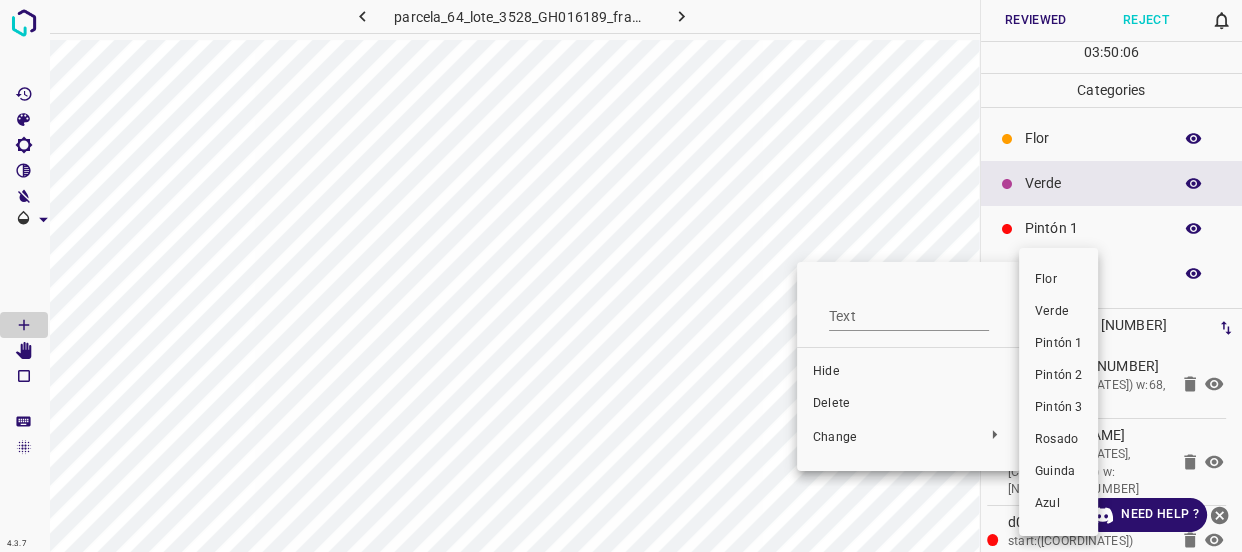 click on "Verde" at bounding box center (1058, 312) 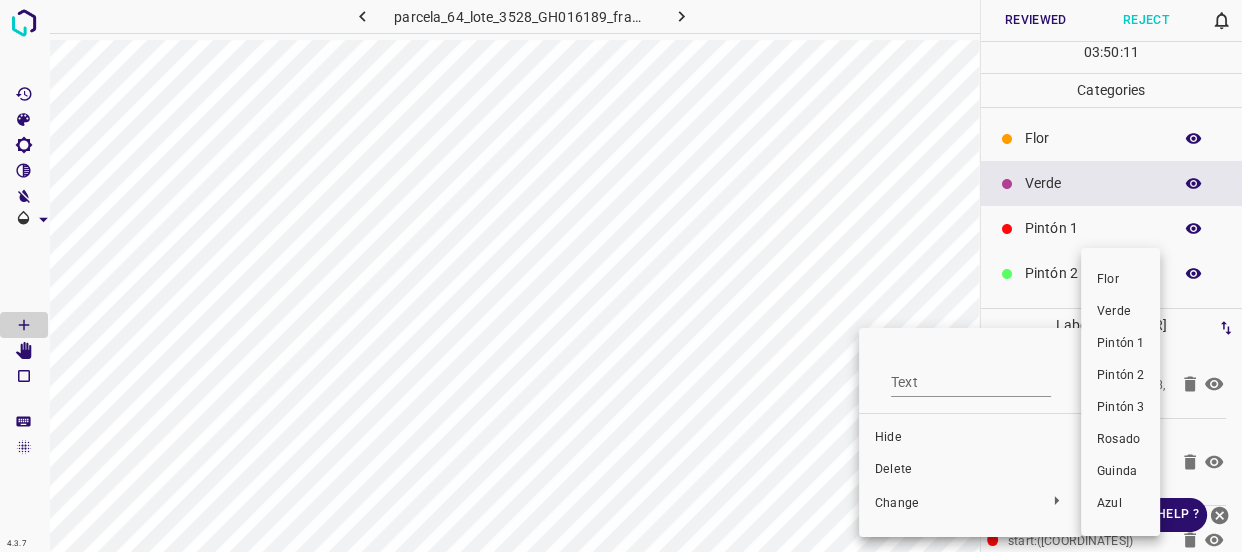 click on "Verde" at bounding box center (1120, 312) 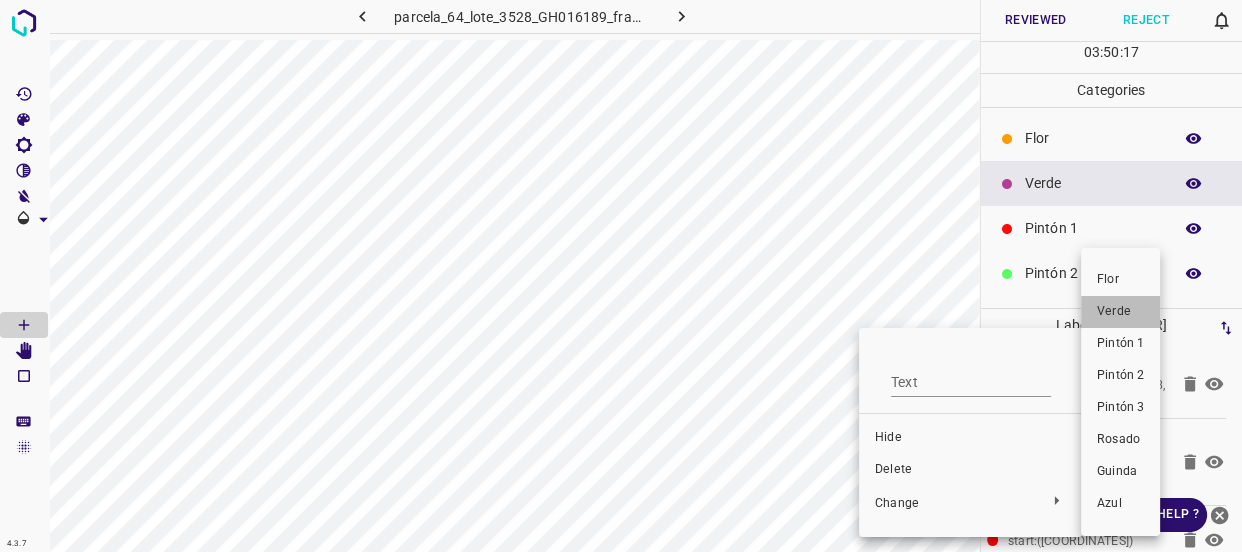 click on "Verde" at bounding box center [1120, 312] 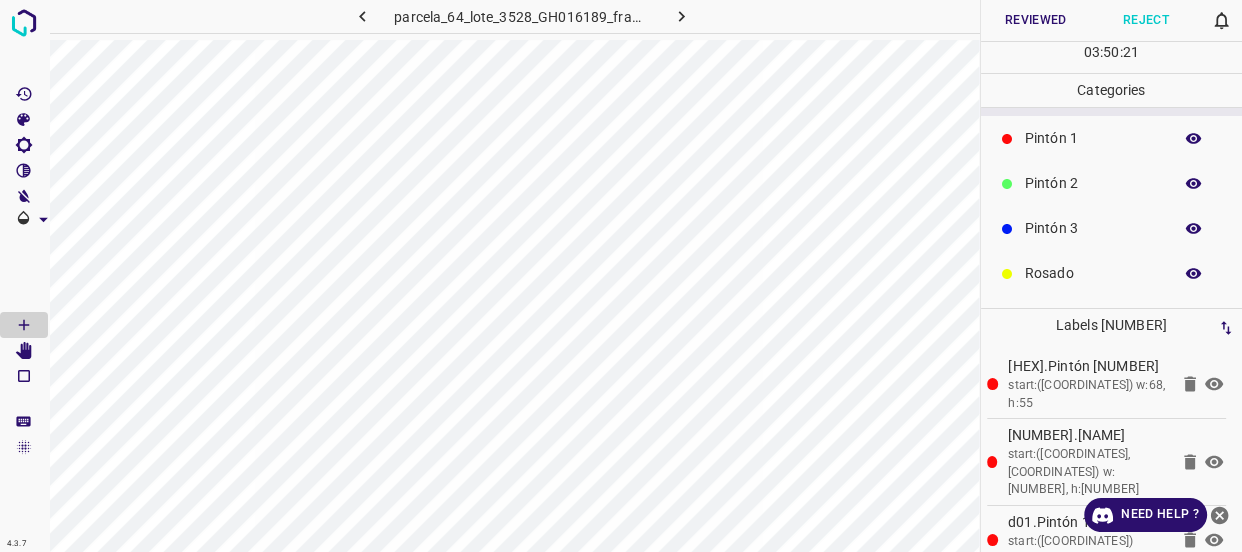 scroll, scrollTop: 175, scrollLeft: 0, axis: vertical 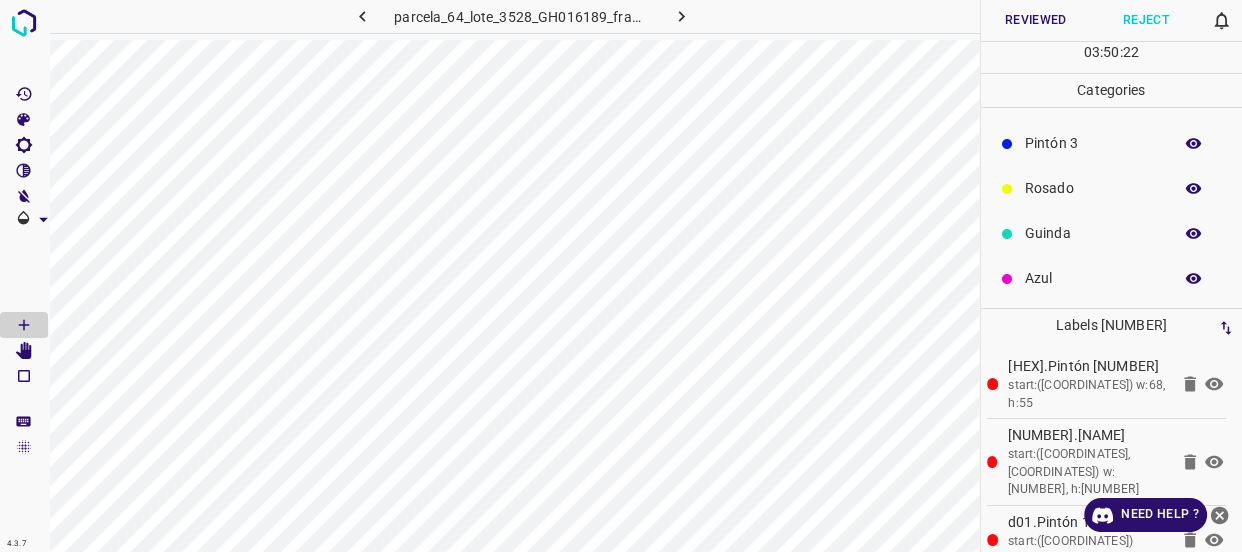 click 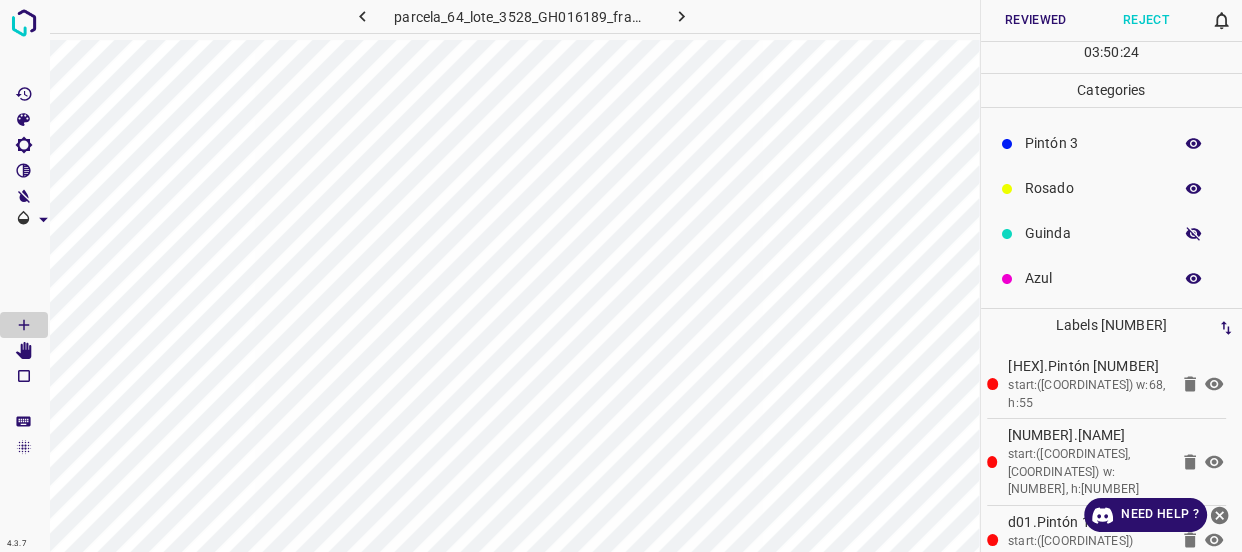 click 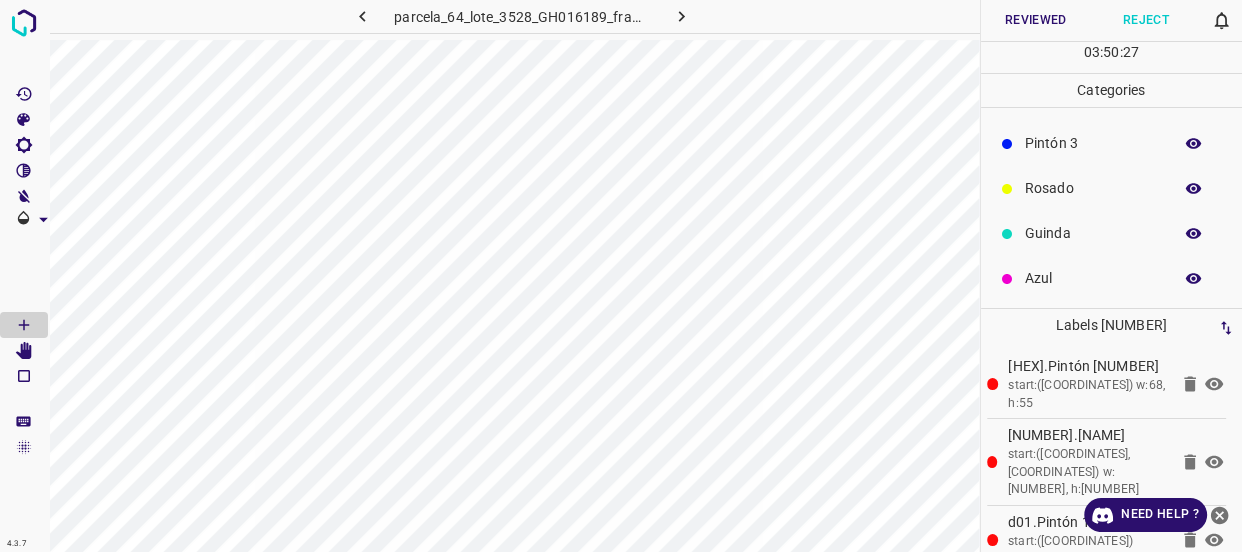 scroll, scrollTop: 0, scrollLeft: 0, axis: both 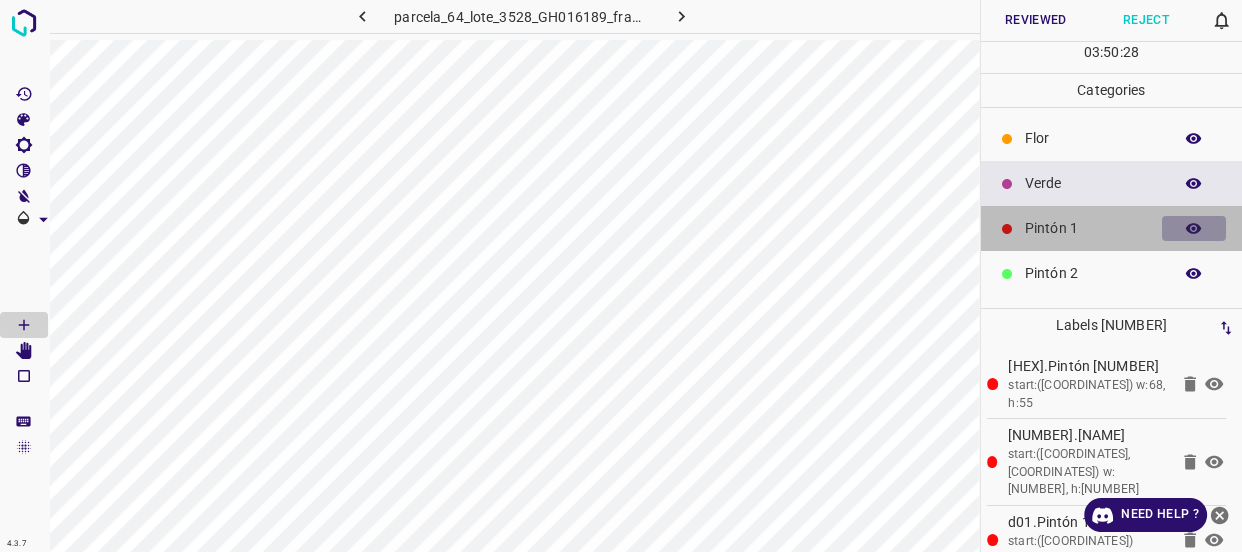 click 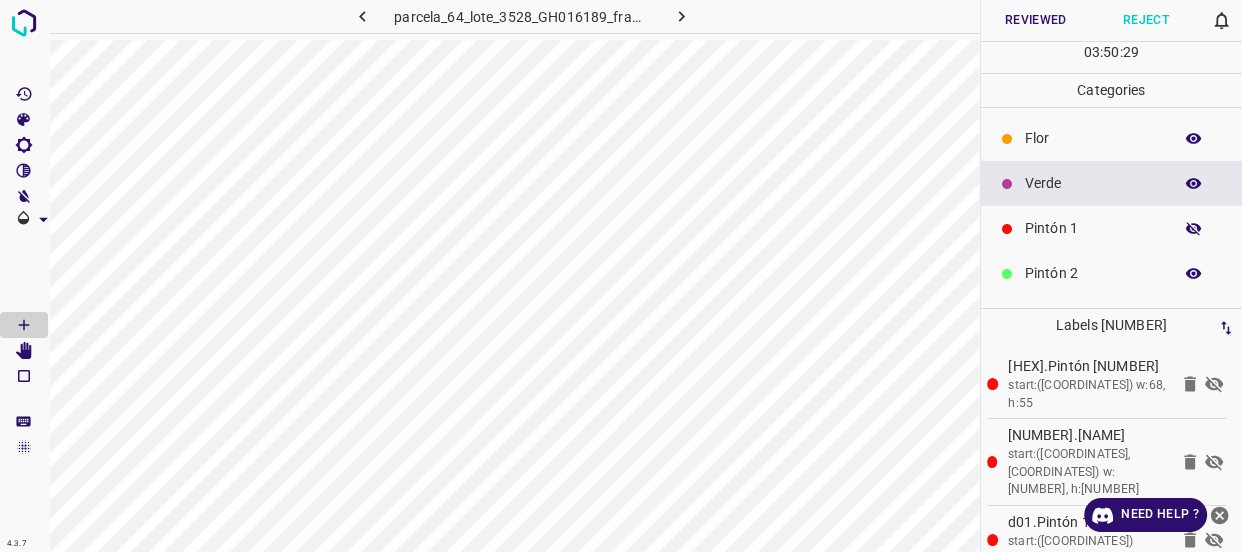 click 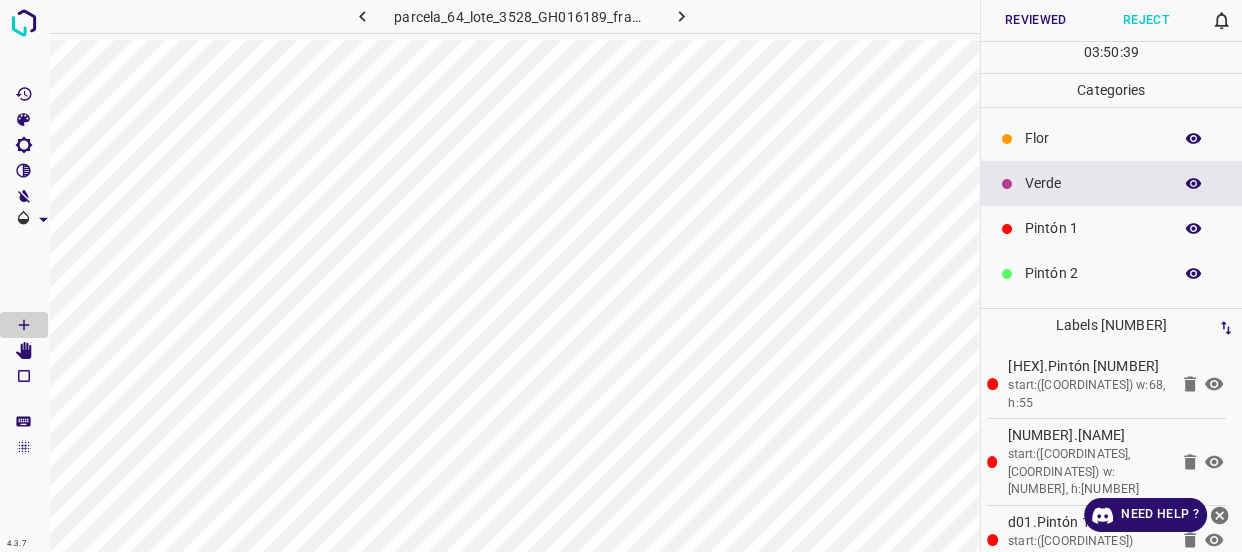 click 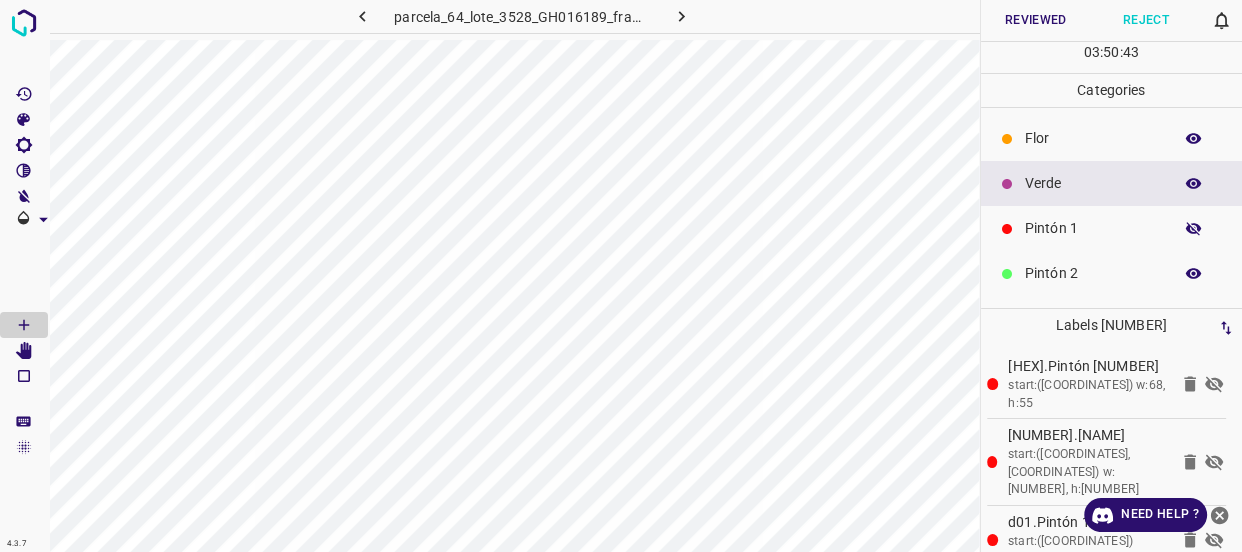 click 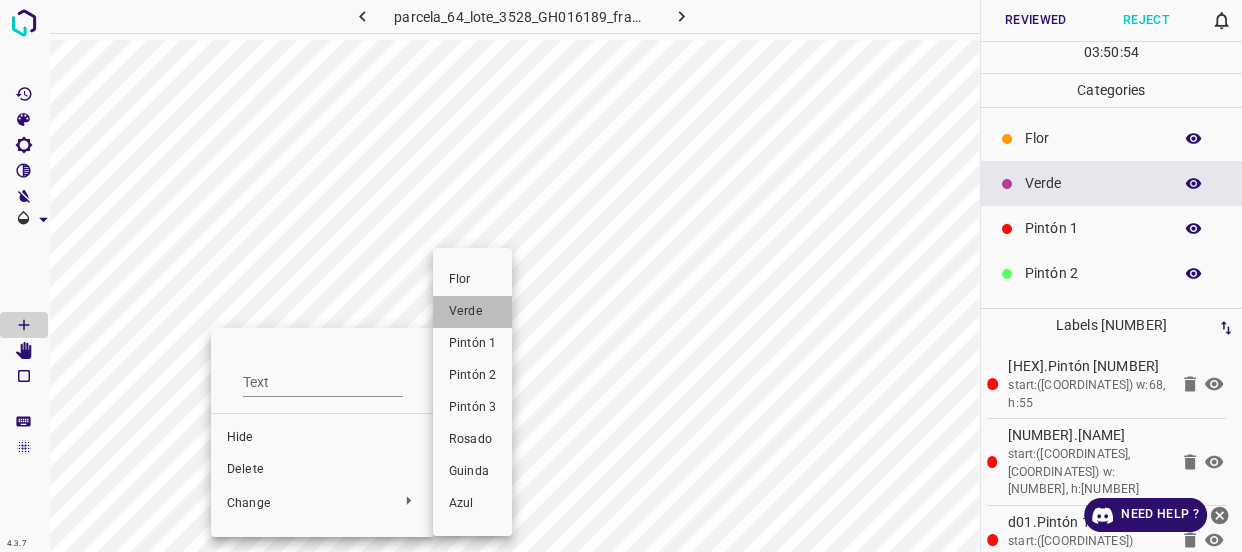click on "Verde" at bounding box center [472, 312] 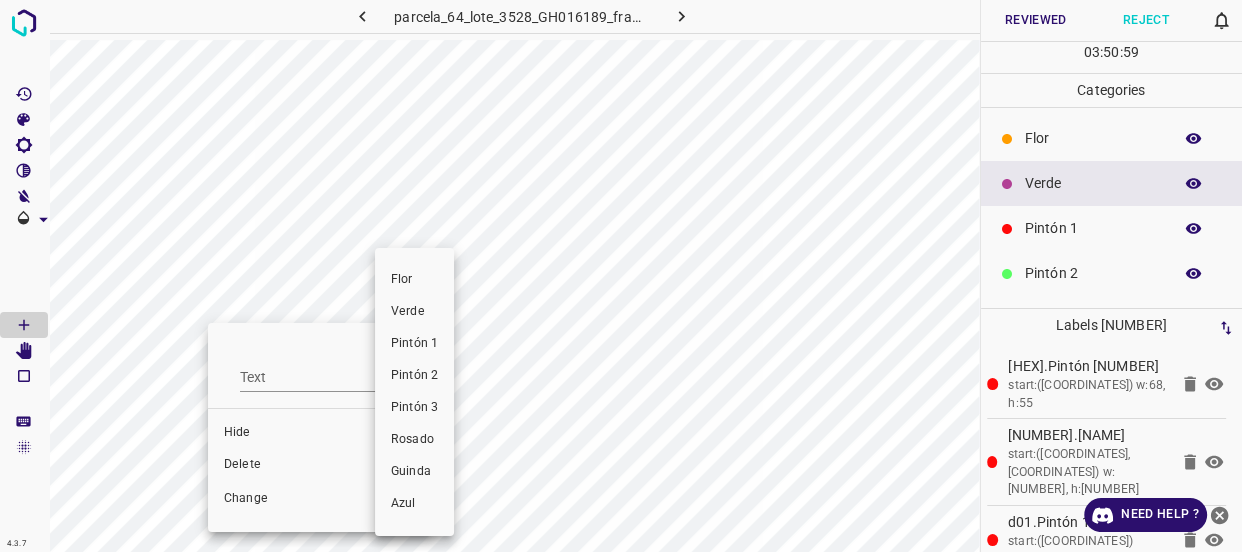 click on "Verde" at bounding box center [414, 312] 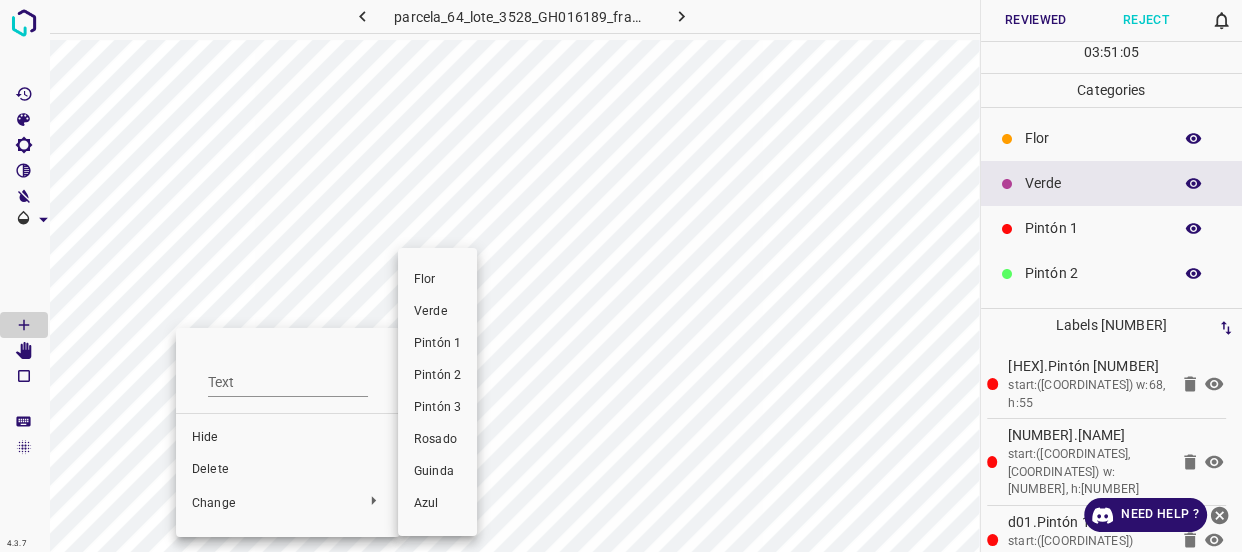 drag, startPoint x: 432, startPoint y: 306, endPoint x: 250, endPoint y: 245, distance: 191.95052 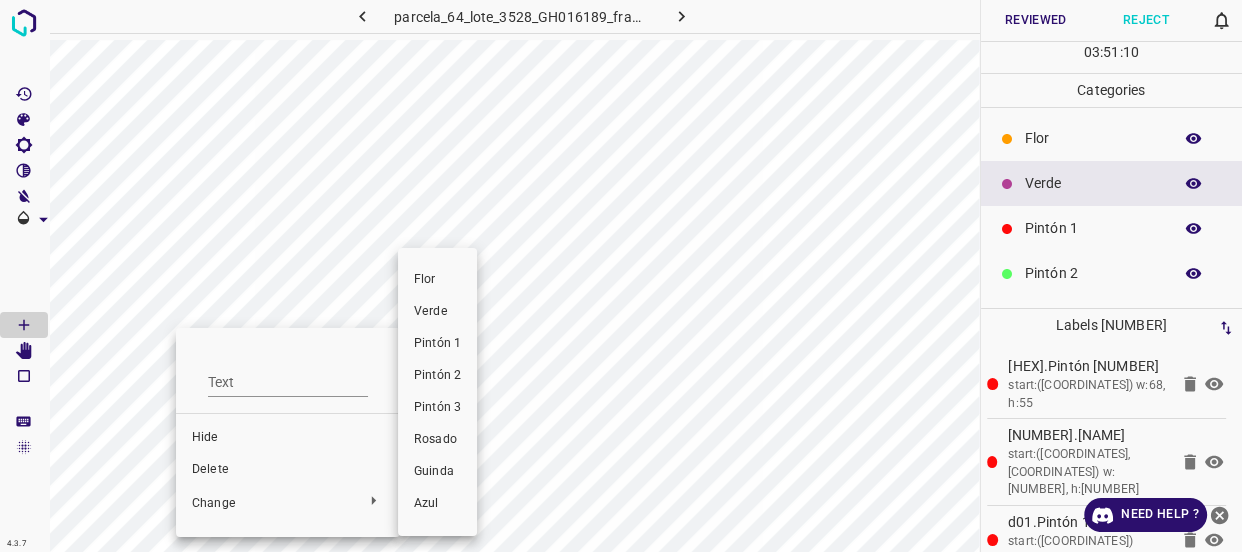 click on "Verde" at bounding box center (437, 312) 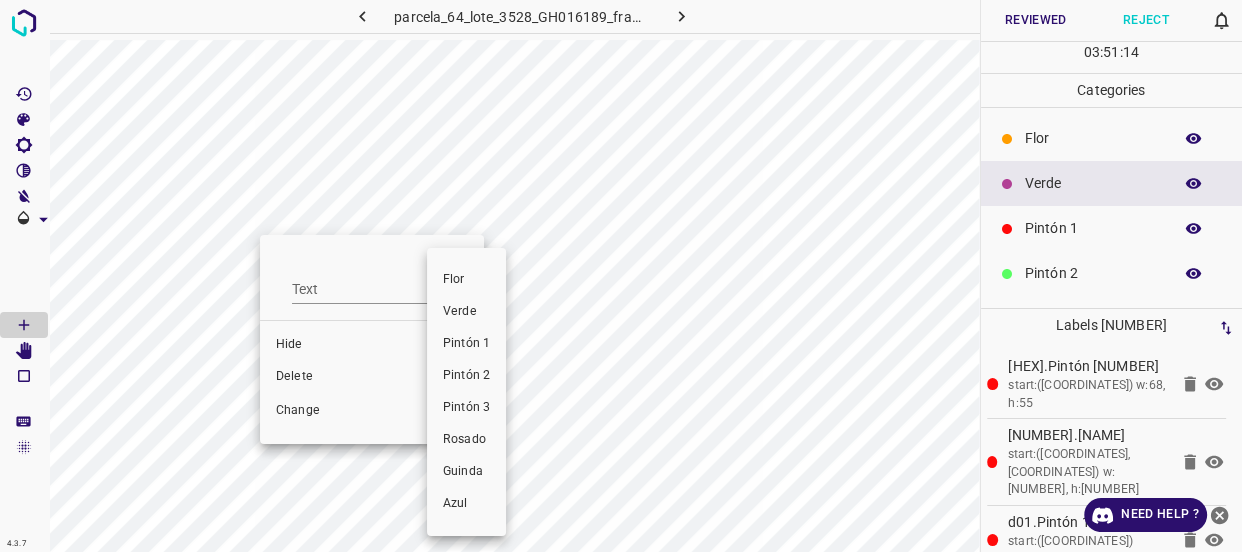 click on "Verde" at bounding box center (466, 312) 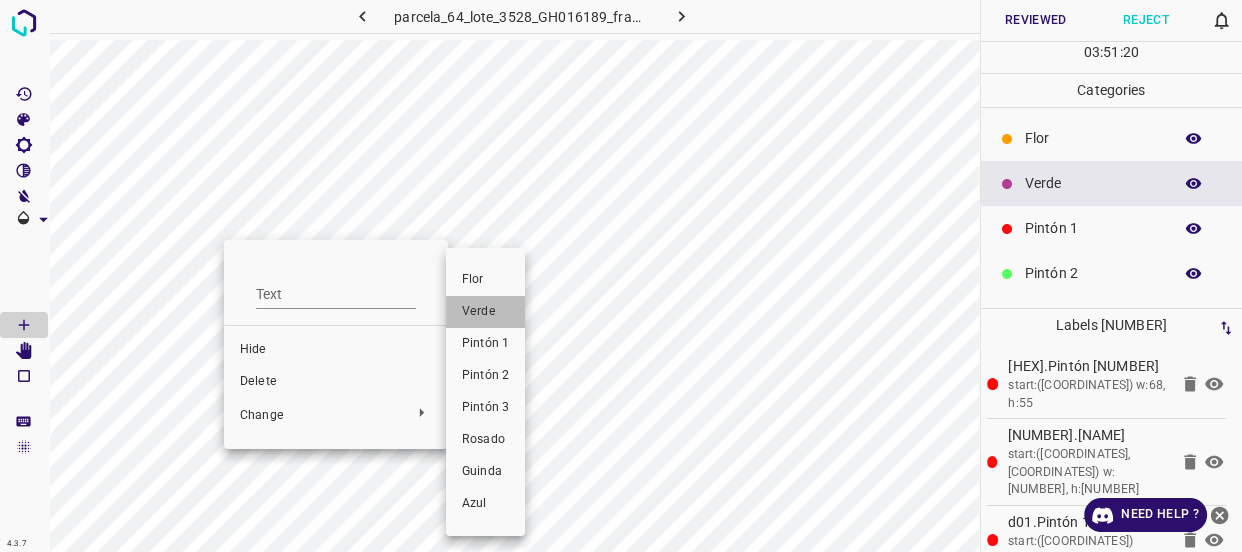 click on "Verde" at bounding box center [485, 312] 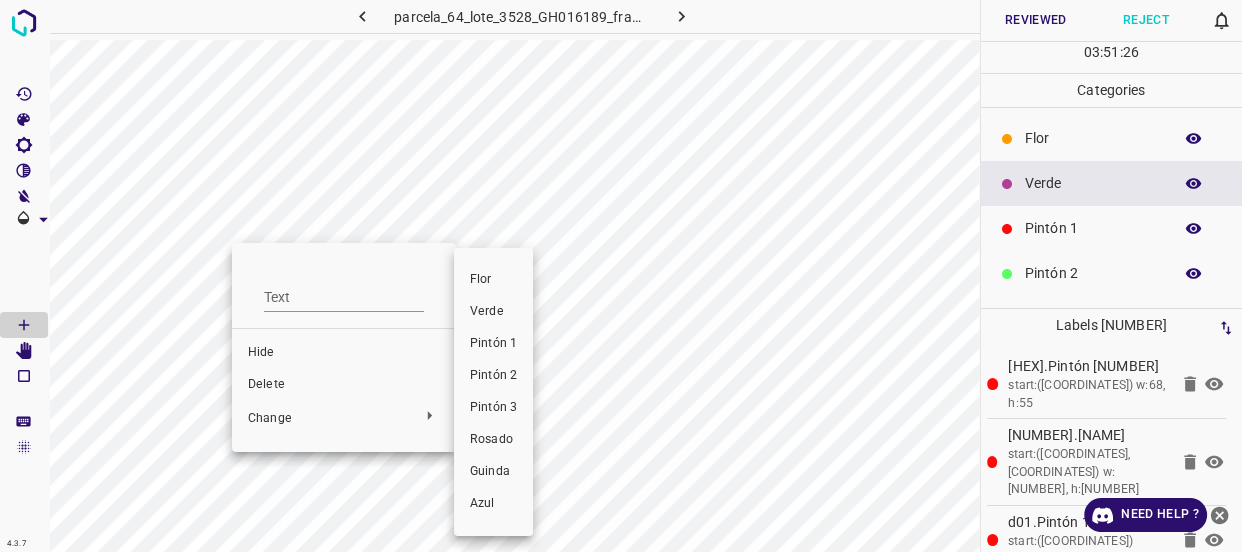 click on "Verde" at bounding box center (493, 312) 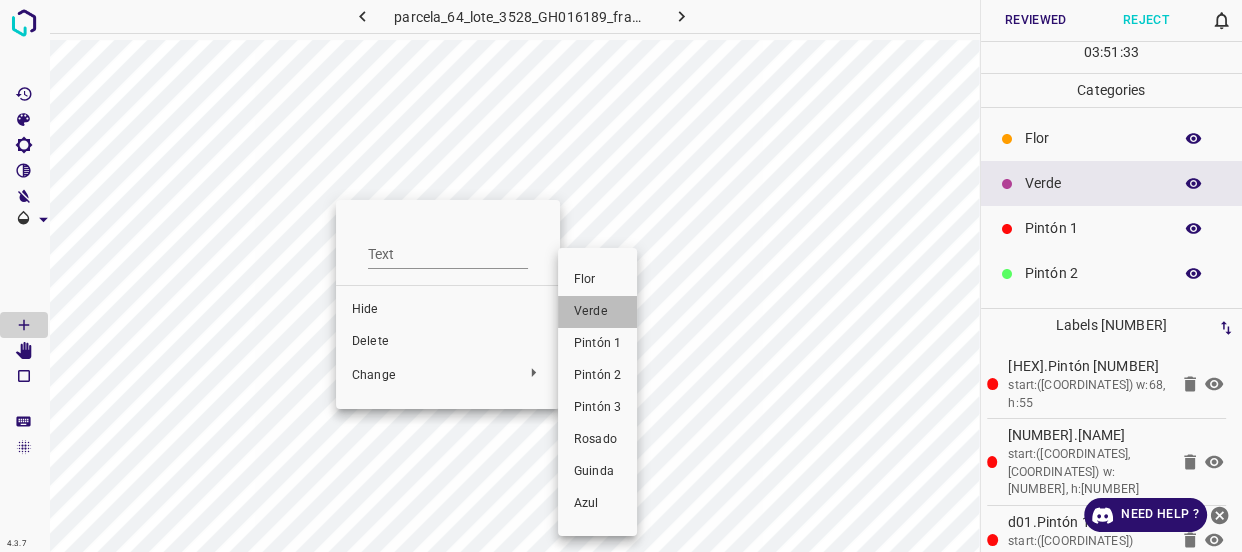 click on "Verde" at bounding box center [597, 312] 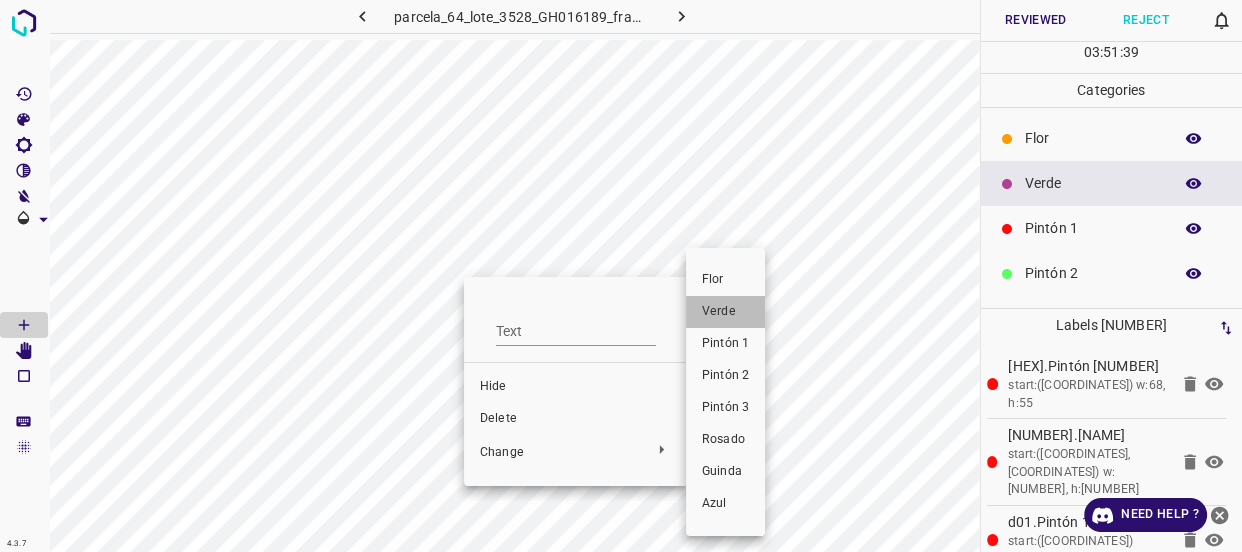 click on "Verde" at bounding box center (725, 312) 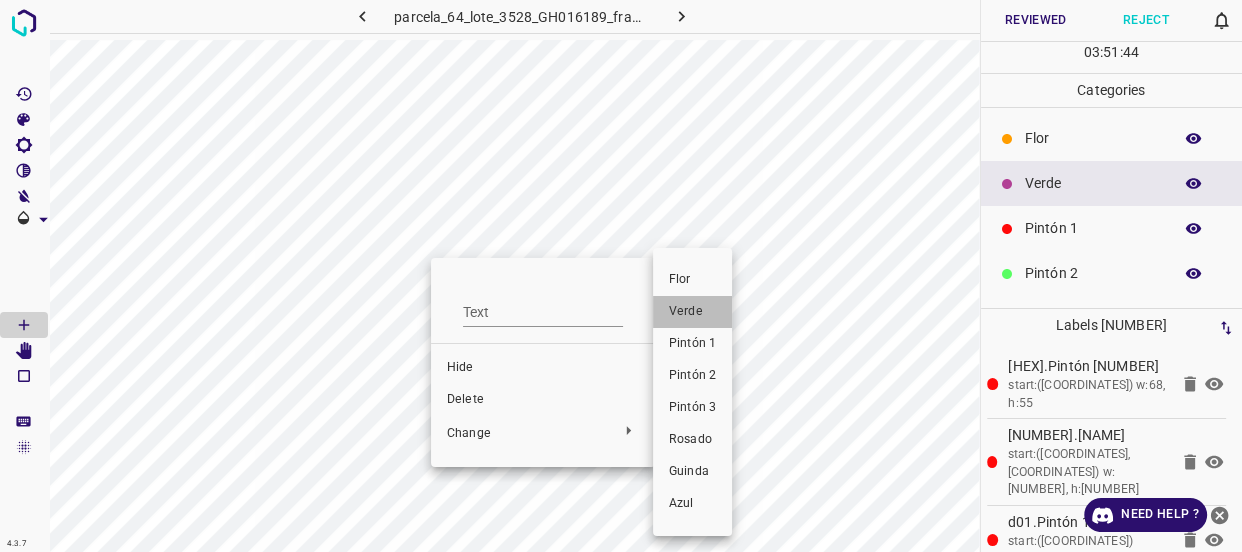 click on "Verde" at bounding box center (692, 312) 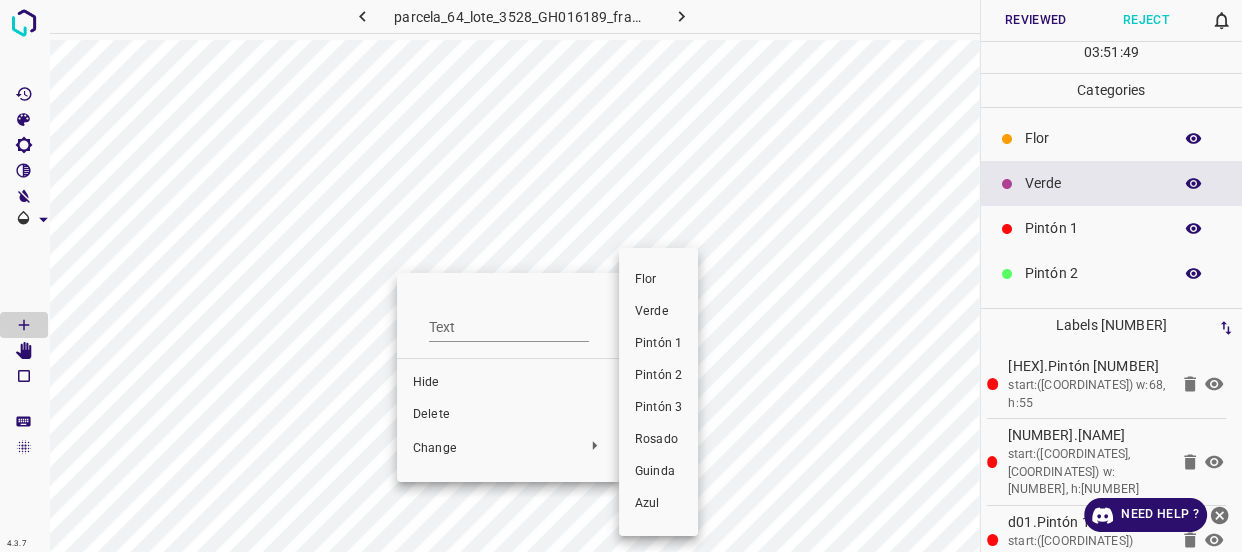 click on "Verde" at bounding box center (658, 312) 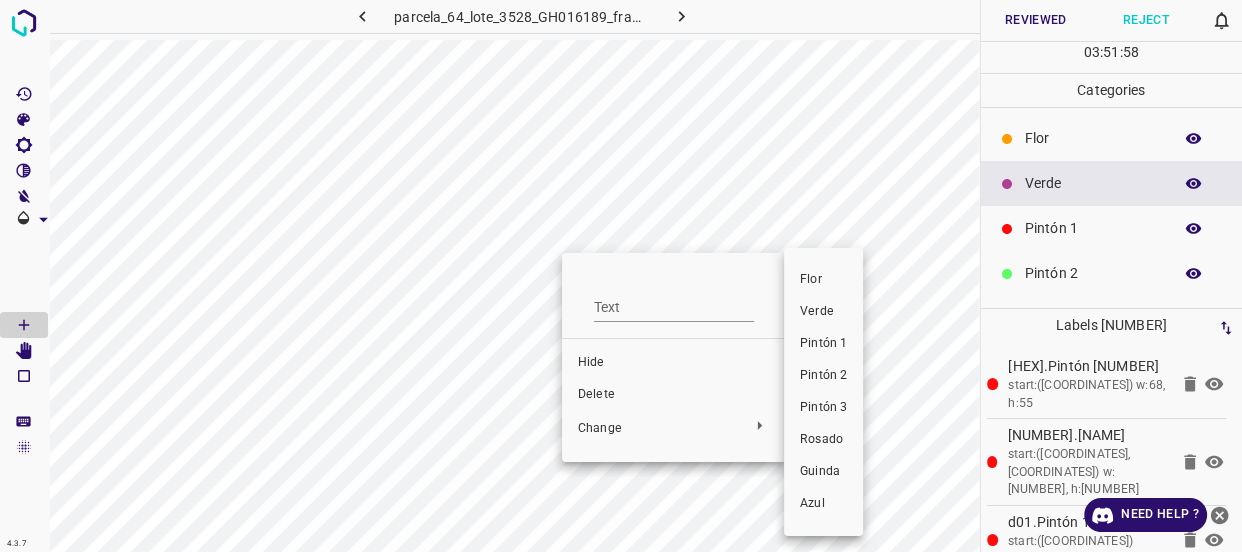 click on "Verde" at bounding box center [823, 312] 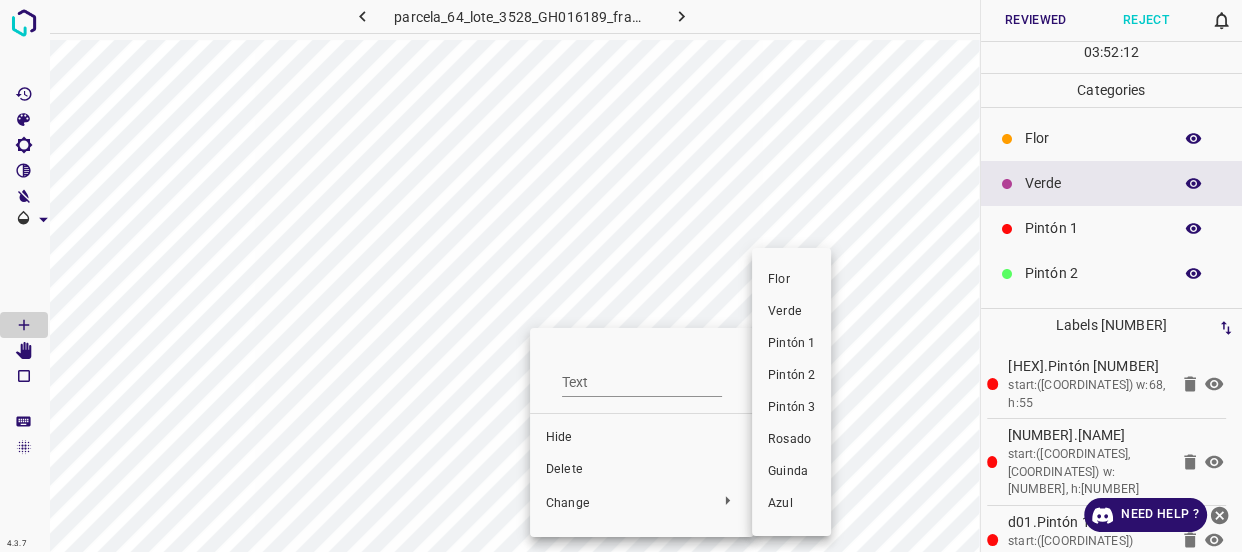 click on "Verde" at bounding box center [791, 312] 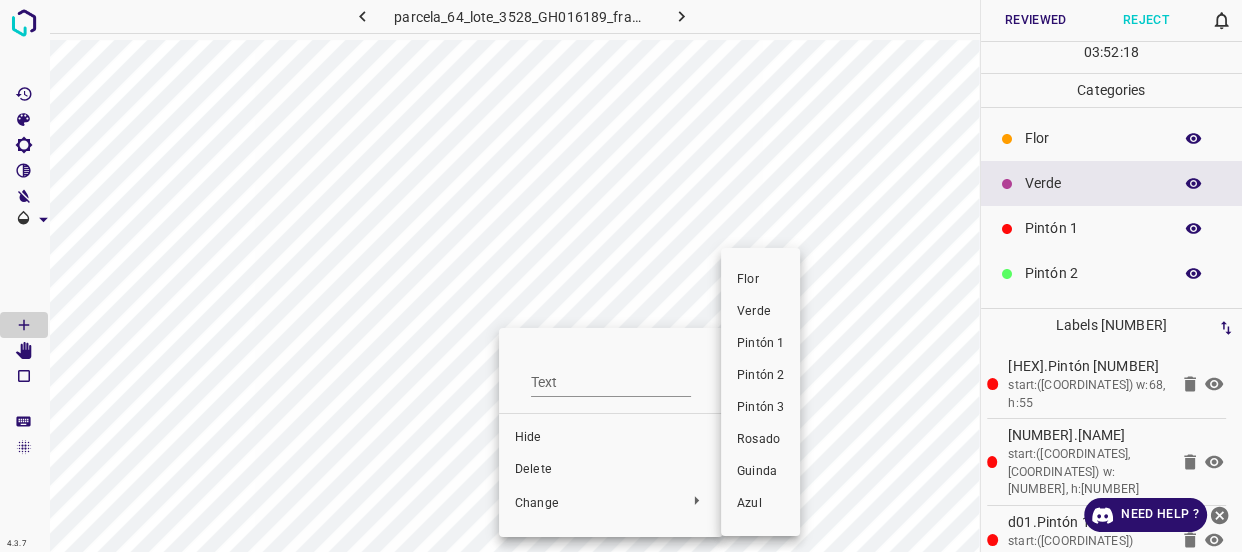click on "Verde" at bounding box center (760, 312) 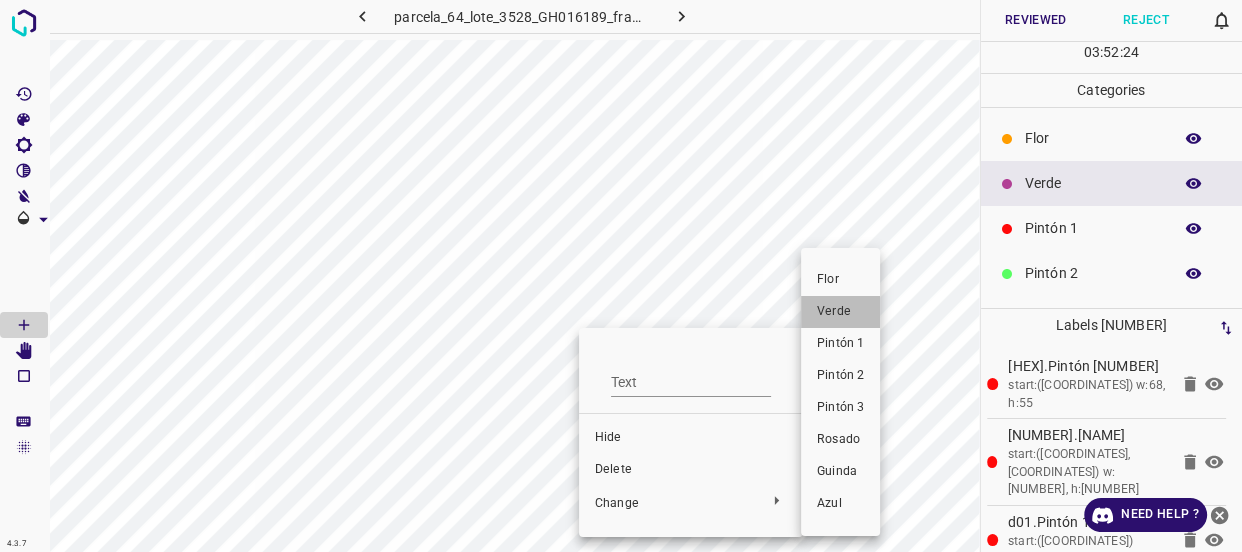 click on "Verde" at bounding box center (840, 312) 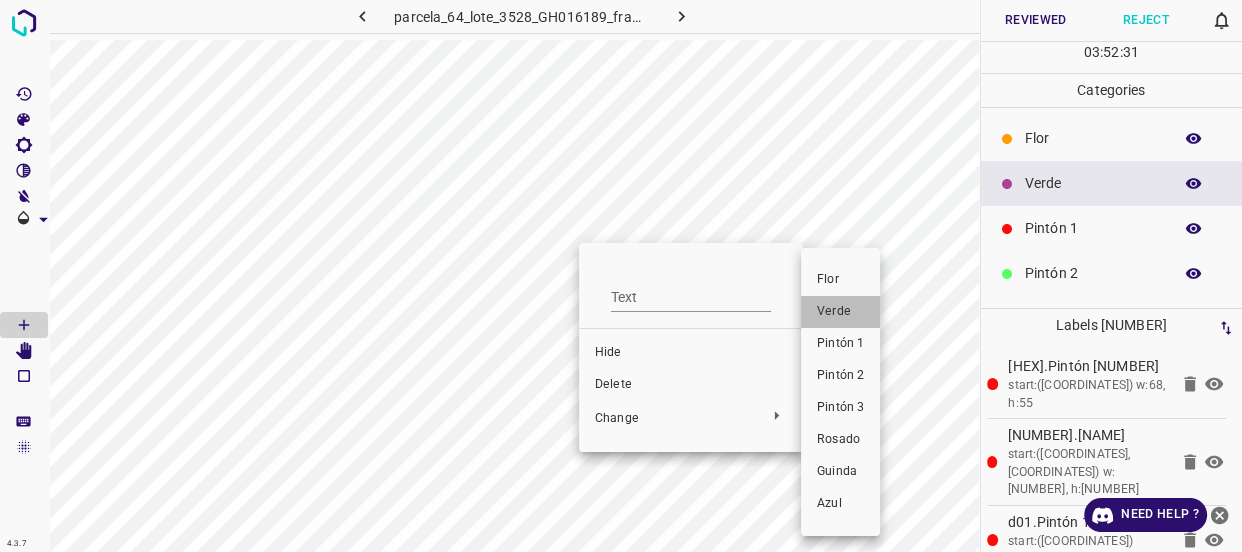 click on "Verde" at bounding box center [840, 312] 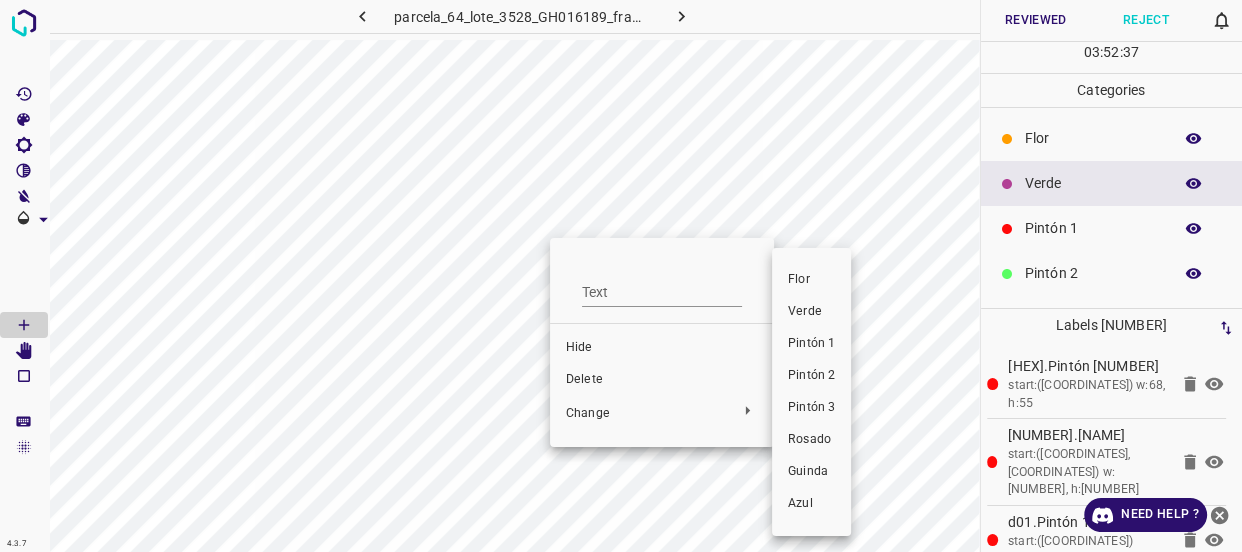 click on "Verde" at bounding box center (811, 312) 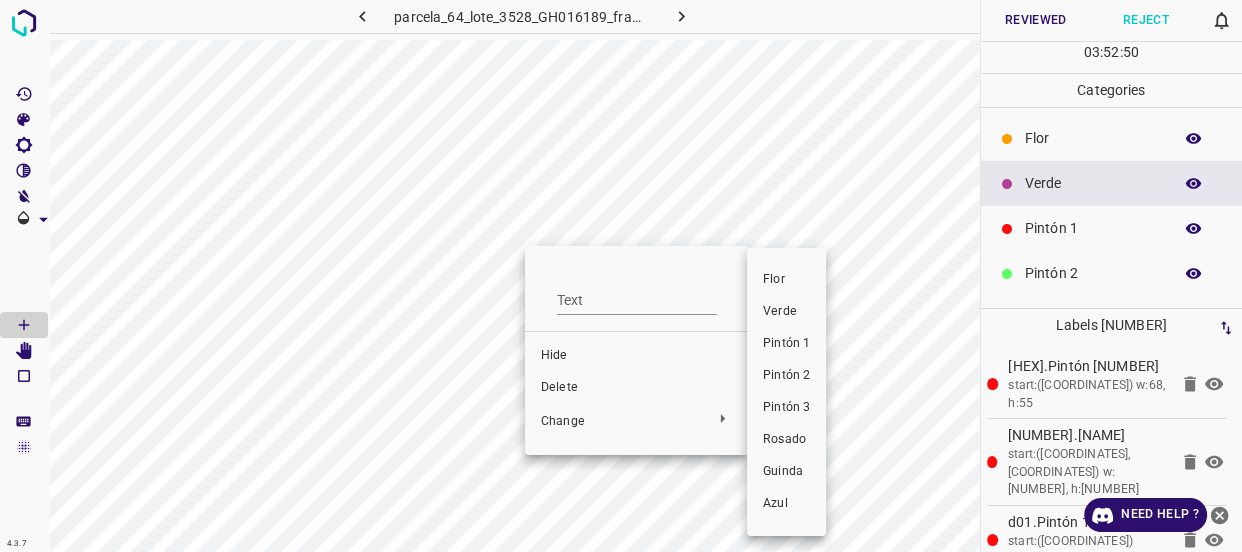click on "Verde" at bounding box center [786, 312] 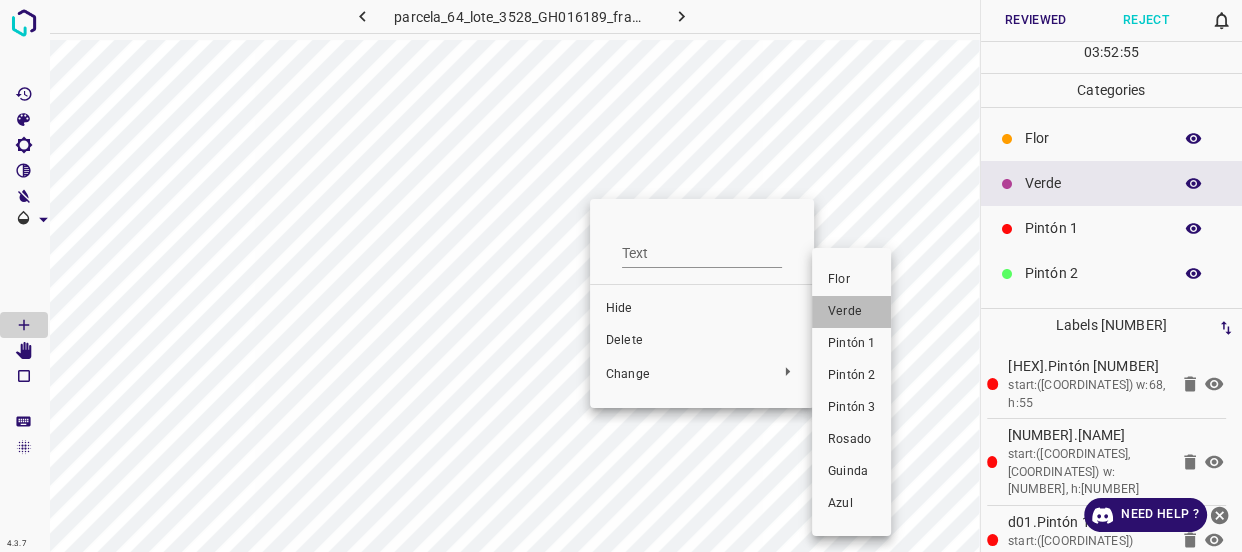 click on "Verde" at bounding box center (851, 312) 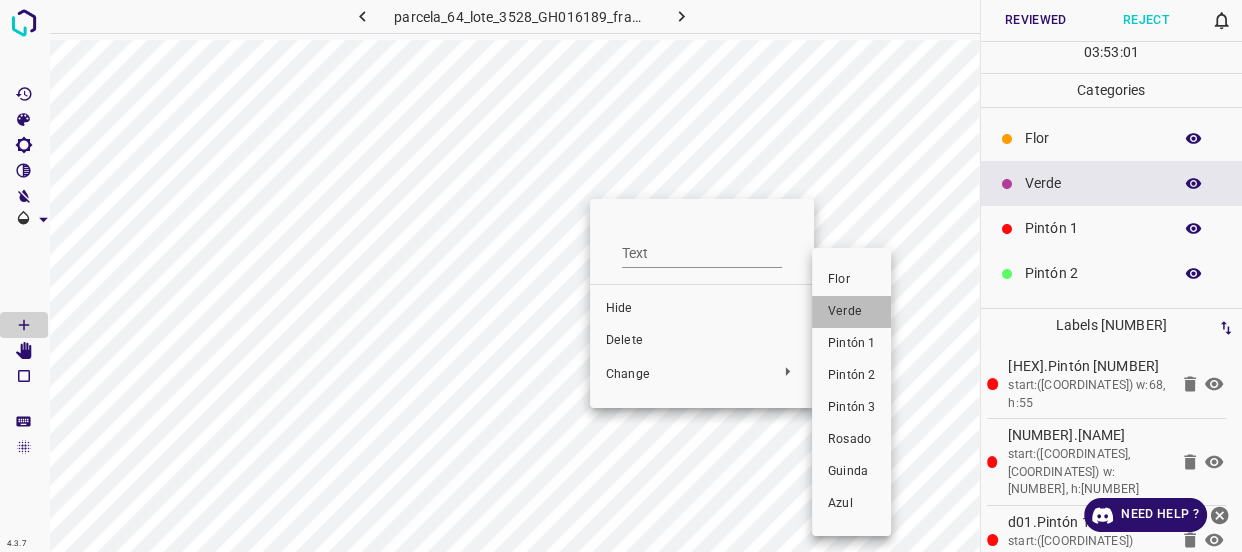 click on "Verde" at bounding box center [851, 312] 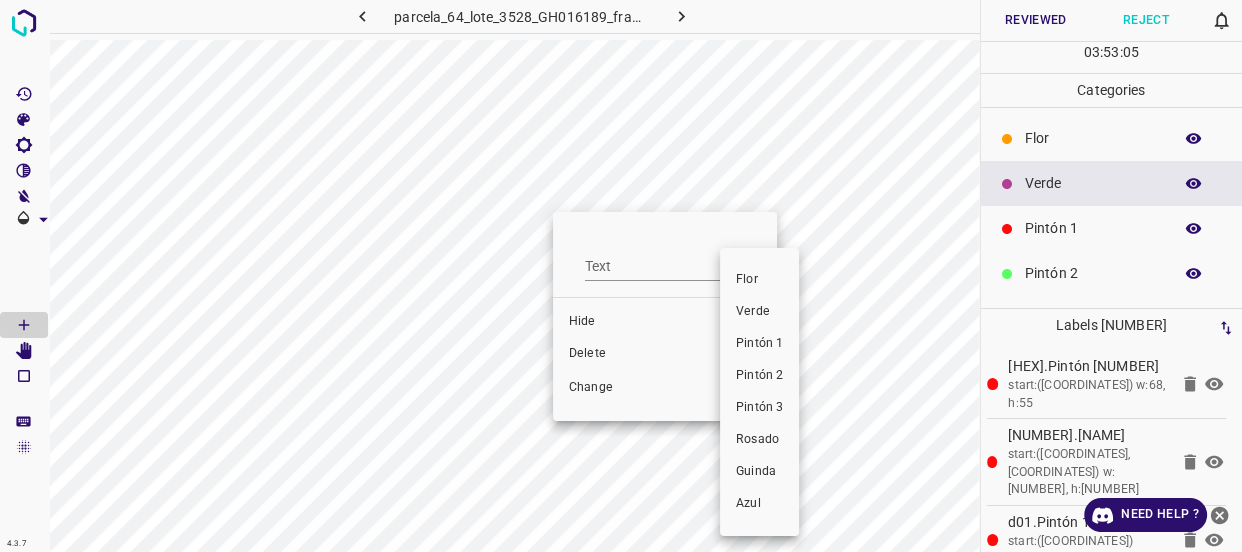 click on "Verde" at bounding box center (759, 312) 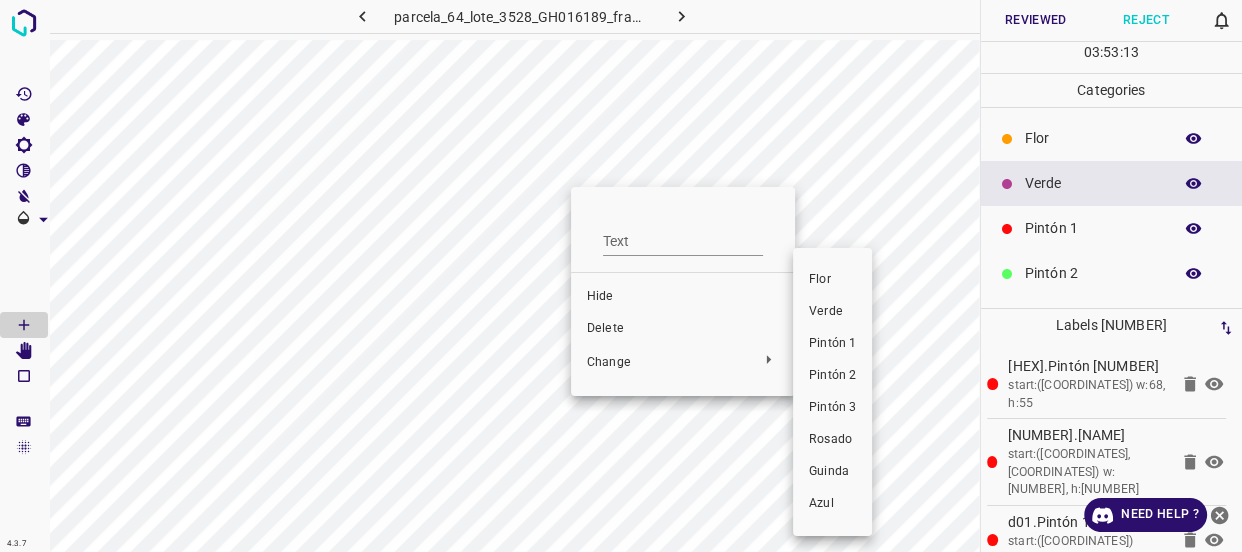 click on "Verde" at bounding box center [832, 312] 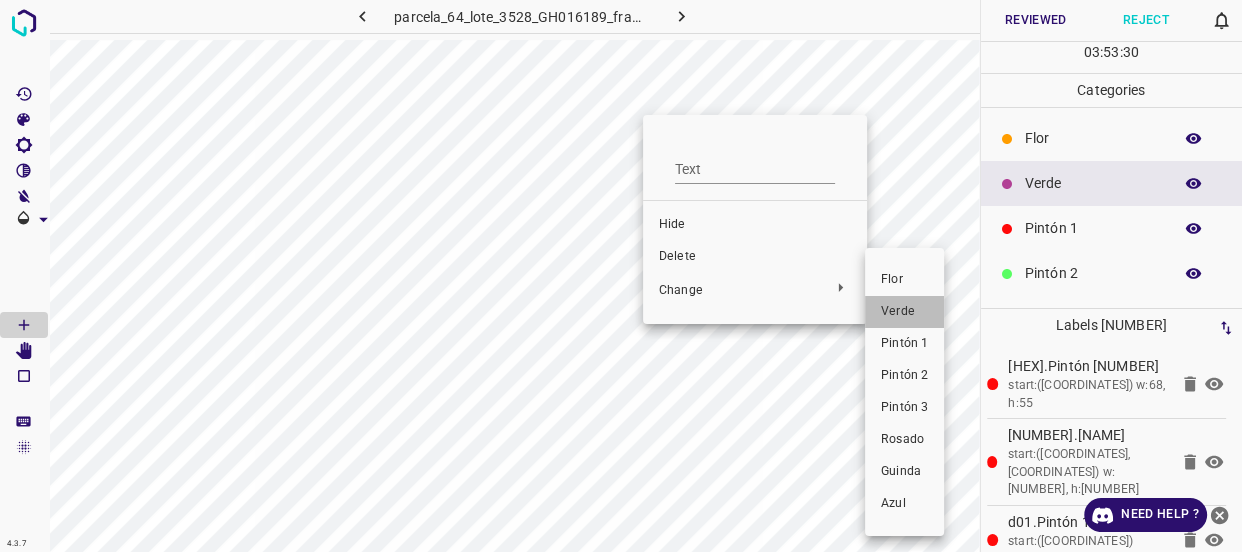 click on "Verde" at bounding box center (904, 312) 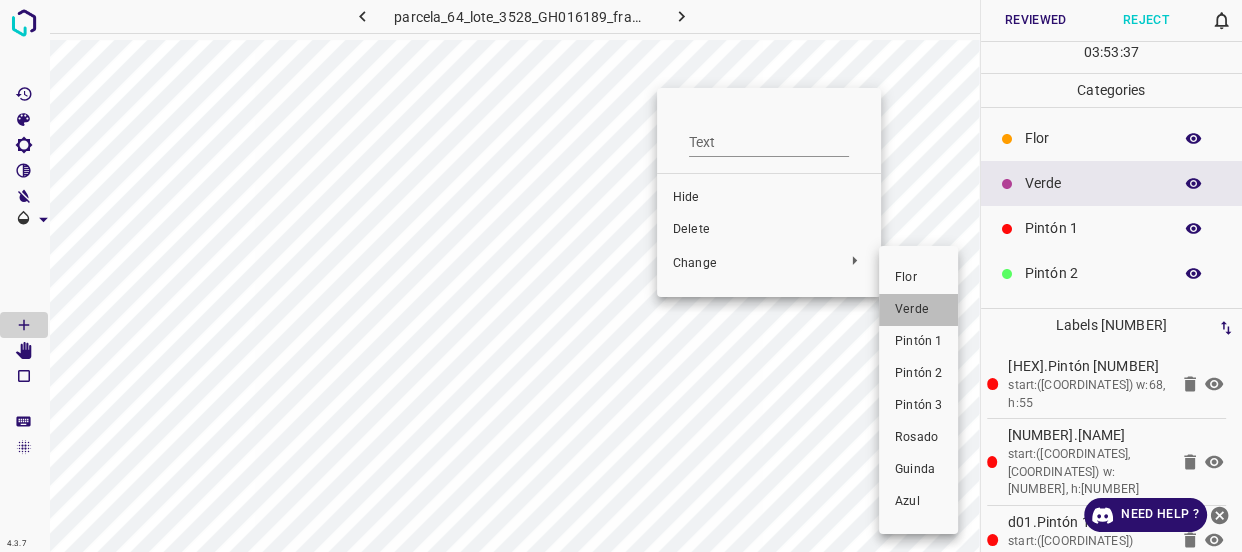 click on "Verde" at bounding box center (918, 310) 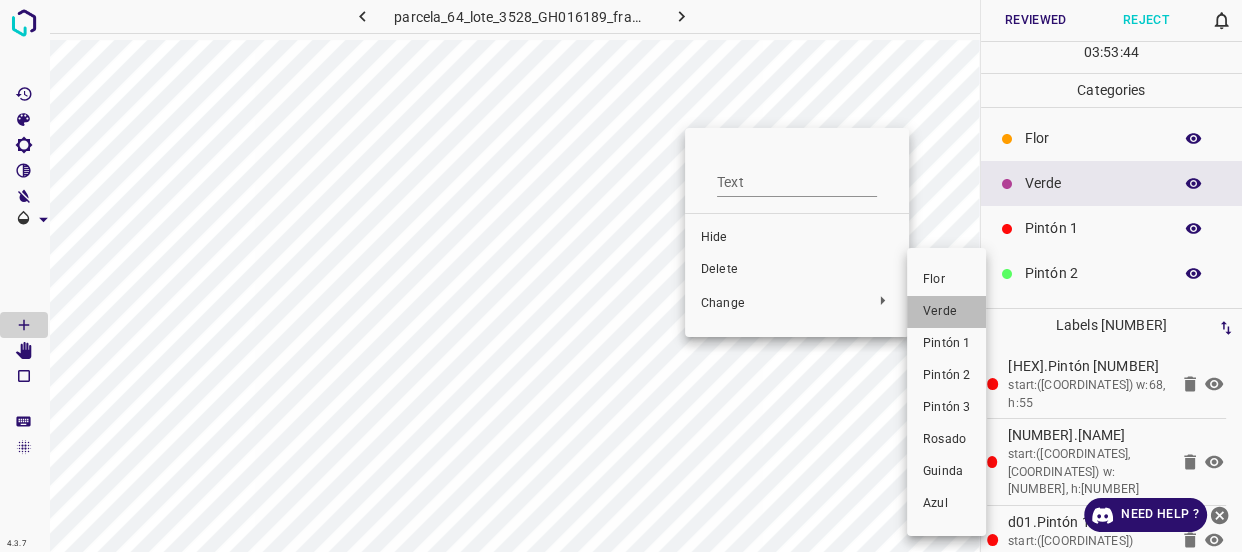 click on "Verde" at bounding box center [946, 312] 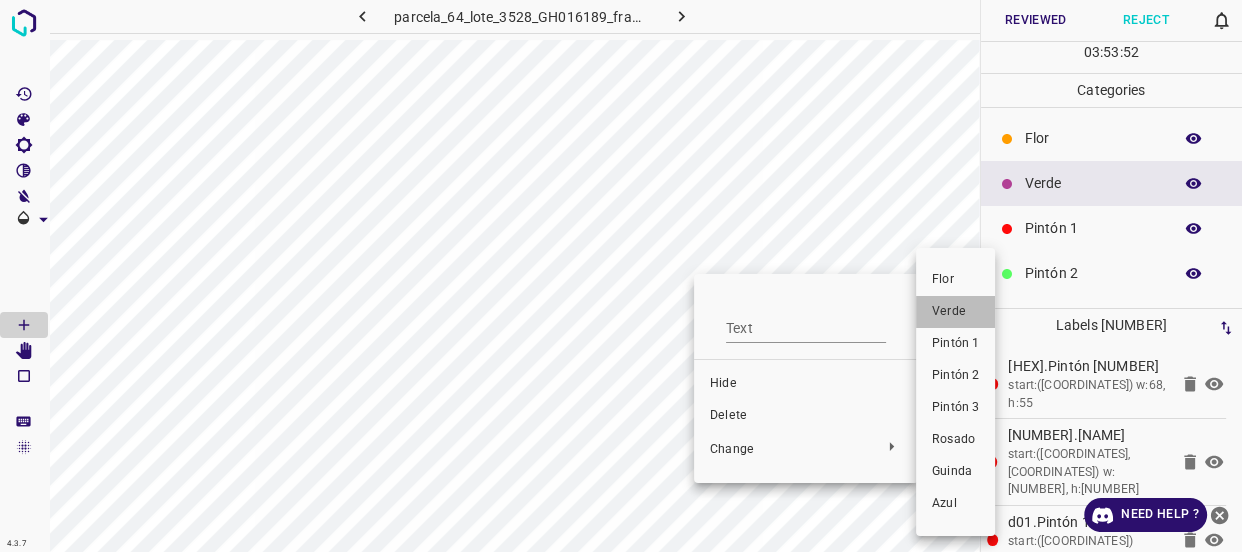 click on "Verde" at bounding box center [955, 312] 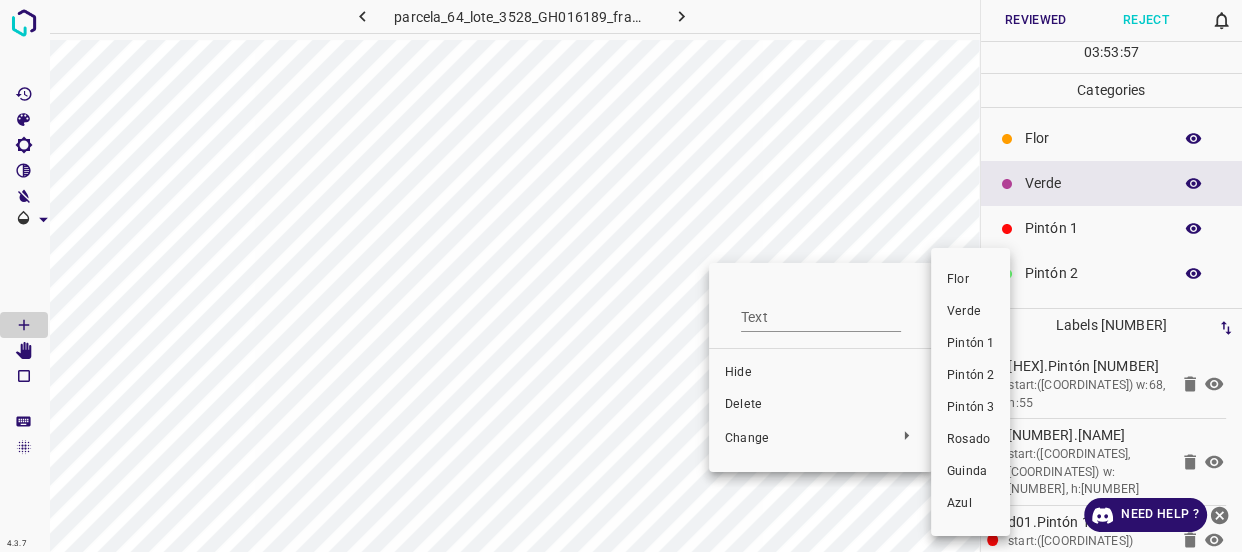 click on "Verde" at bounding box center [970, 312] 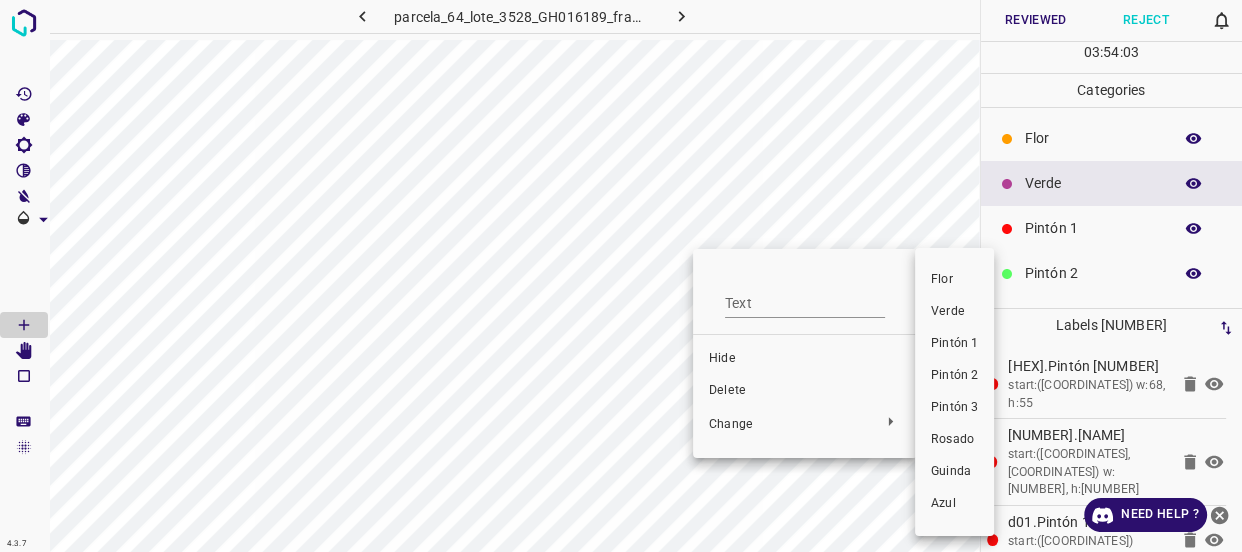 click on "Verde" at bounding box center [954, 312] 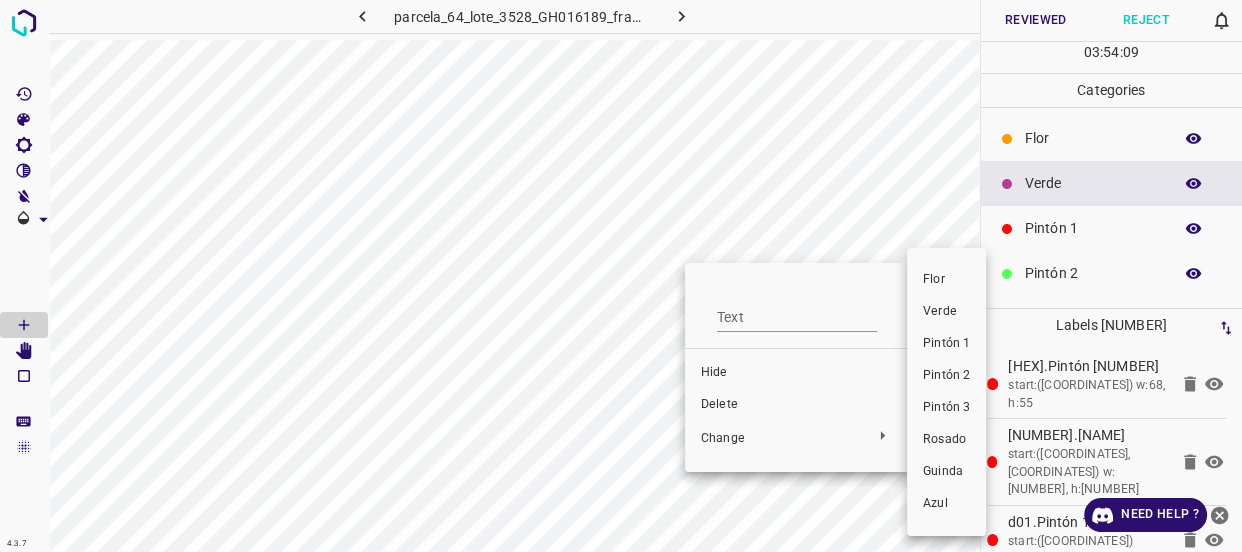 click on "Verde" at bounding box center (946, 312) 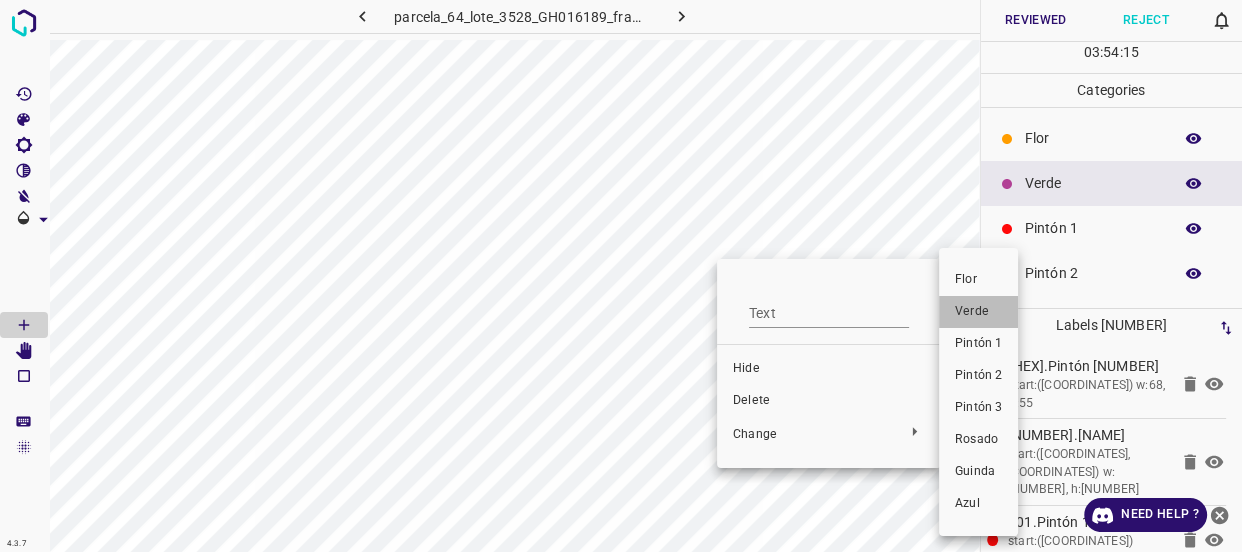 click on "Verde" at bounding box center (978, 312) 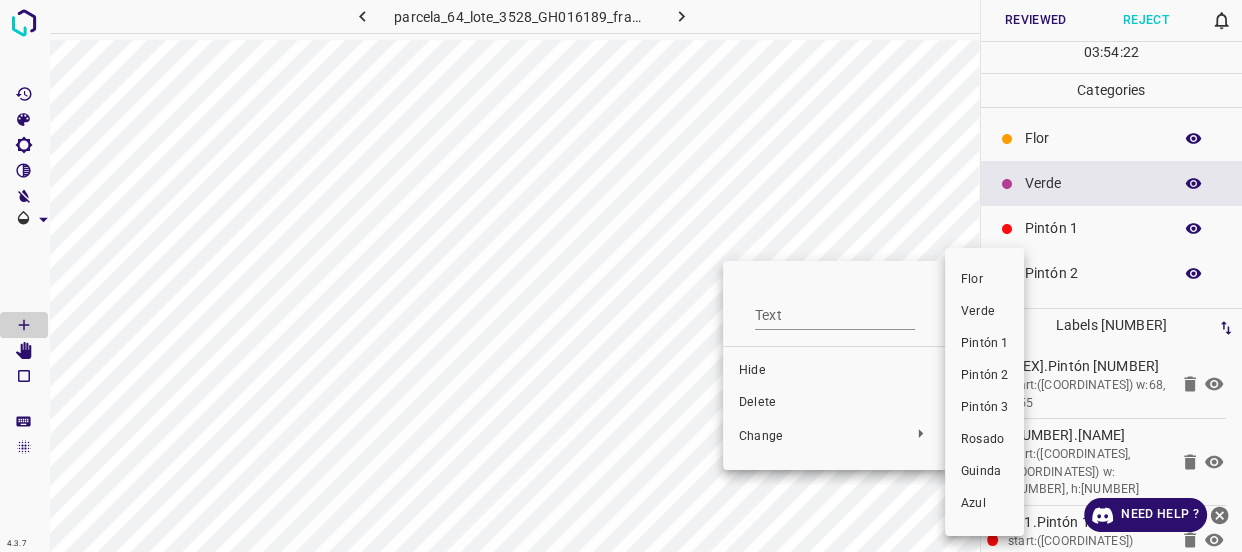 click on "Verde" at bounding box center [984, 312] 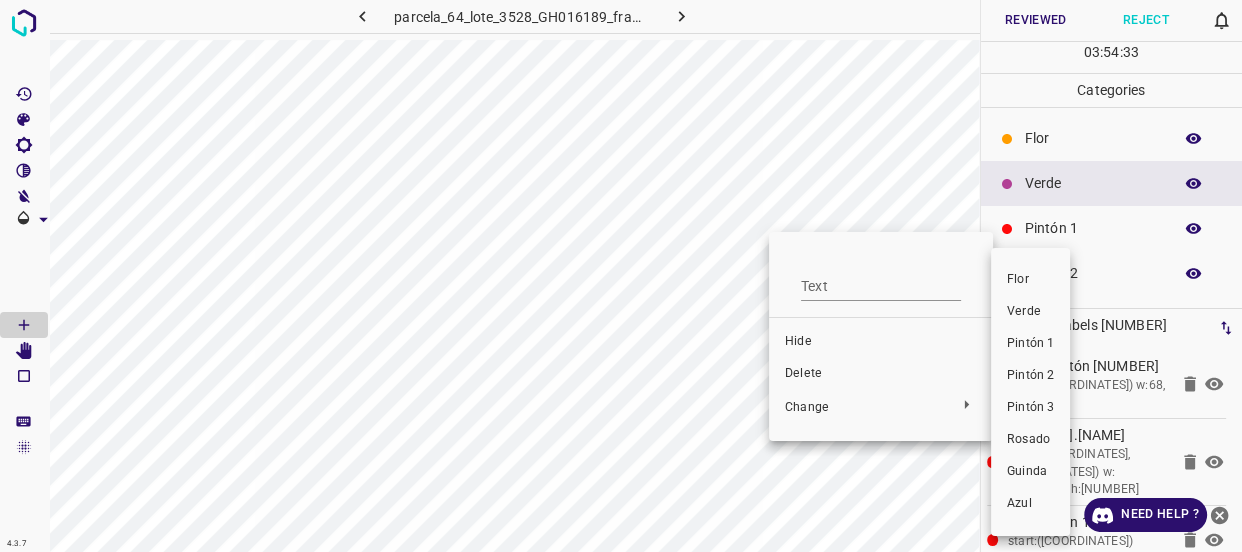 click on "Verde" at bounding box center (1030, 312) 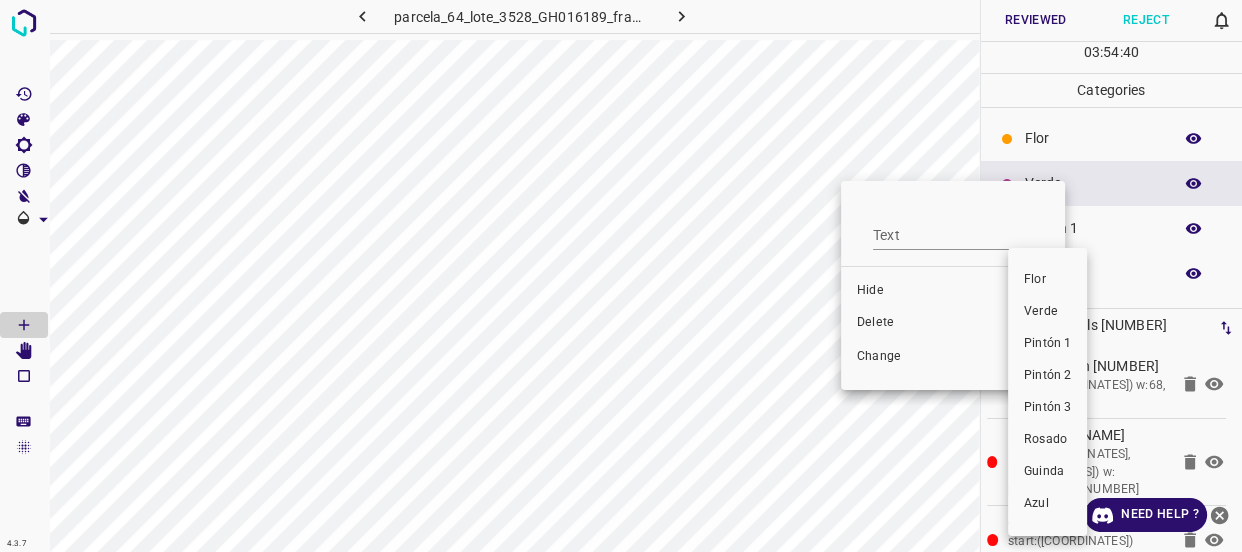 drag, startPoint x: 1052, startPoint y: 314, endPoint x: 853, endPoint y: 226, distance: 217.58907 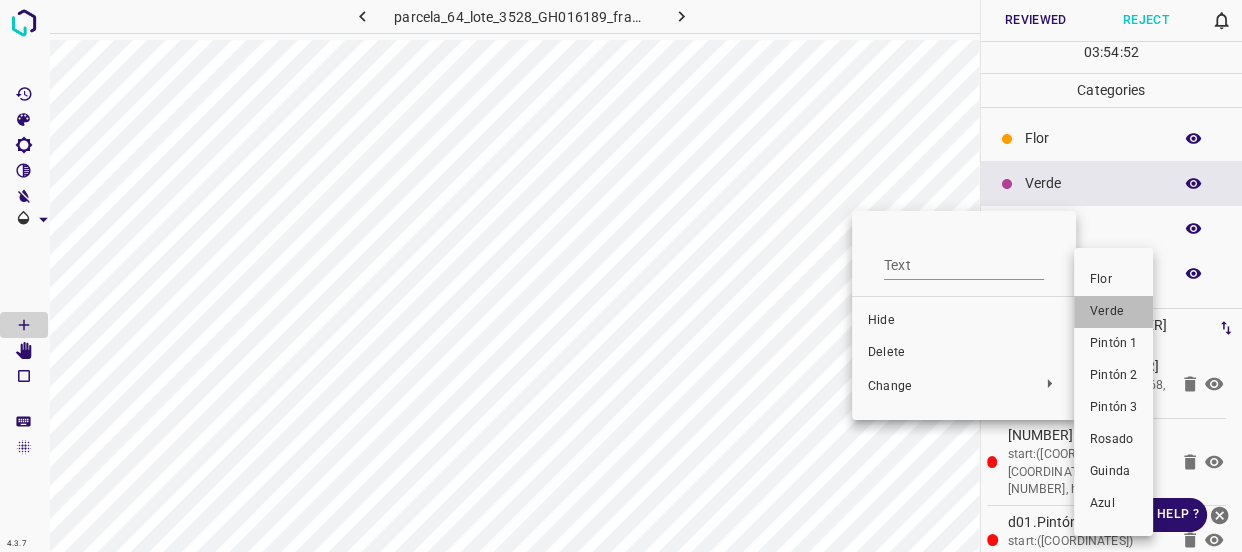 click on "Verde" at bounding box center (1113, 312) 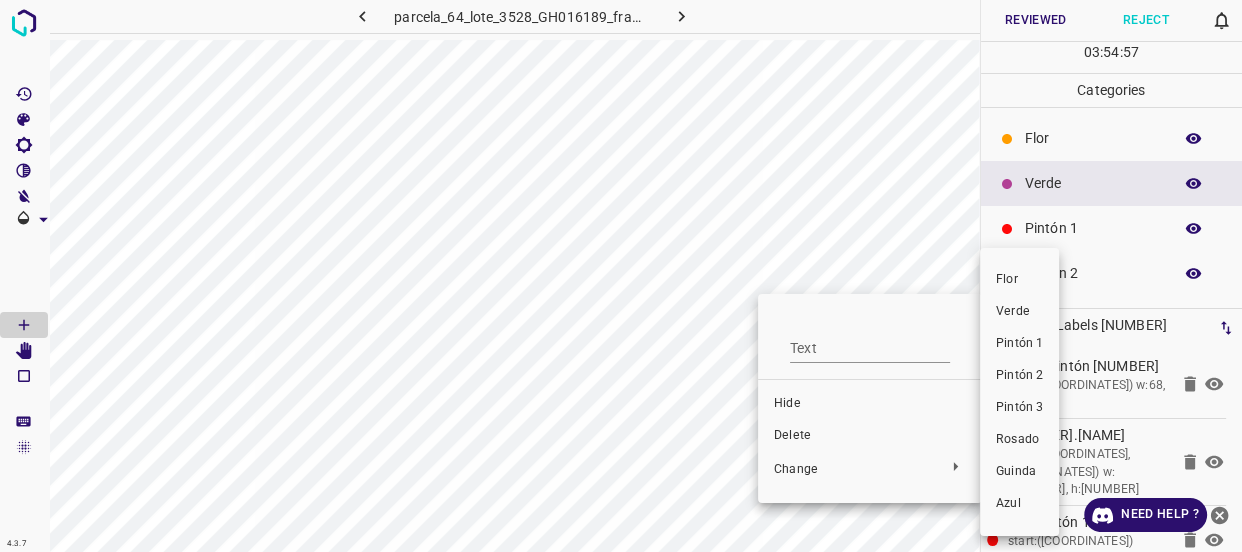 click on "Verde" at bounding box center (1019, 312) 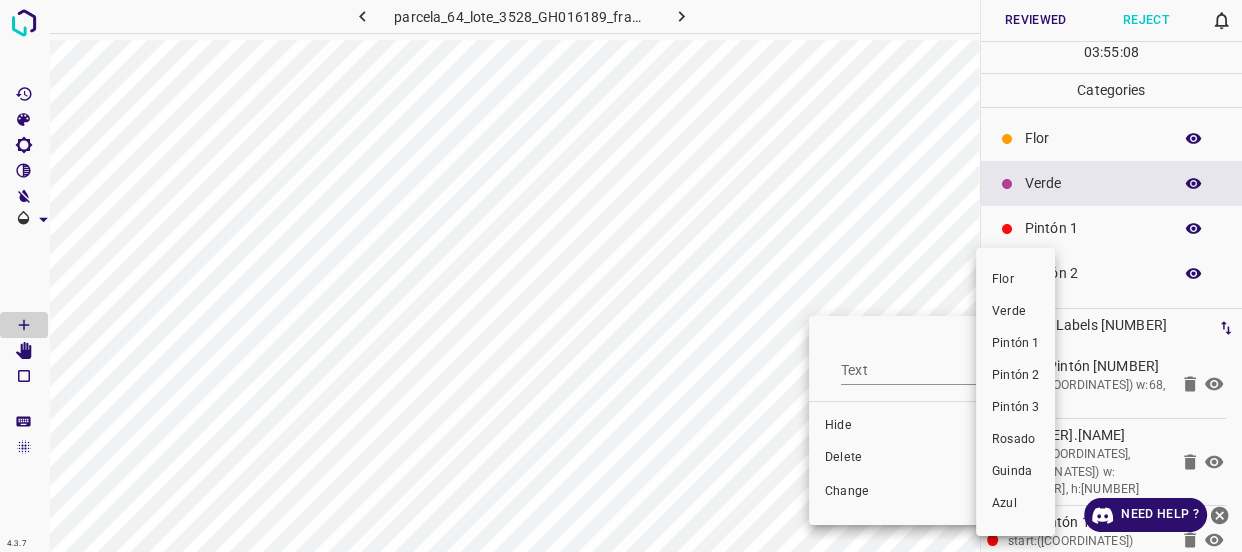 click on "Verde" at bounding box center [1015, 312] 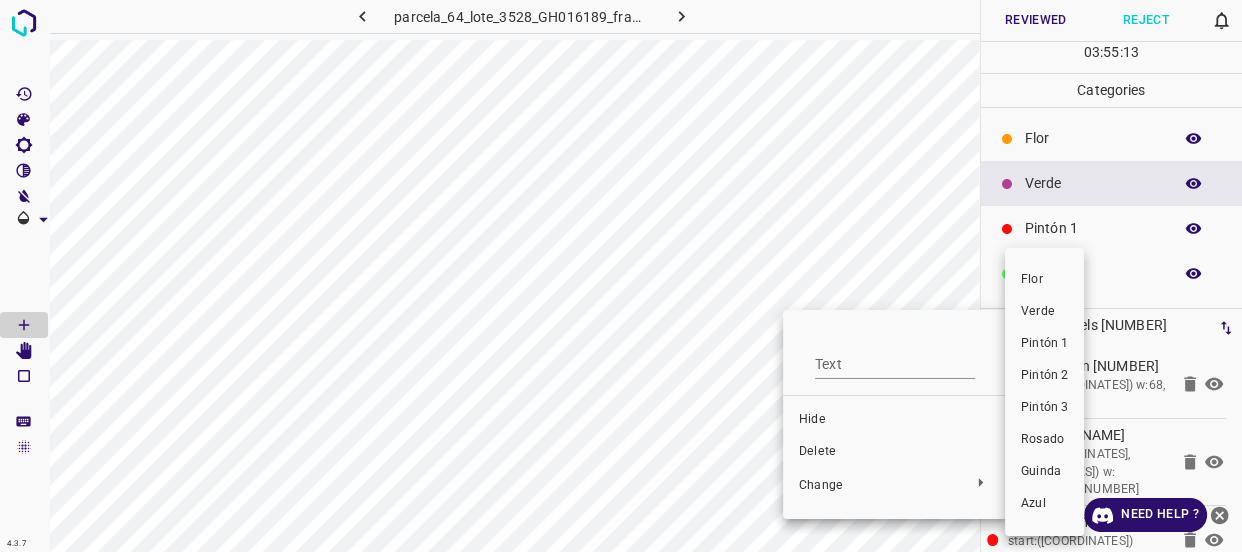 click on "Verde" at bounding box center [1044, 312] 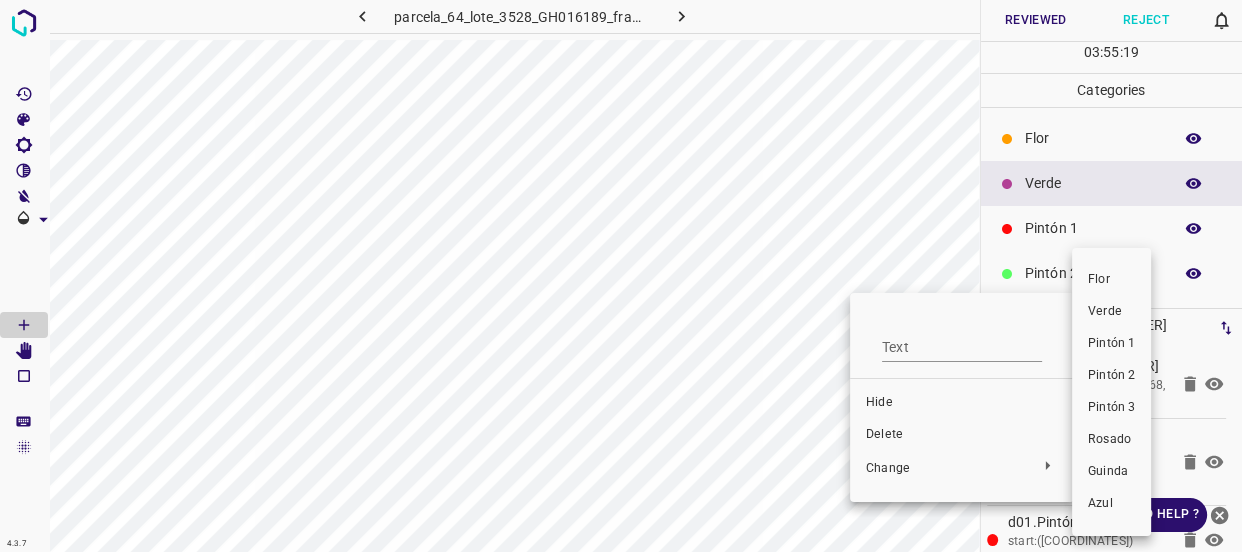 click on "Verde" at bounding box center (1111, 312) 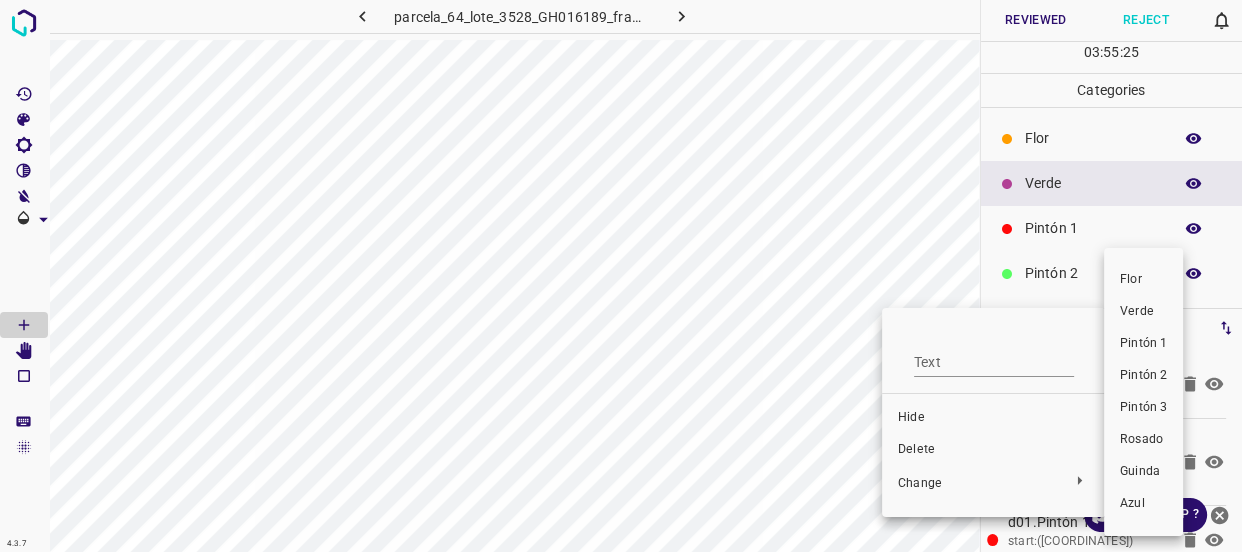 click on "Verde" at bounding box center (1143, 312) 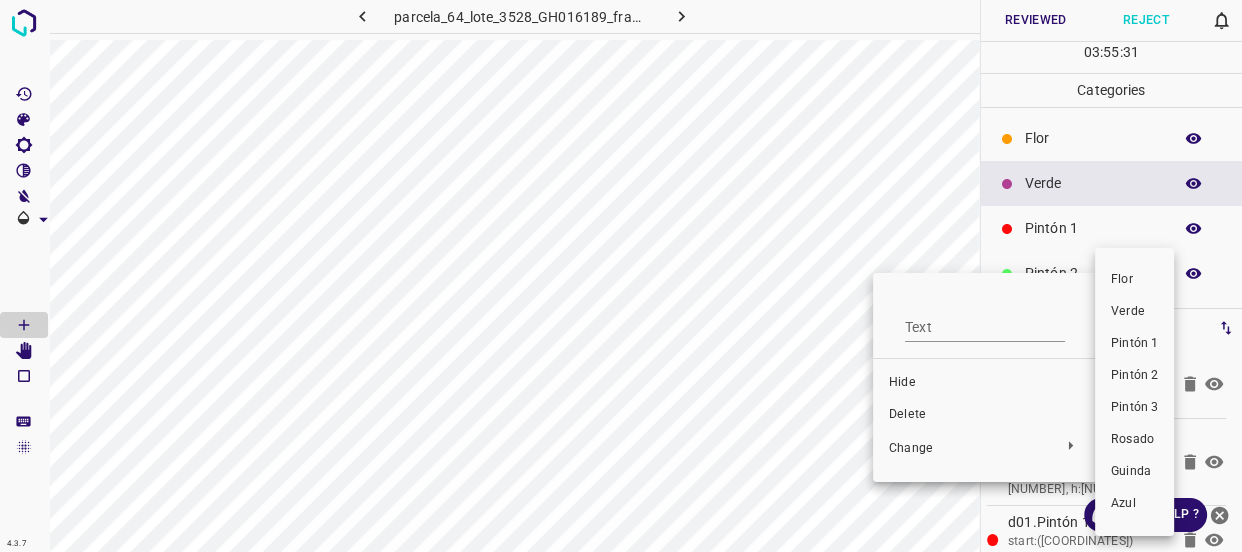click on "Verde" at bounding box center (1134, 312) 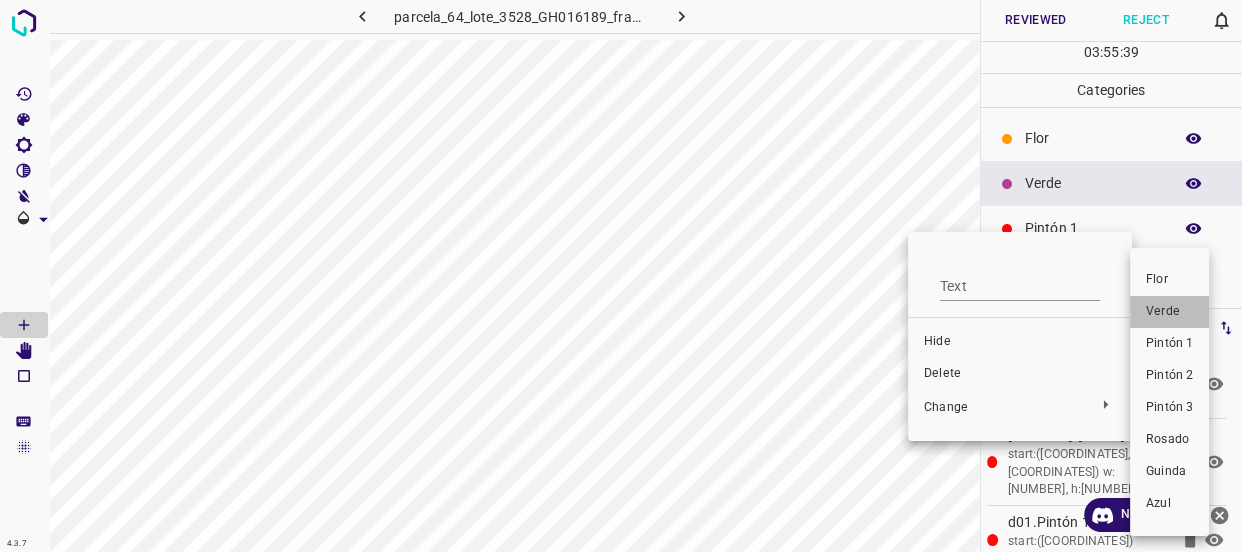 click on "Verde" at bounding box center (1169, 312) 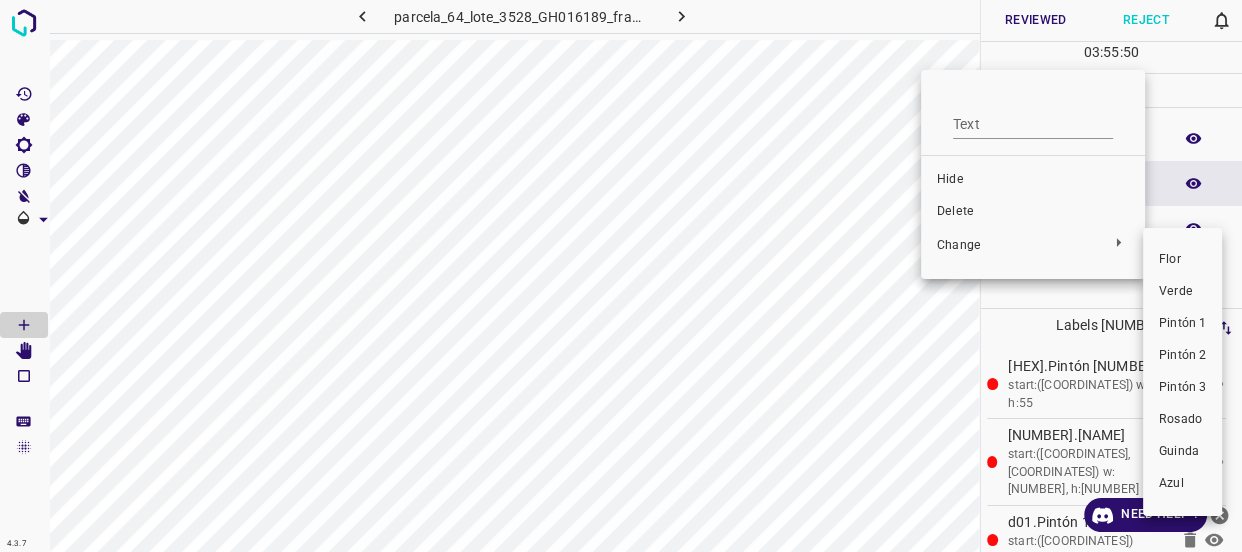 click on "Verde" at bounding box center (1182, 292) 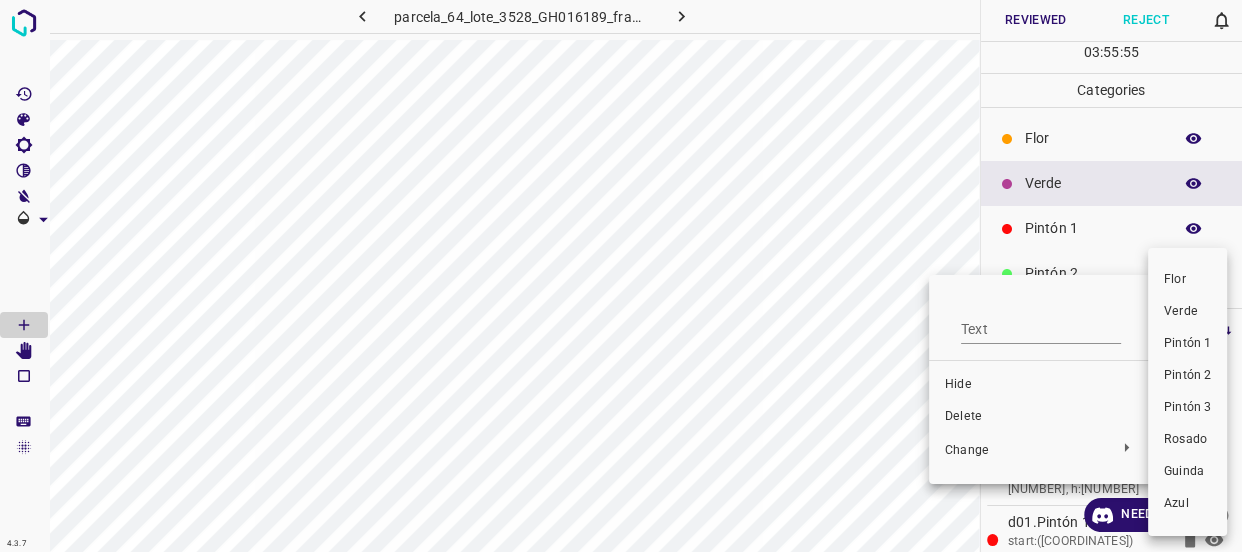 click on "Verde" at bounding box center (1187, 312) 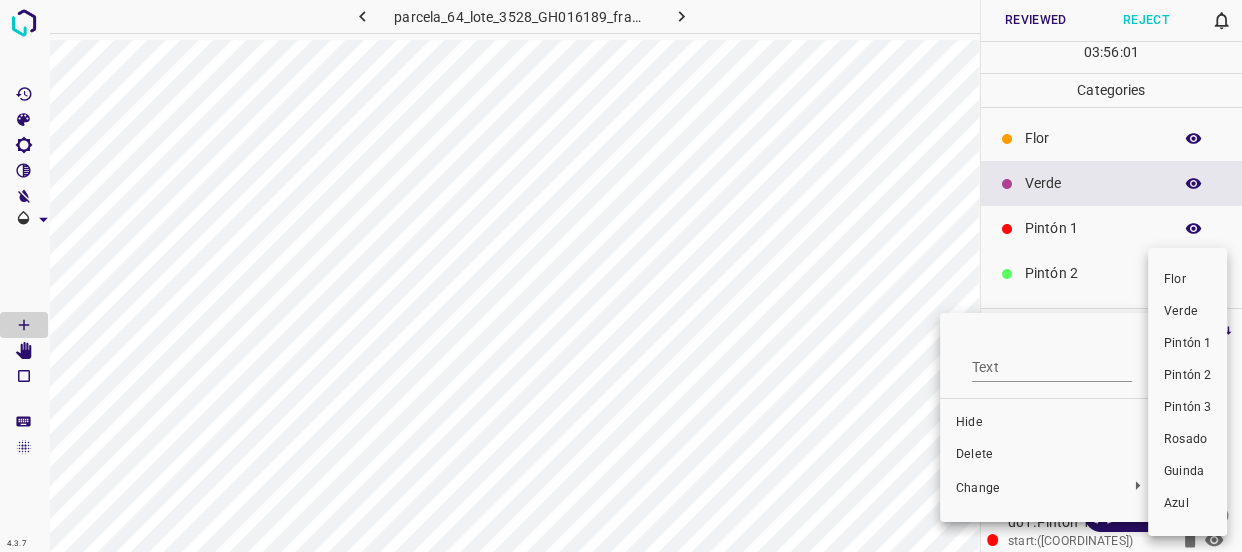 click on "Verde" at bounding box center (1187, 312) 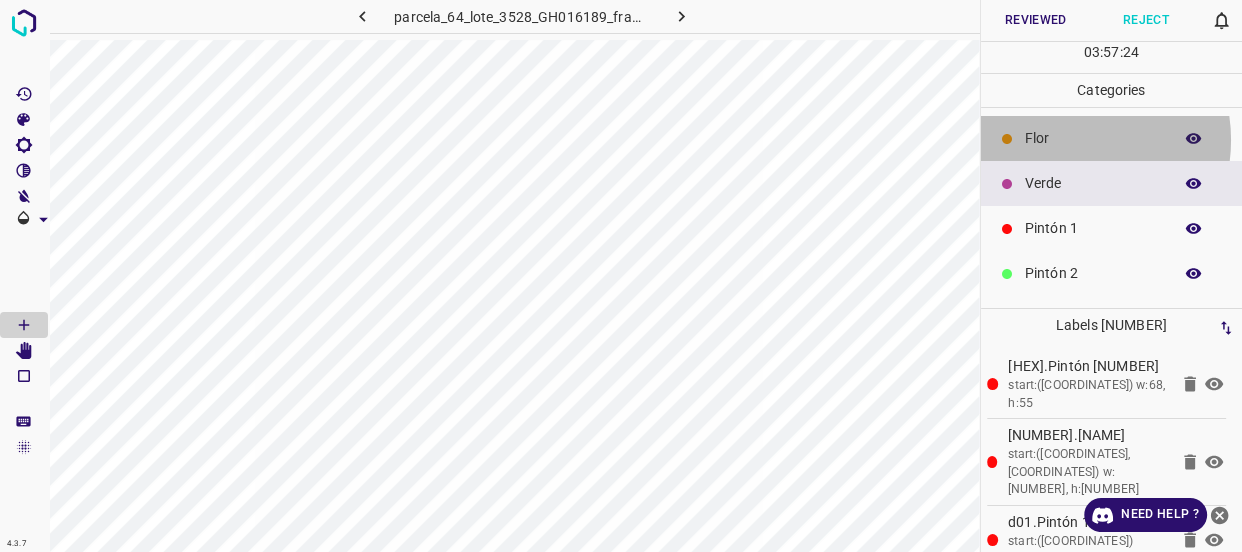 click on "Flor" at bounding box center (1093, 138) 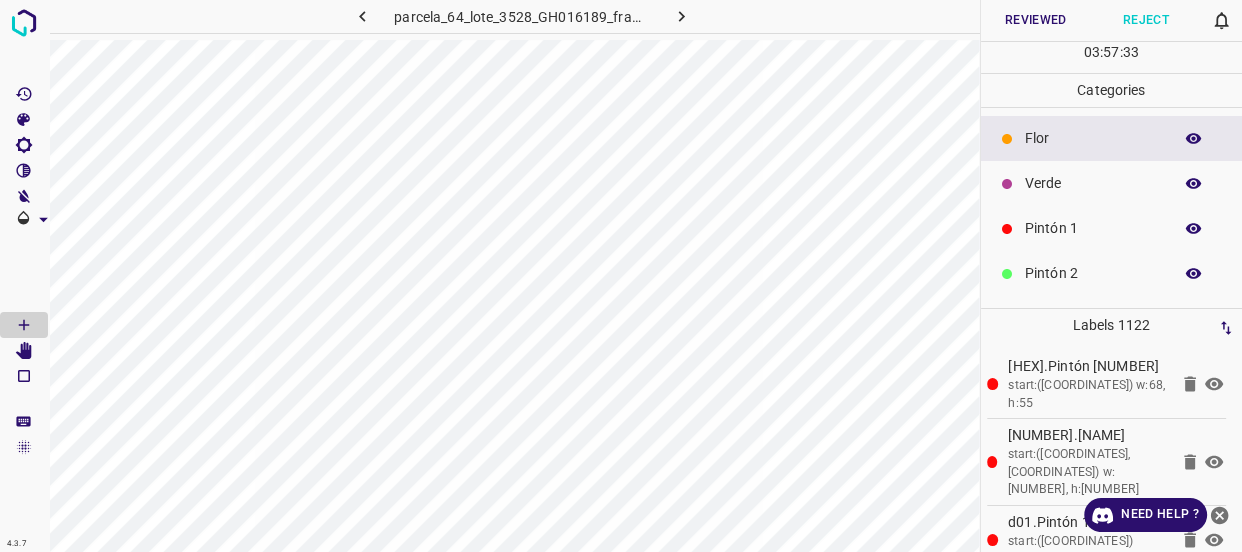 click on "Verde" at bounding box center (1093, 183) 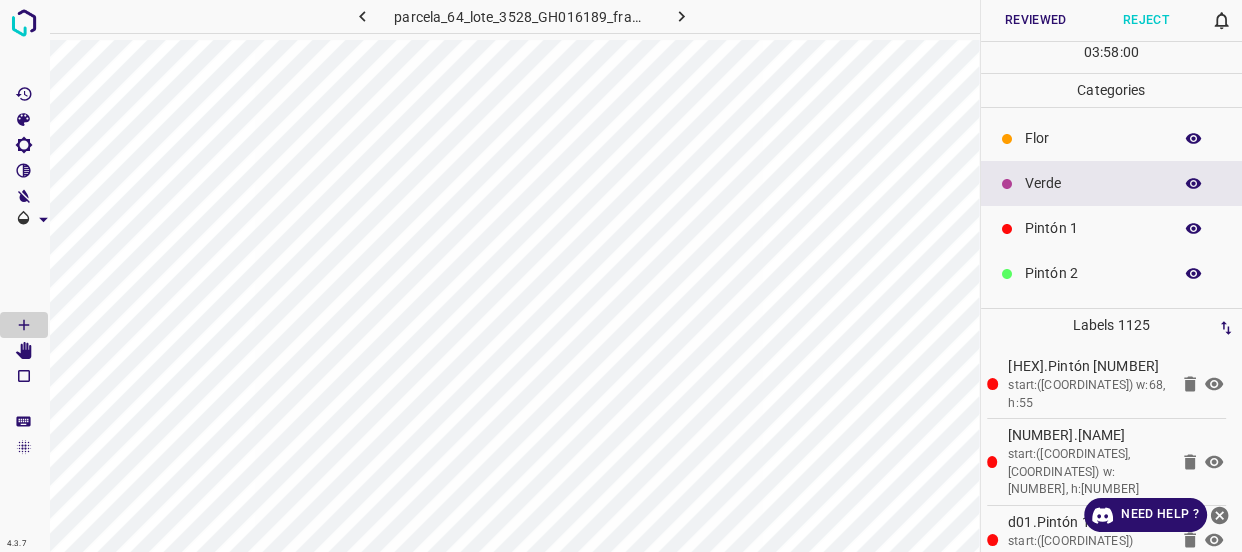 click on "Flor" at bounding box center (1093, 138) 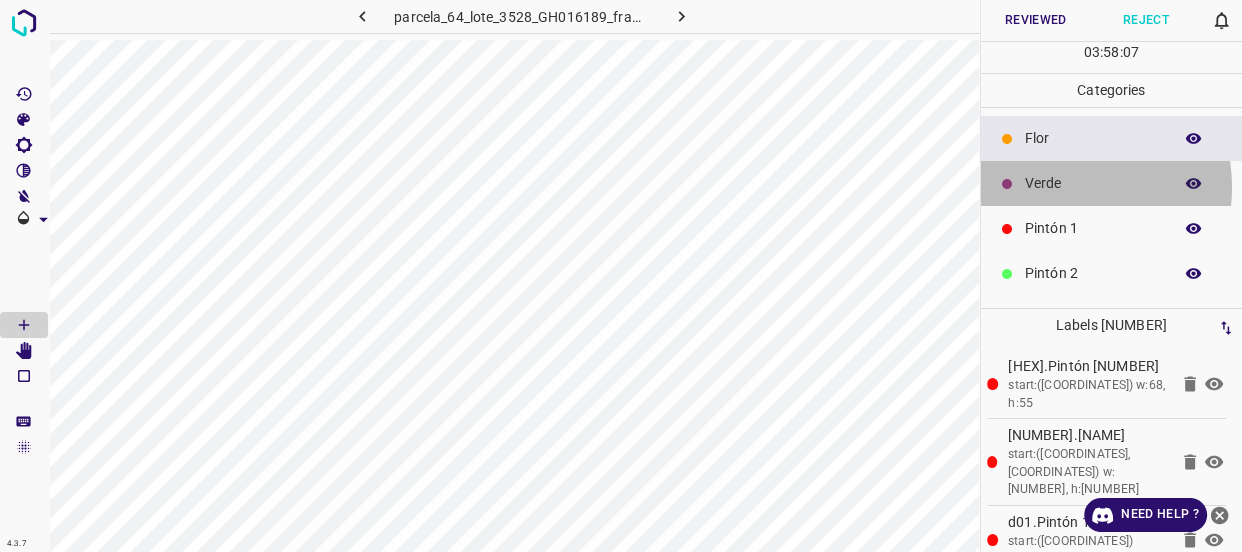 click on "Verde" at bounding box center (1093, 183) 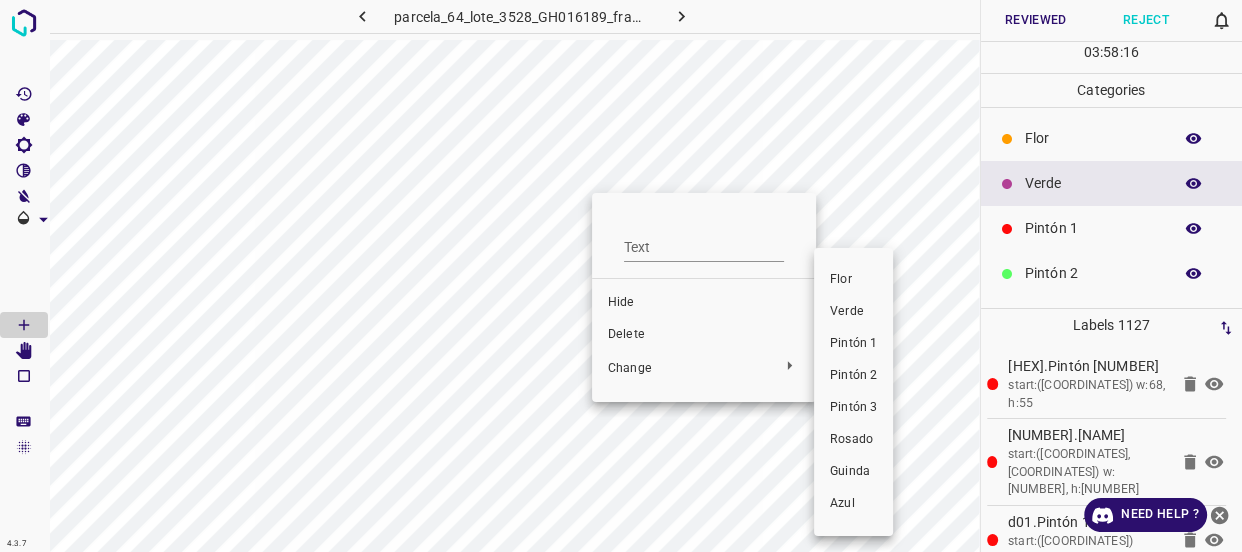 click on "Flor" at bounding box center [853, 280] 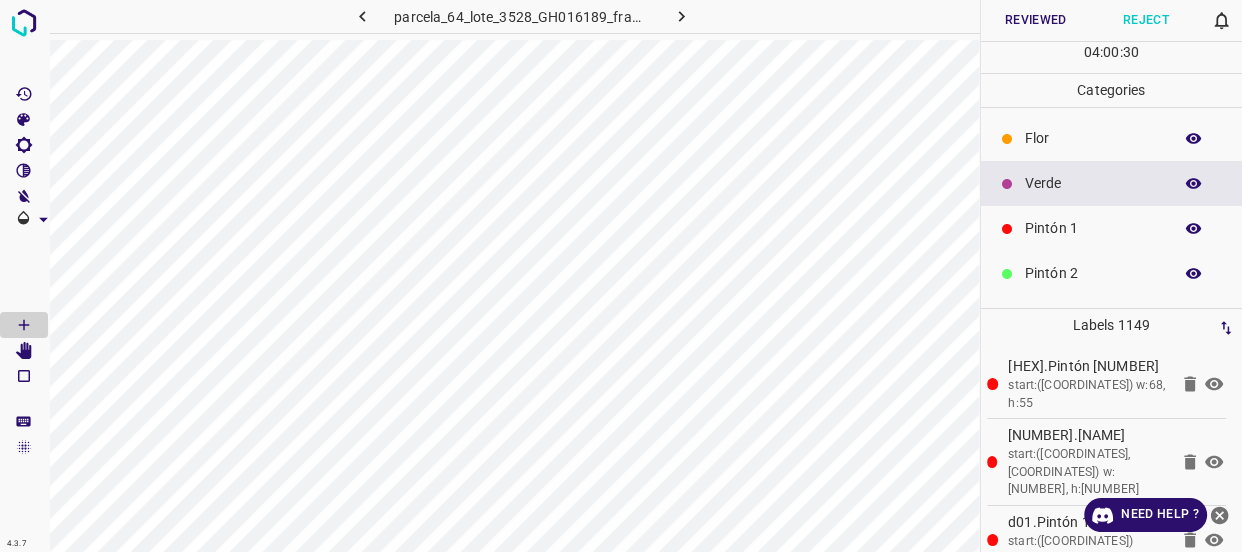 click 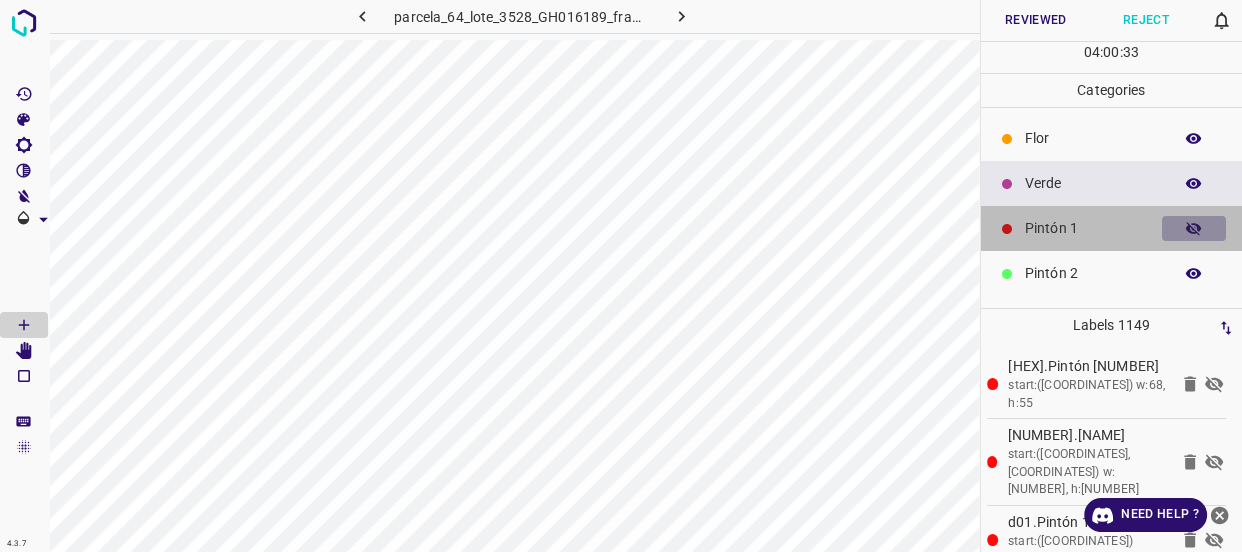 click 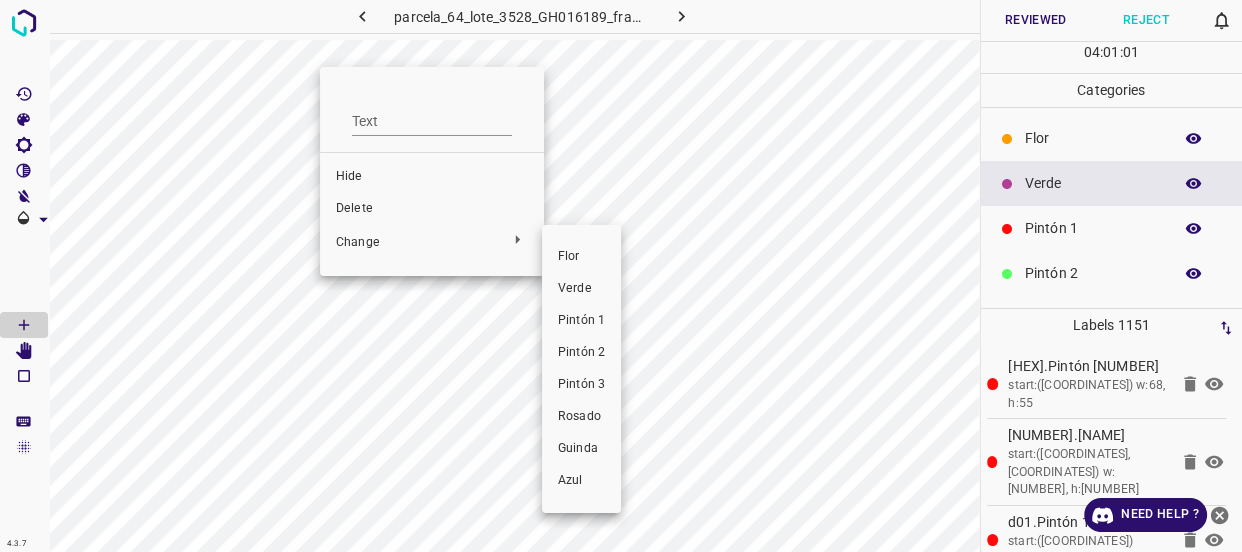click on "Verde" at bounding box center [581, 289] 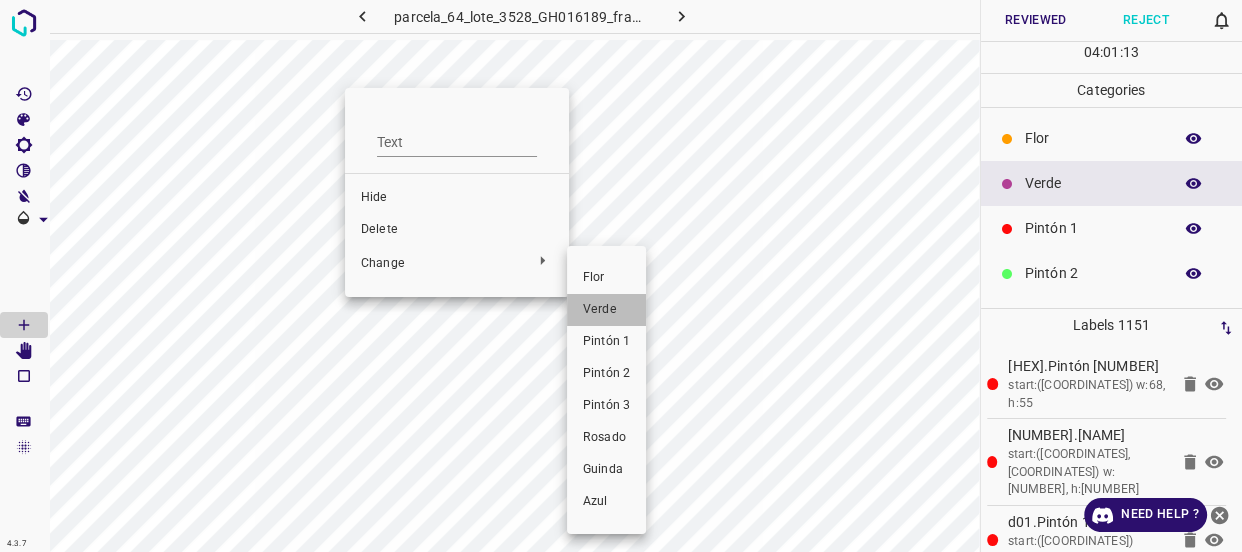 click on "Verde" at bounding box center (606, 310) 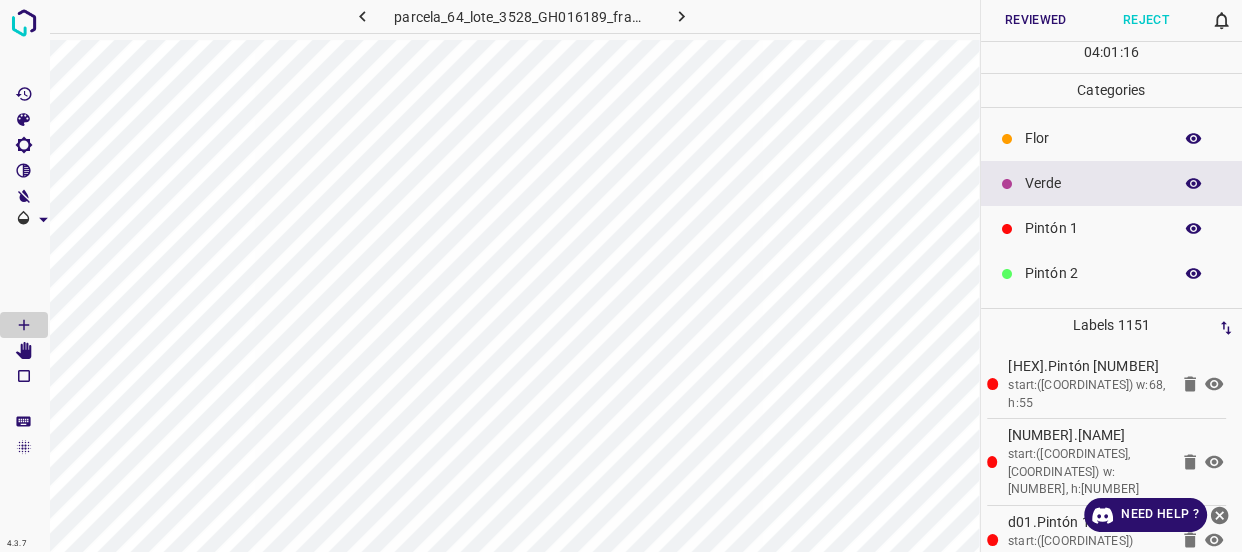 click 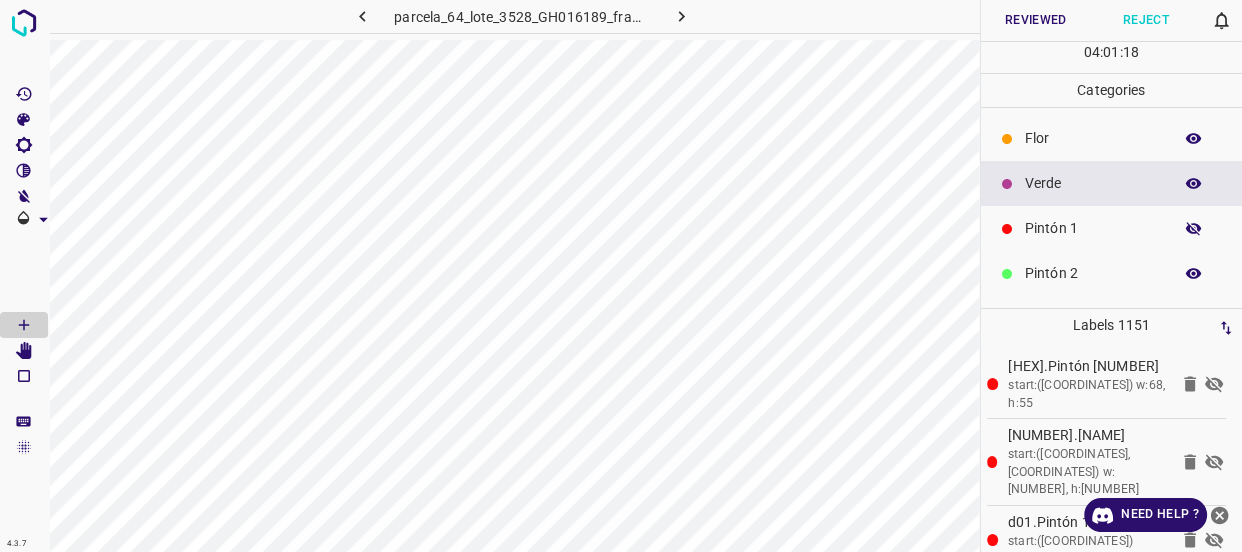 click 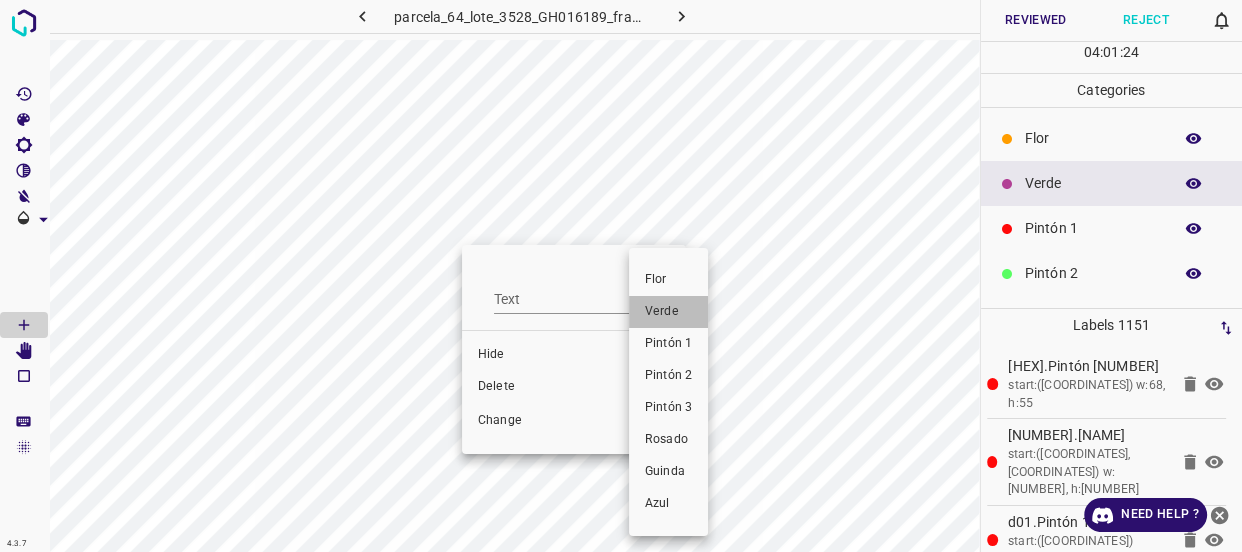 click on "Verde" at bounding box center [668, 312] 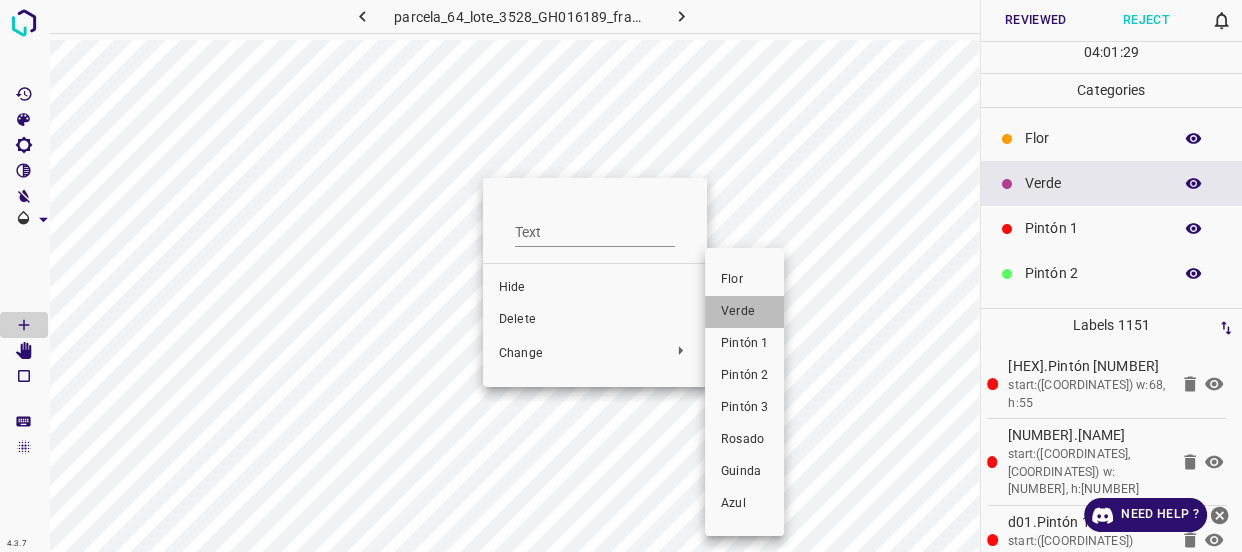 click on "Verde" at bounding box center [744, 312] 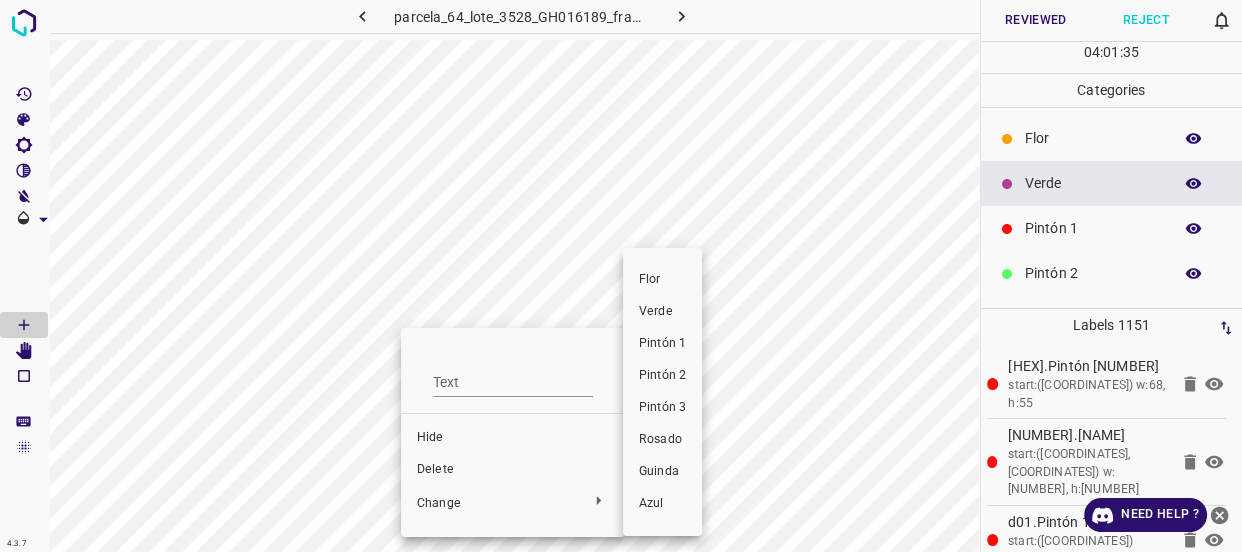 click on "Verde" at bounding box center (662, 312) 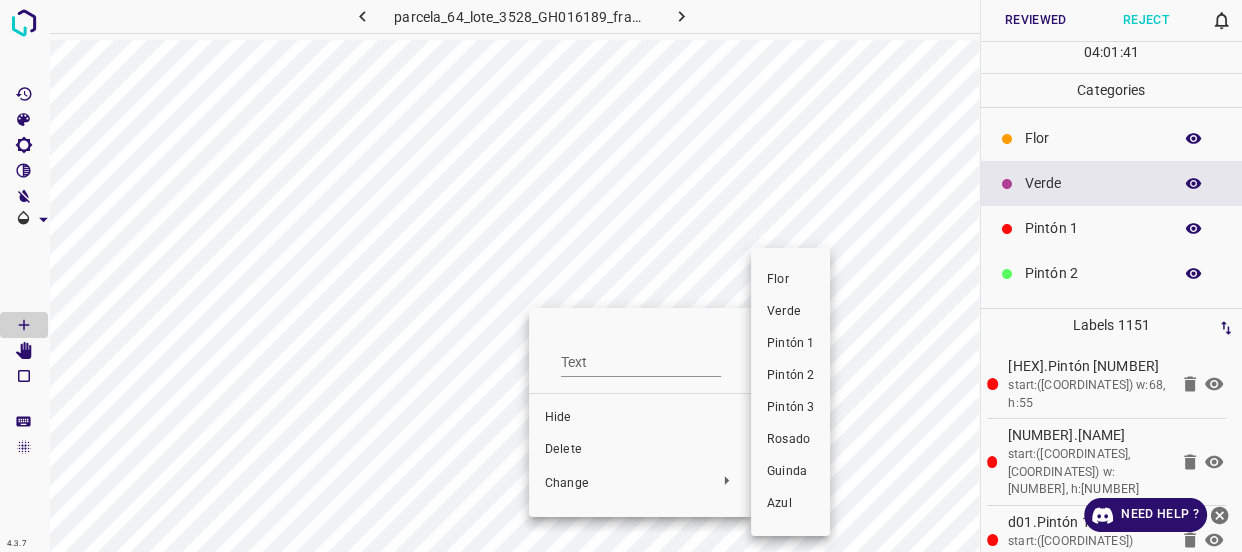 click on "Verde" at bounding box center [790, 312] 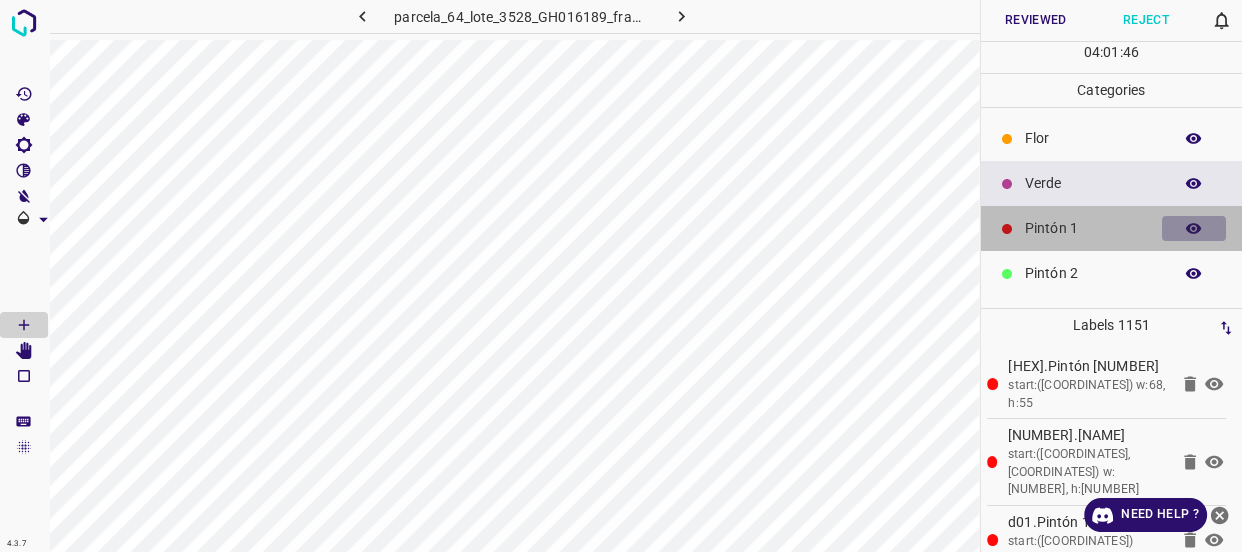 click 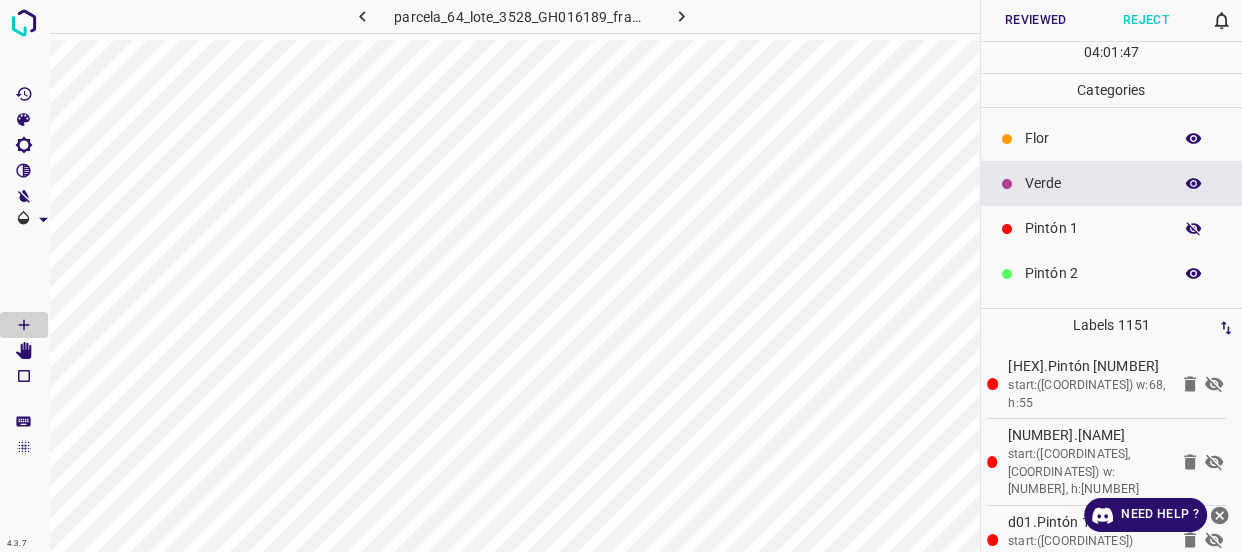 click 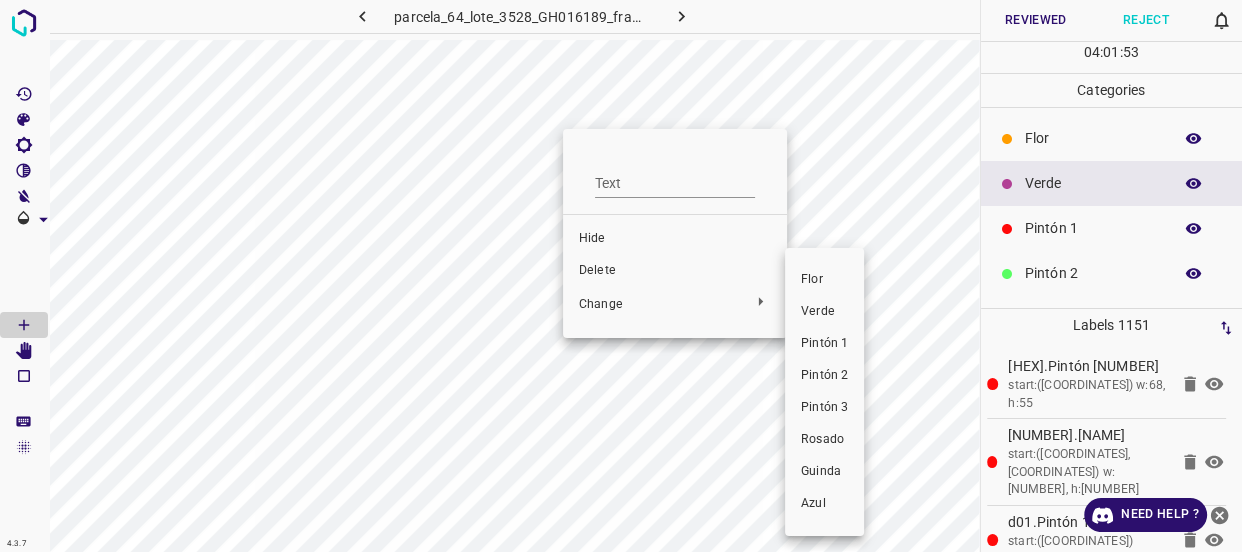 click on "Verde" at bounding box center [824, 312] 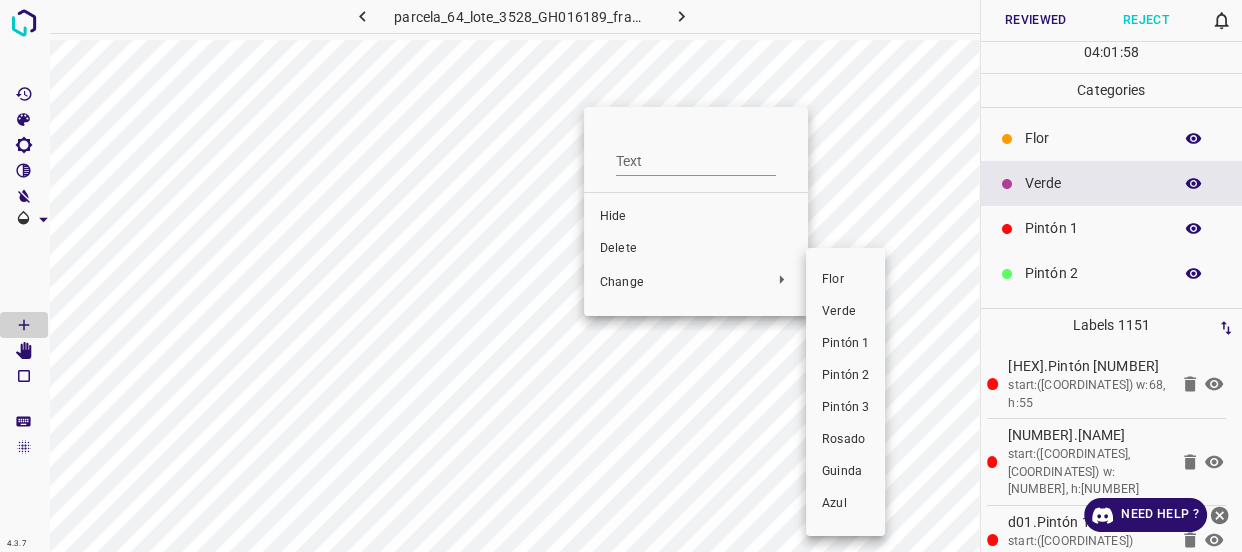 click on "Verde" at bounding box center [845, 312] 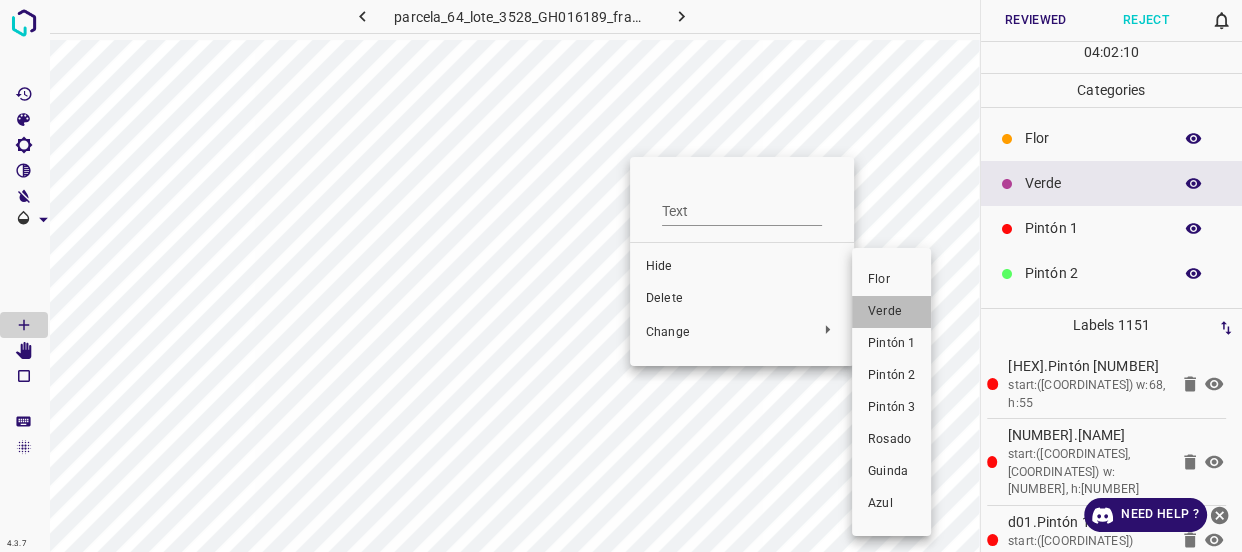 click on "Verde" at bounding box center (891, 312) 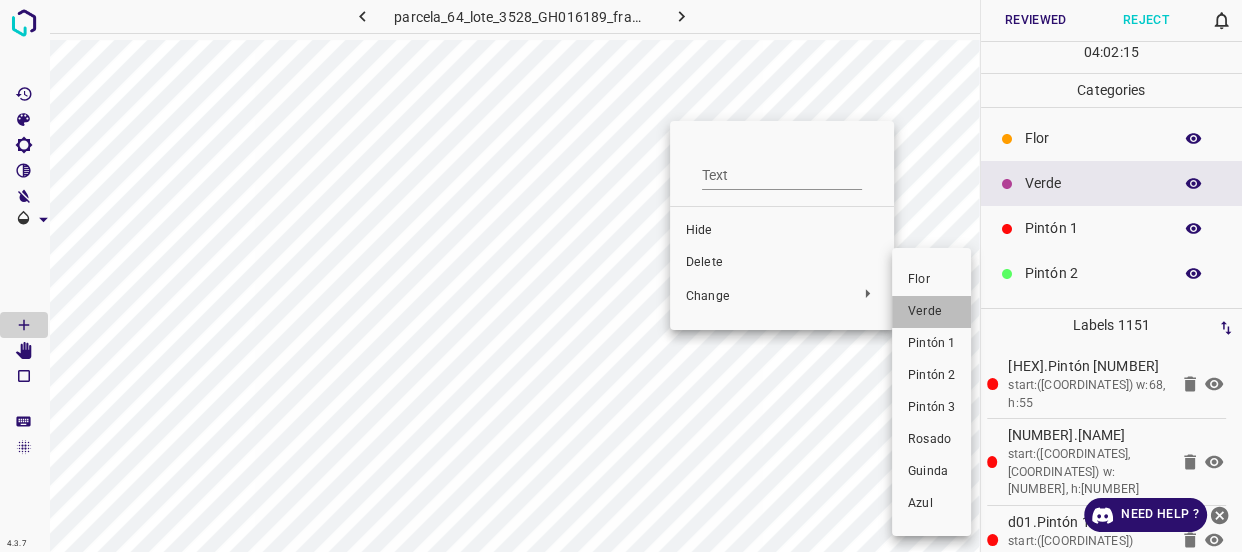 click on "Verde" at bounding box center (931, 312) 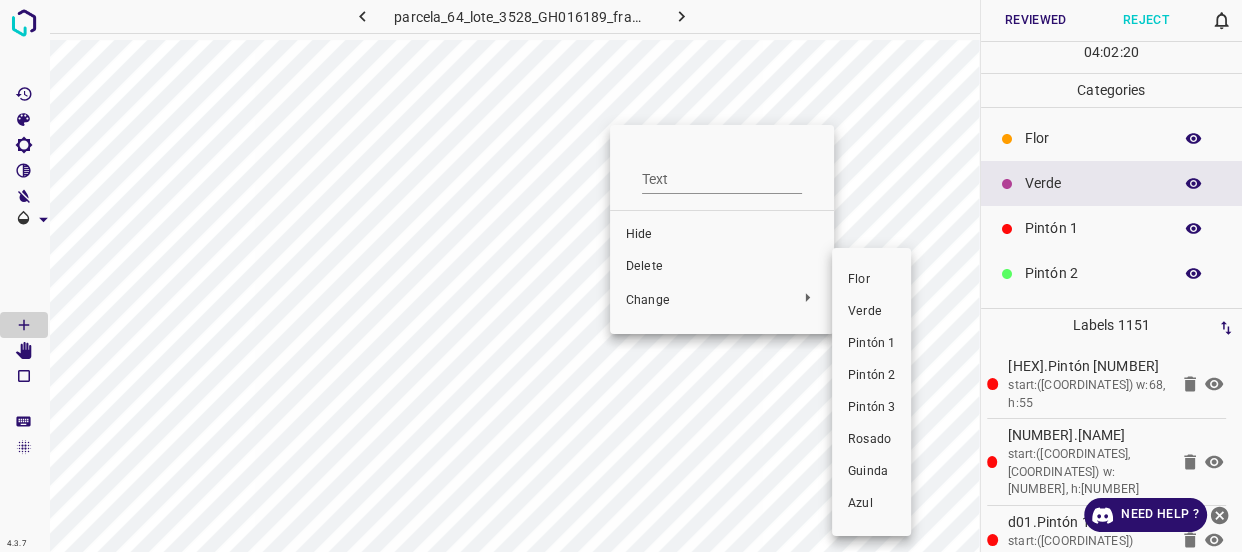 click on "Verde" at bounding box center (871, 312) 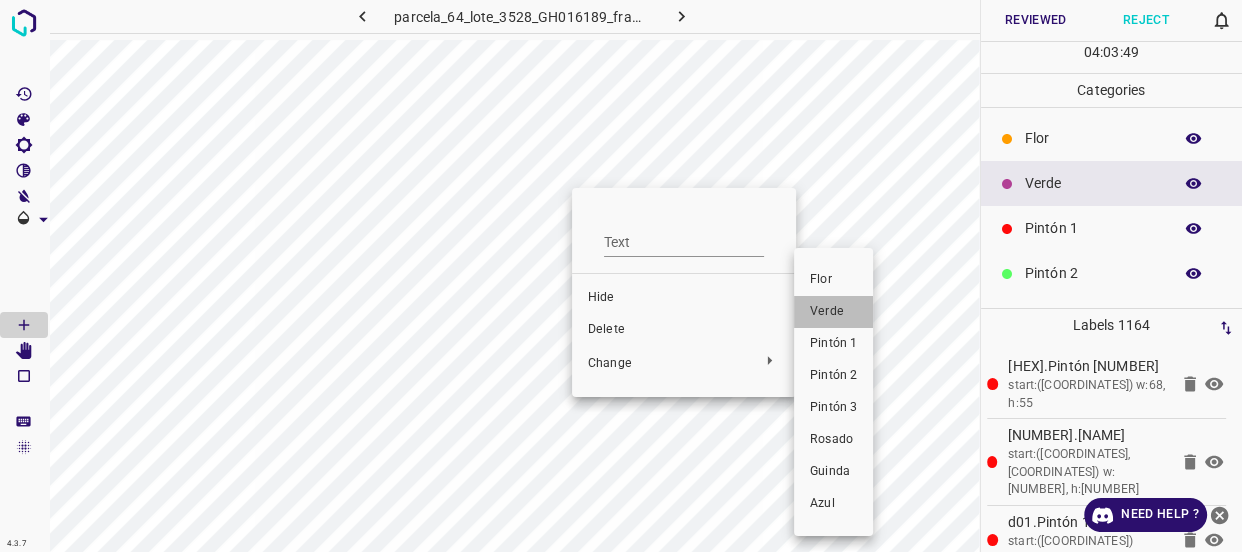 click on "Verde" at bounding box center [833, 312] 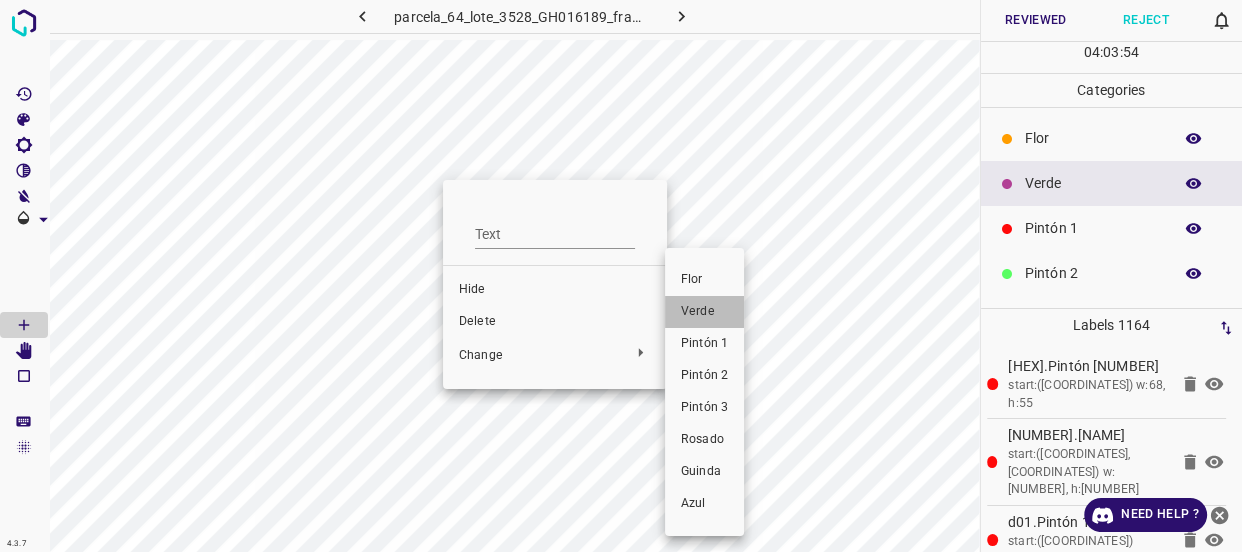 drag, startPoint x: 701, startPoint y: 310, endPoint x: 424, endPoint y: 176, distance: 307.7093 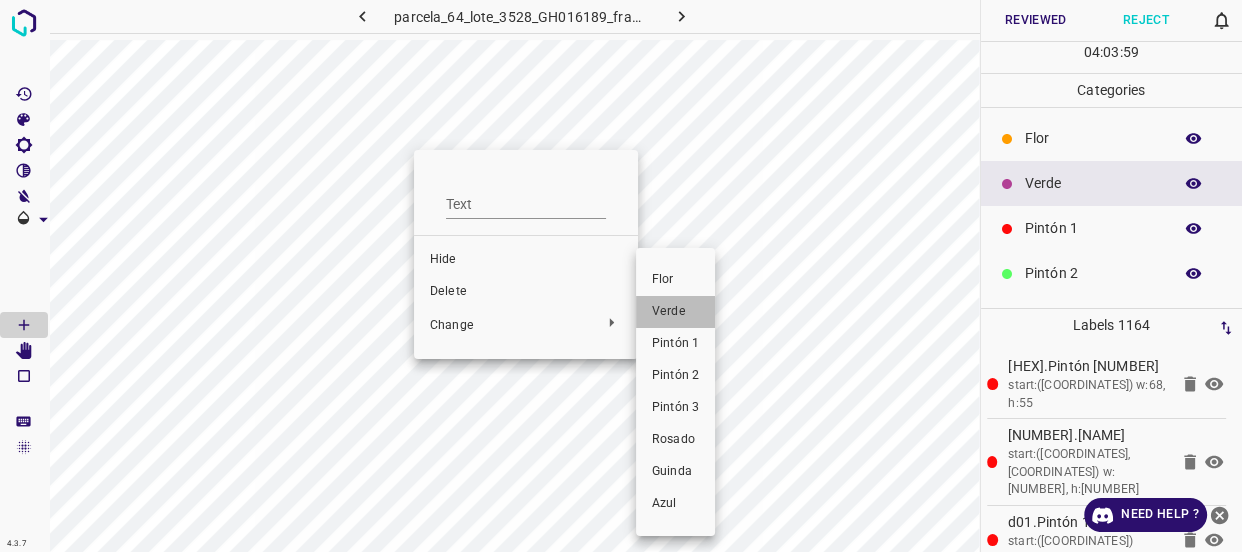 click on "Verde" at bounding box center [675, 312] 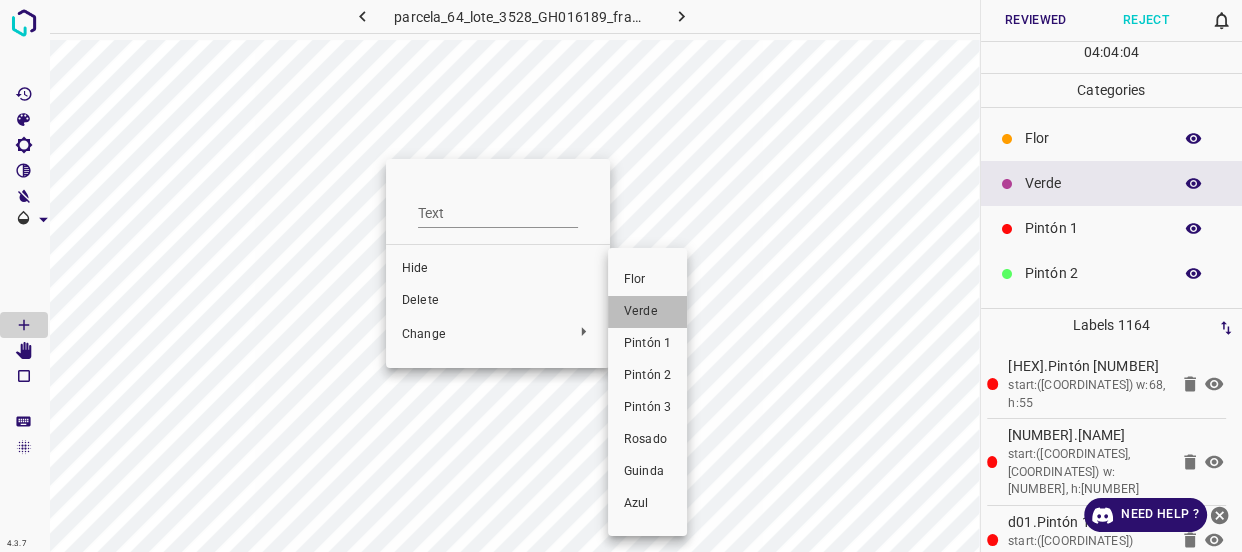 click on "Verde" at bounding box center [647, 312] 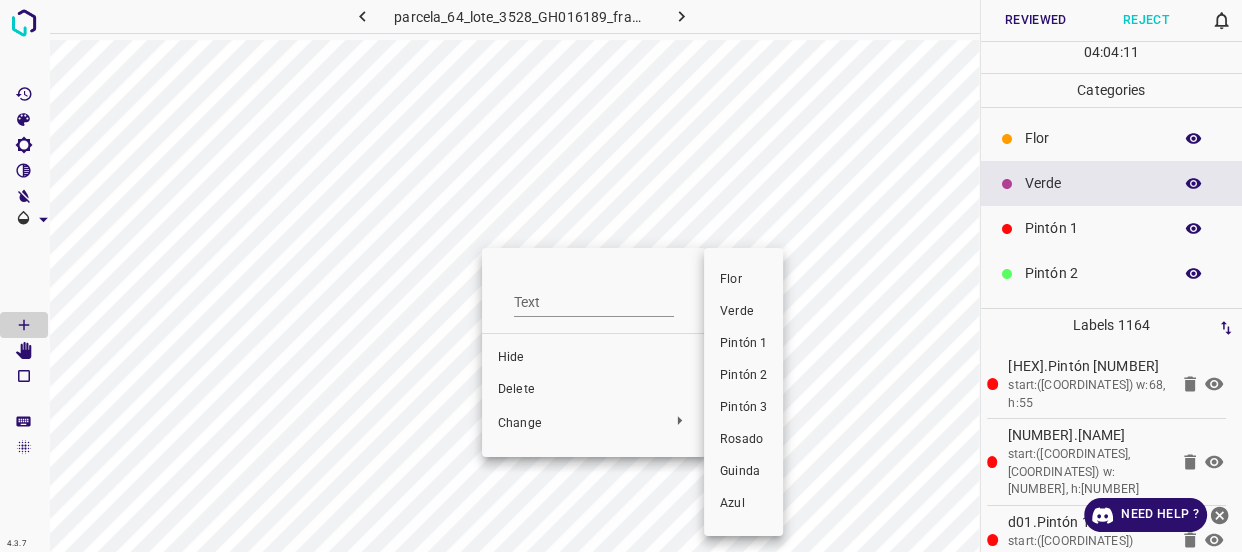 drag, startPoint x: 732, startPoint y: 318, endPoint x: 525, endPoint y: 305, distance: 207.4078 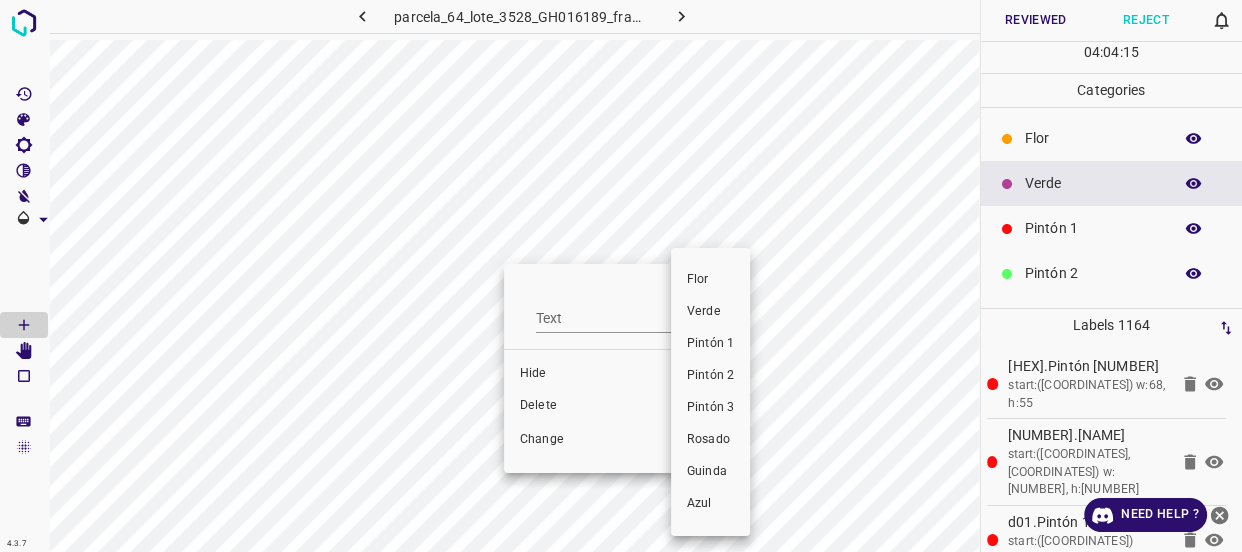 click on "Verde" at bounding box center [710, 312] 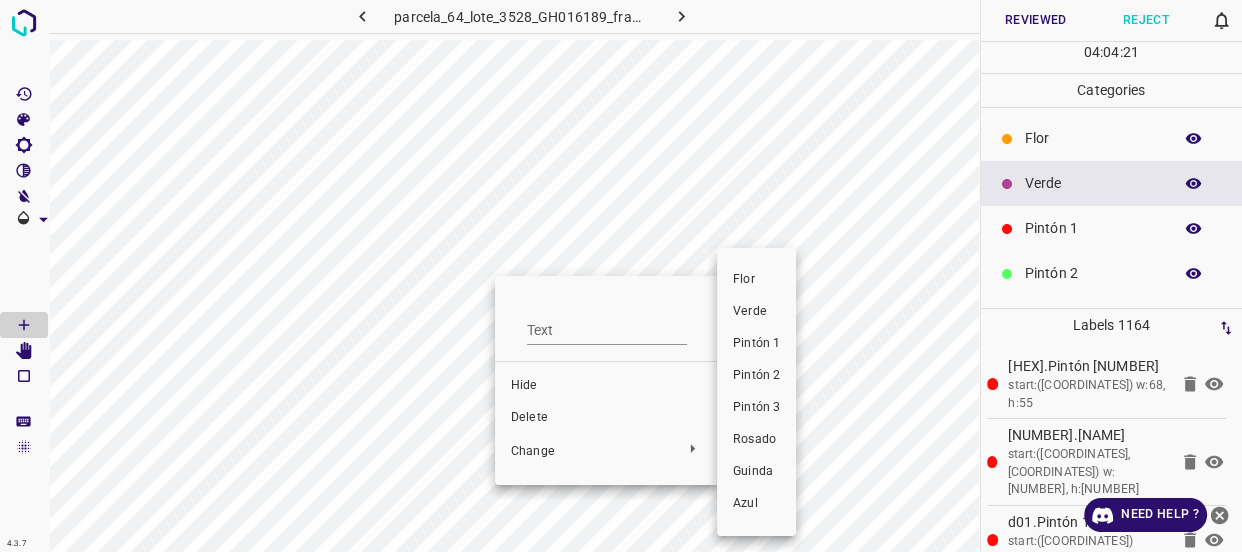 click on "Verde" at bounding box center [756, 312] 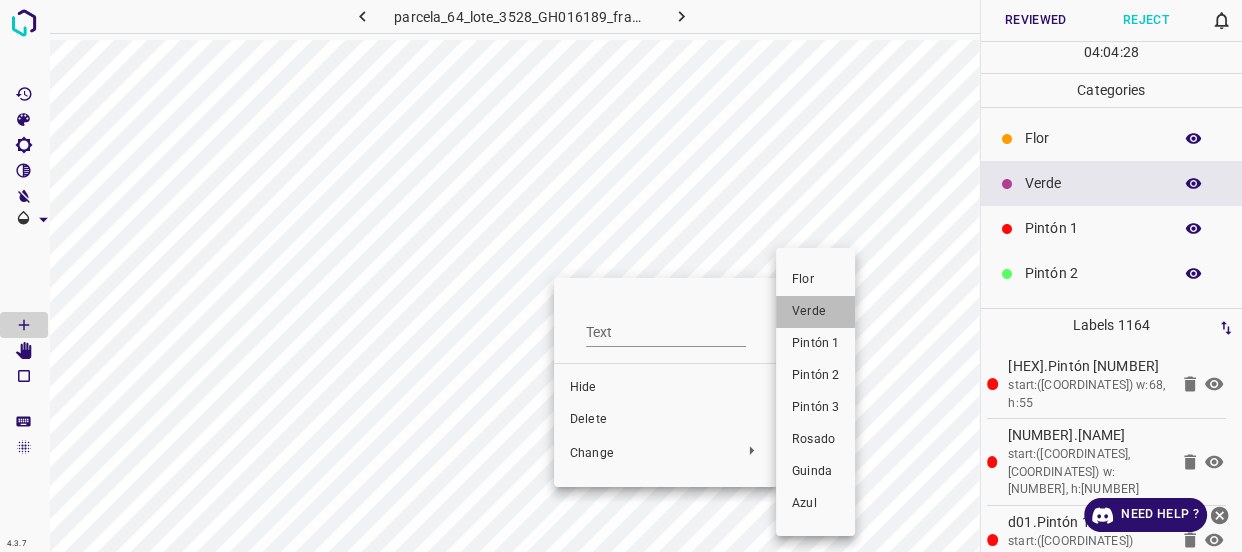 click on "Verde" at bounding box center (815, 312) 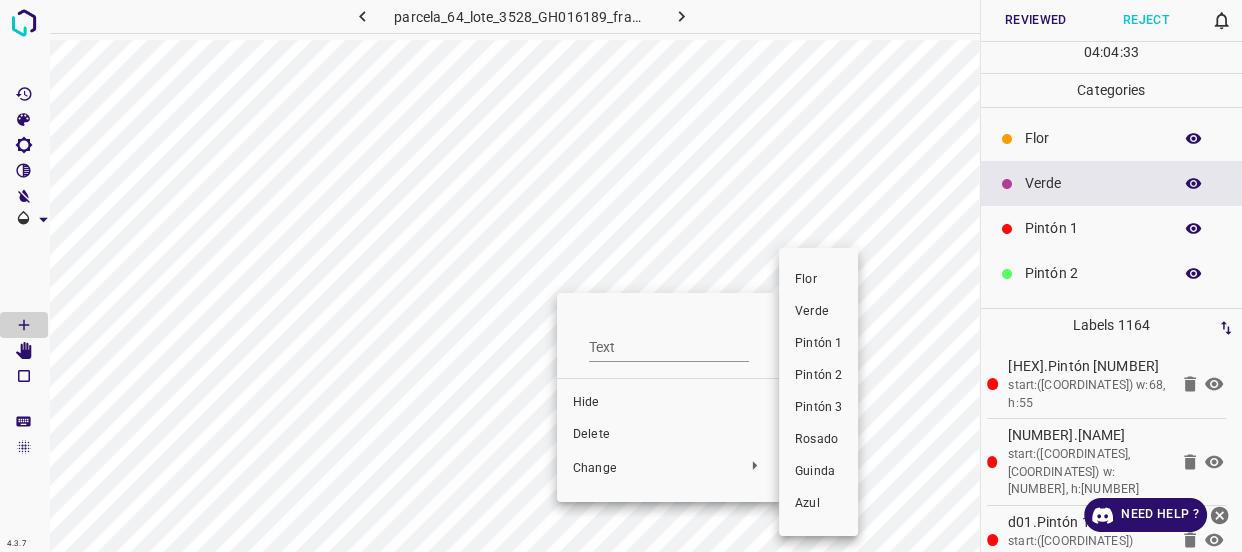 click on "Pintón 1" at bounding box center (818, 344) 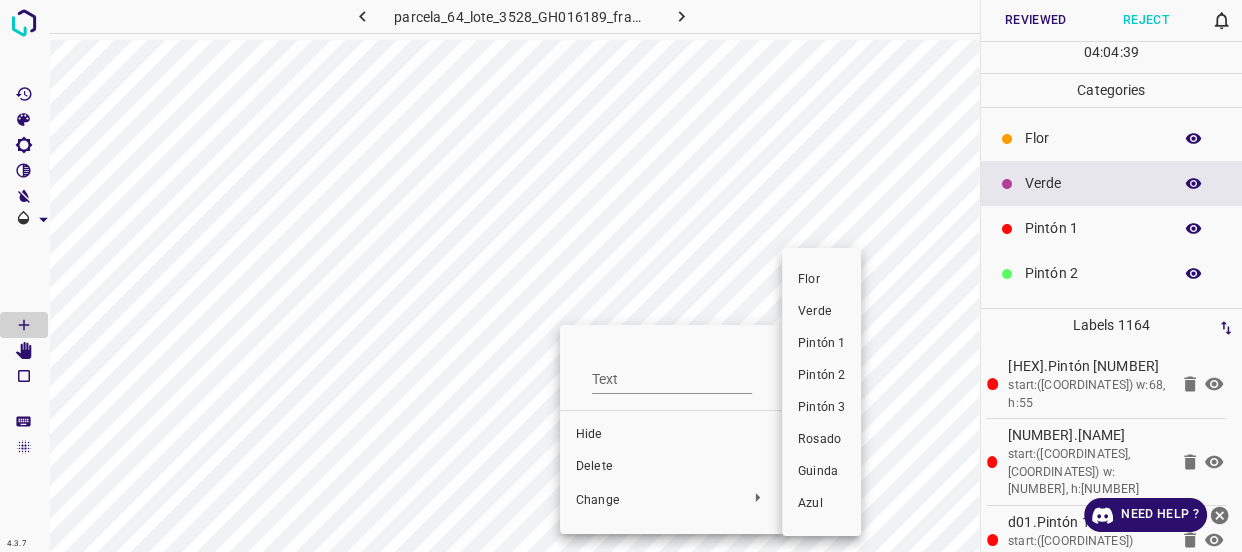 click on "Verde" at bounding box center (821, 312) 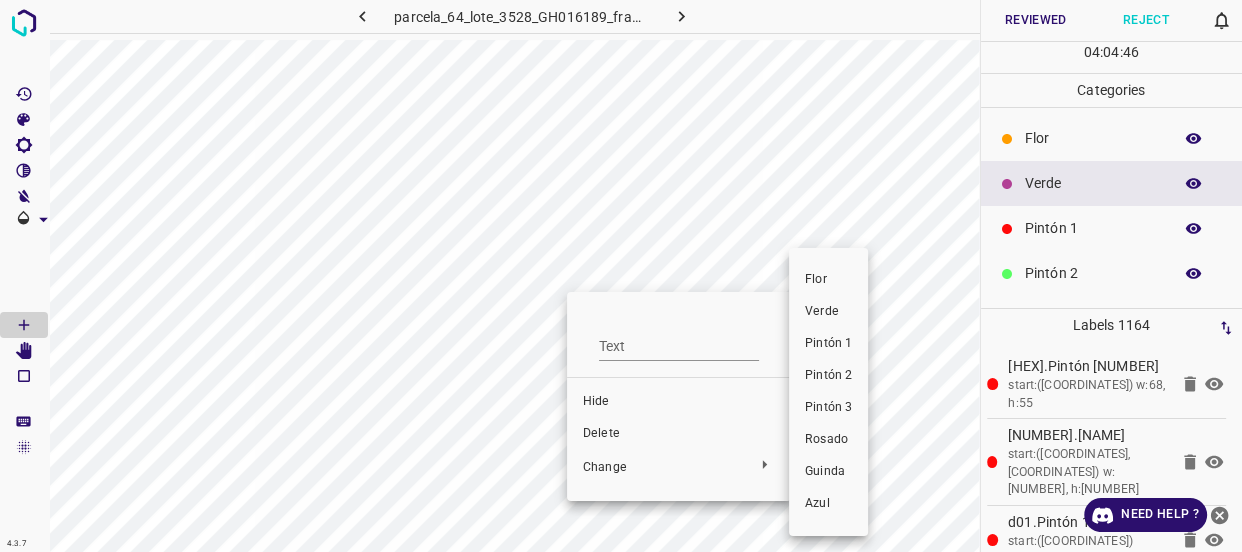 click on "Verde" at bounding box center (828, 312) 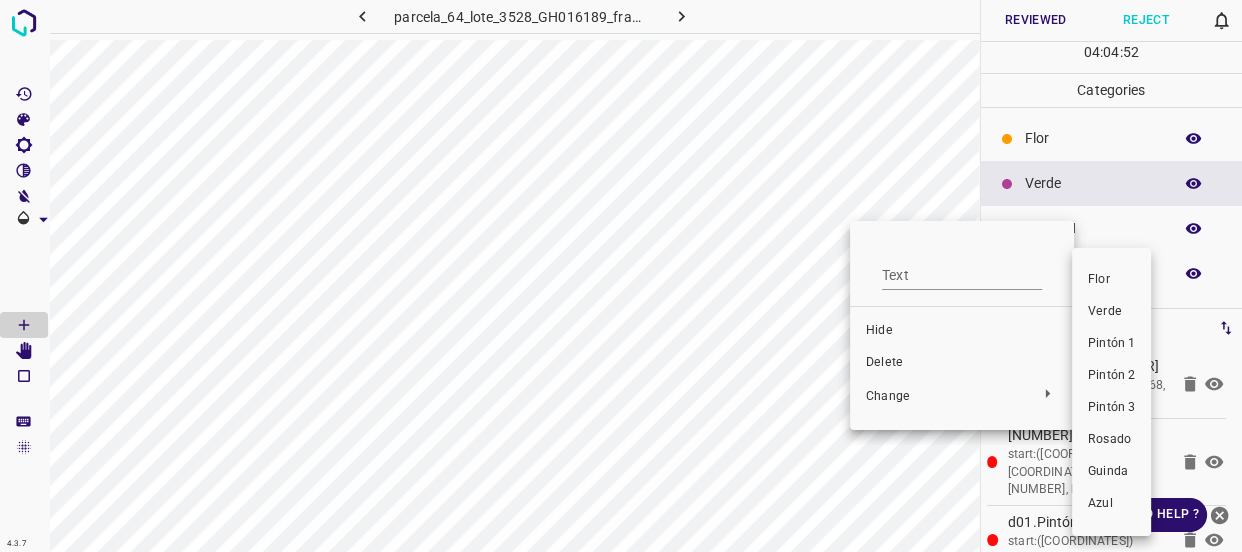 click on "Verde" at bounding box center (1111, 312) 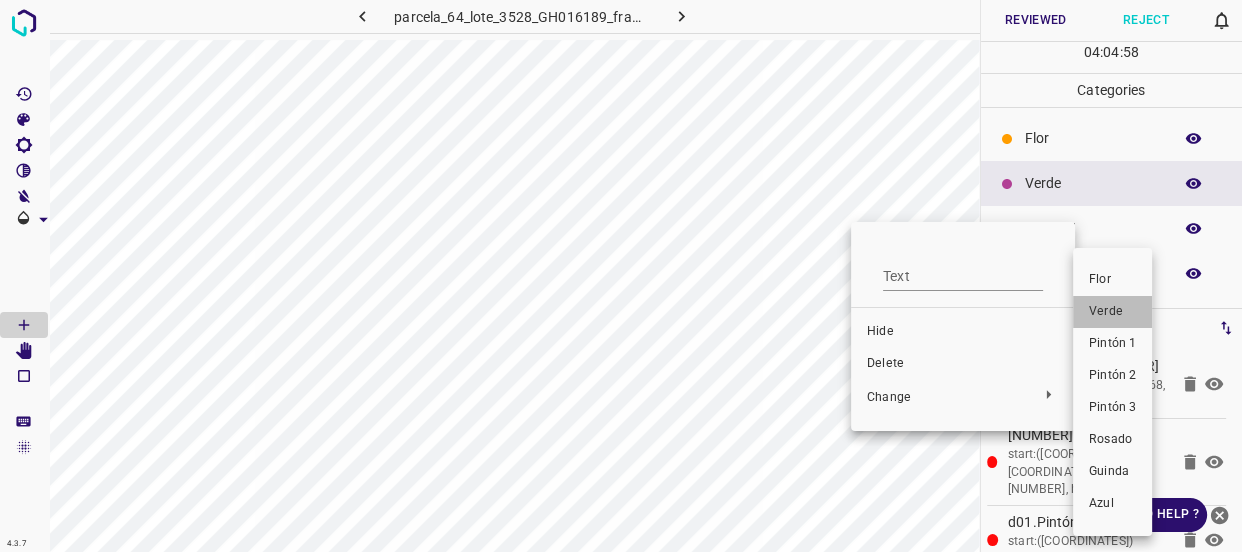 click on "Verde" at bounding box center (1112, 312) 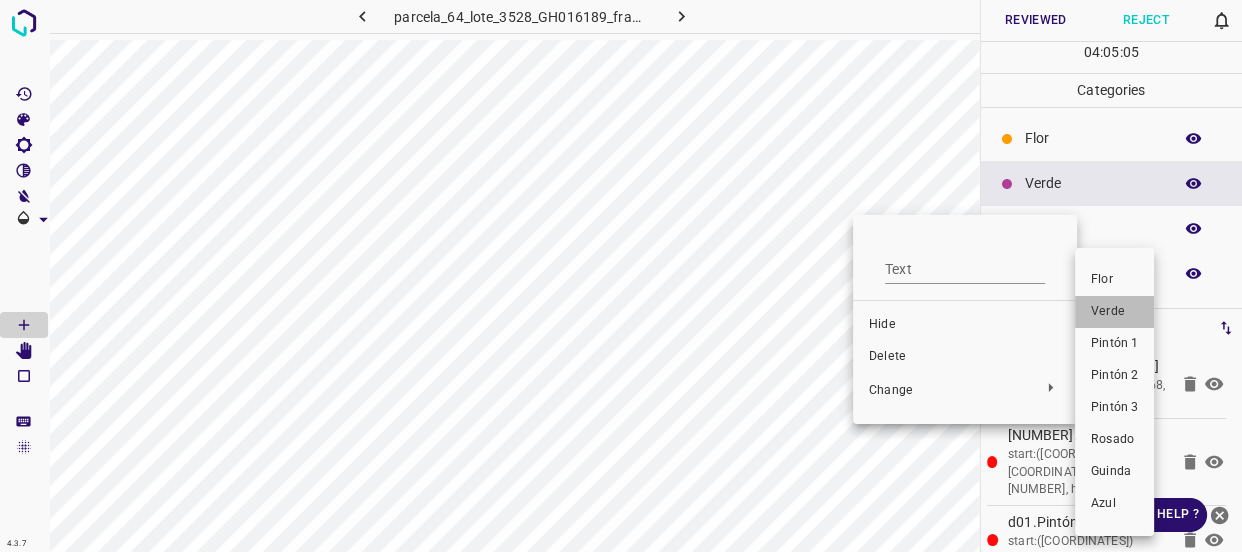 click on "Verde" at bounding box center (1114, 312) 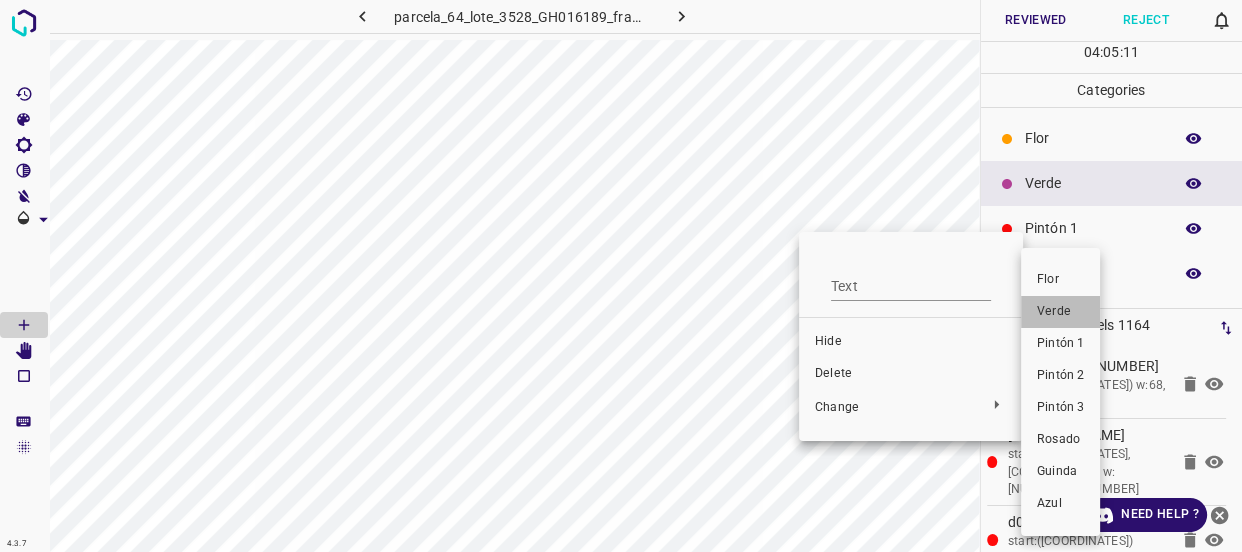 click on "Verde" at bounding box center [1060, 312] 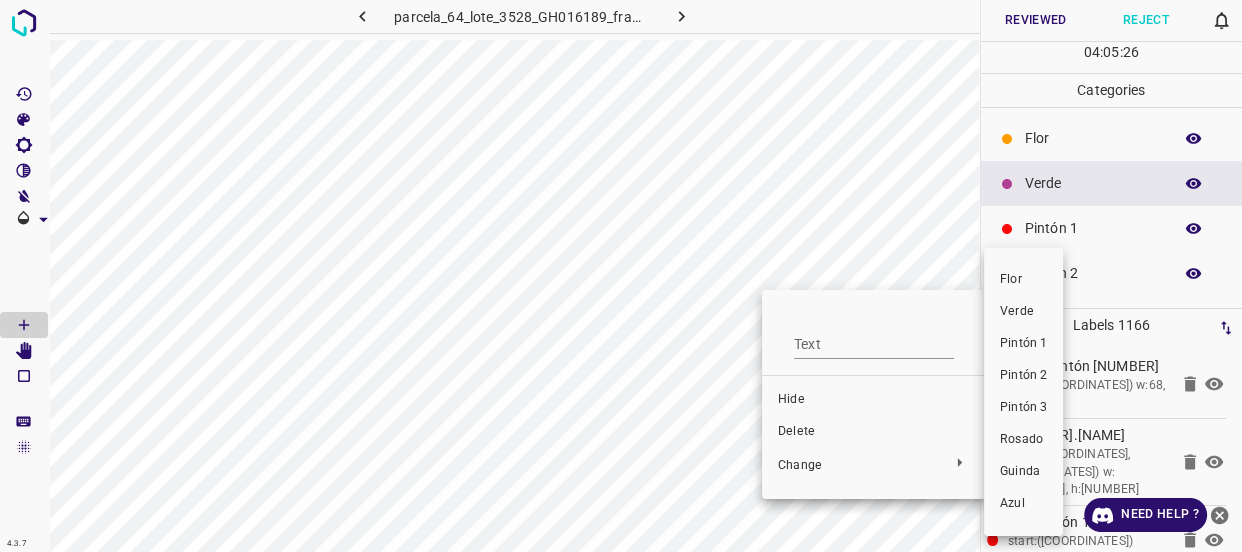click on "Verde" at bounding box center [1023, 312] 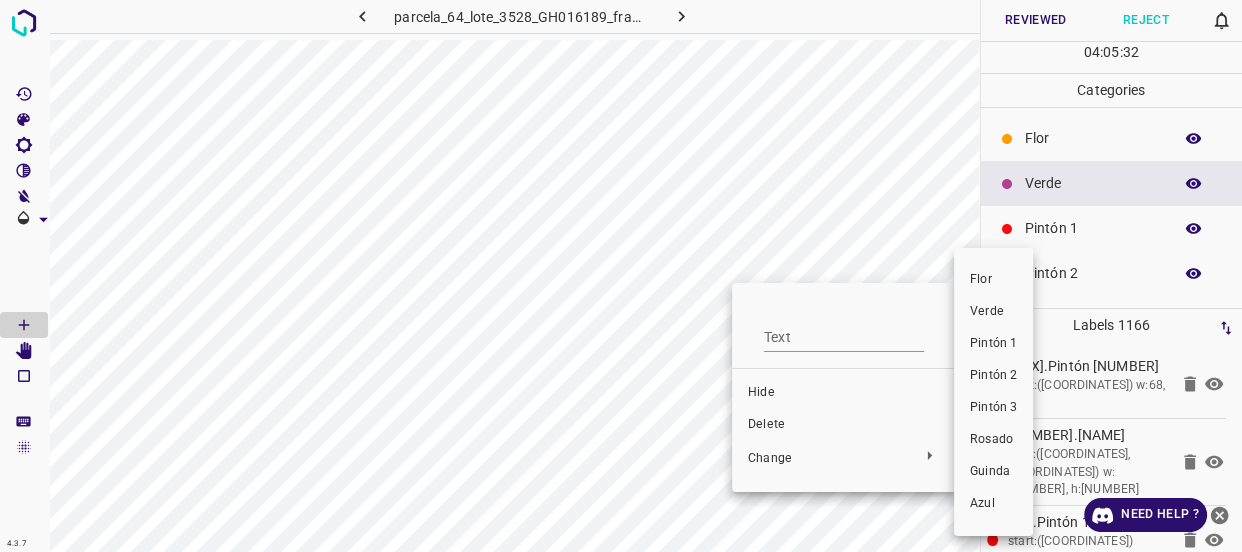 click on "Verde" at bounding box center (993, 312) 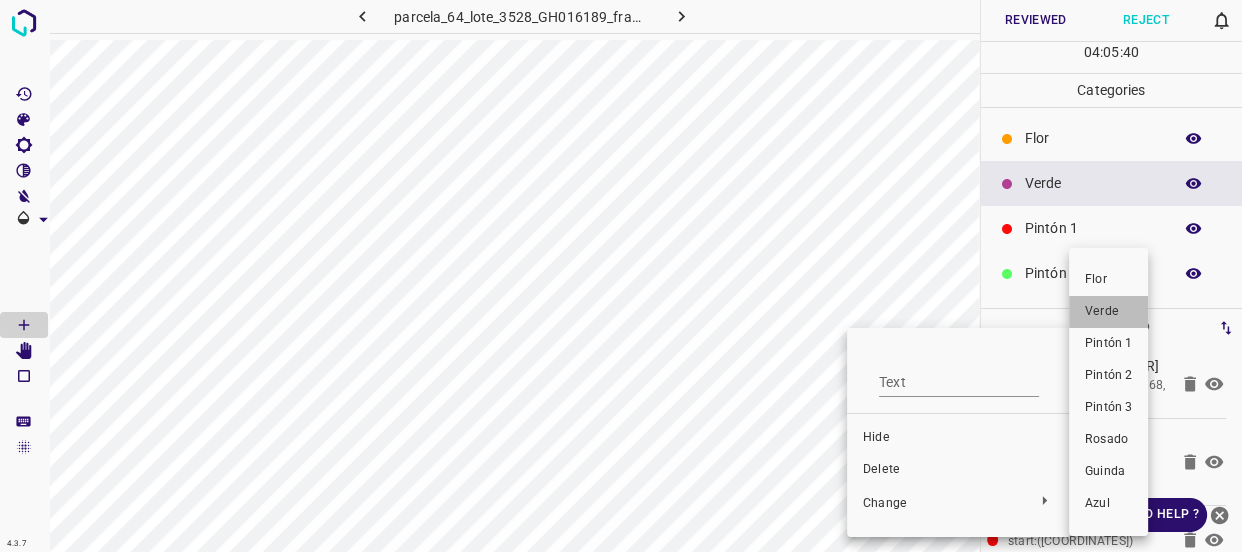 drag, startPoint x: 1097, startPoint y: 309, endPoint x: 830, endPoint y: 370, distance: 273.87955 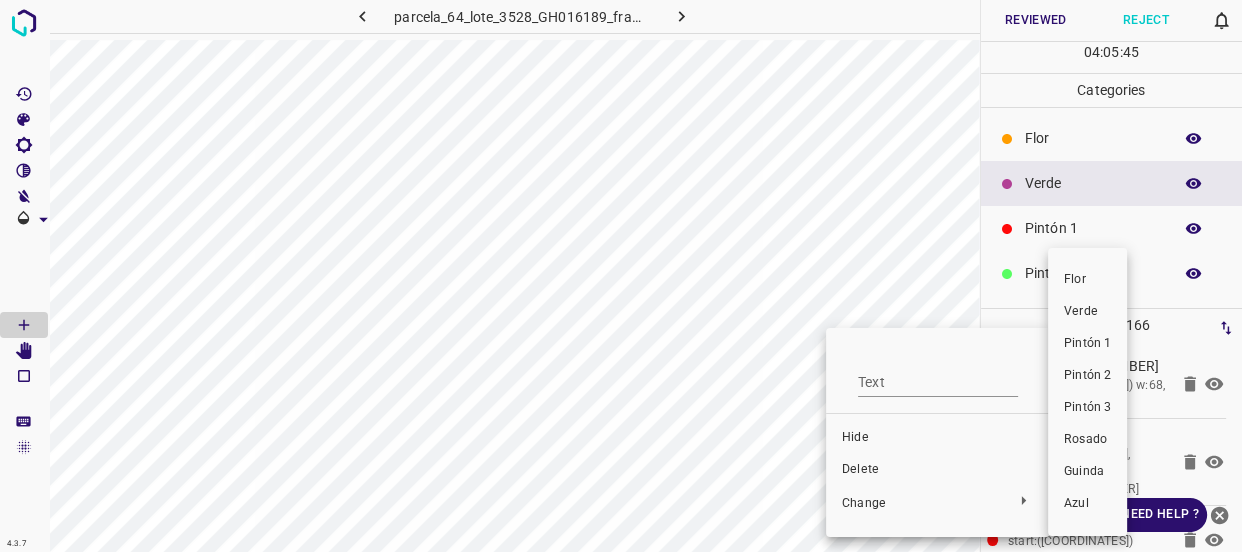 click on "Verde" at bounding box center (1087, 312) 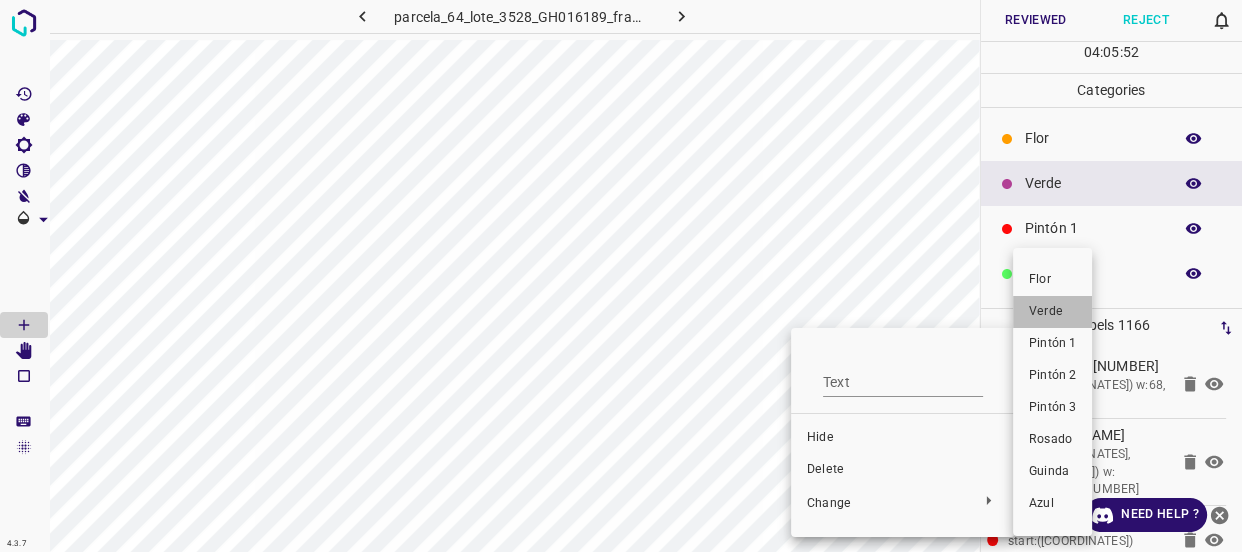 drag, startPoint x: 1055, startPoint y: 320, endPoint x: 702, endPoint y: 300, distance: 353.56613 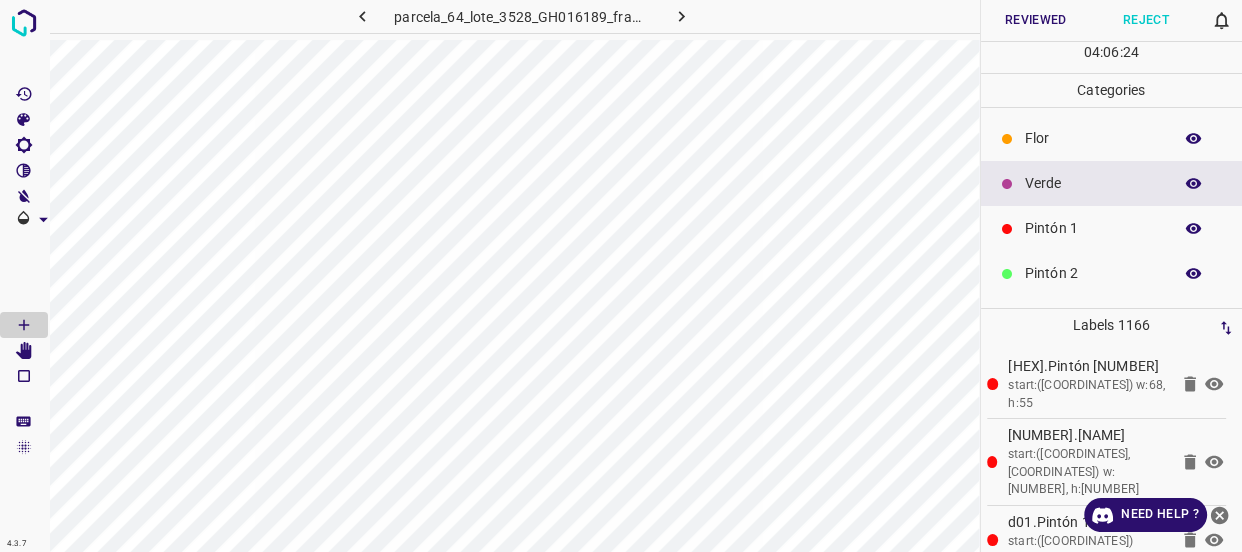 click on "Reviewed" at bounding box center (1036, 20) 